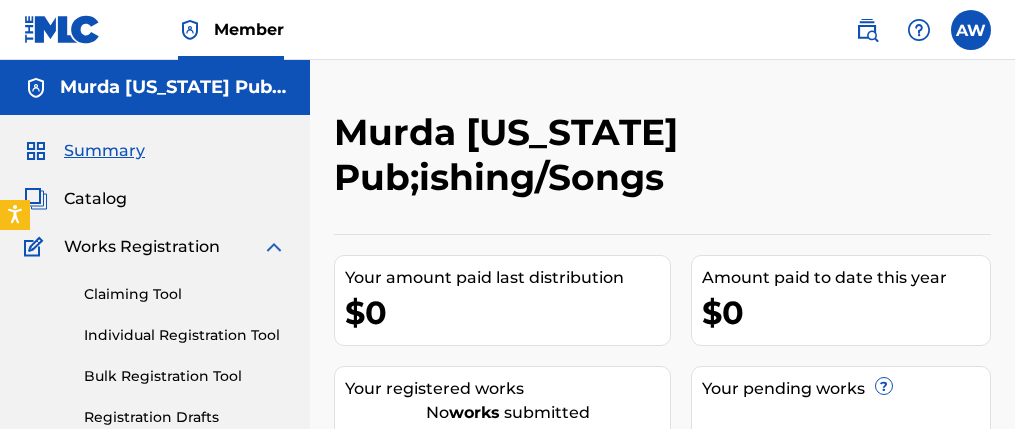 scroll, scrollTop: 0, scrollLeft: 0, axis: both 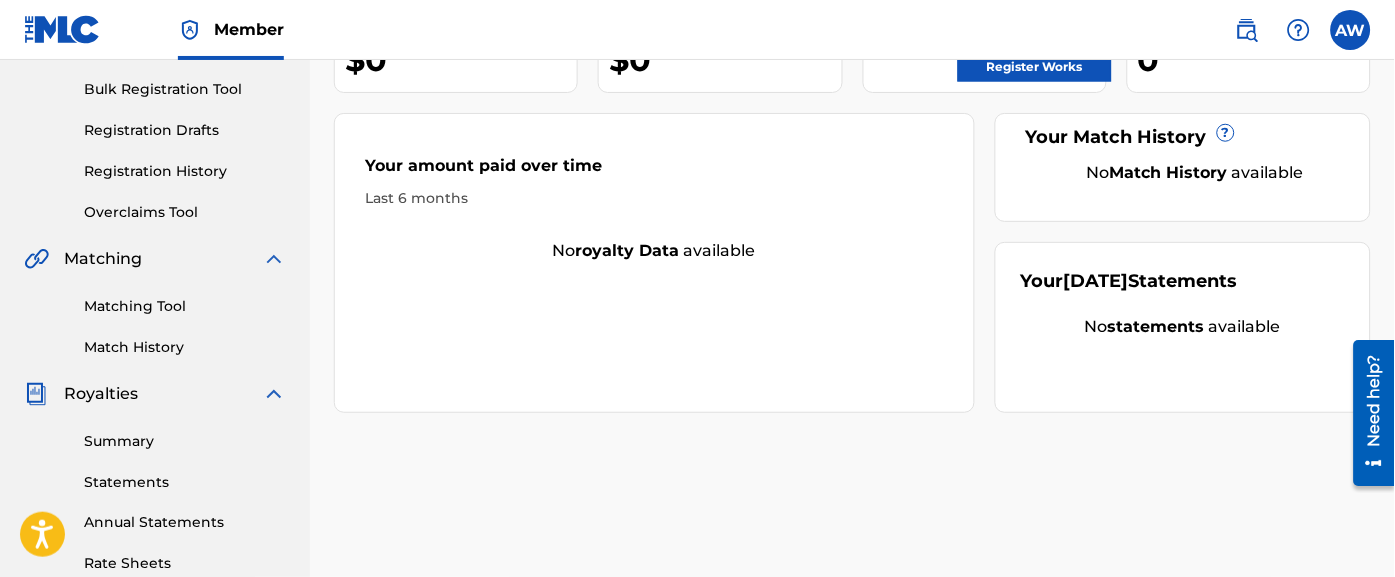 click on "Bulk Registration Tool" at bounding box center (185, 89) 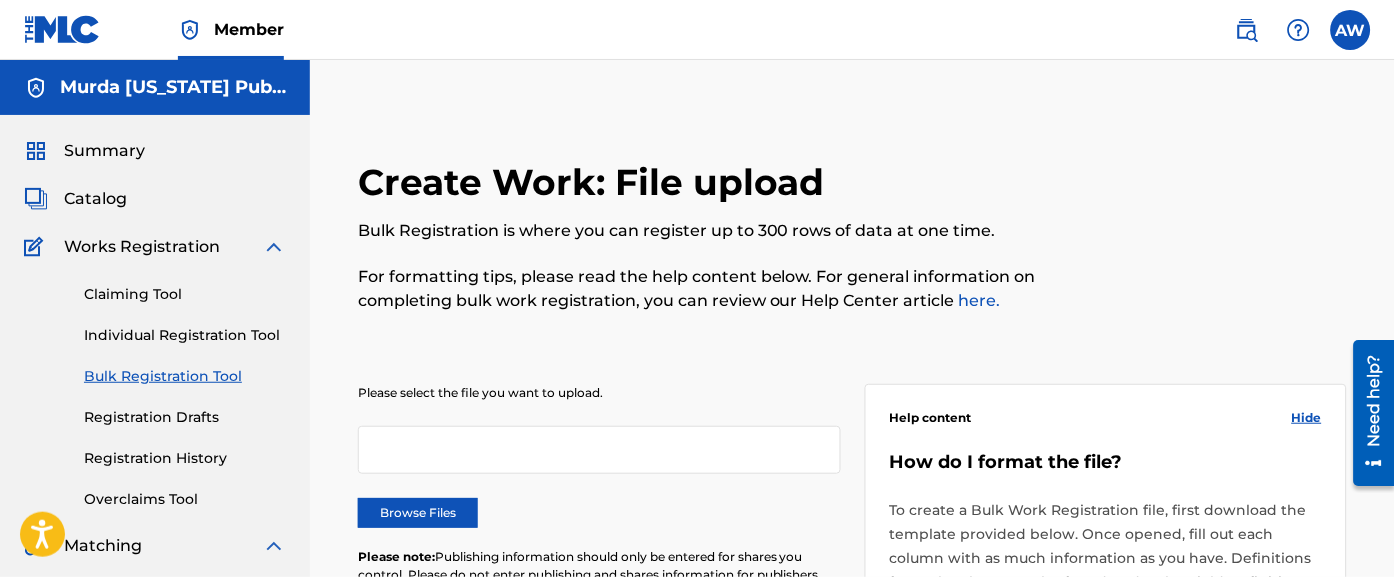 click on "Claiming Tool" at bounding box center [185, 294] 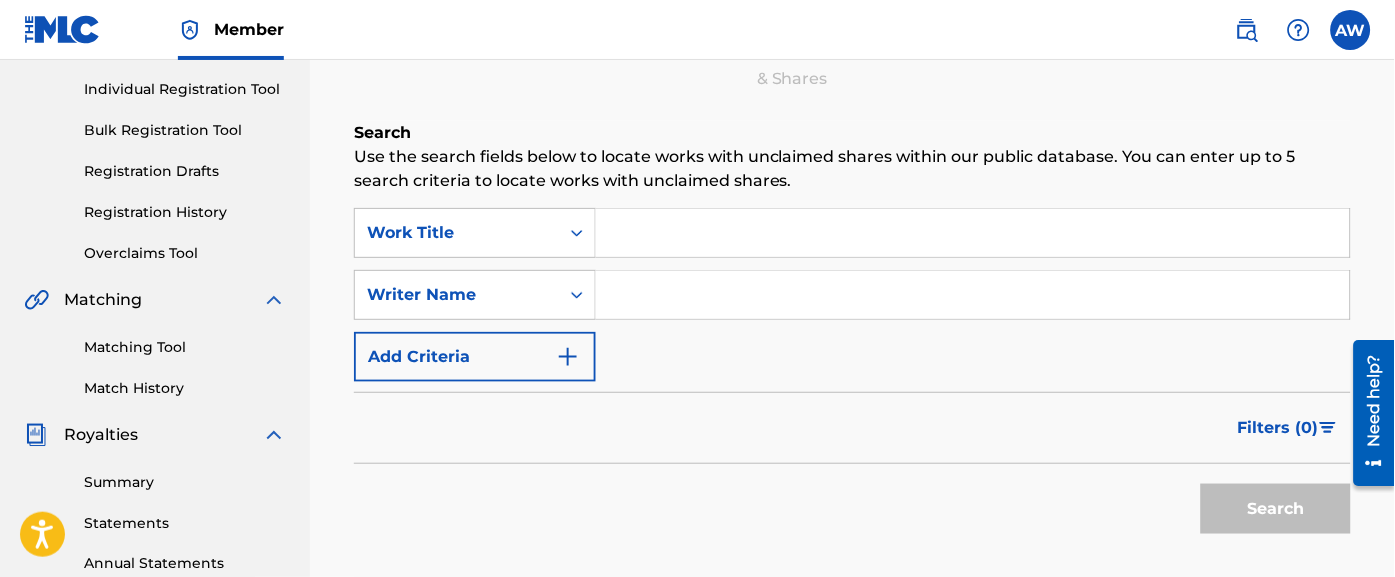scroll, scrollTop: 249, scrollLeft: 0, axis: vertical 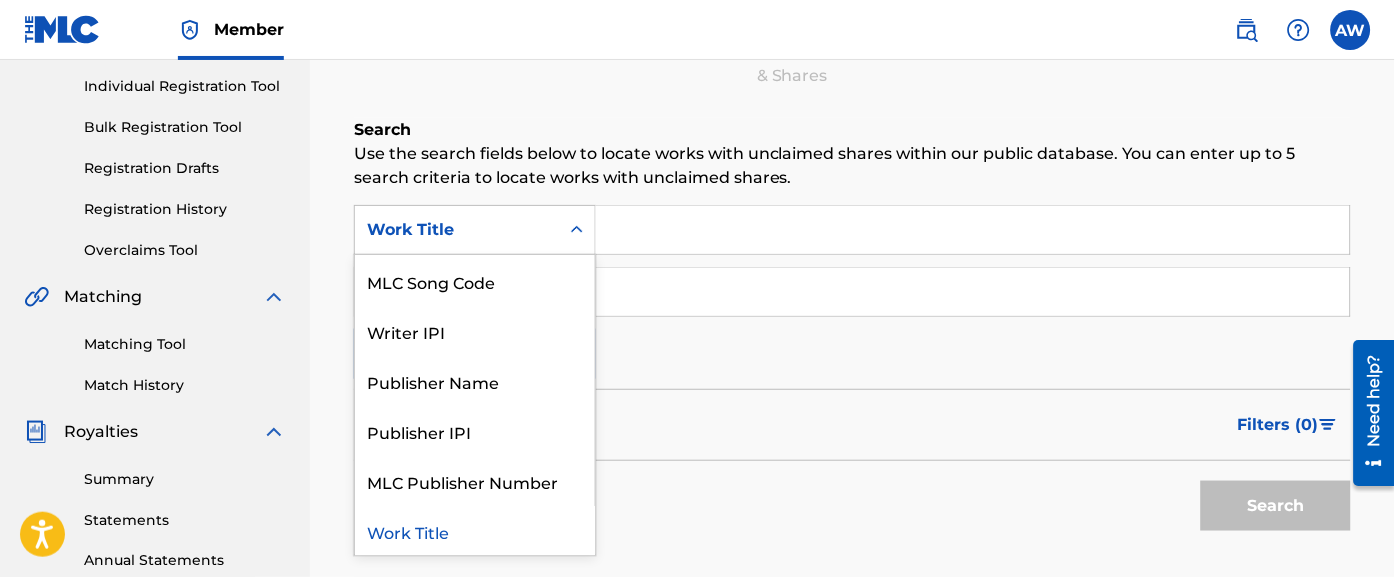 click on "Publisher Name" at bounding box center (475, 381) 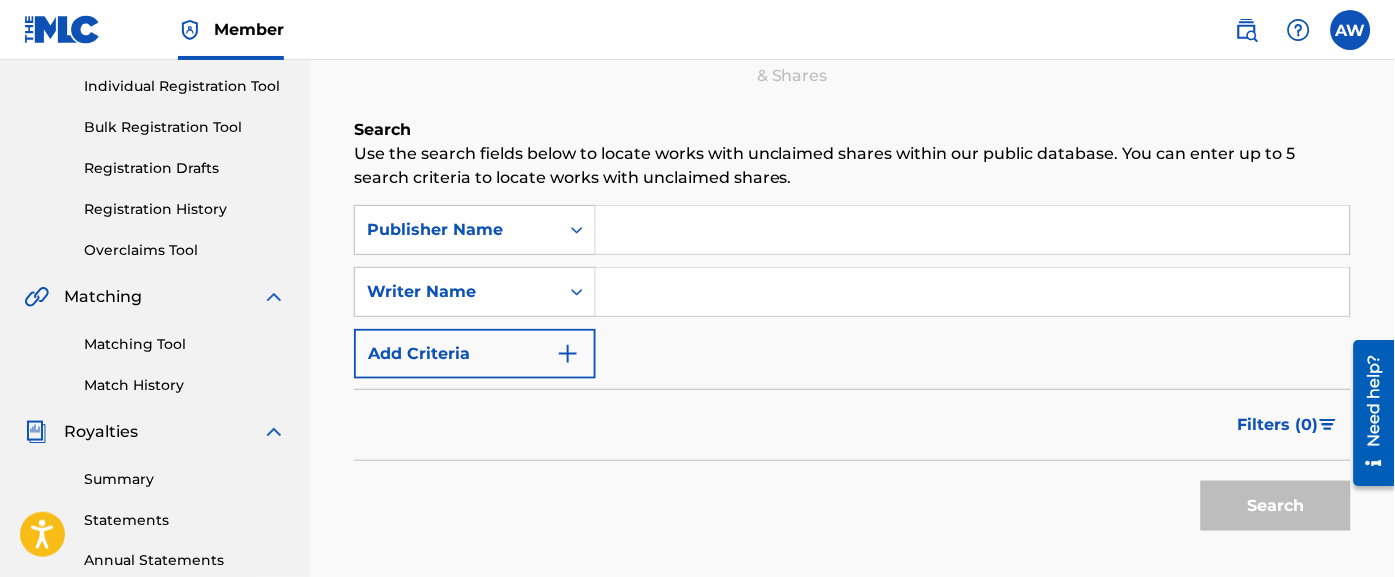 click at bounding box center (973, 230) 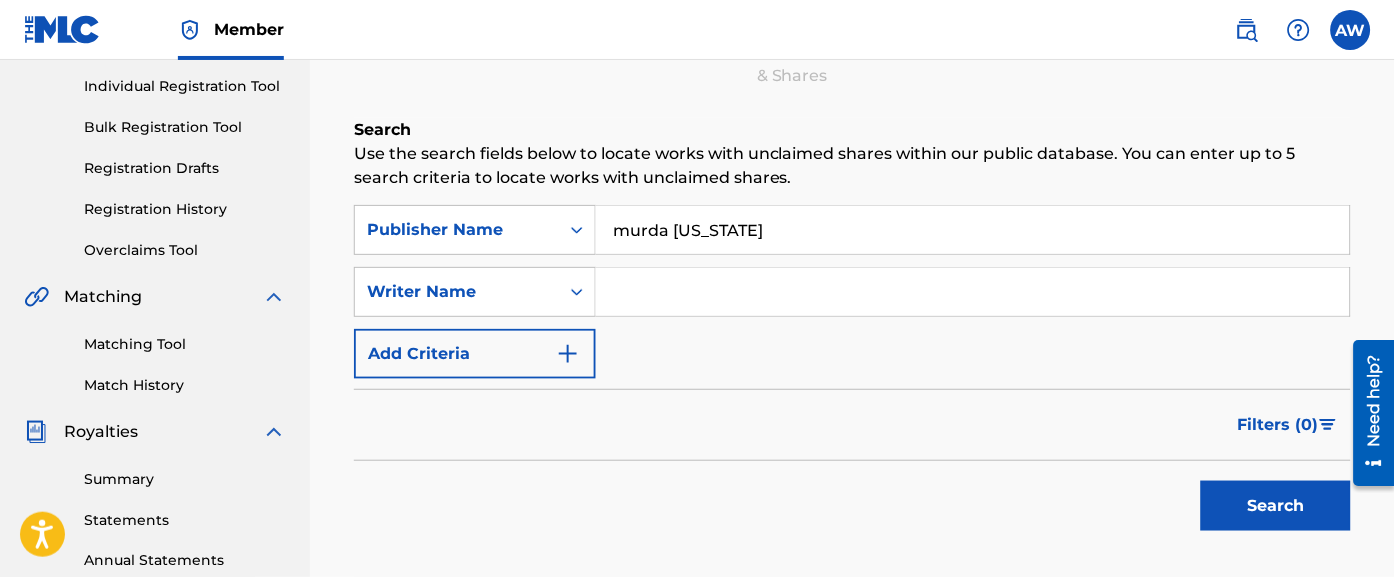 click on "Search" at bounding box center (1276, 506) 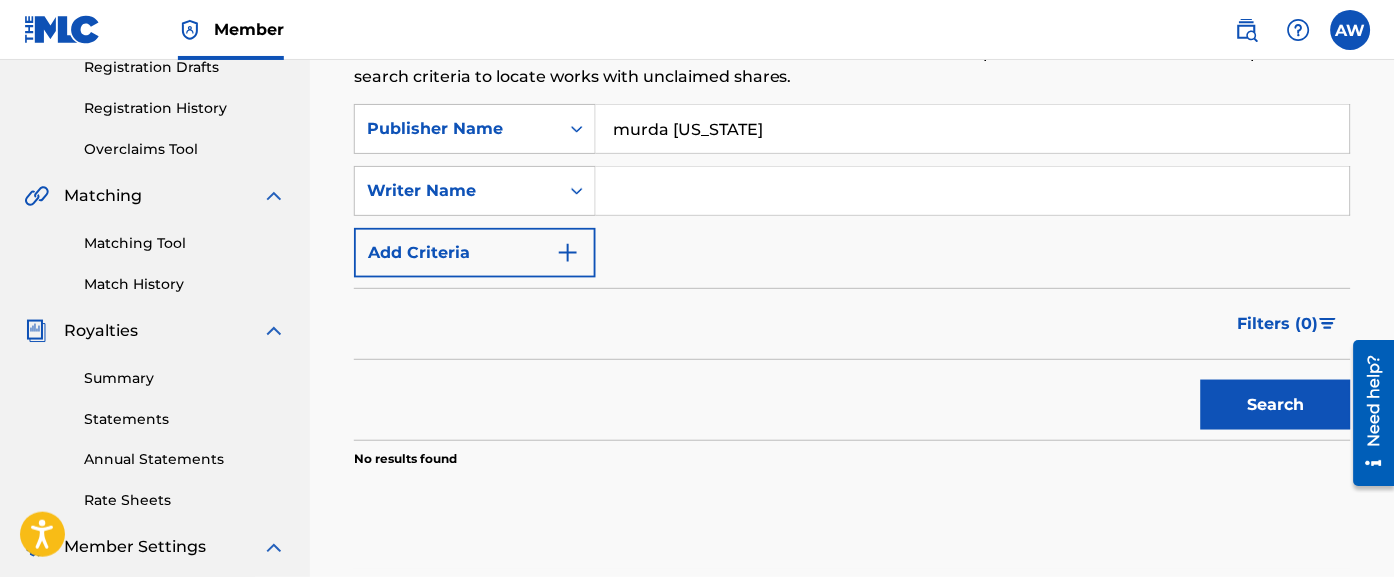 scroll, scrollTop: 283, scrollLeft: 0, axis: vertical 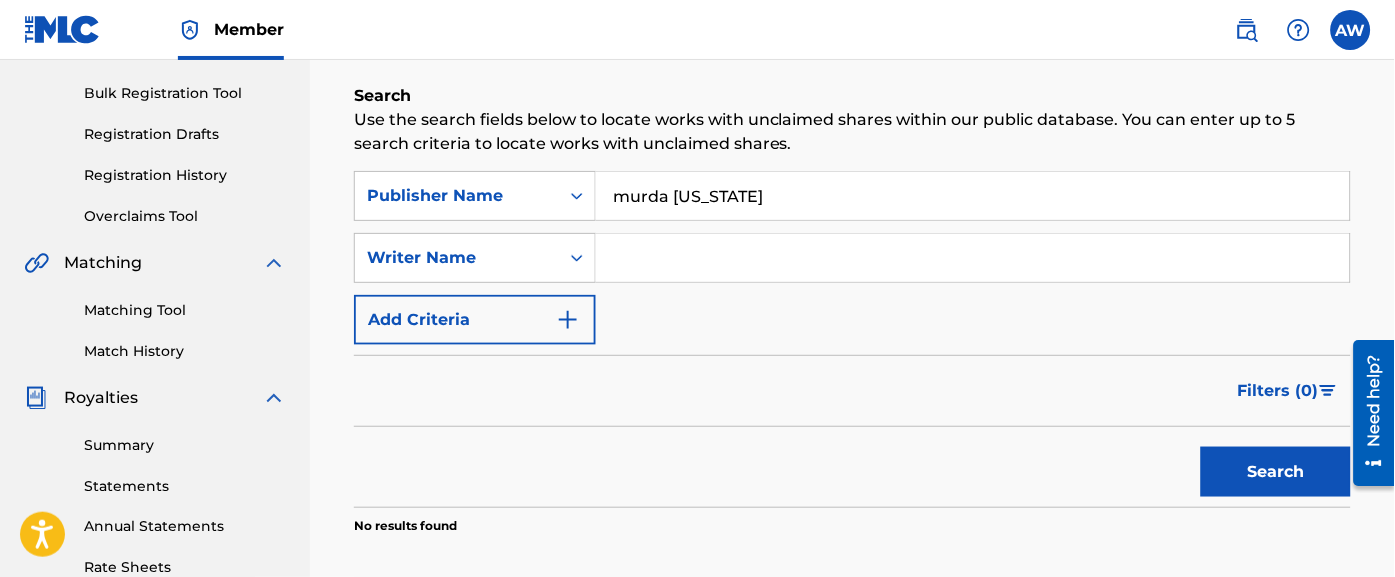 click on "murda [US_STATE]" at bounding box center [973, 196] 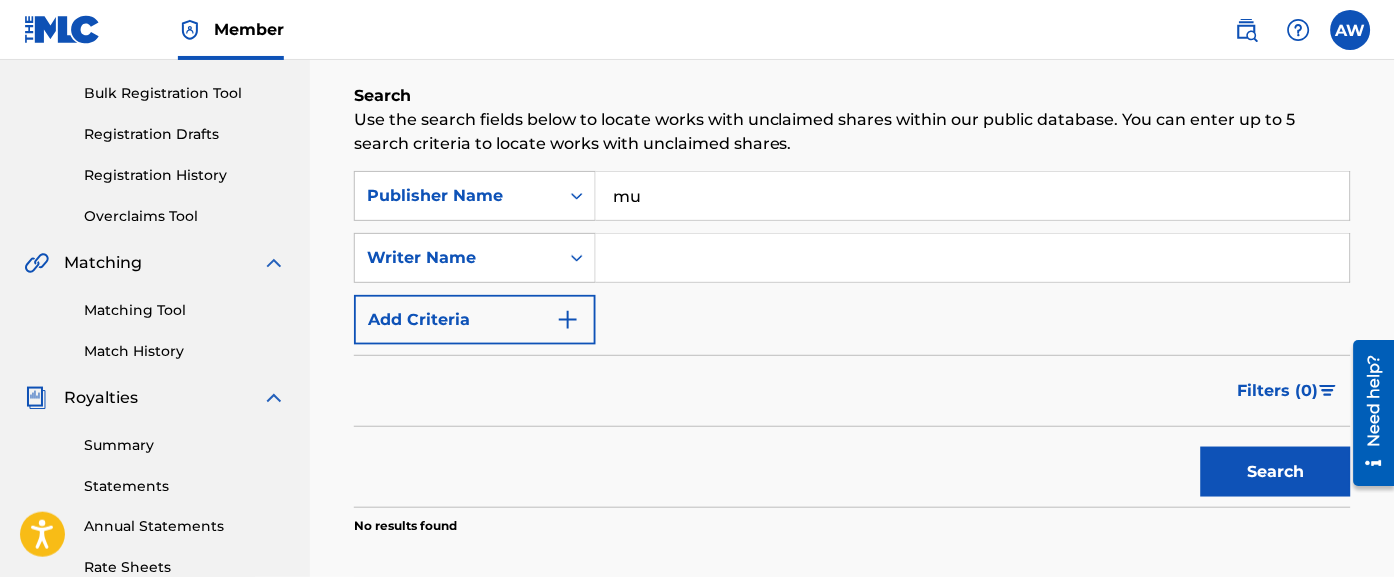 type on "m" 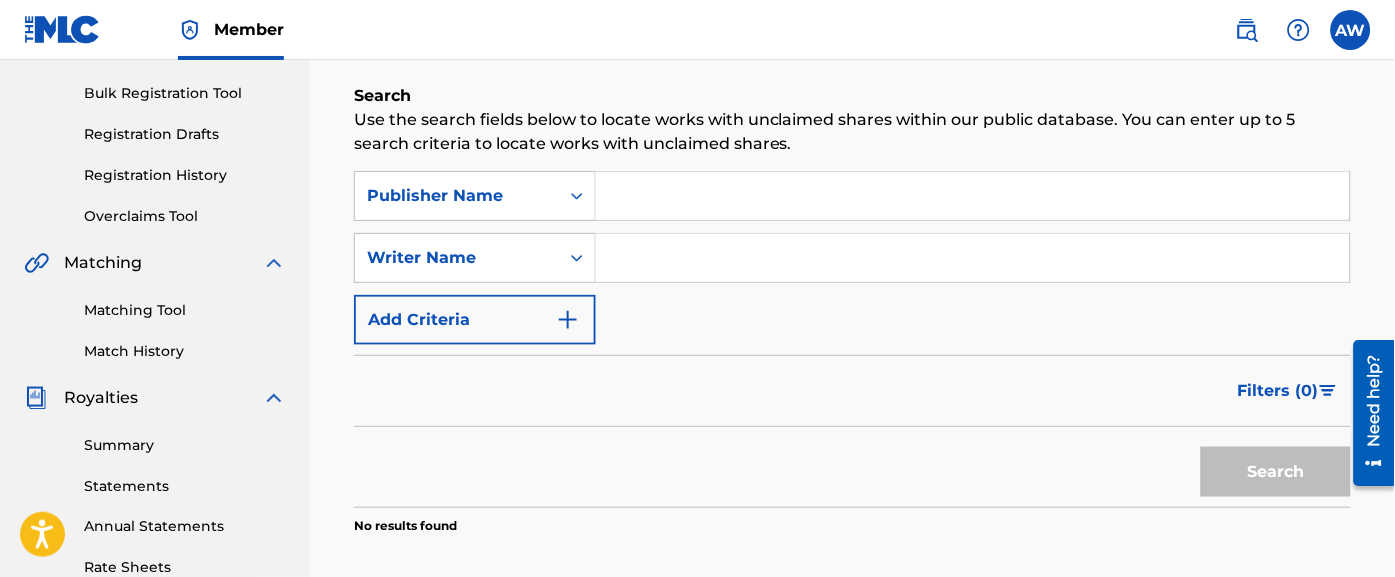 type 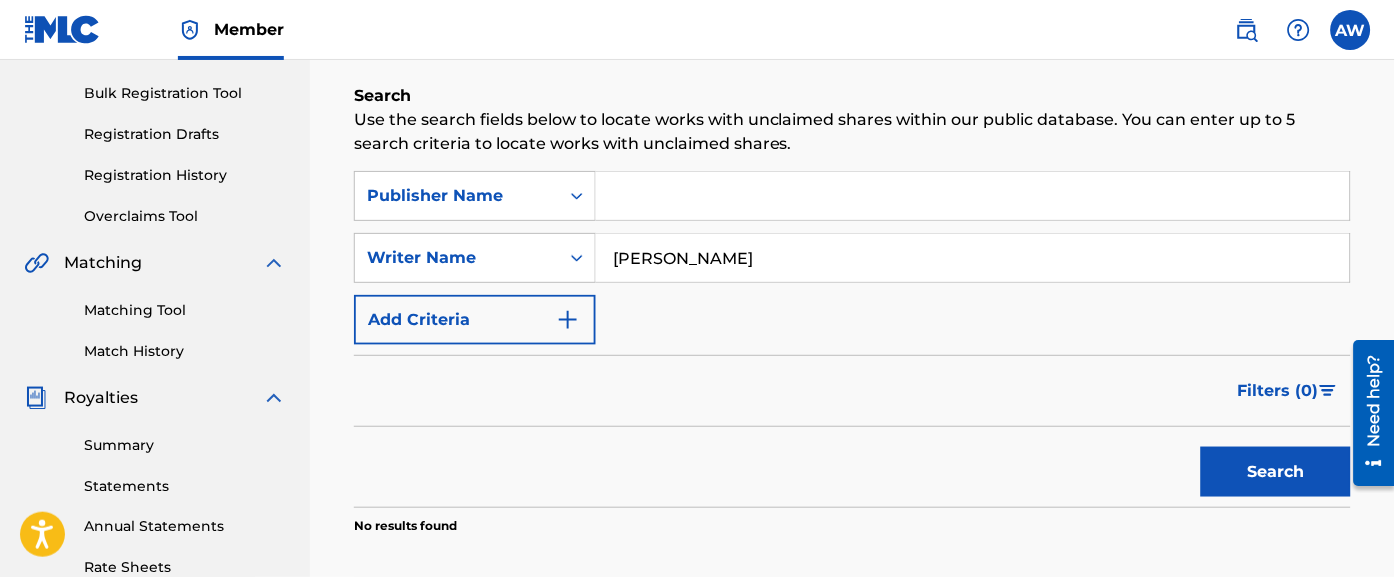 click on "Search" at bounding box center (1276, 472) 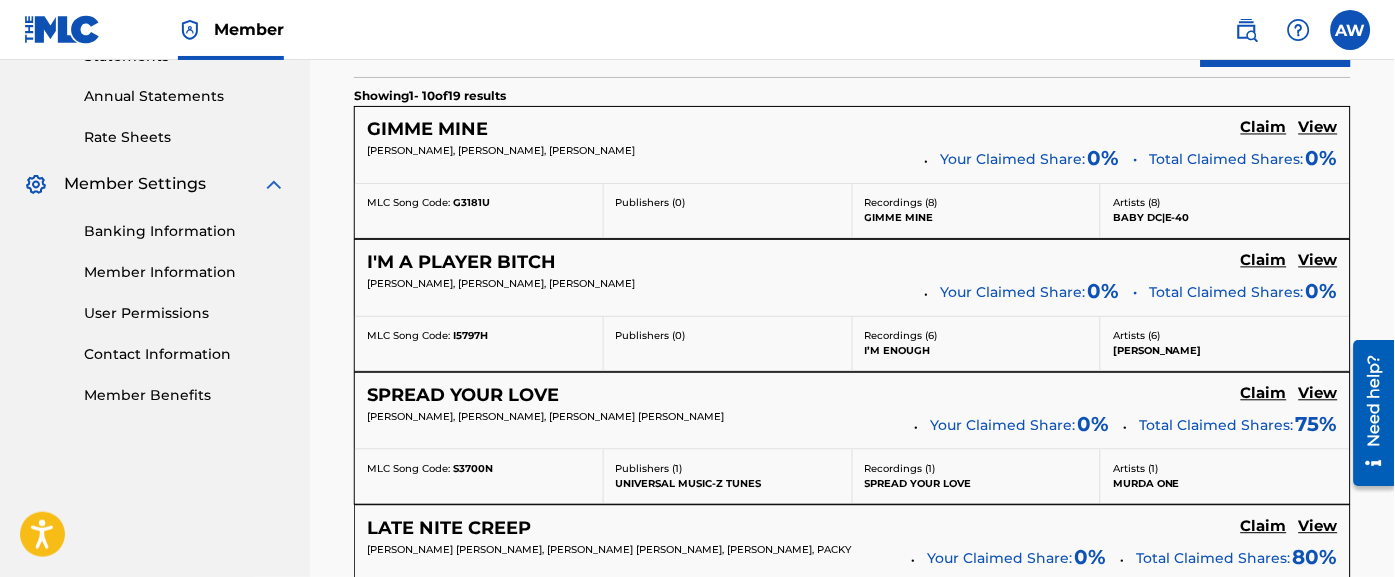 scroll, scrollTop: 690, scrollLeft: 0, axis: vertical 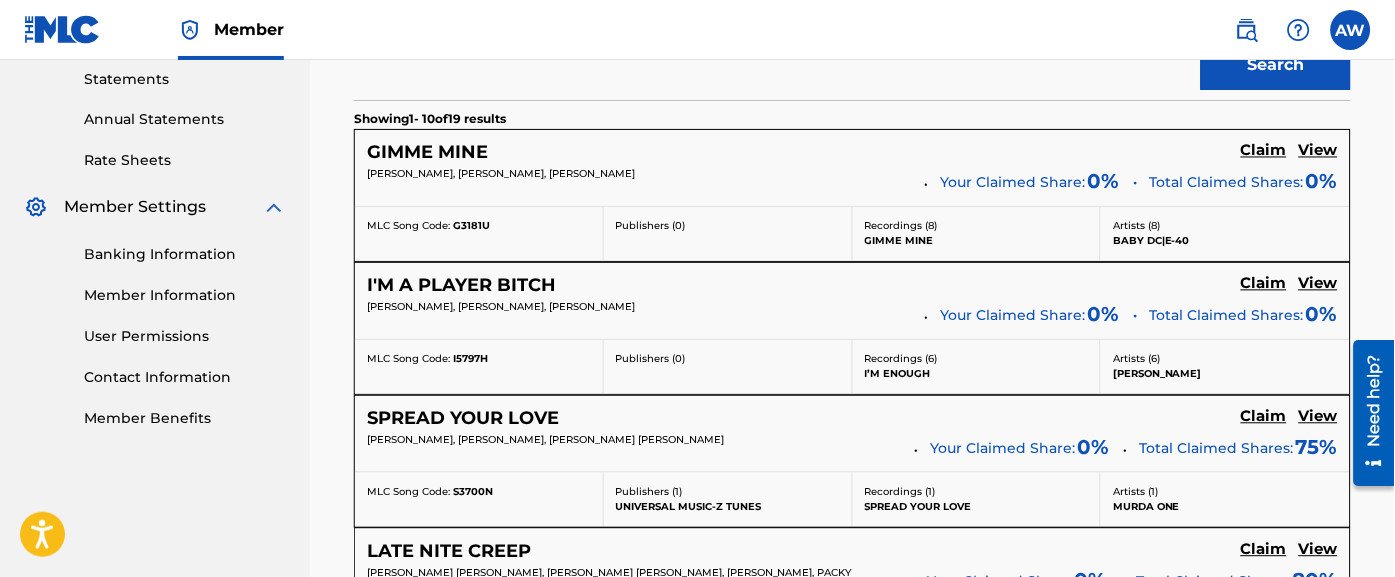 click on "Member AW AW [PERSON_NAME] [EMAIL_ADDRESS][DOMAIN_NAME] Profile Log out" at bounding box center [697, 30] 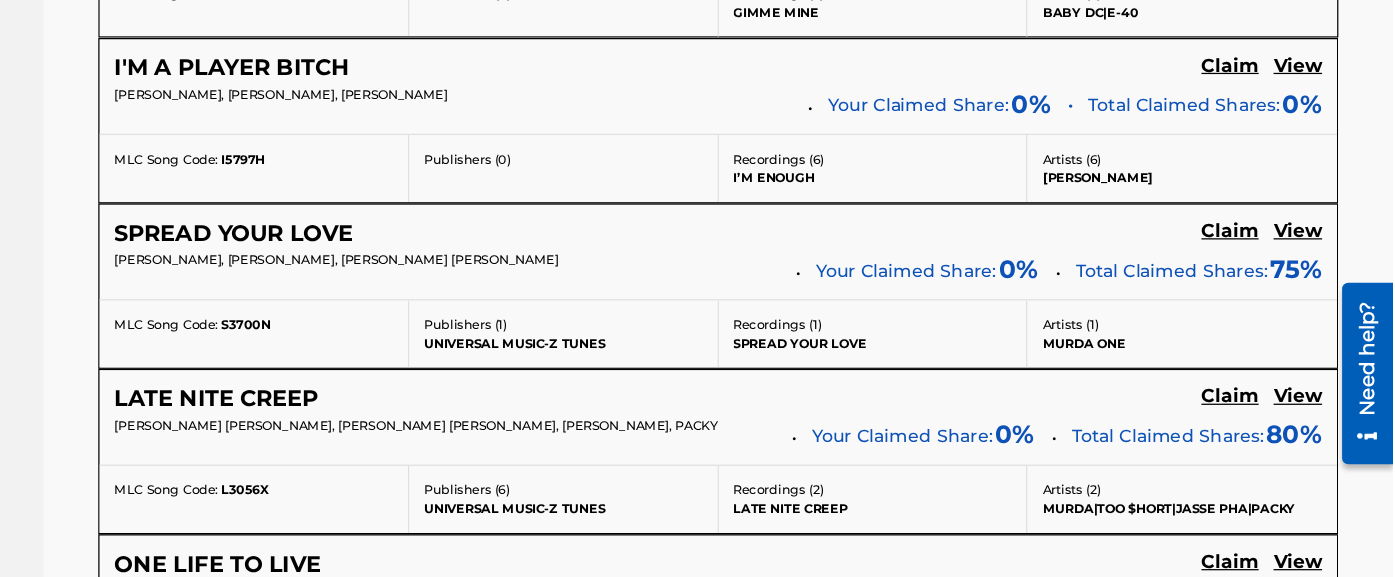 scroll, scrollTop: 813, scrollLeft: 0, axis: vertical 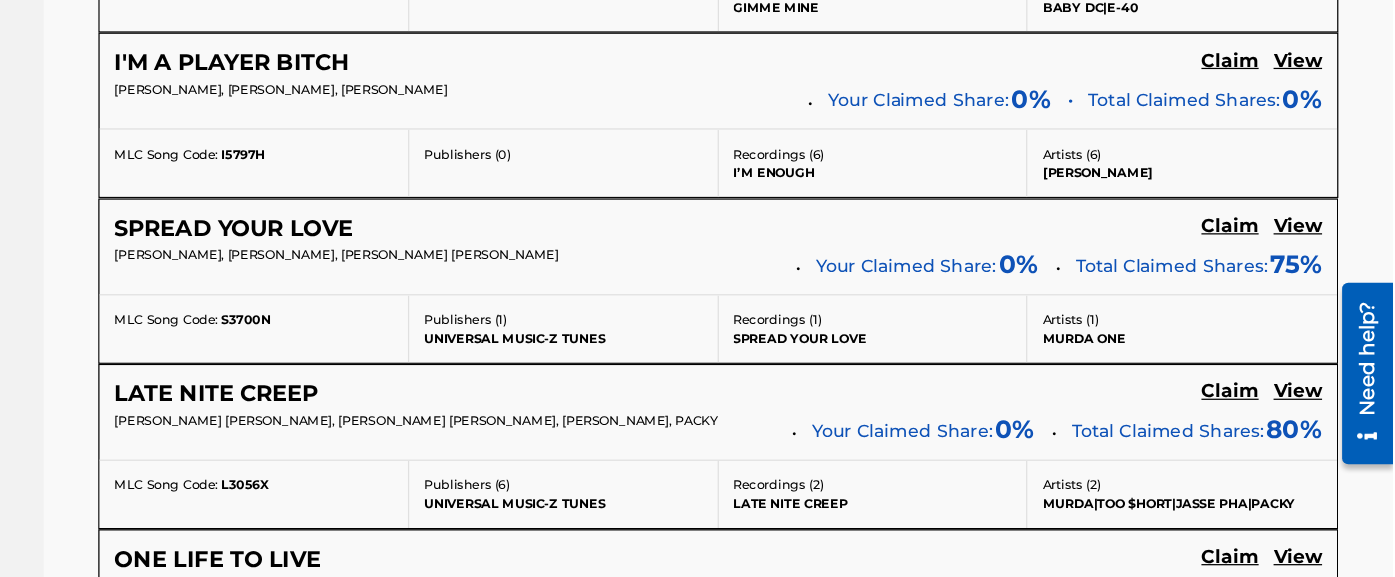 click on "Recordings ( 6 ) I’M ENOUGH" at bounding box center [977, 244] 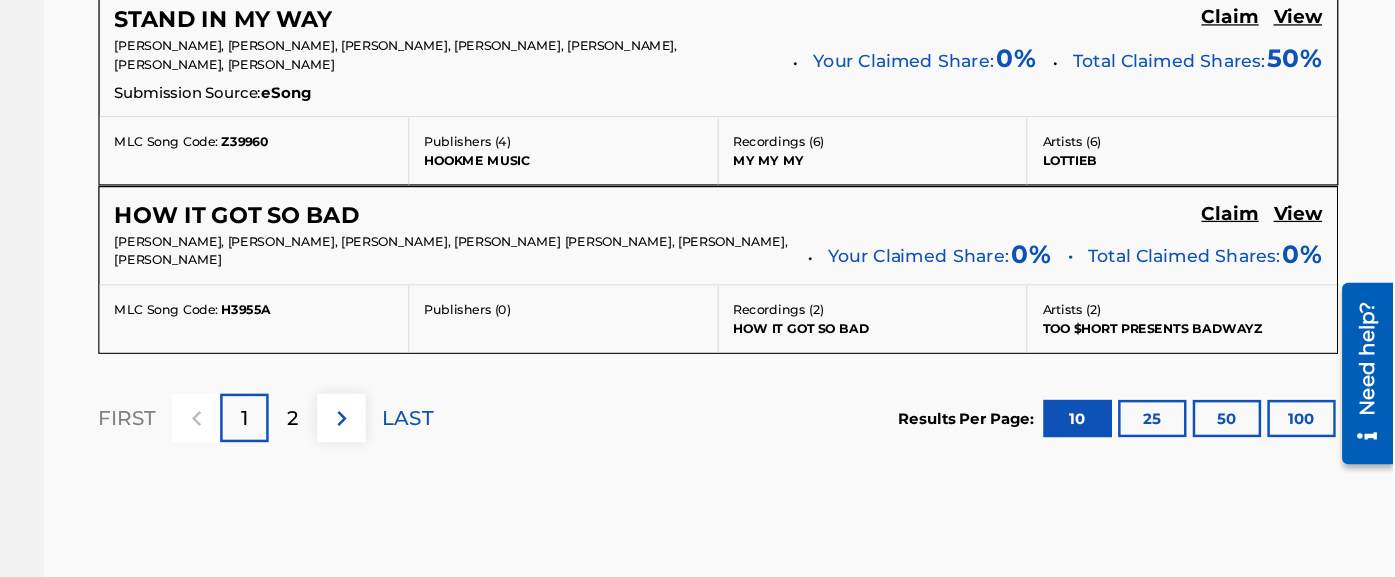scroll, scrollTop: 1808, scrollLeft: 0, axis: vertical 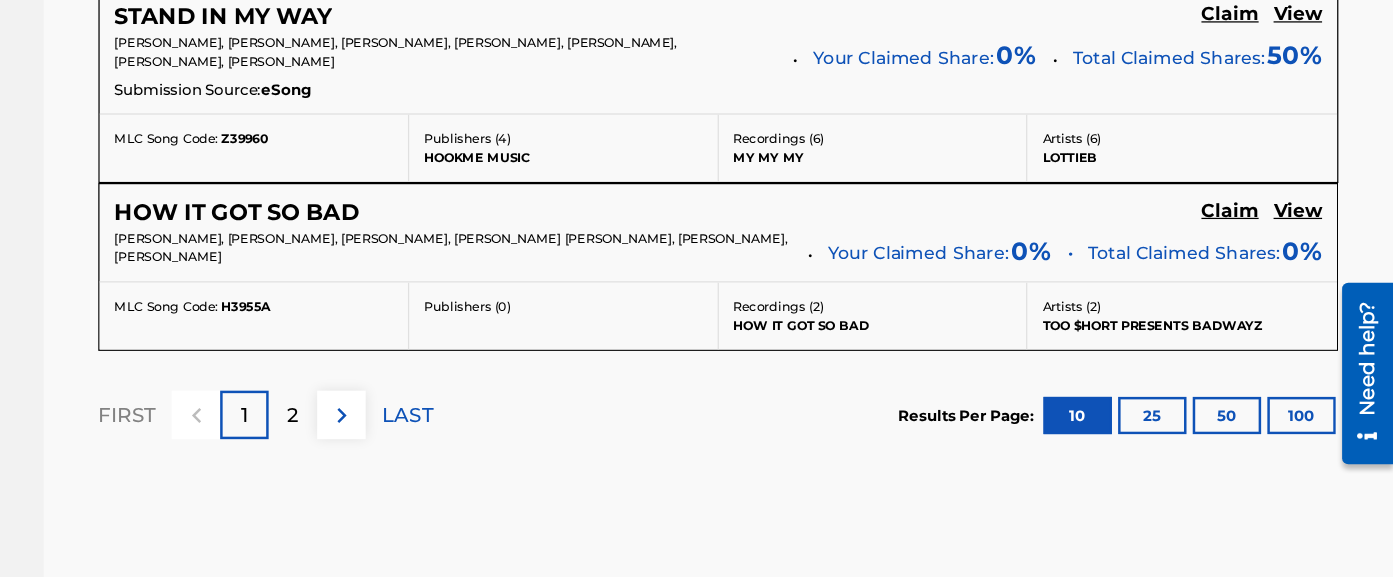 click on "100" at bounding box center (1321, 447) 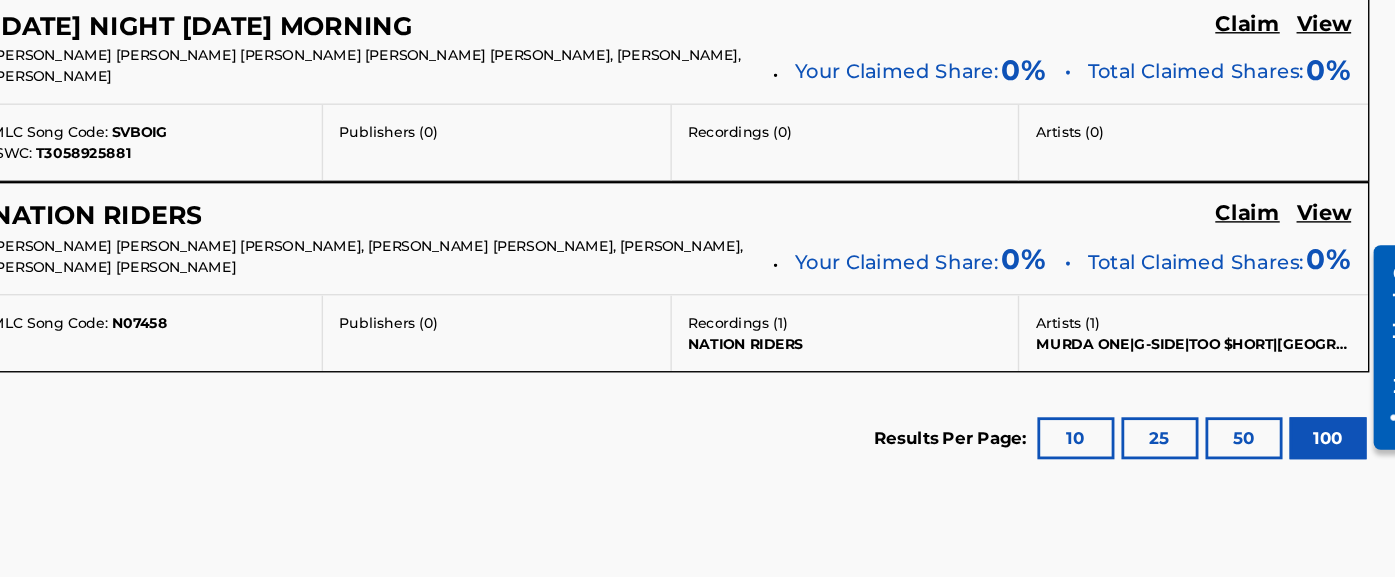 scroll, scrollTop: 2975, scrollLeft: 0, axis: vertical 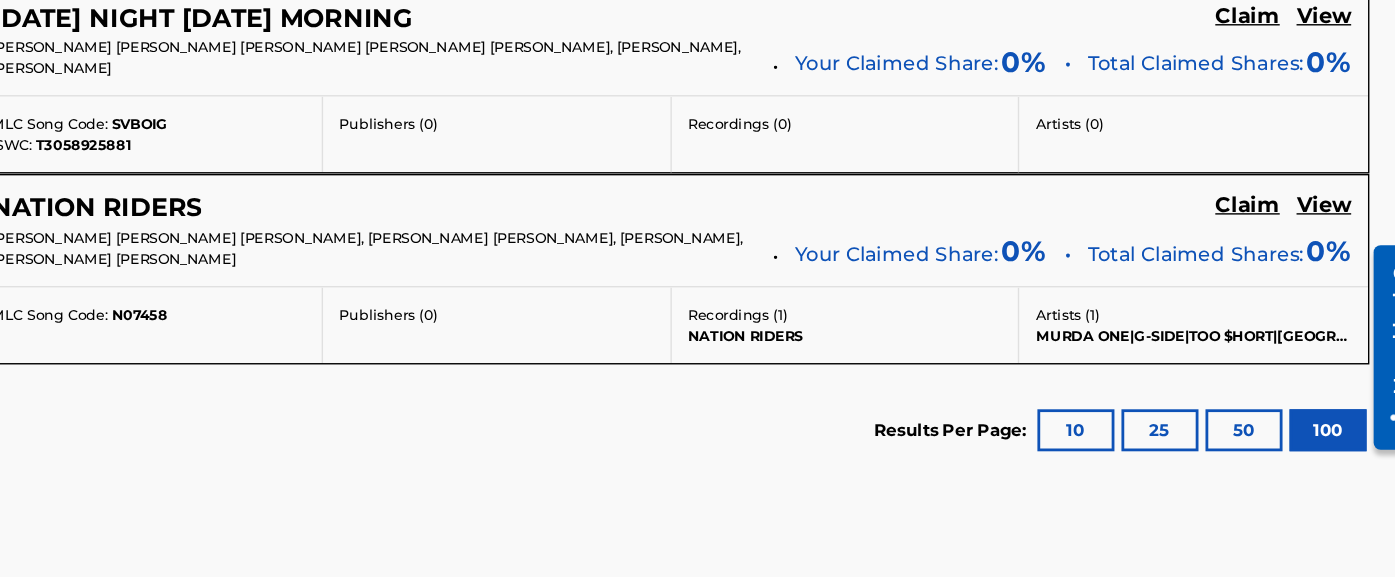 click on "Claim" at bounding box center (1264, -2134) 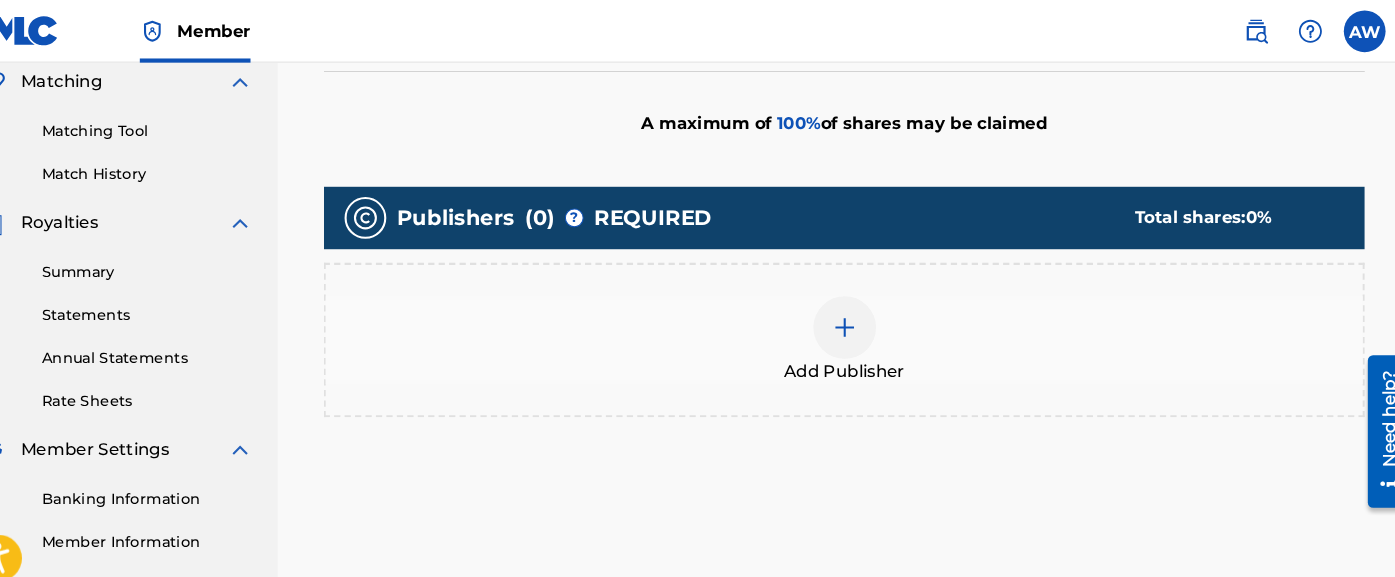 scroll, scrollTop: 446, scrollLeft: 0, axis: vertical 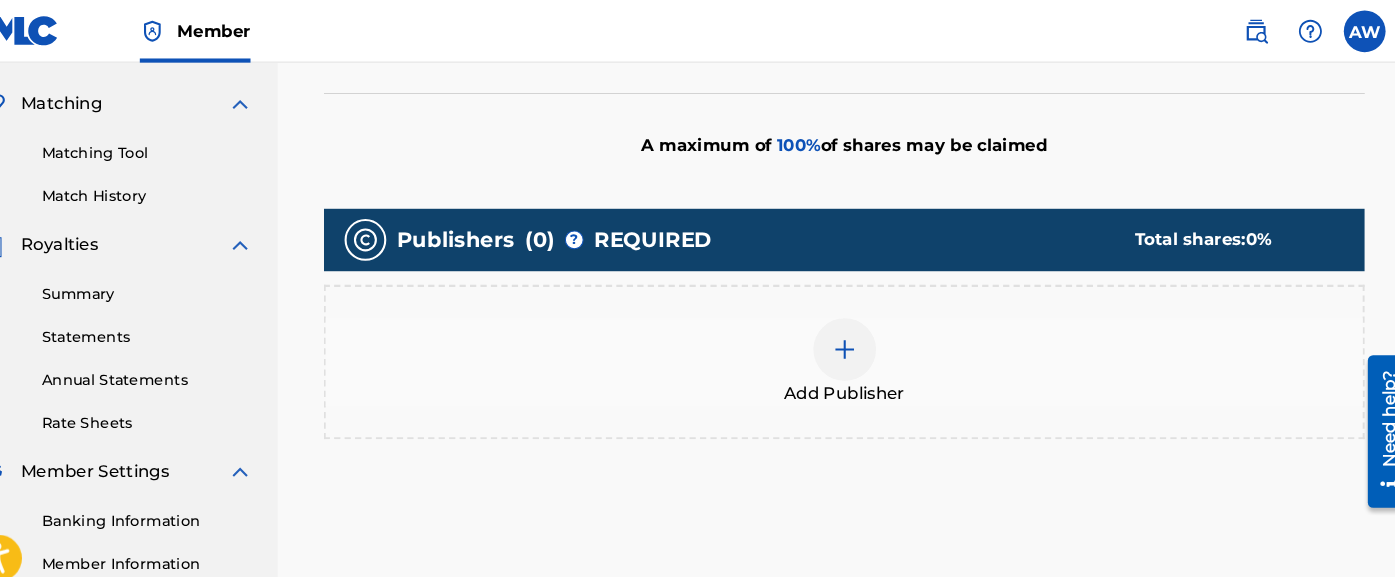 click at bounding box center (853, 335) 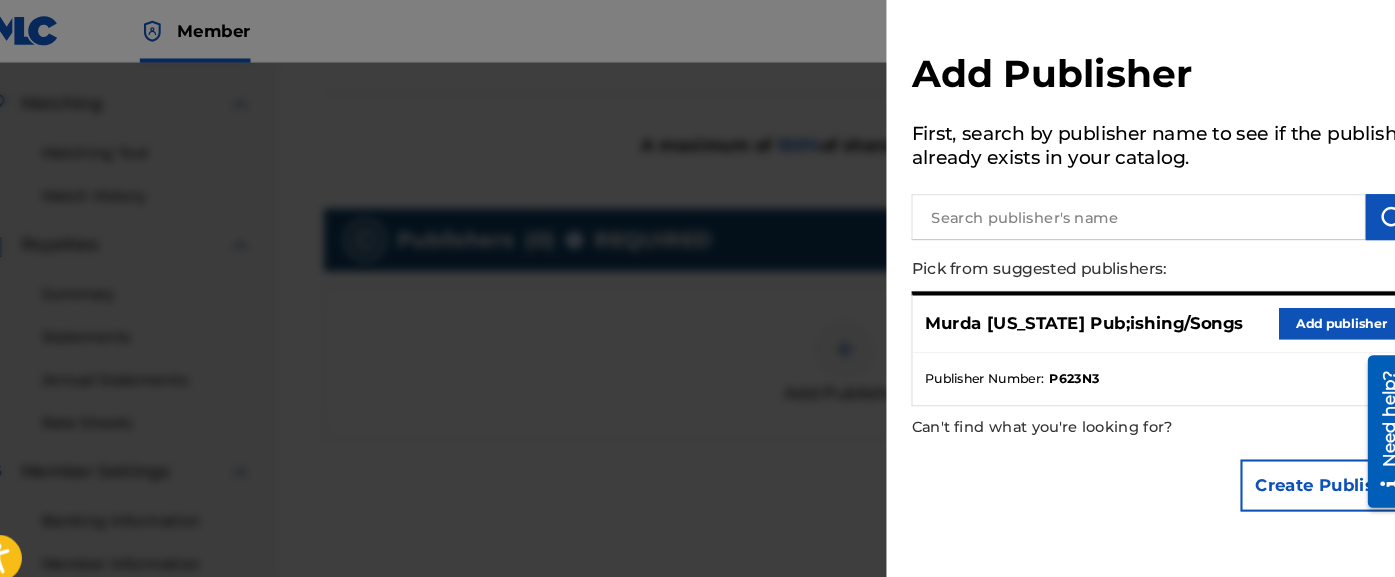 click on "Add publisher" at bounding box center (1329, 310) 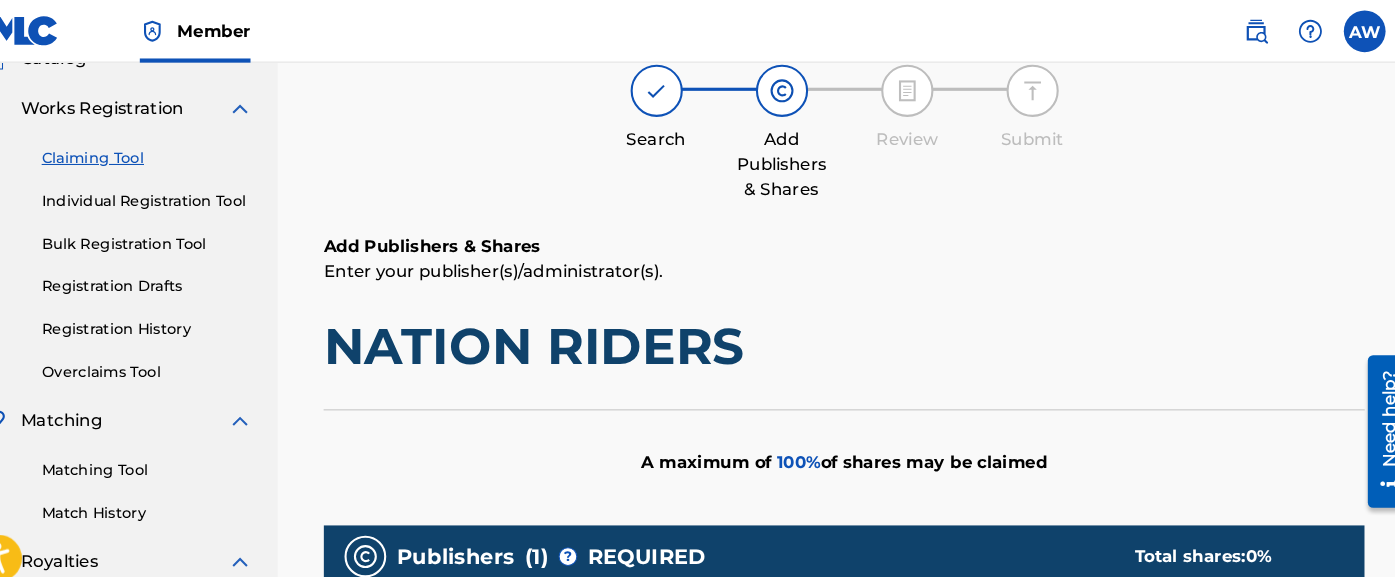 scroll, scrollTop: 142, scrollLeft: 0, axis: vertical 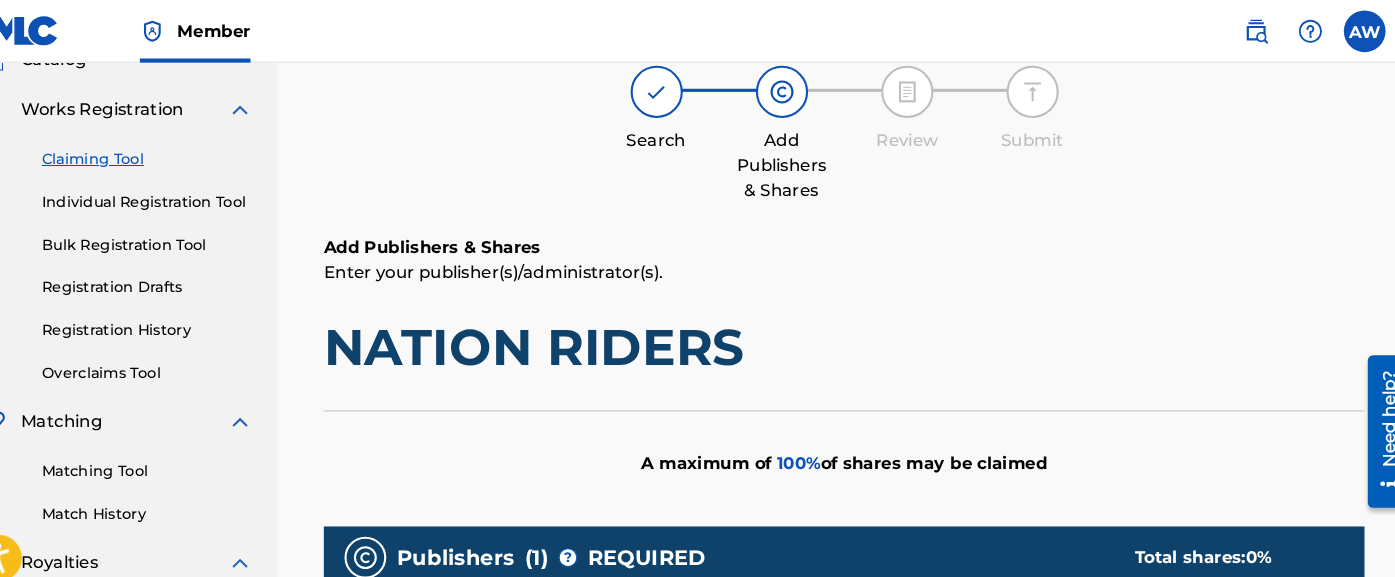 click on "Claiming Tool" at bounding box center (185, 152) 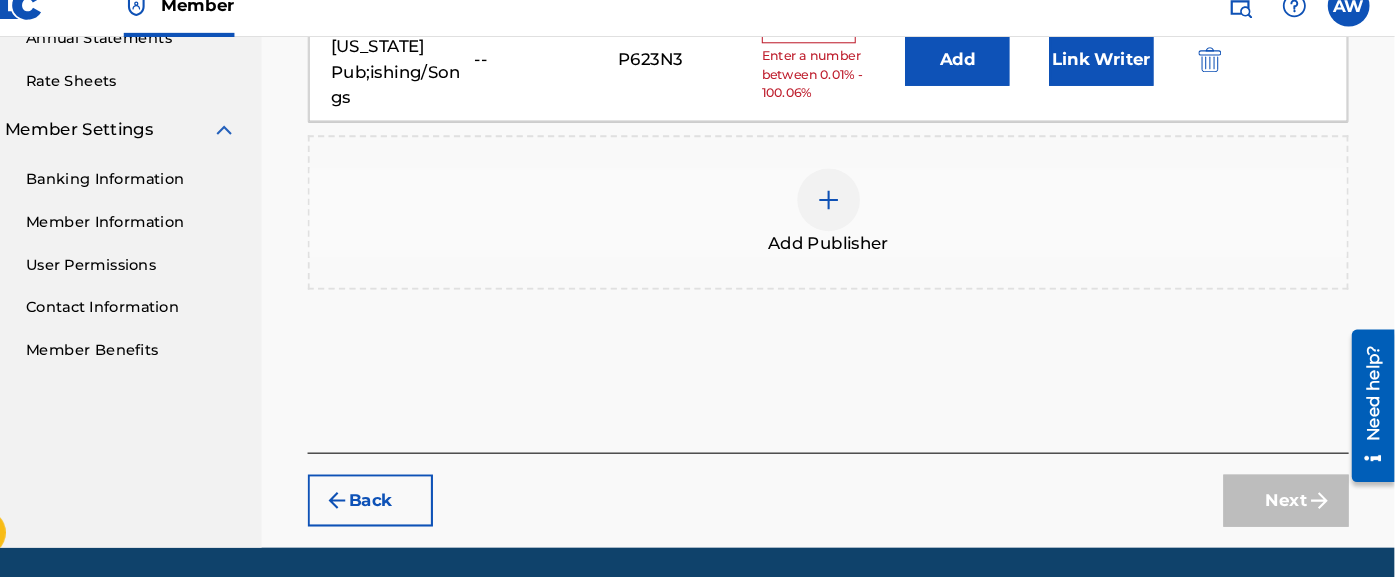scroll, scrollTop: 813, scrollLeft: 0, axis: vertical 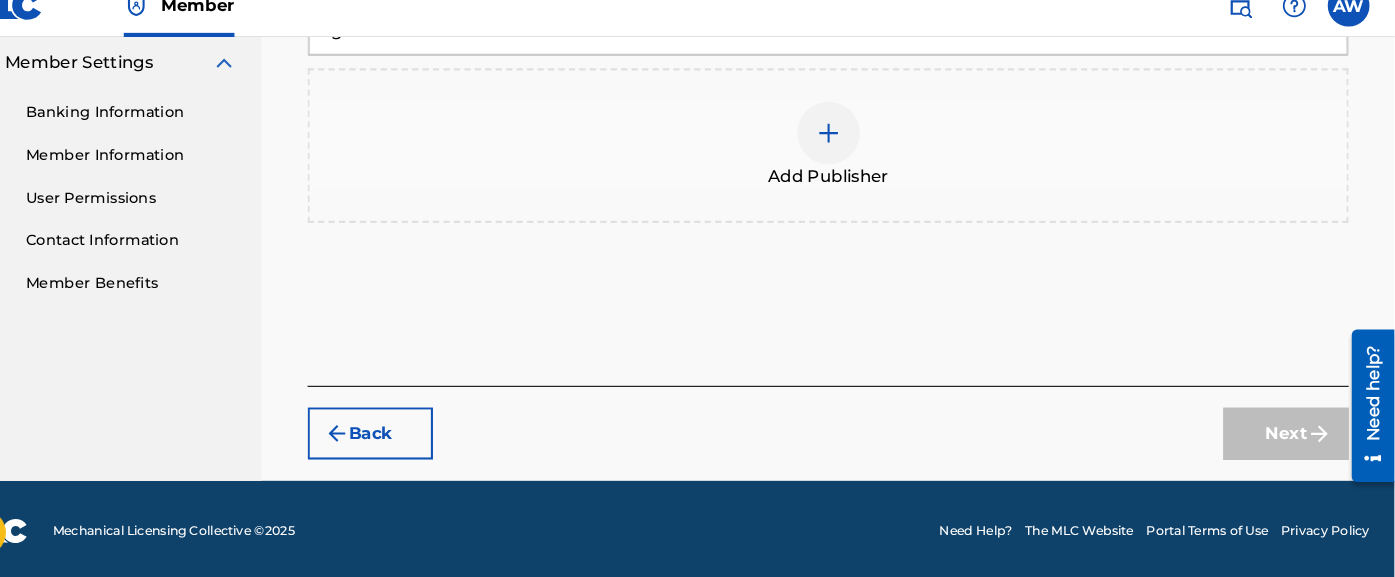 click at bounding box center [853, 152] 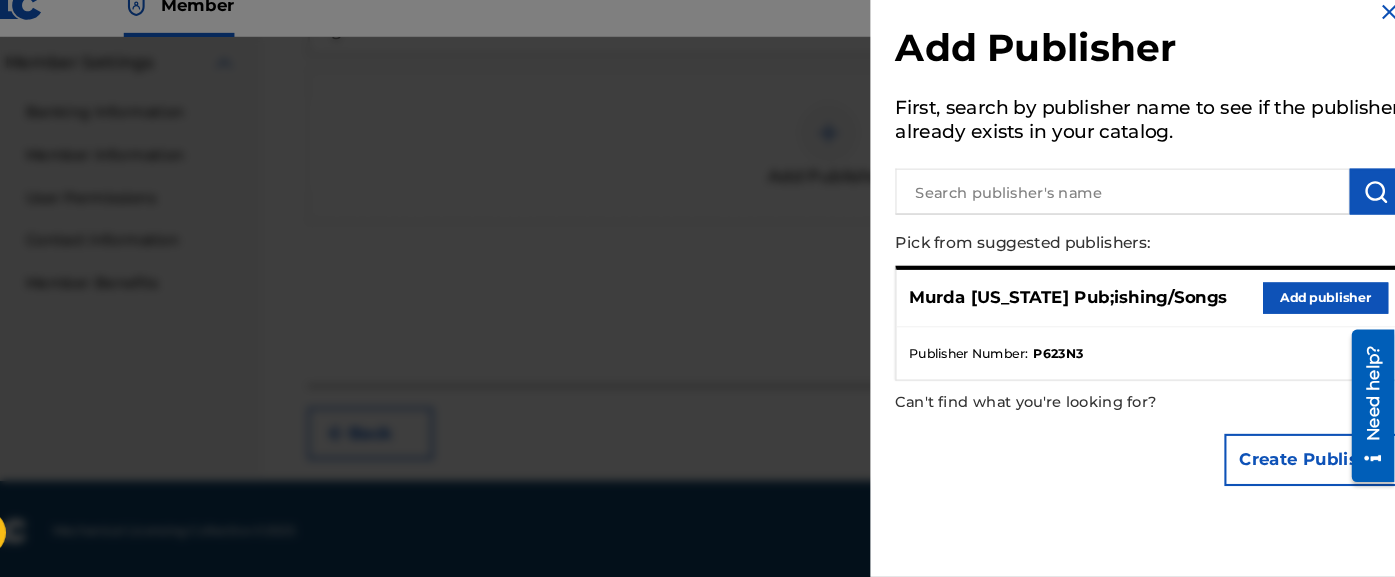click on "Create Publisher" at bounding box center [1317, 465] 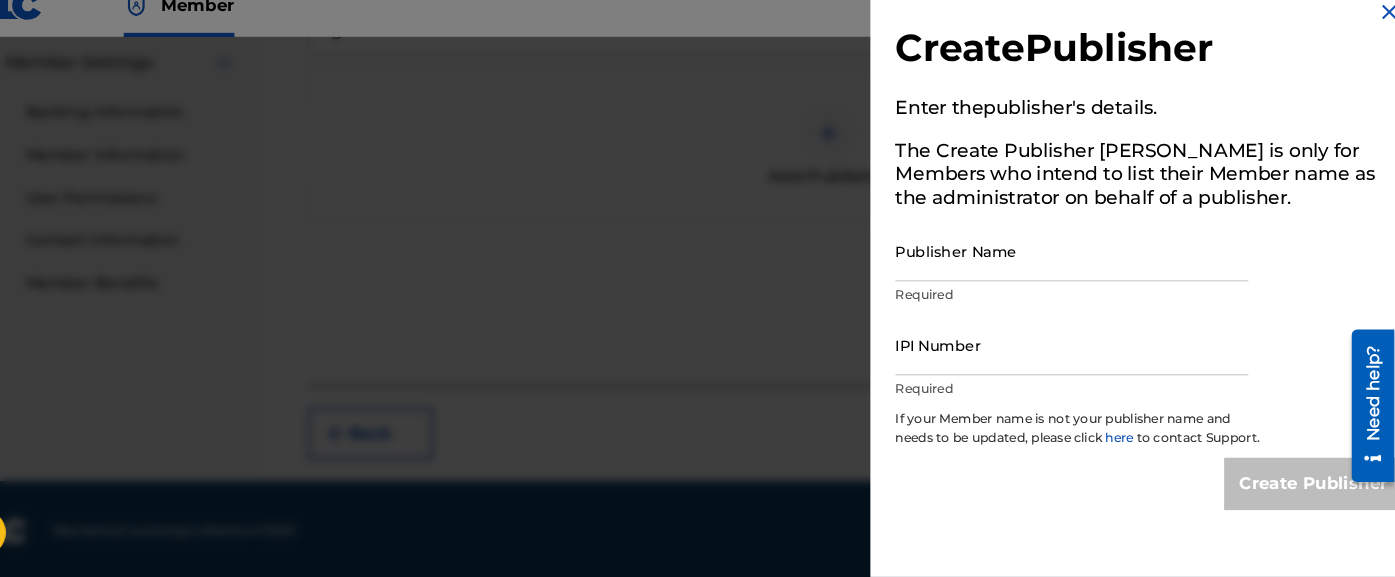 click on "IPI Number" at bounding box center (1086, 355) 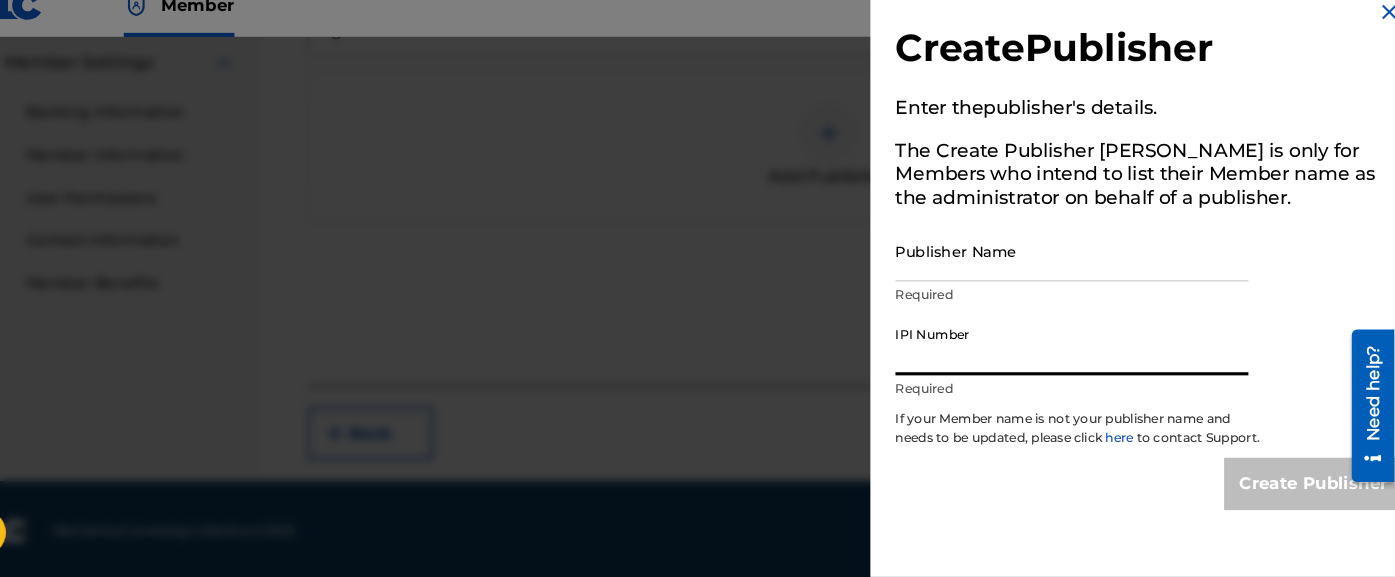 click at bounding box center [1390, 36] 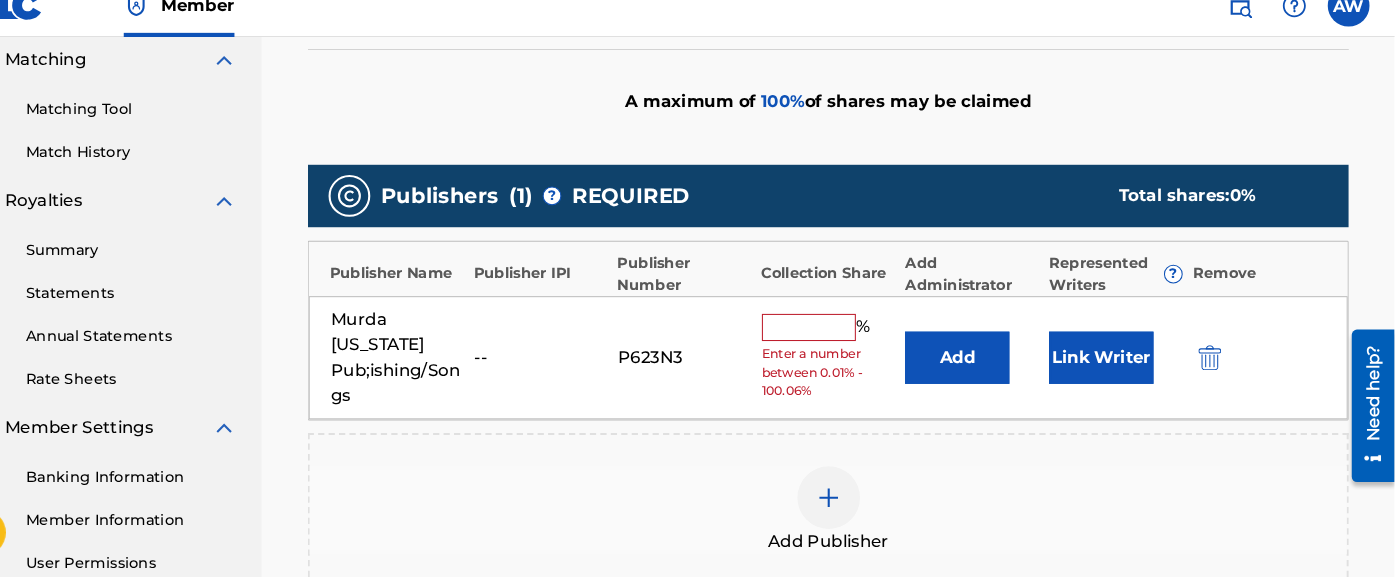 scroll, scrollTop: 503, scrollLeft: 0, axis: vertical 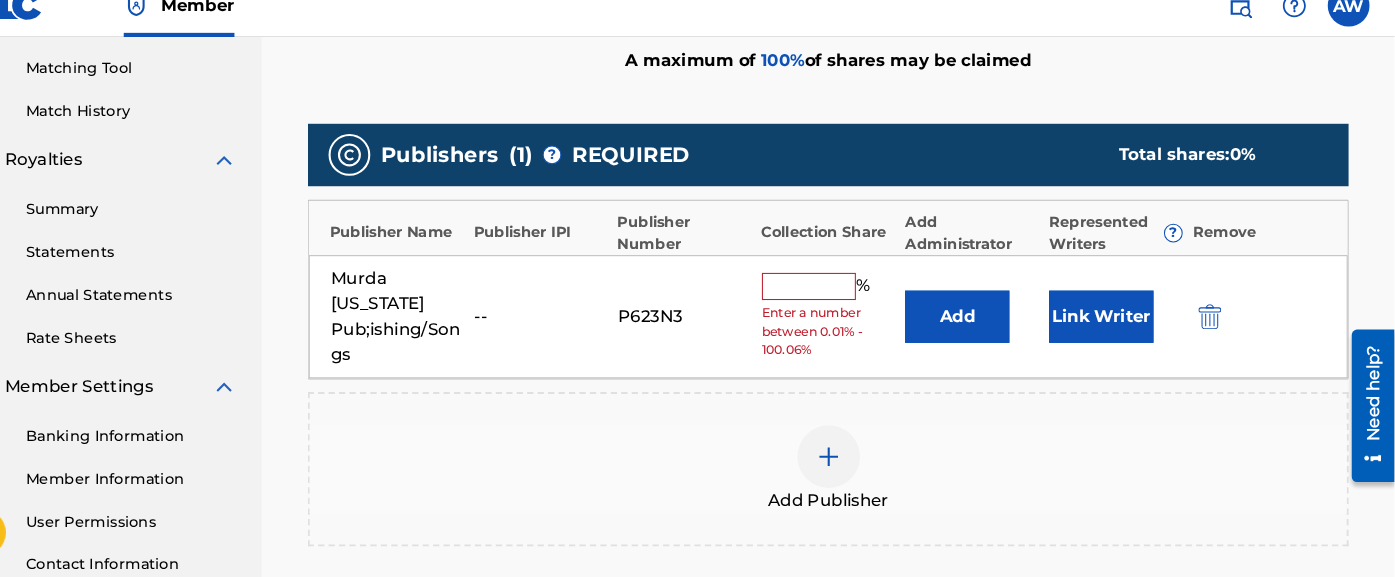 click on "Enter a number between 0.01% - 100.06%" at bounding box center [853, 342] 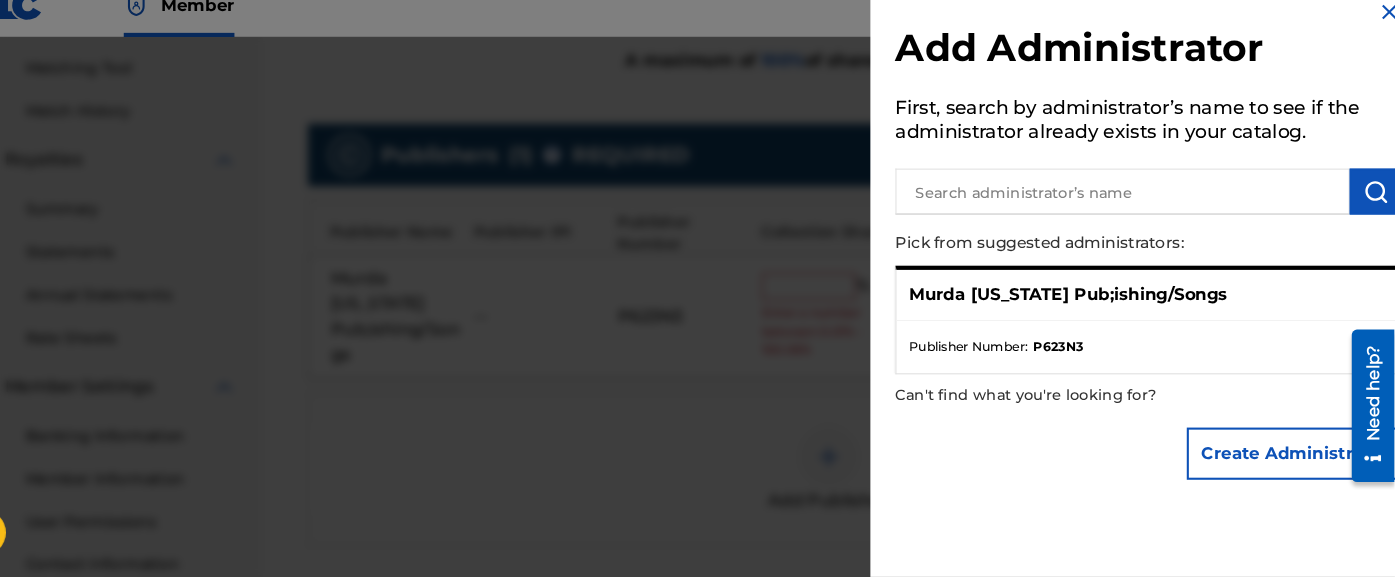 click at bounding box center [1134, 208] 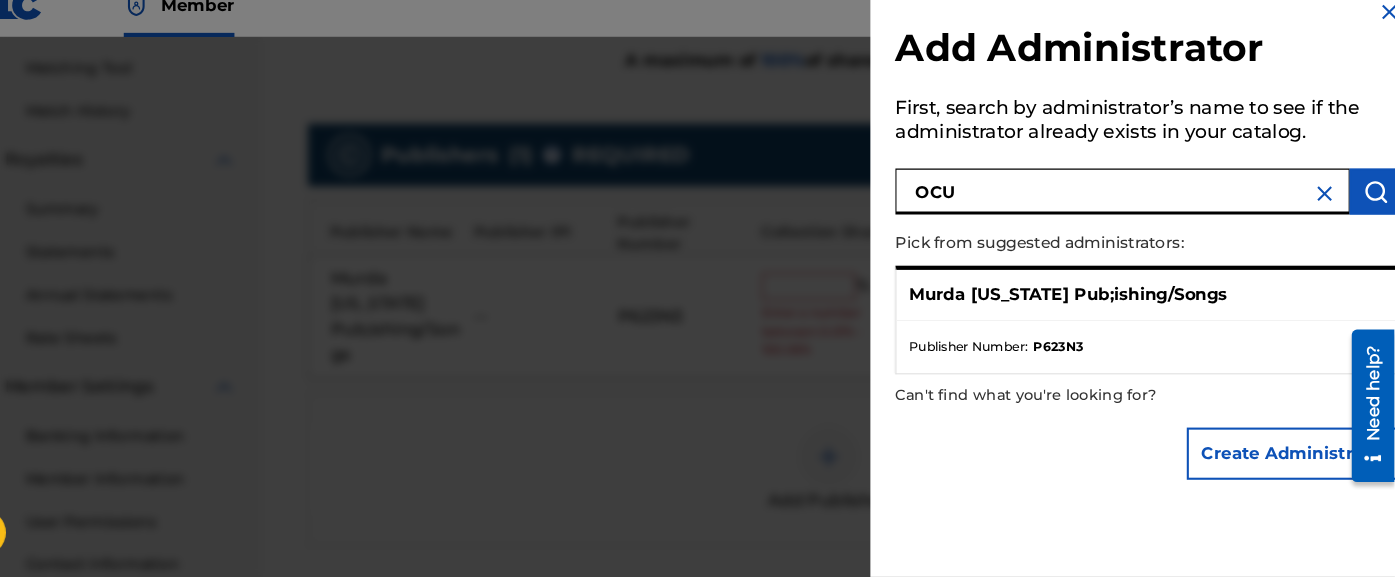 type on "OCU" 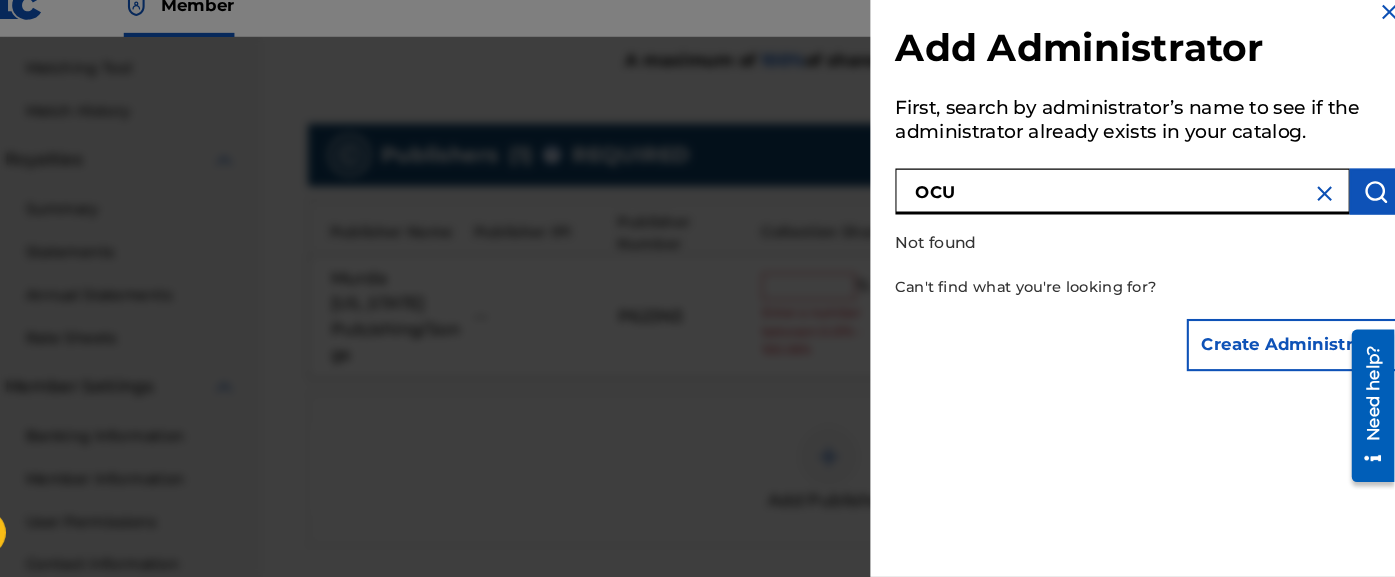 click on "Create Administrator" at bounding box center (1299, 355) 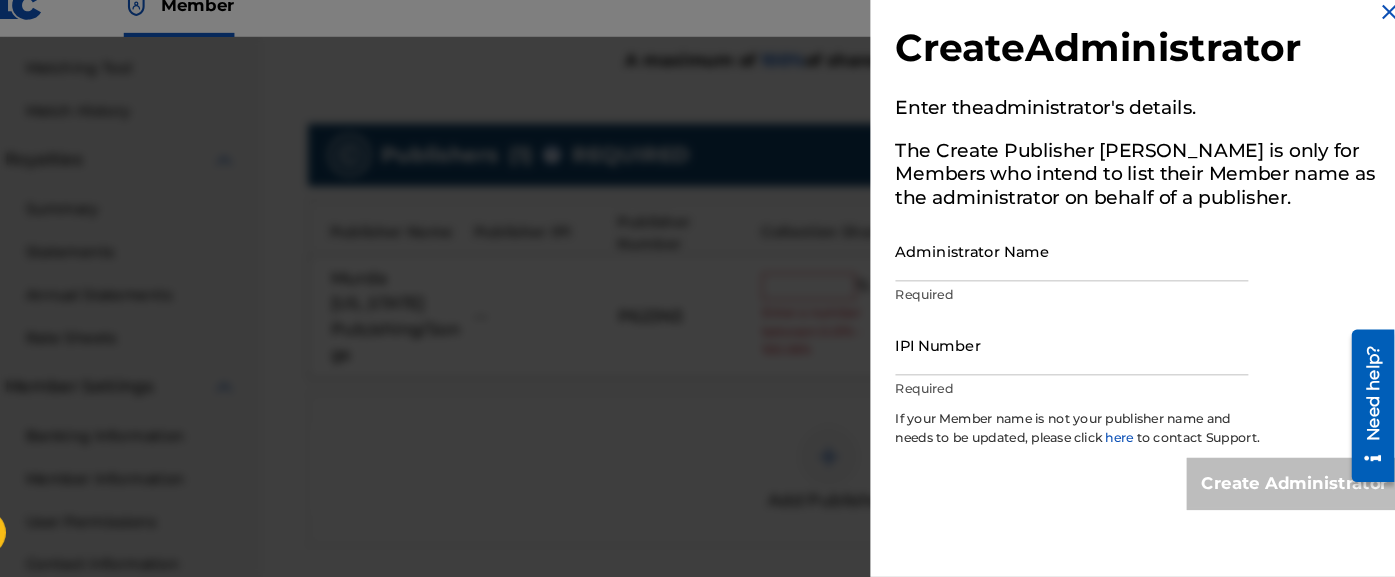 click on "IPI Number" at bounding box center [1086, 355] 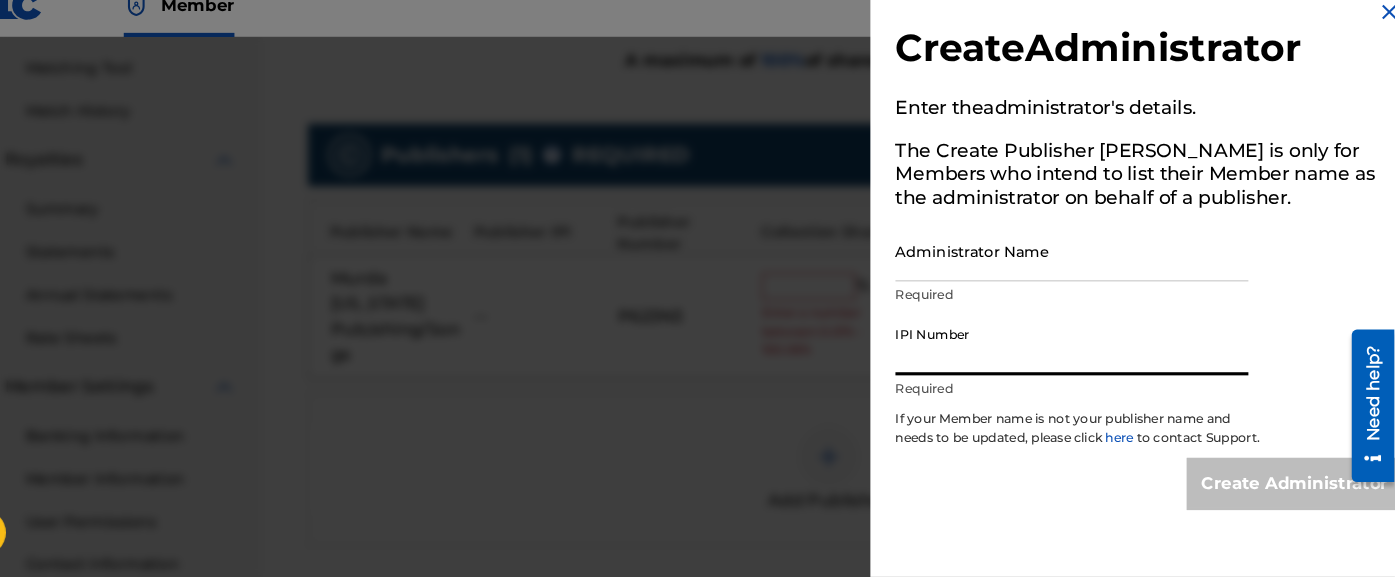 click on "Administrator Name" at bounding box center (1086, 265) 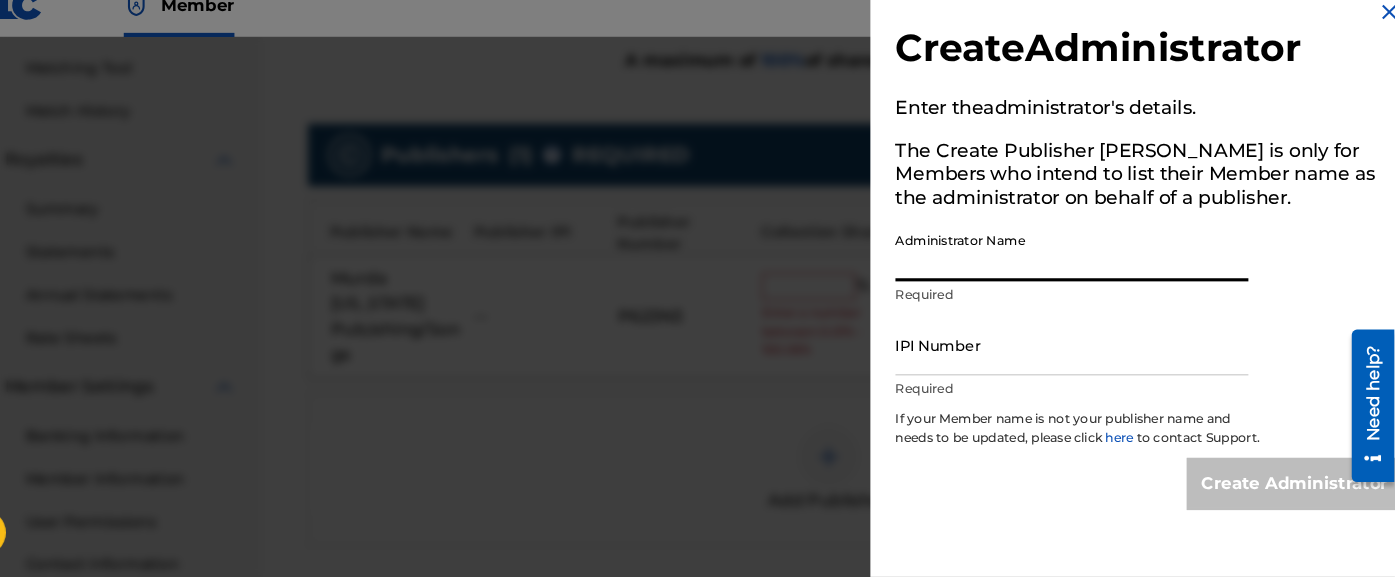 click at bounding box center (1390, 36) 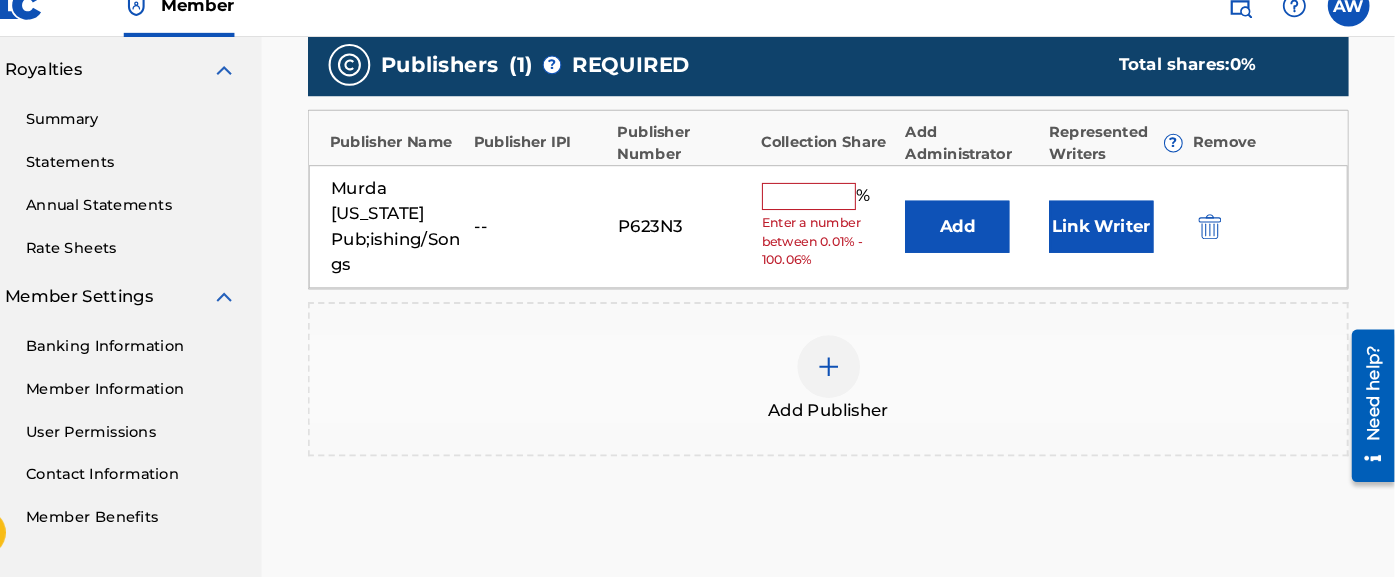 scroll, scrollTop: 592, scrollLeft: 0, axis: vertical 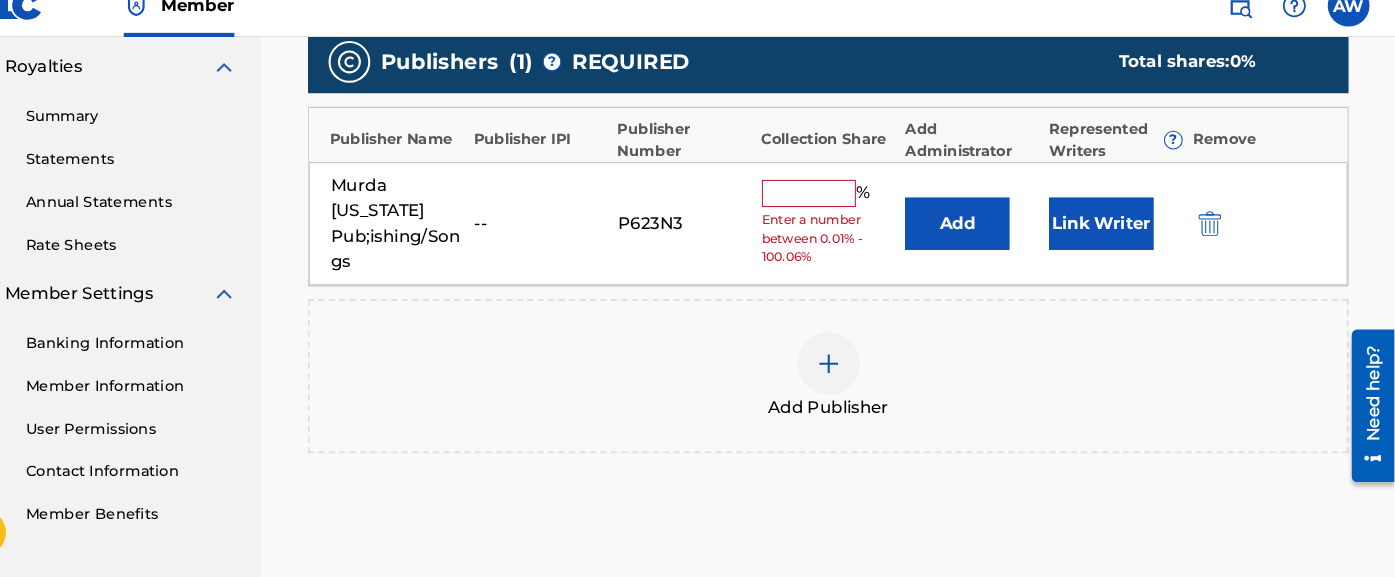 click on "Annual Statements" at bounding box center (185, 218) 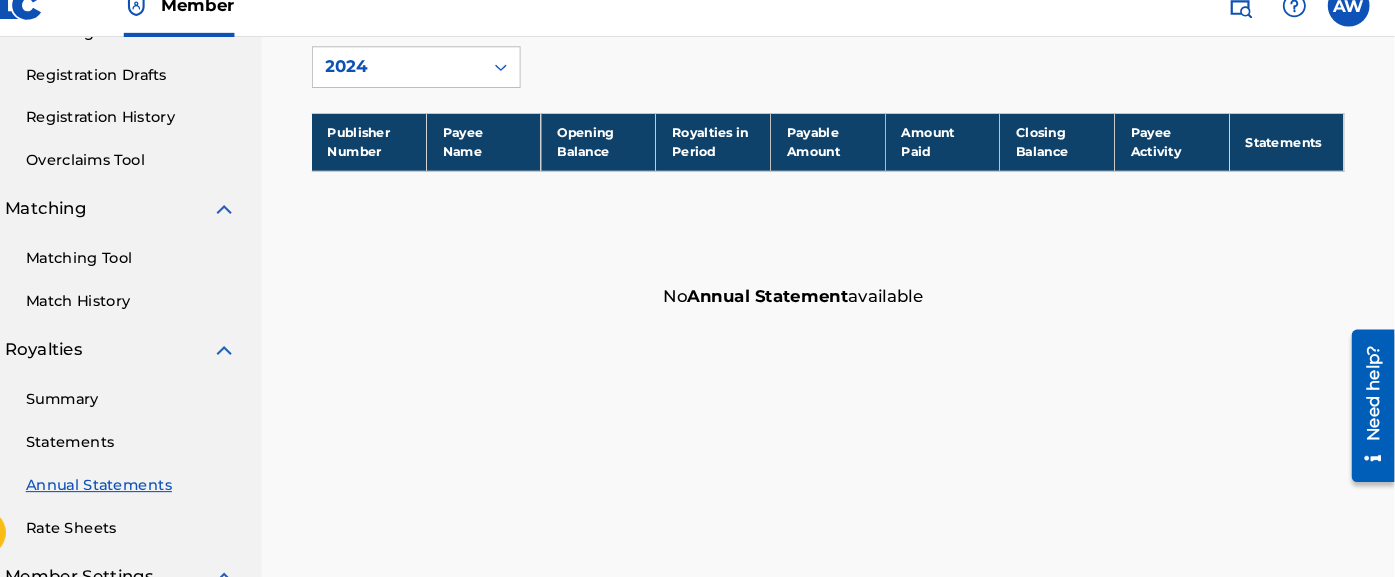 scroll, scrollTop: 331, scrollLeft: 0, axis: vertical 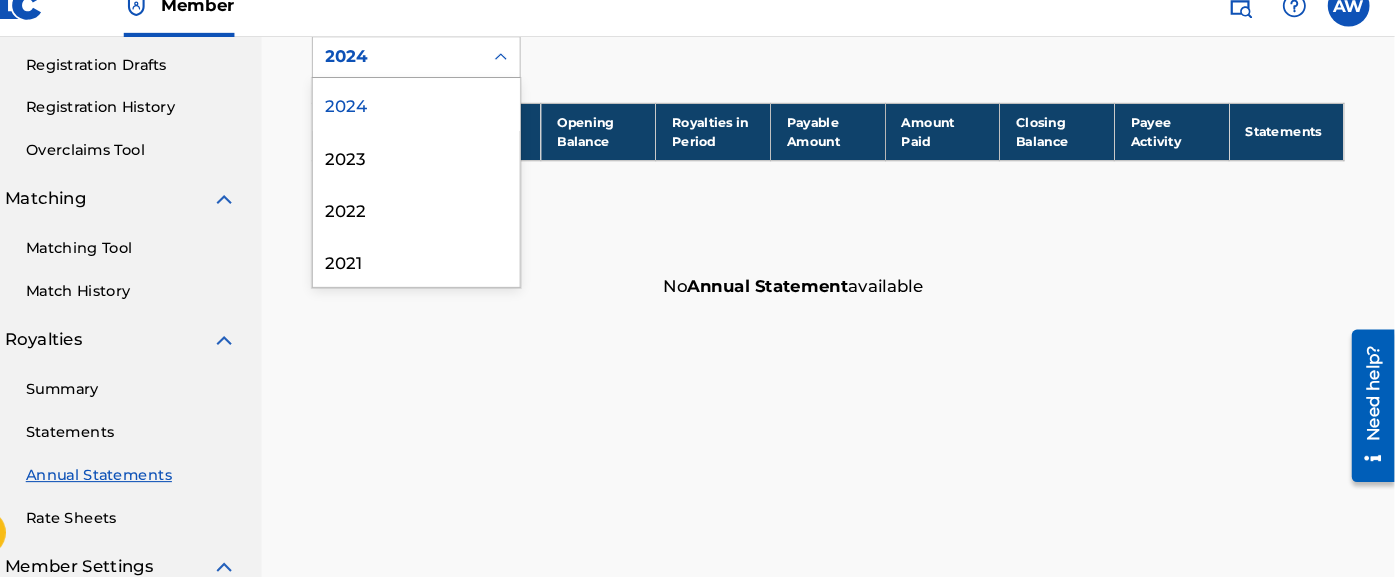 click on "2023" at bounding box center (458, 174) 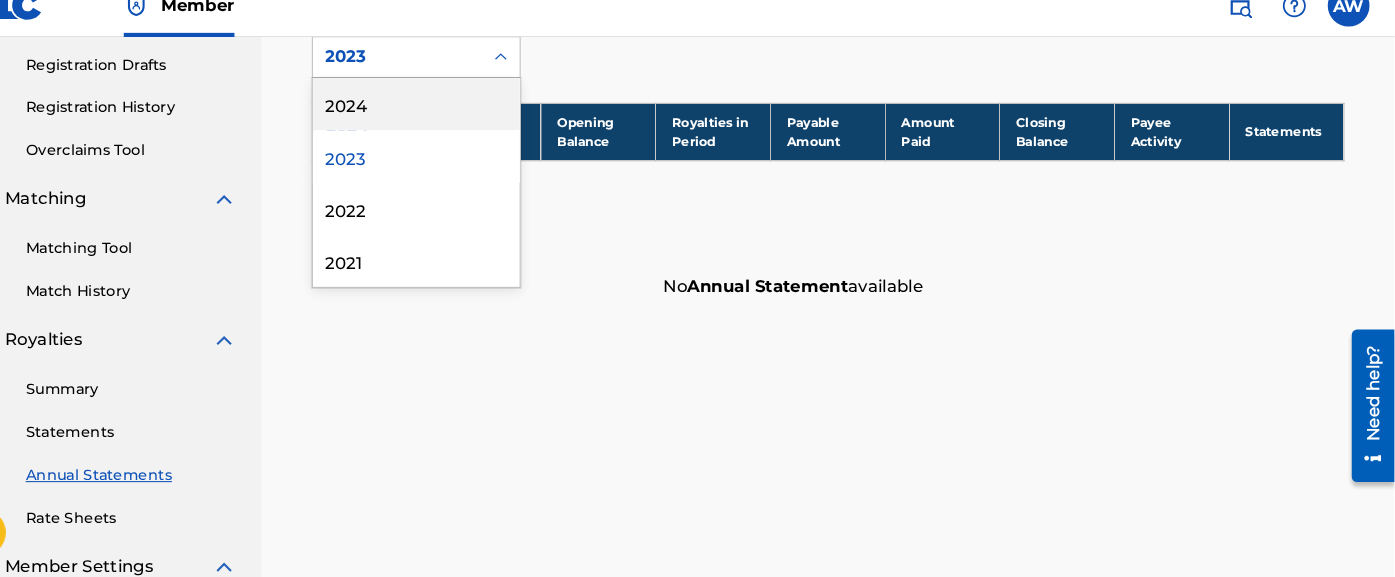 click on "2022" at bounding box center (458, 224) 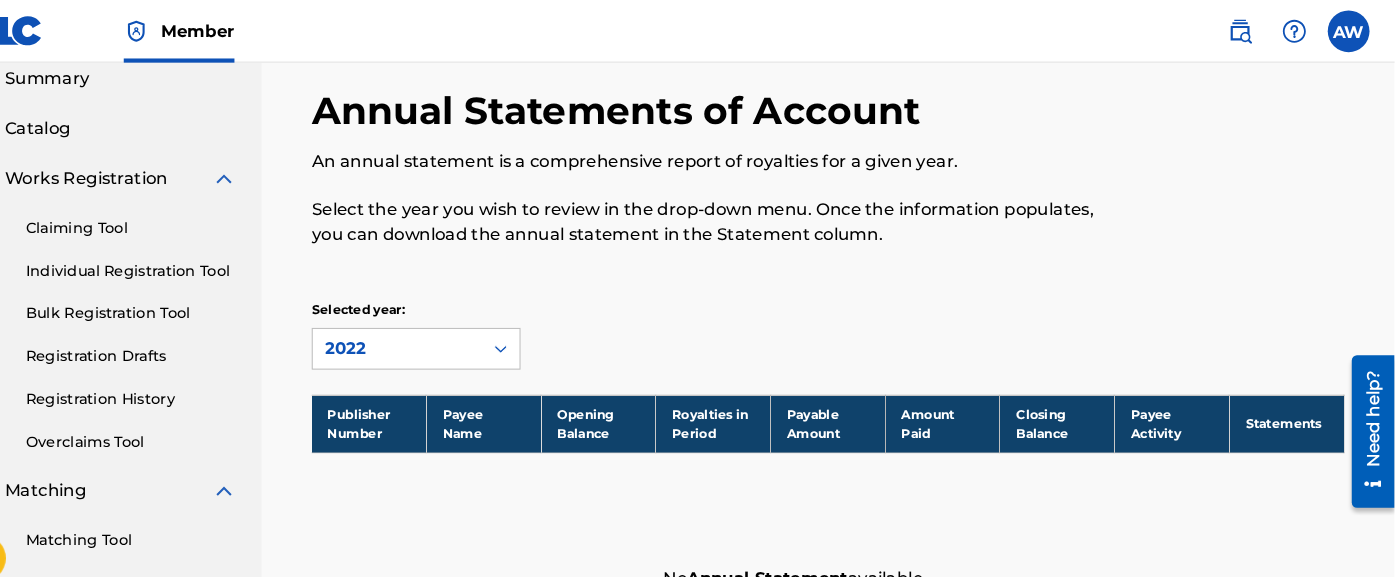 scroll, scrollTop: 64, scrollLeft: 0, axis: vertical 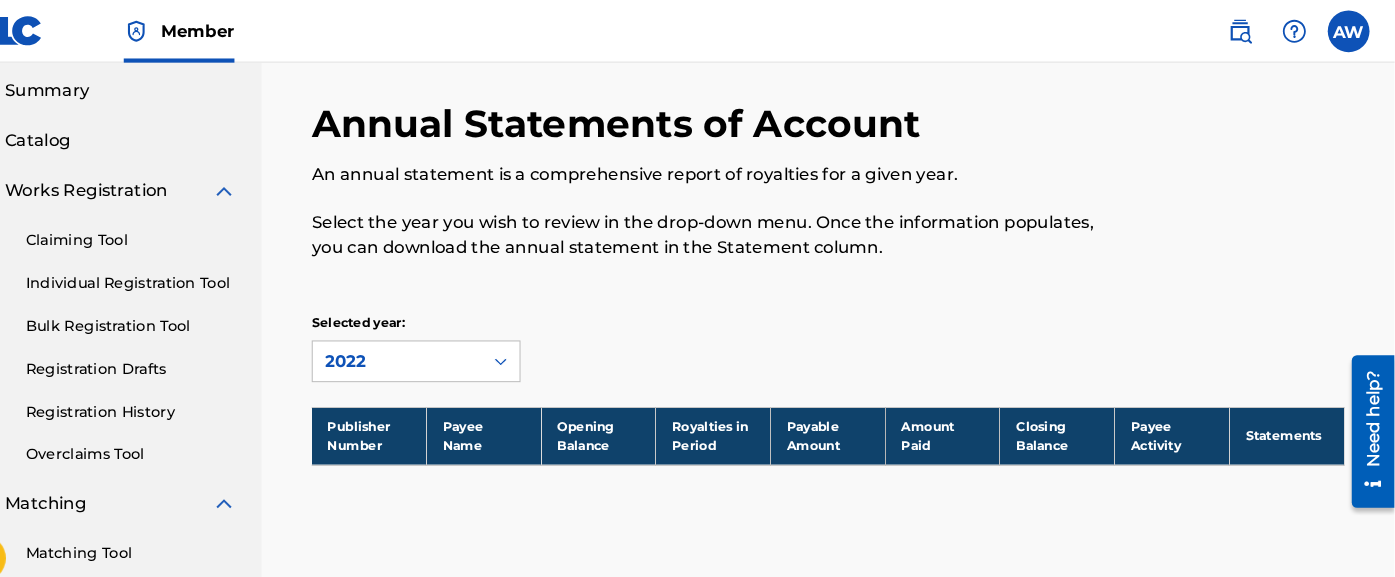 click on "Claiming Tool" at bounding box center [185, 230] 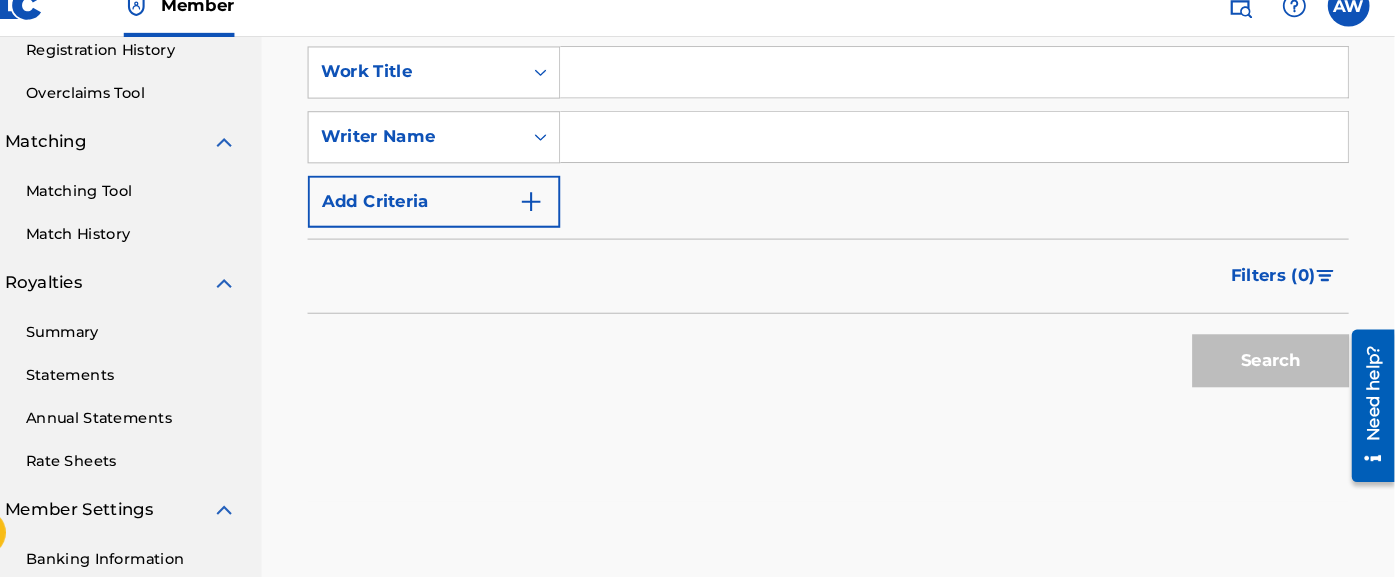 scroll, scrollTop: 386, scrollLeft: 0, axis: vertical 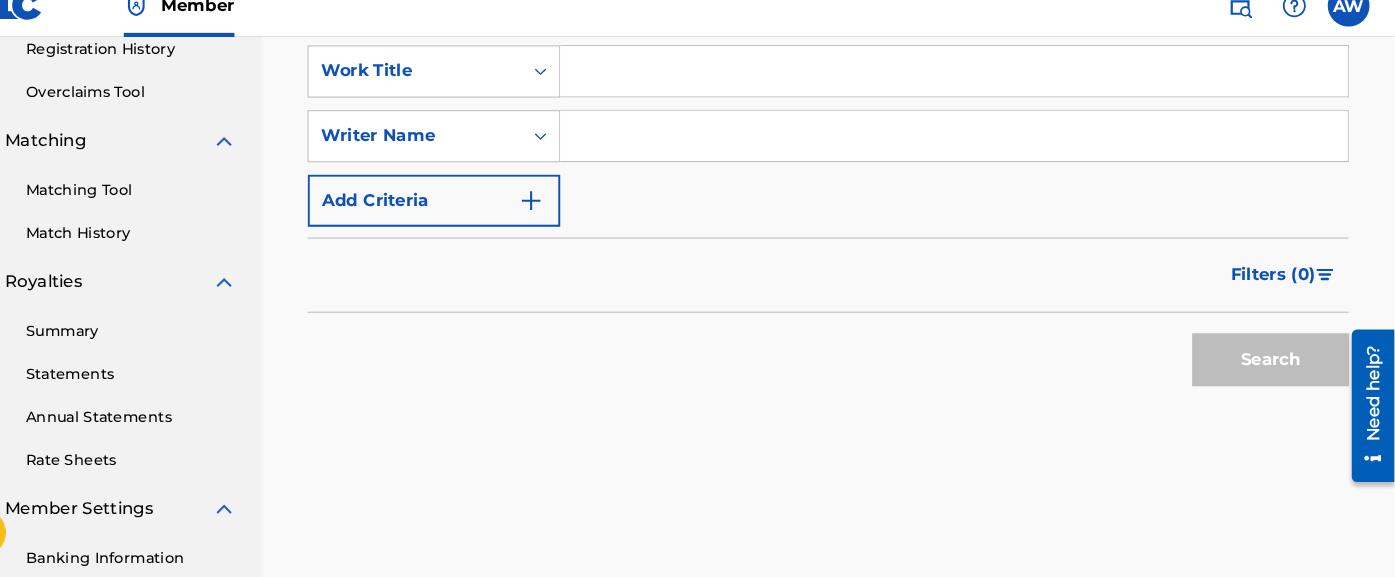 click at bounding box center (973, 155) 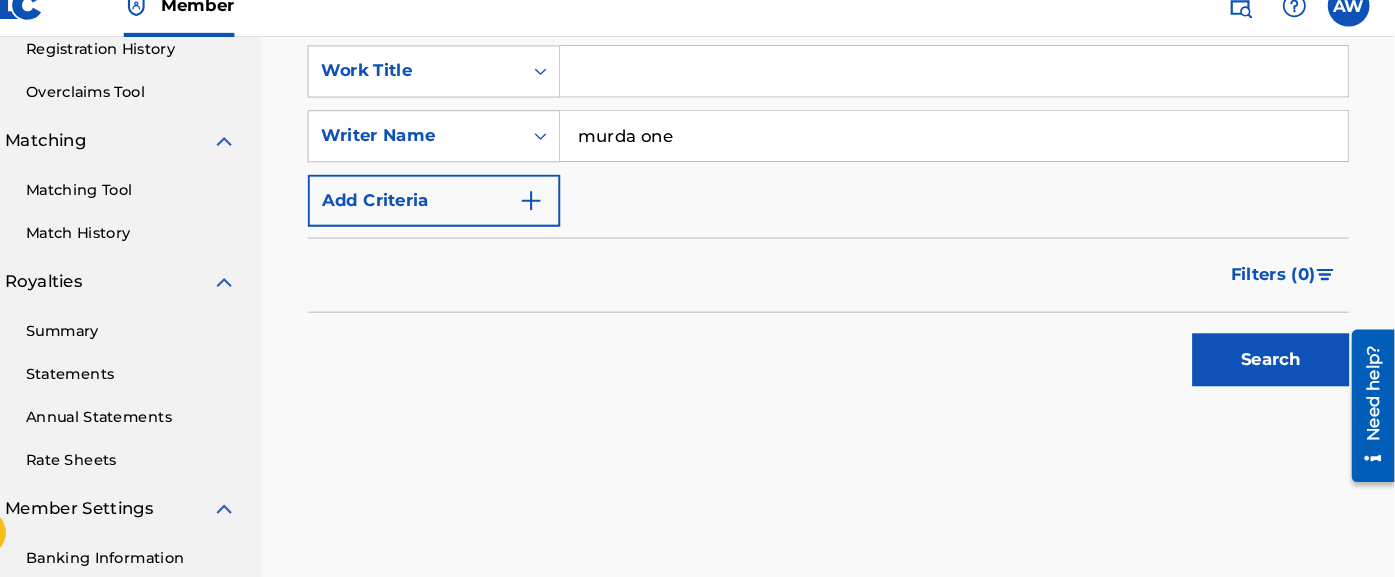 type on "murda one" 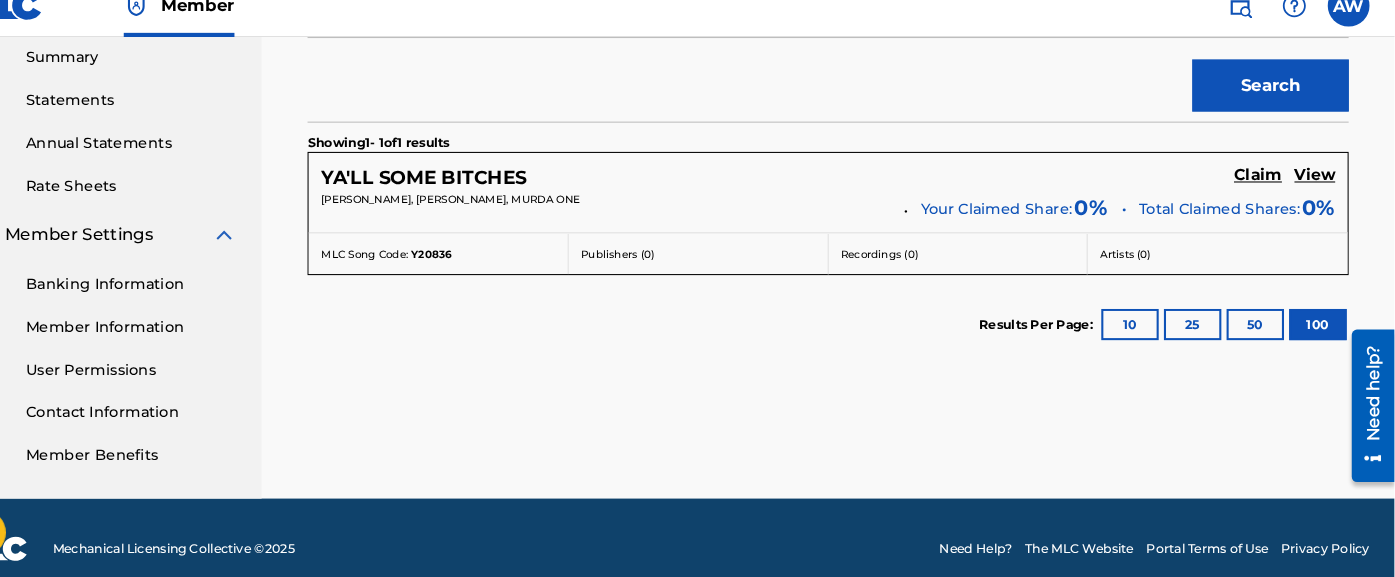 scroll, scrollTop: 657, scrollLeft: 0, axis: vertical 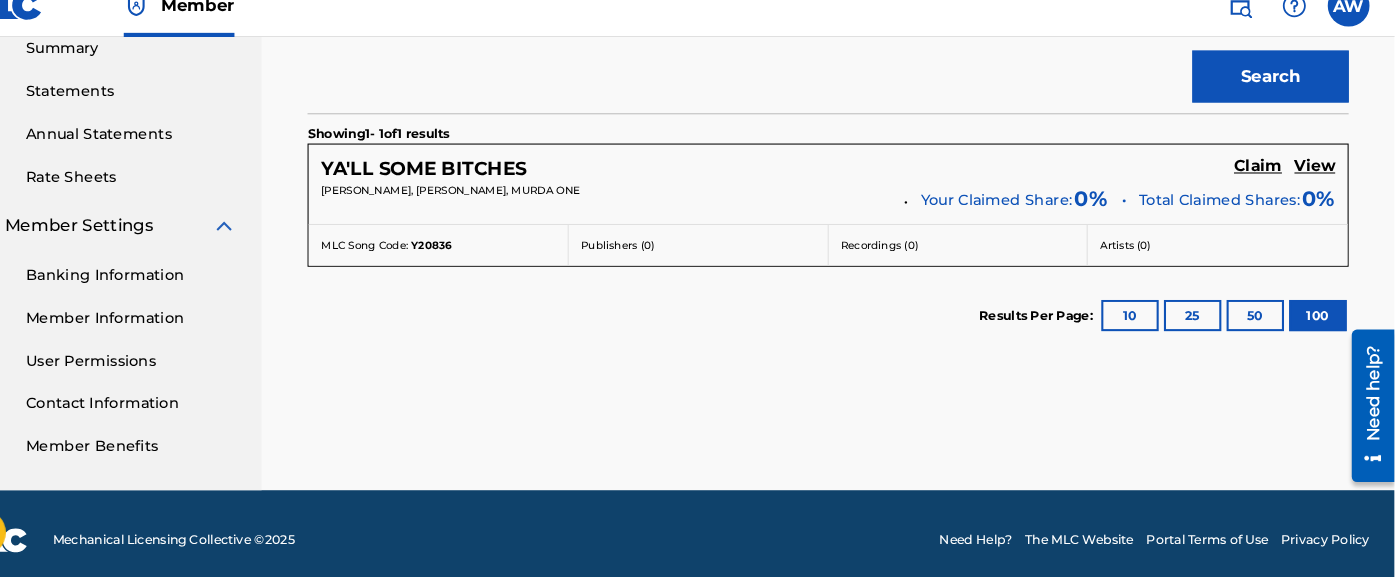 click on "Claim" at bounding box center (1264, 184) 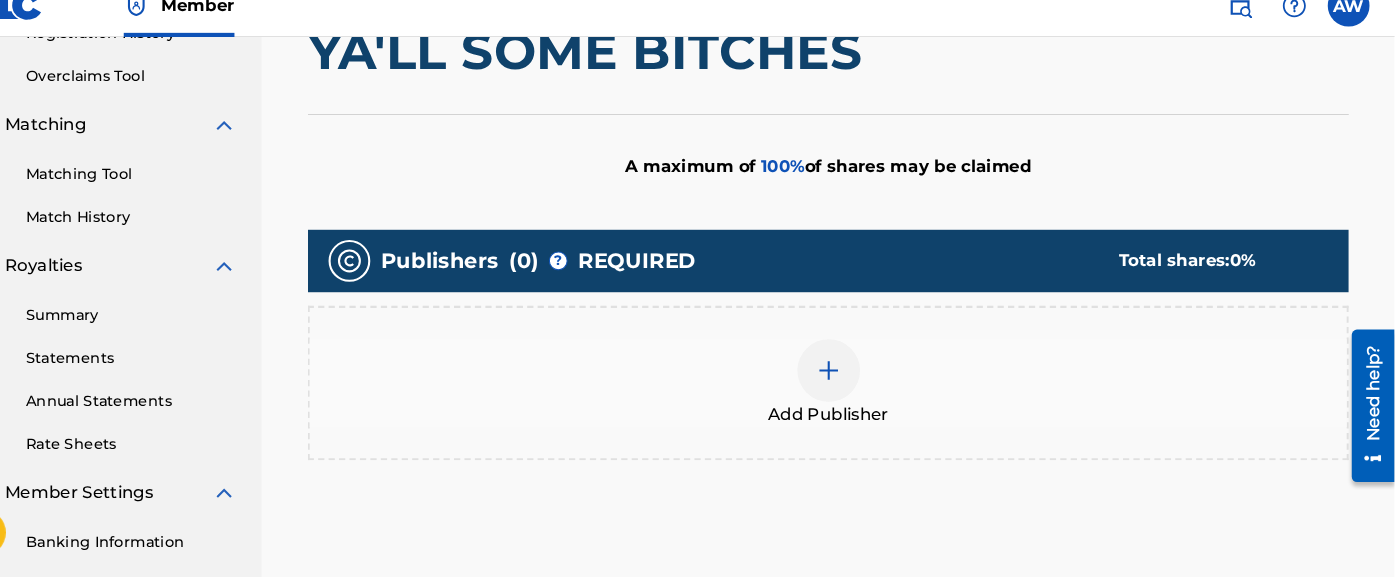 scroll, scrollTop: 403, scrollLeft: 0, axis: vertical 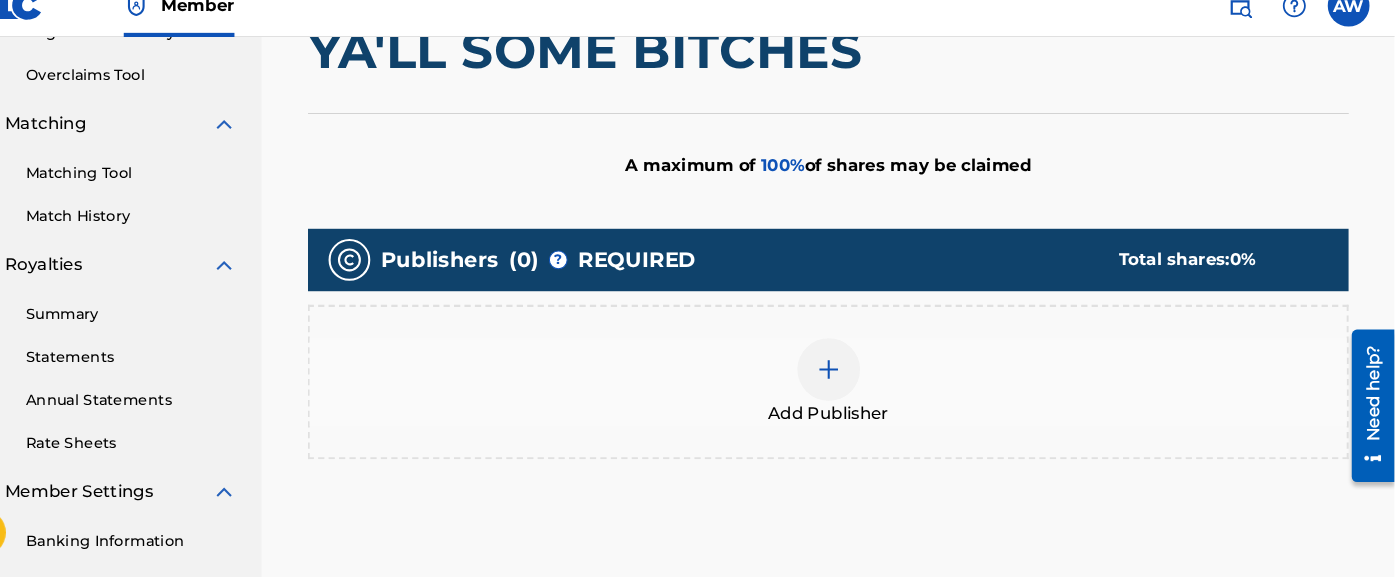 click at bounding box center [853, 378] 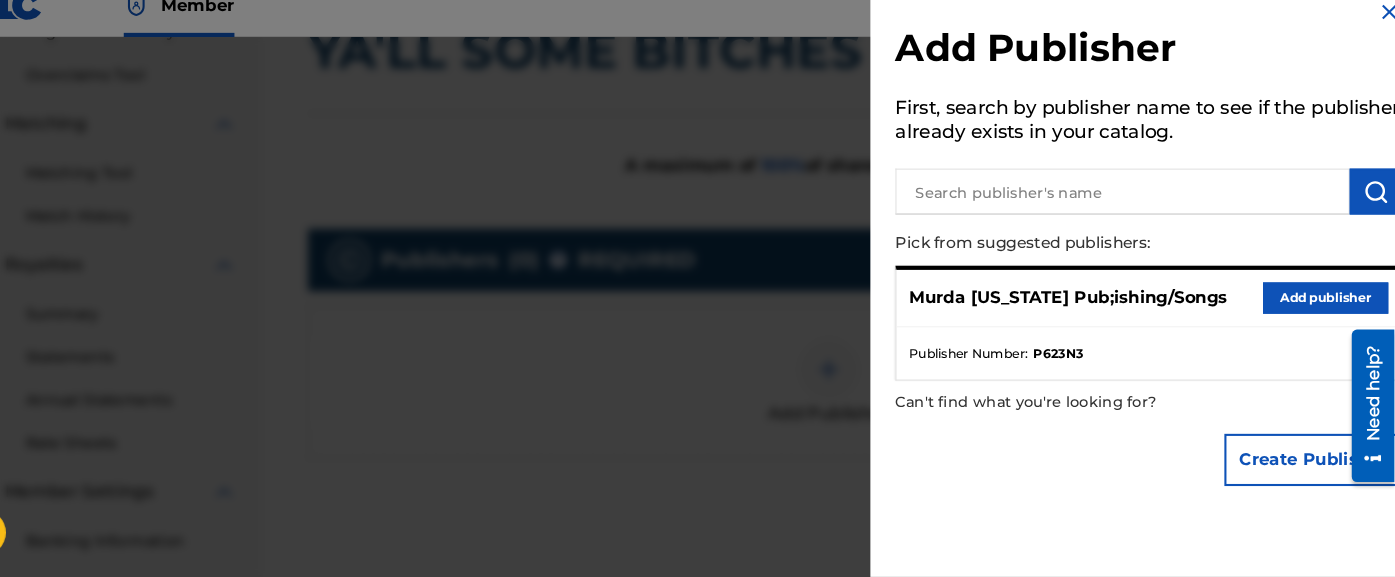 click on "Add publisher" at bounding box center (1329, 310) 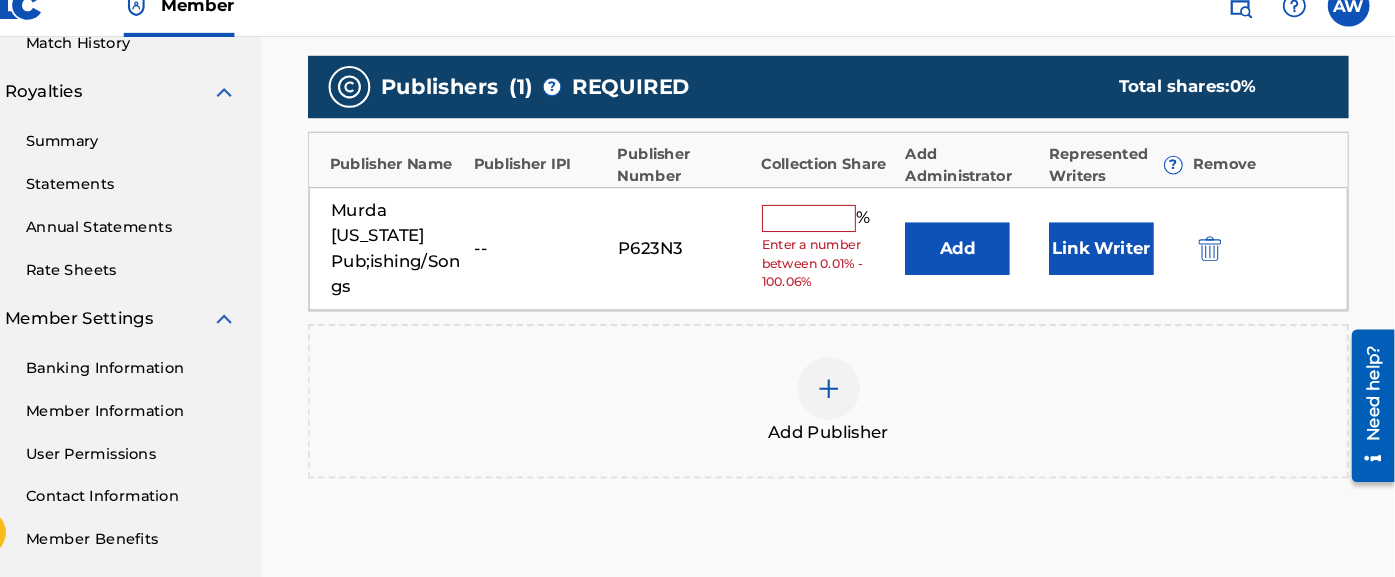 scroll, scrollTop: 573, scrollLeft: 0, axis: vertical 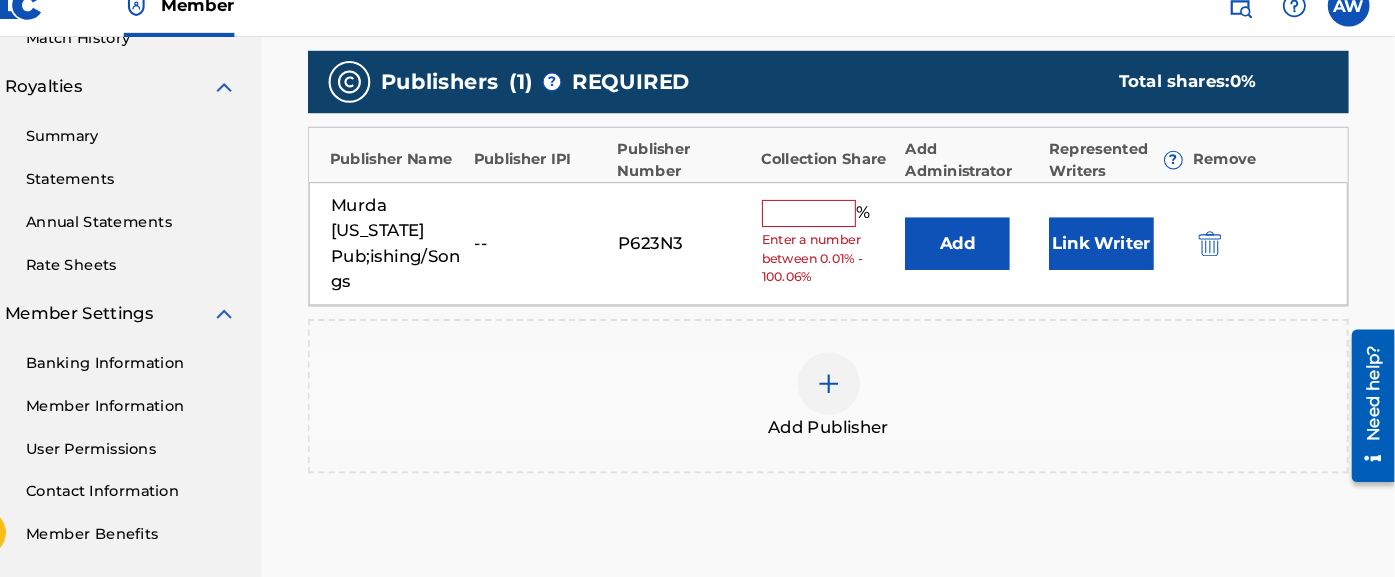 click on "Publishers ( 1 ) ? REQUIRED Total shares:  0 % Publisher Name Publisher IPI Publisher Number Collection Share Add Administrator Represented Writers ? Remove Murda [US_STATE] Pub;ishing/Songs -- P623N3 % Enter a number between 0.01% - 100.06% Add Link Writer Add Publisher" at bounding box center [852, 304] 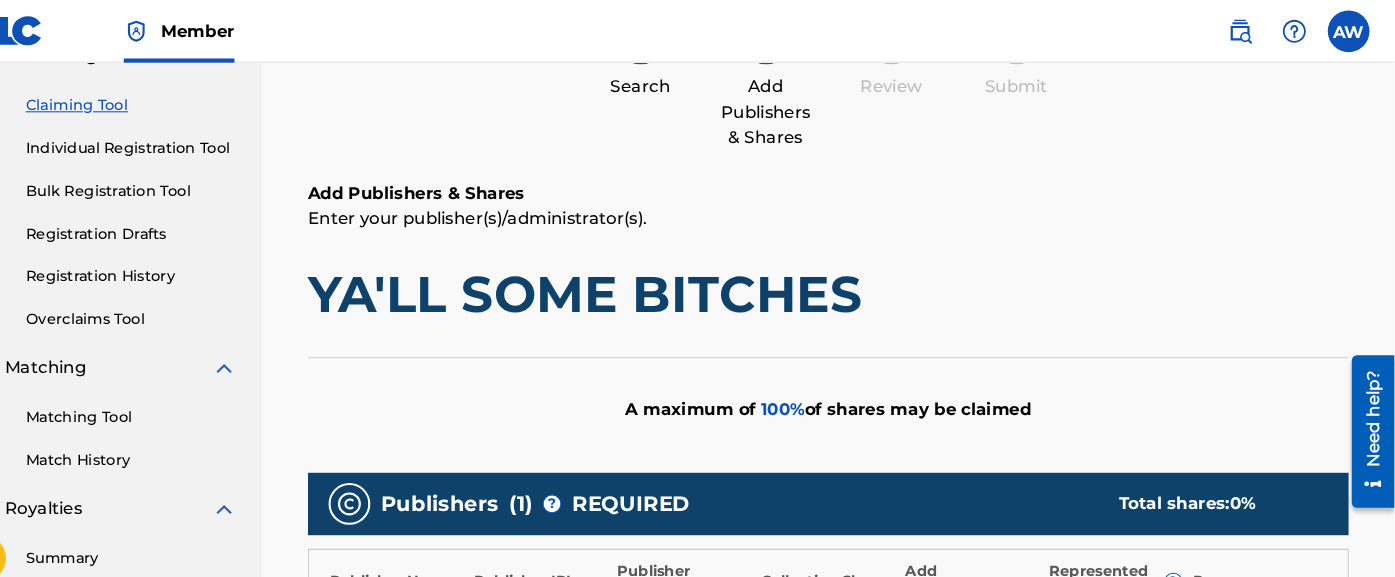 scroll, scrollTop: 149, scrollLeft: 0, axis: vertical 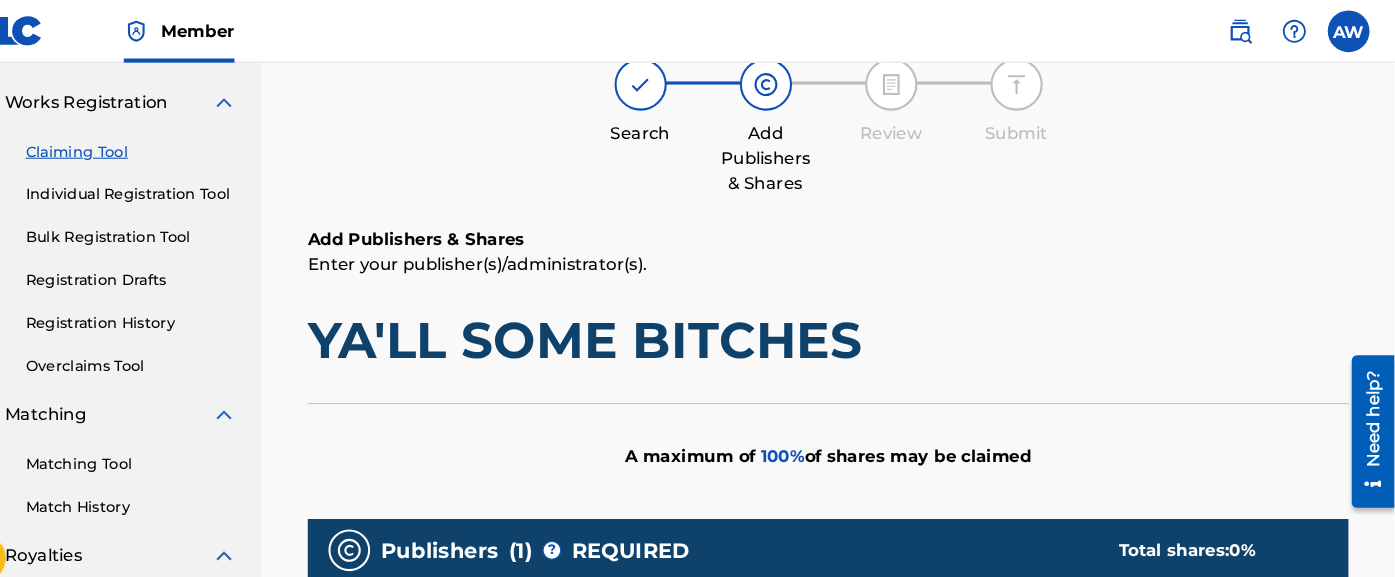 click on "Claiming Tool" at bounding box center [185, 145] 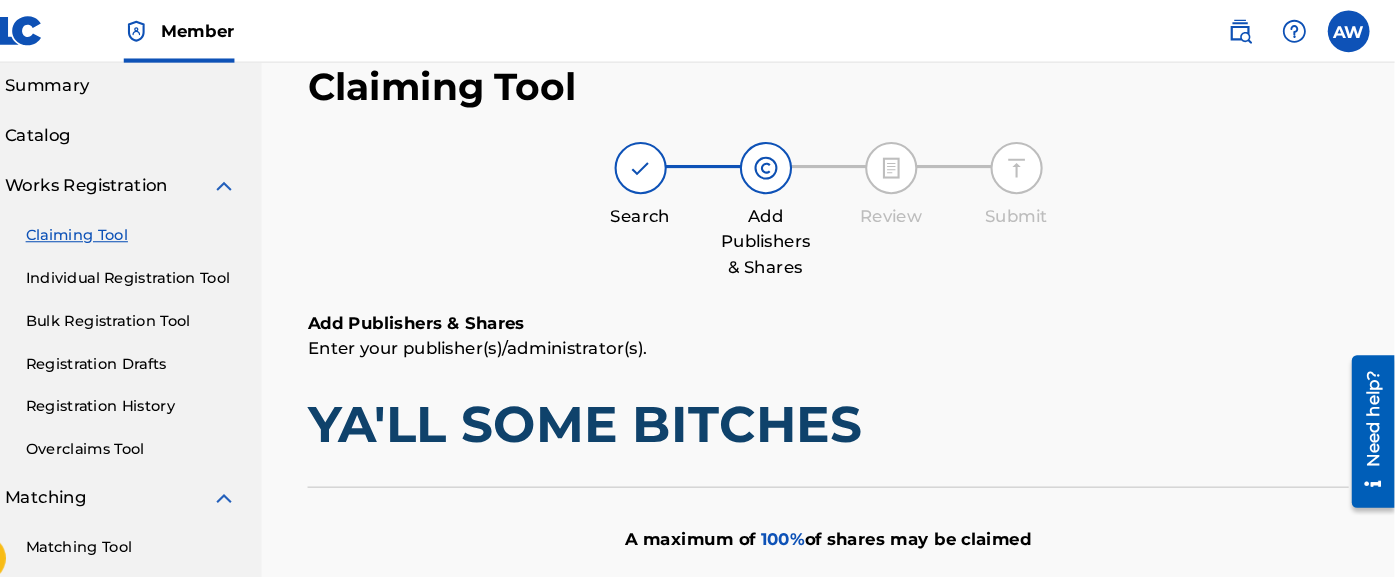 scroll, scrollTop: 28, scrollLeft: 0, axis: vertical 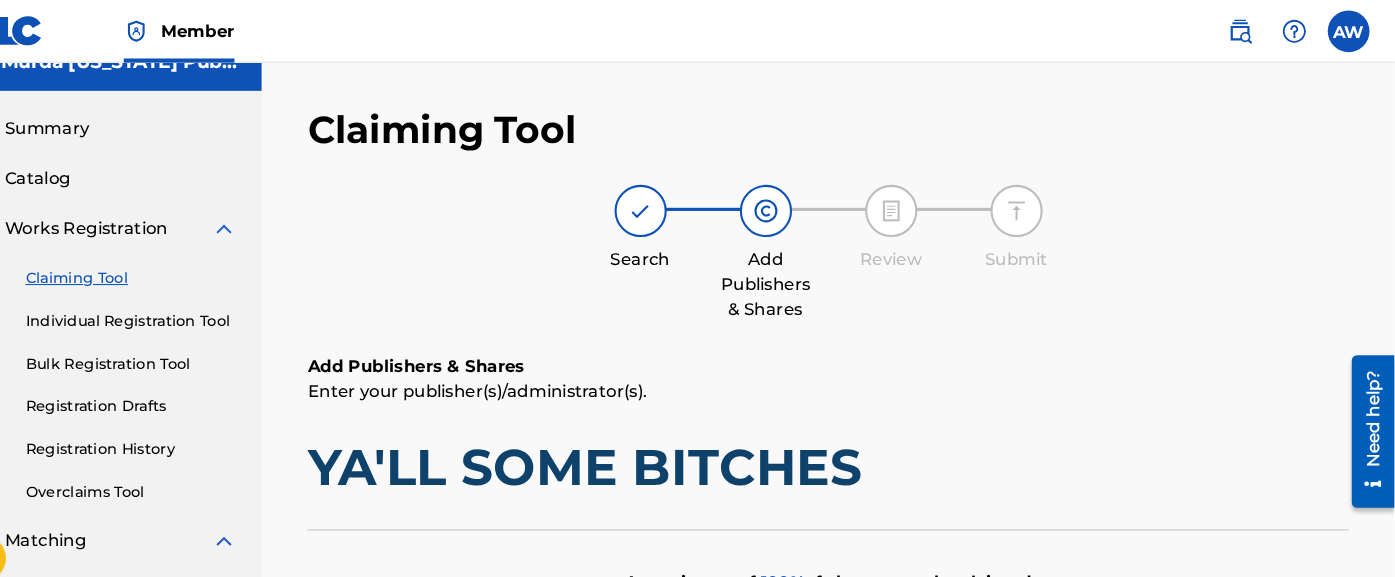 click on "Individual Registration Tool" at bounding box center [185, 307] 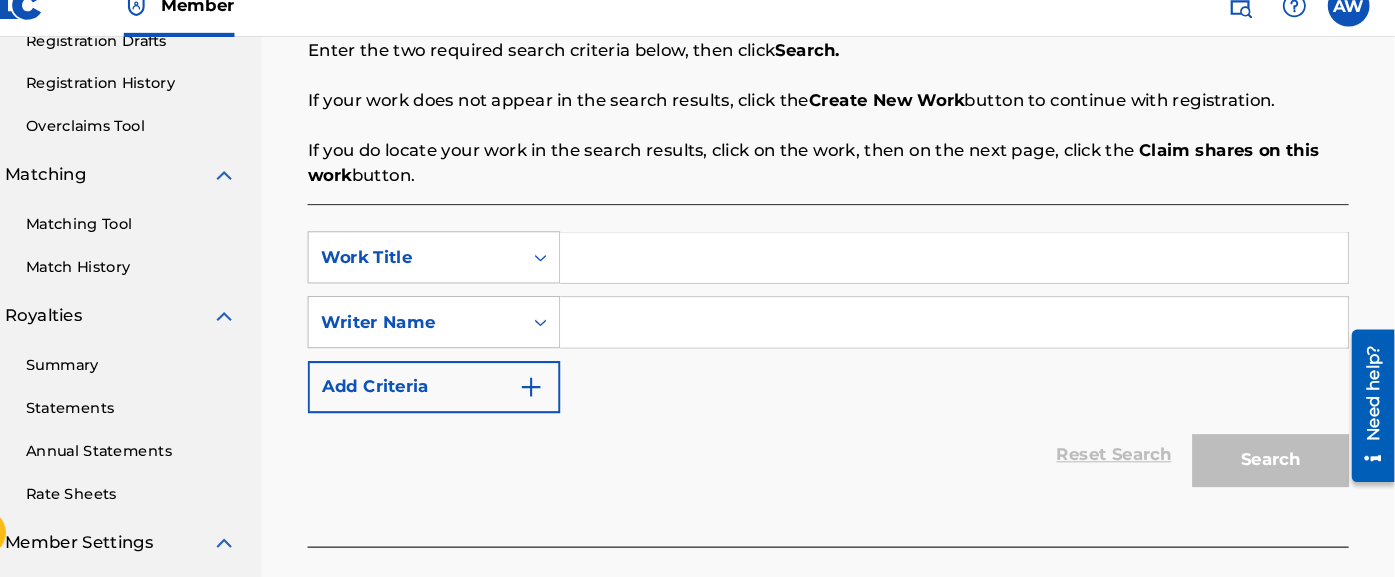 scroll, scrollTop: 356, scrollLeft: 0, axis: vertical 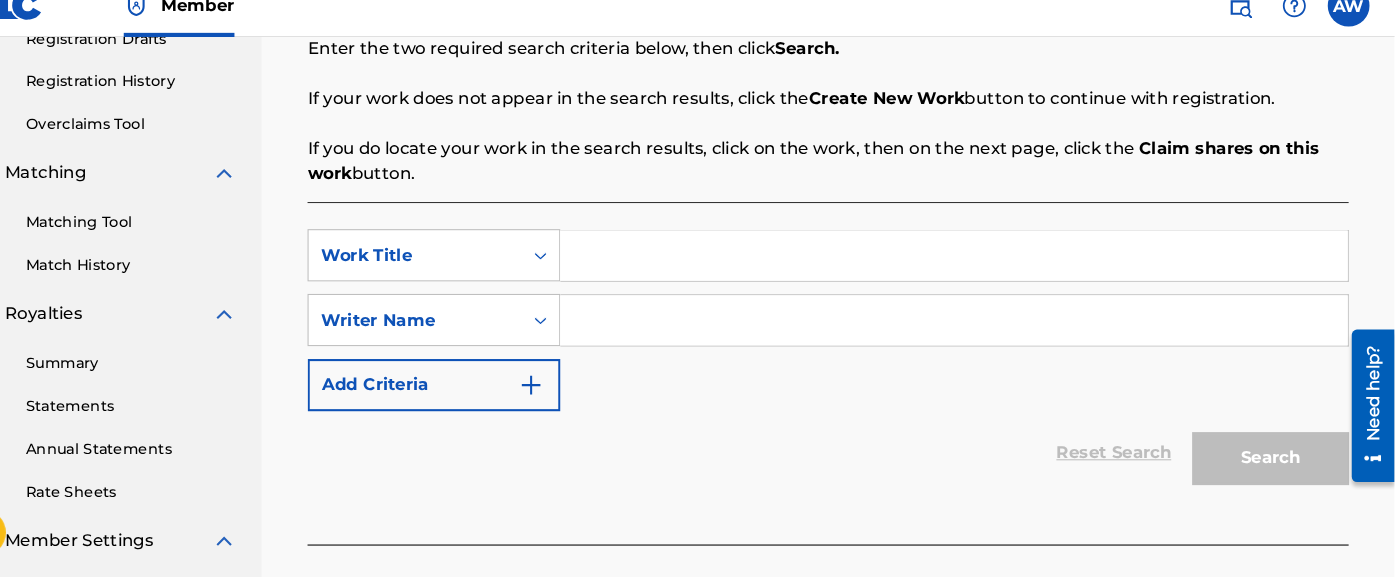 click at bounding box center (973, 331) 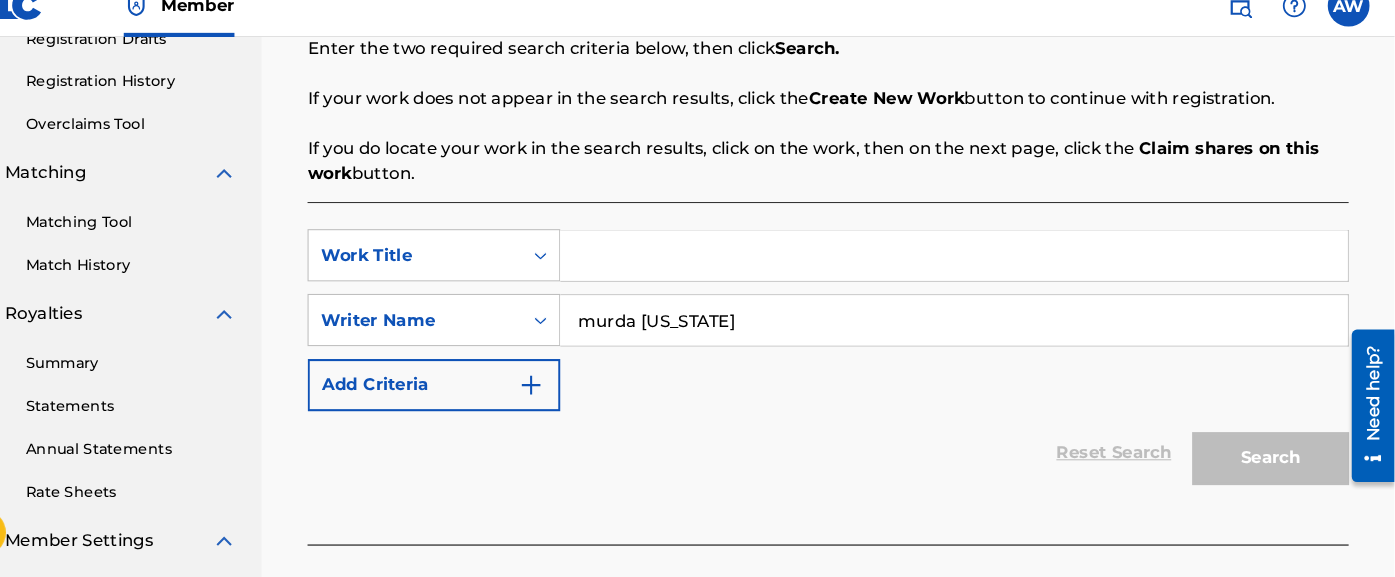 type on "murda [US_STATE]" 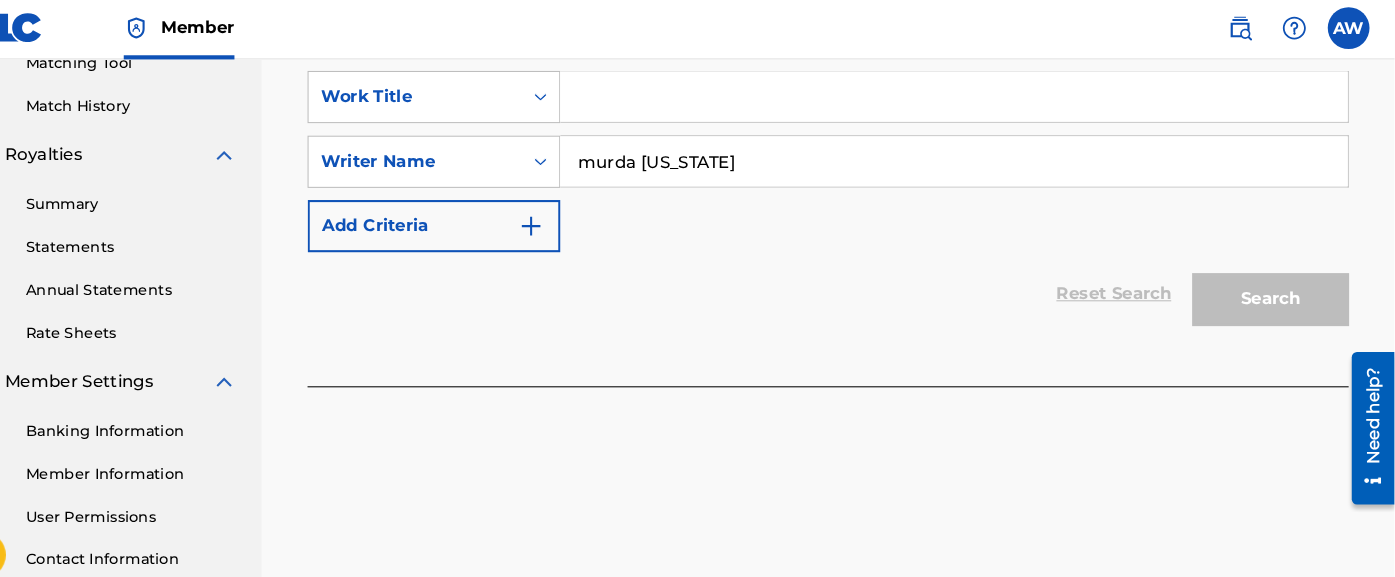 scroll, scrollTop: 529, scrollLeft: 0, axis: vertical 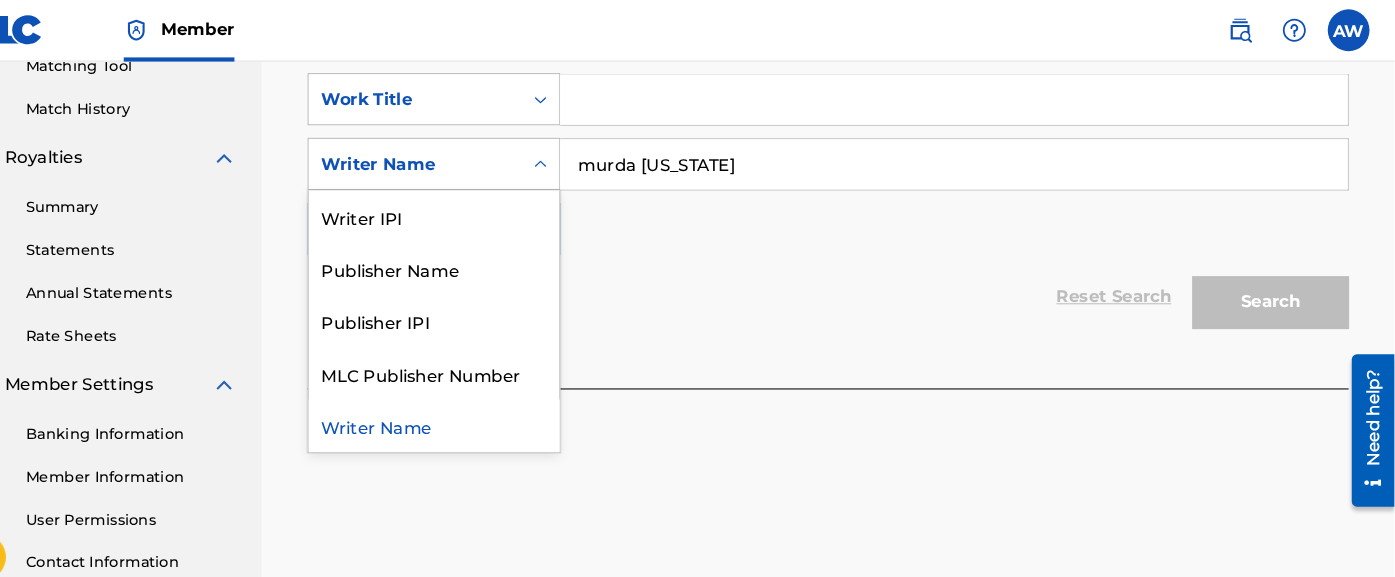 click on "Writer Name" at bounding box center (457, 158) 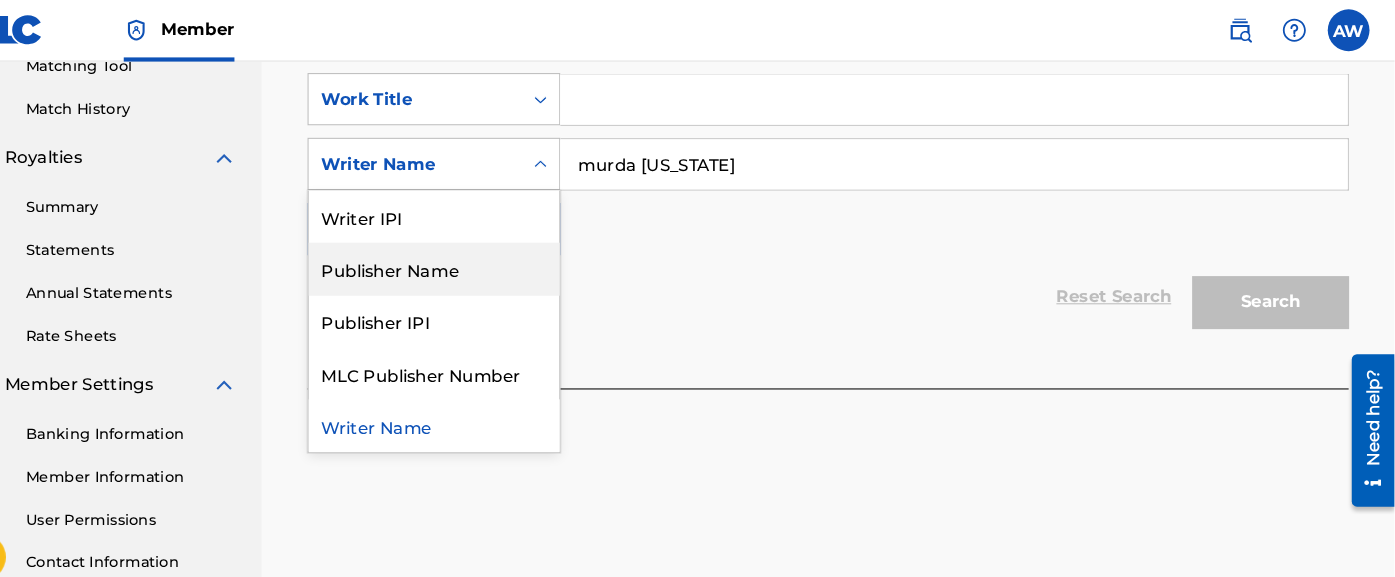 click on "Publisher Name" at bounding box center [475, 258] 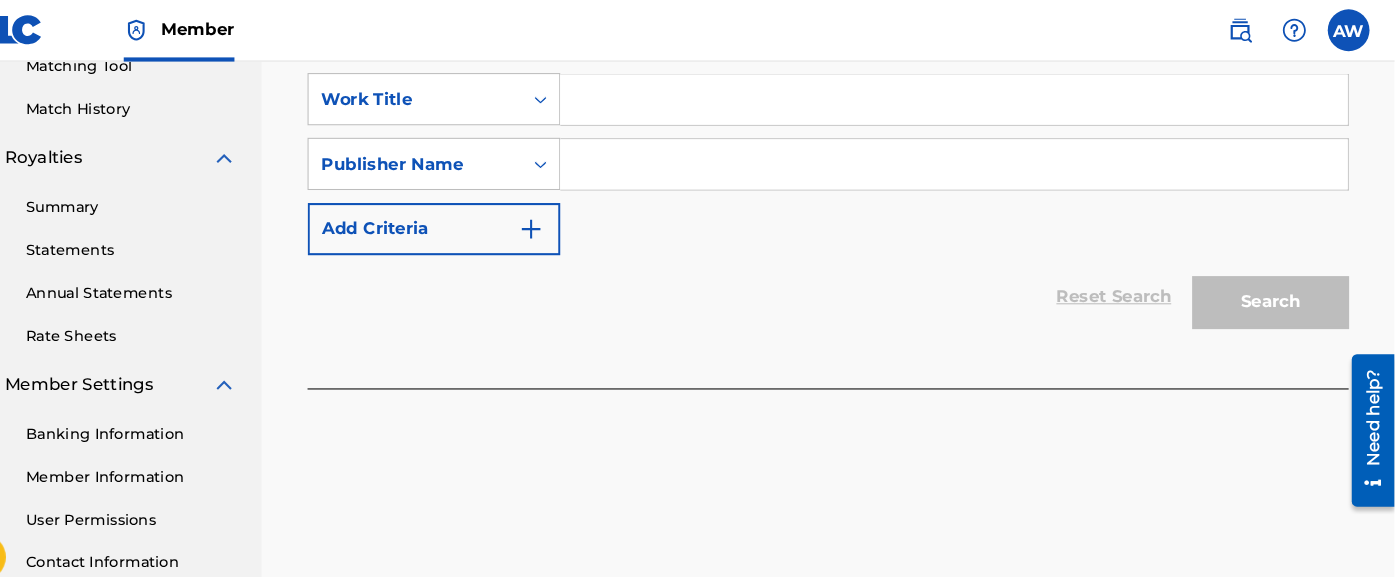 click at bounding box center (973, 158) 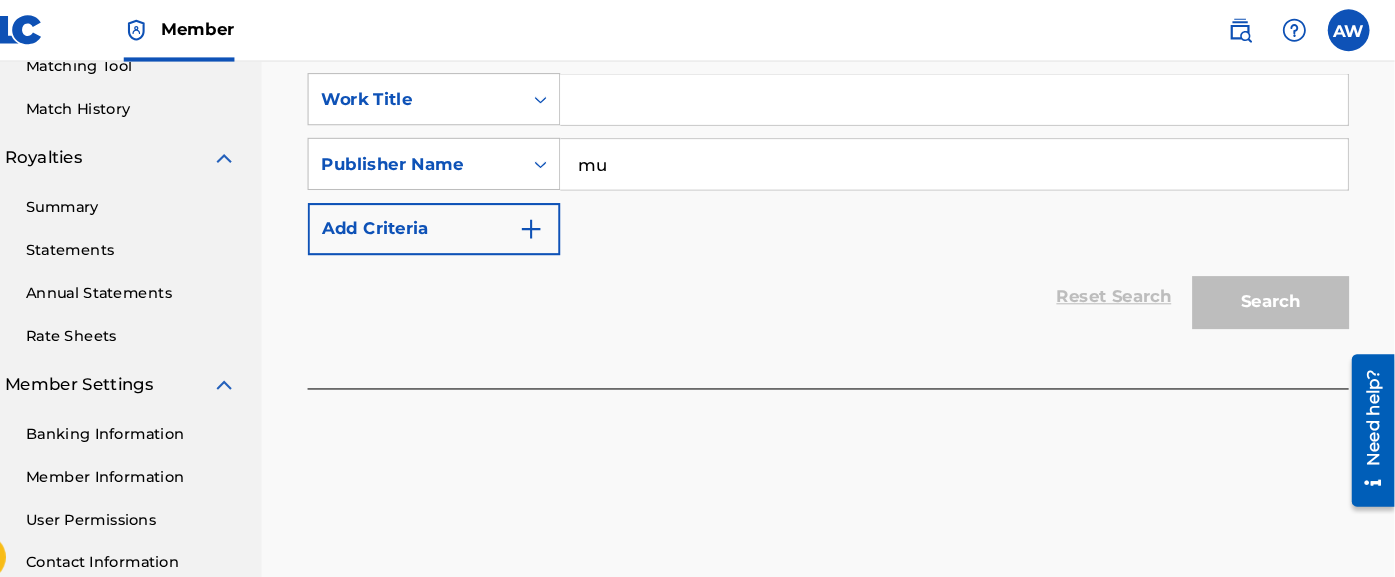 type on "m" 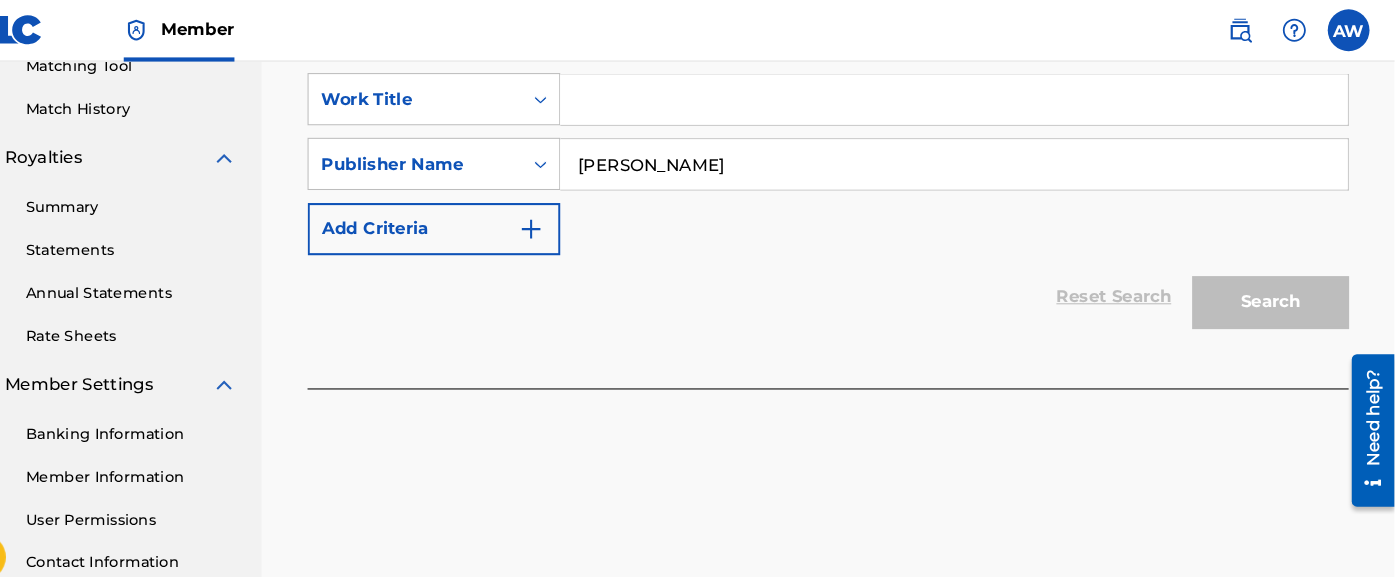 type on "[PERSON_NAME]" 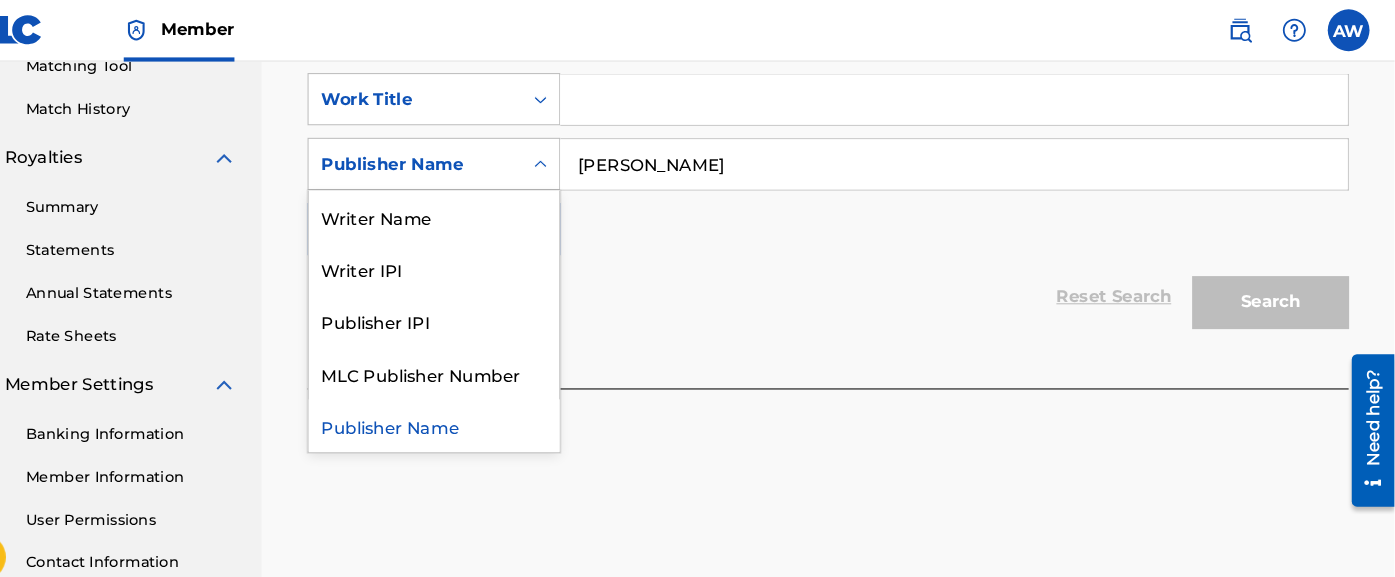 click 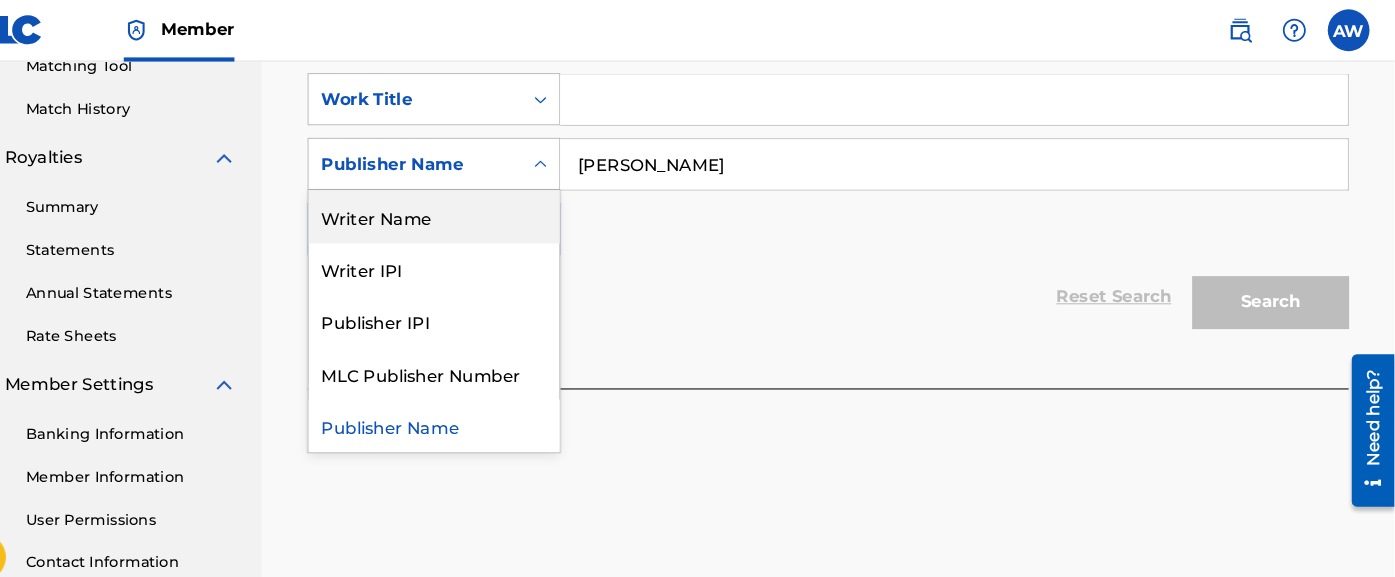 click on "Writer Name" at bounding box center (475, 208) 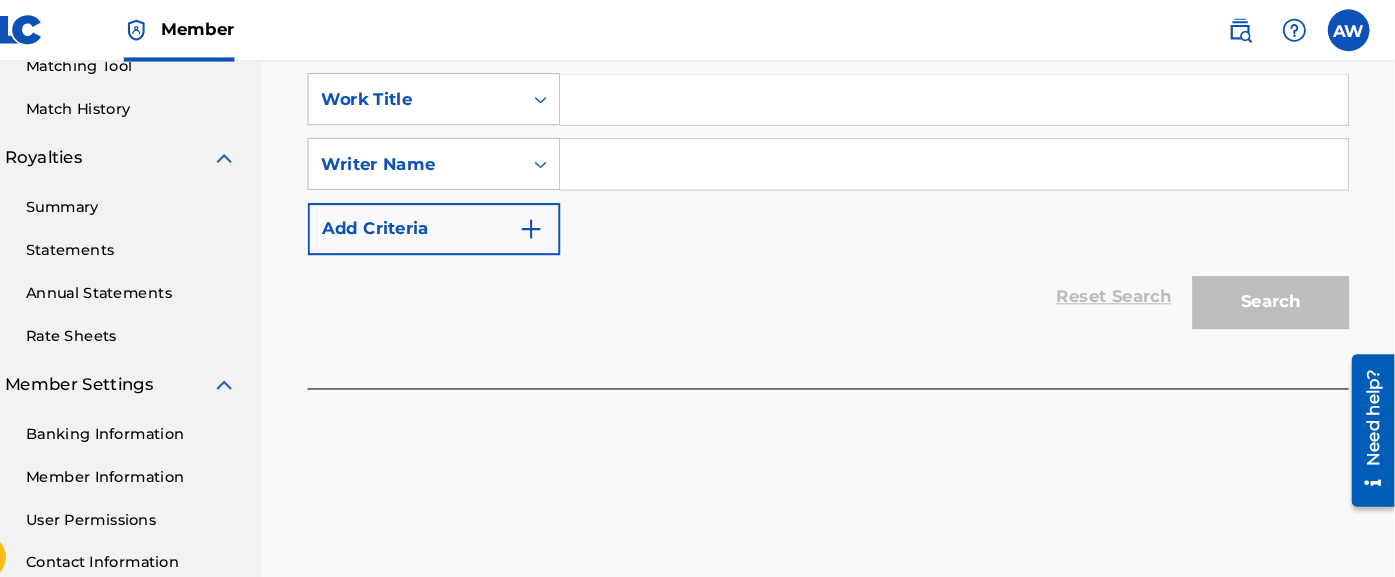 click at bounding box center (973, 158) 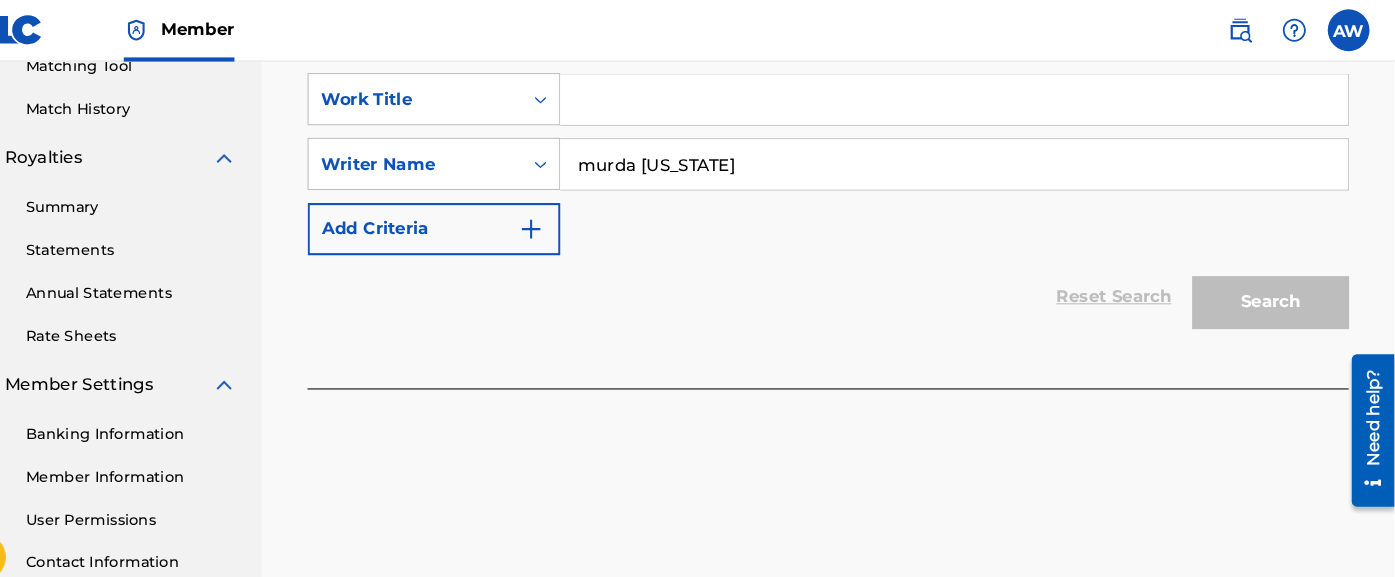 type on "murda [US_STATE]" 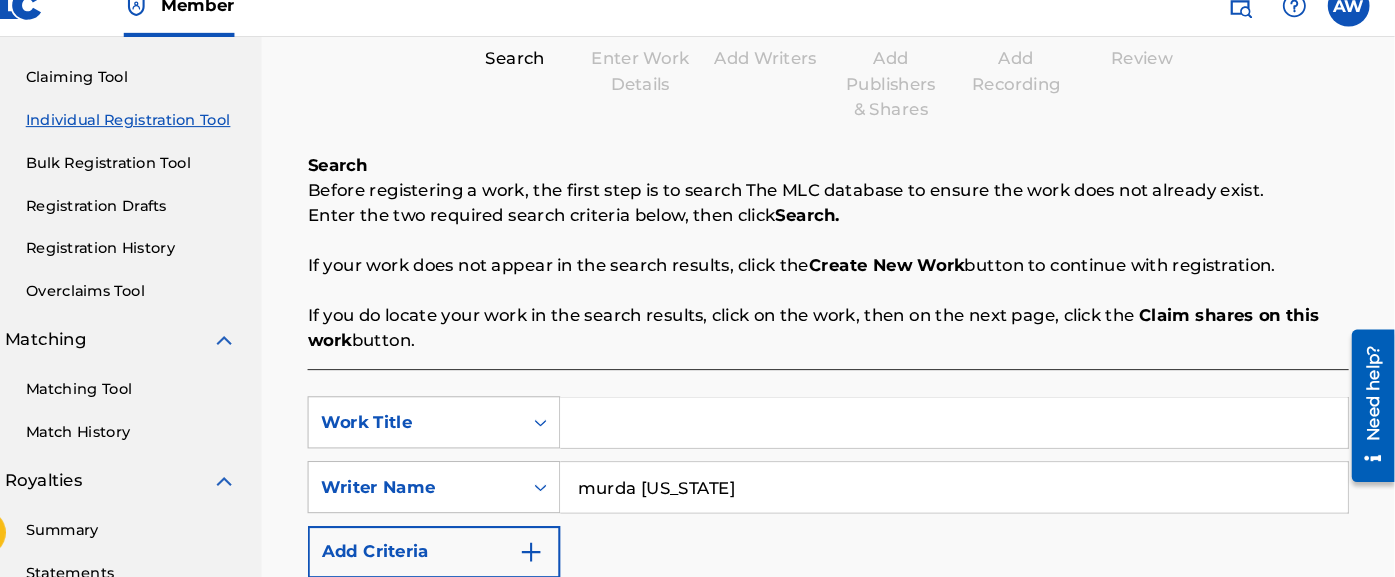 scroll, scrollTop: 230, scrollLeft: 0, axis: vertical 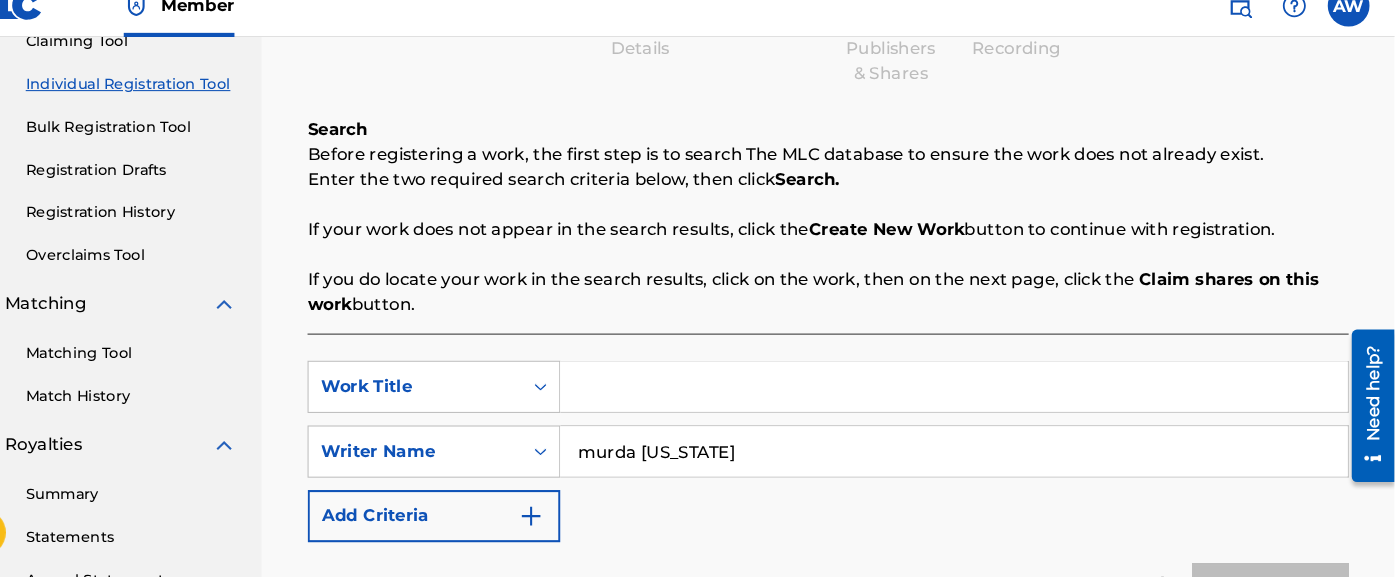 click on "Individual Registration Tool" at bounding box center (185, 105) 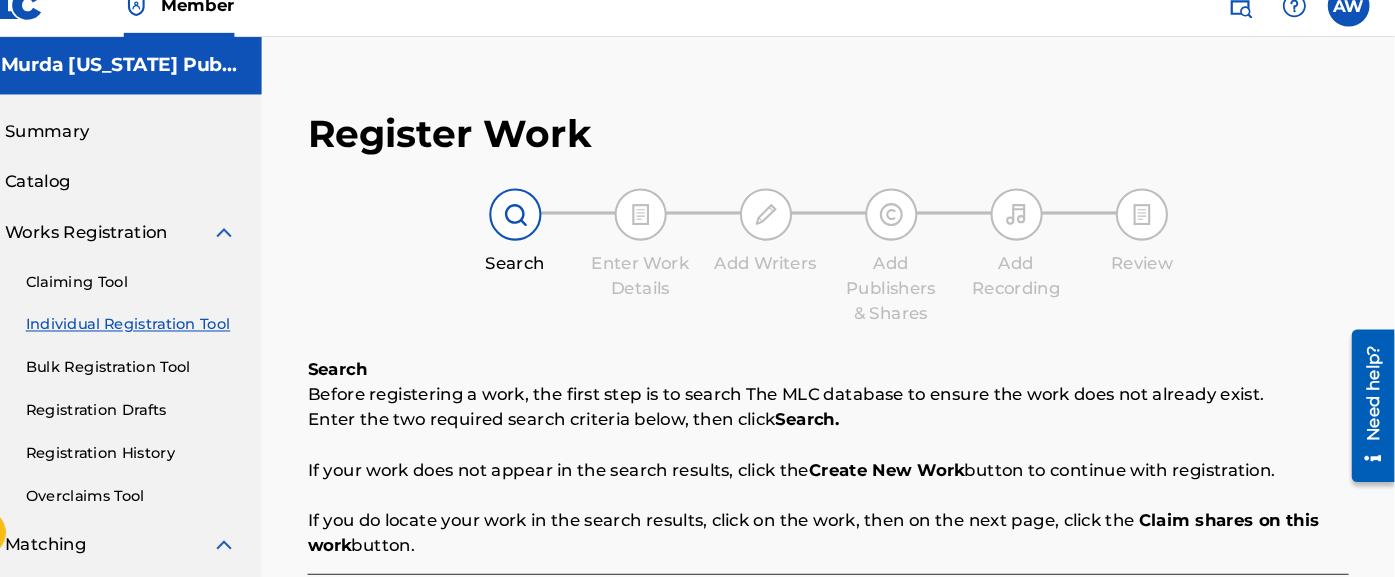 click on "Claiming Tool" at bounding box center (185, 294) 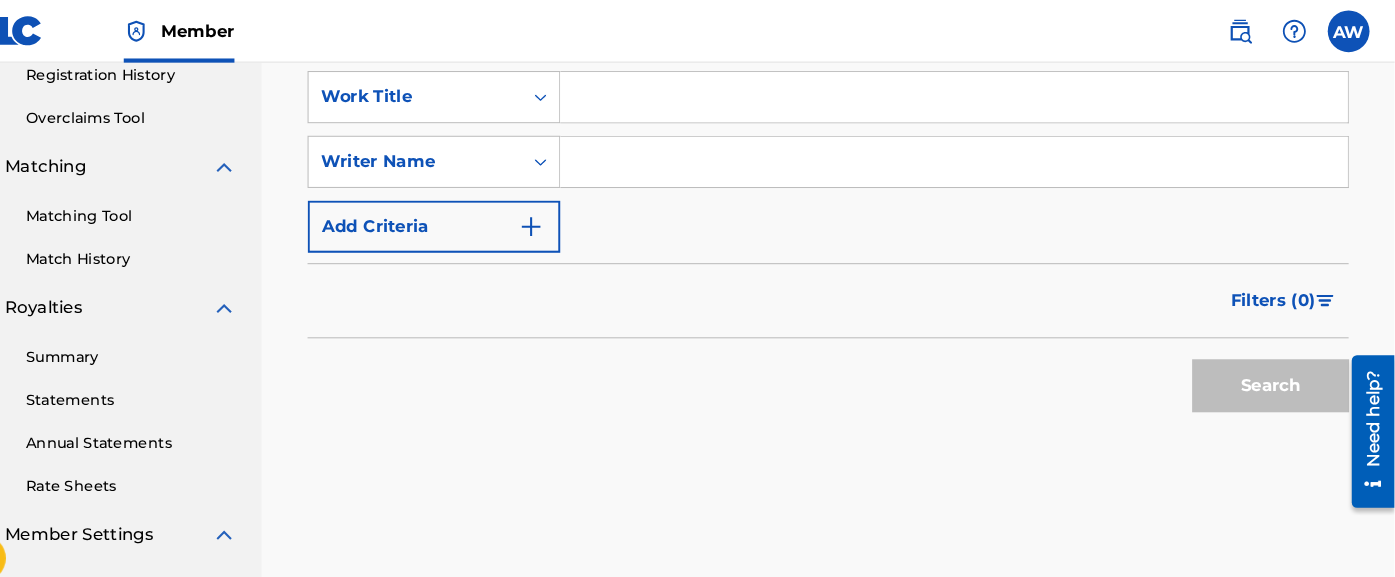 scroll, scrollTop: 334, scrollLeft: 0, axis: vertical 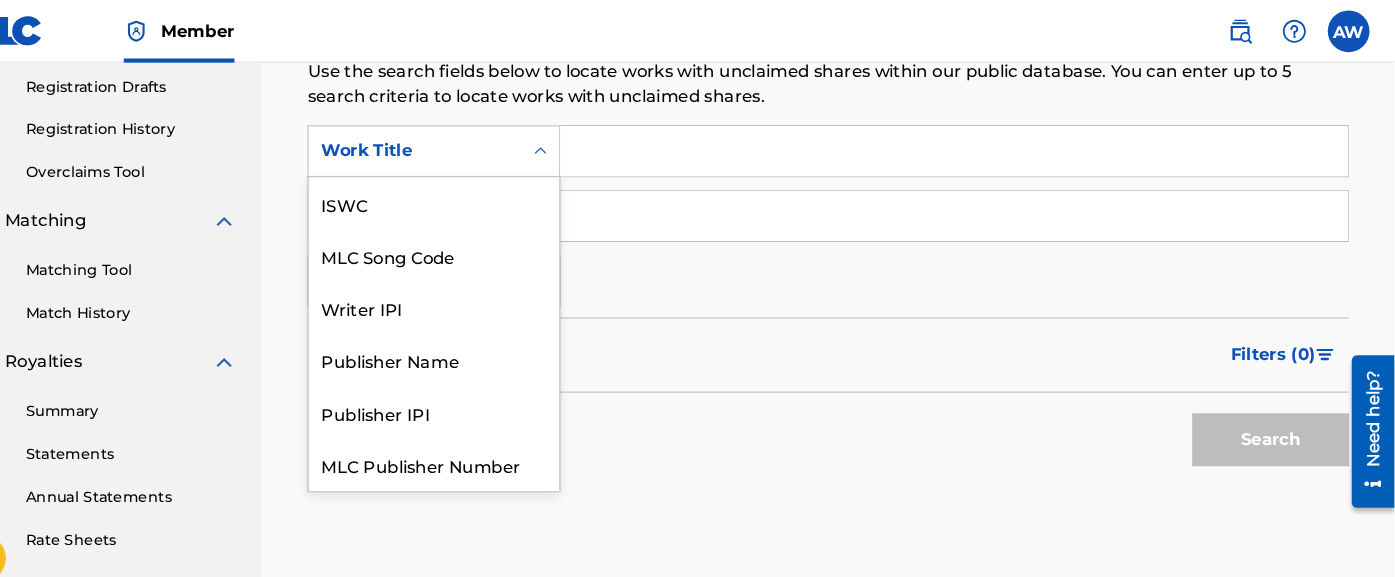 click on "Search" at bounding box center (852, 416) 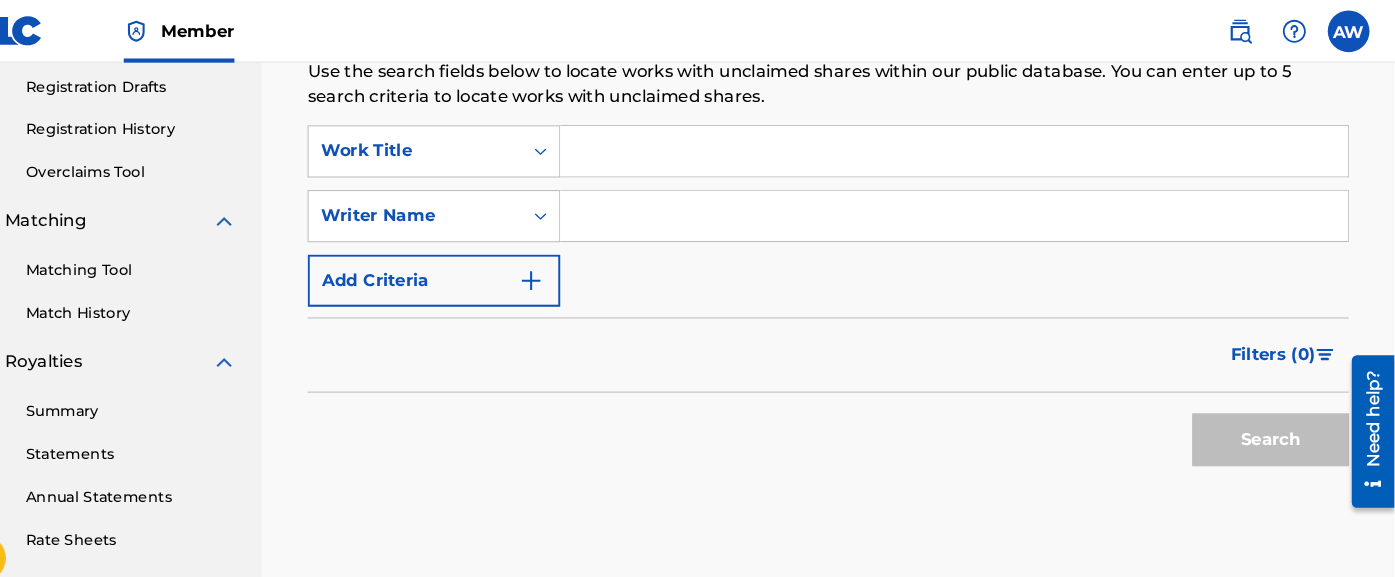 click at bounding box center [973, 207] 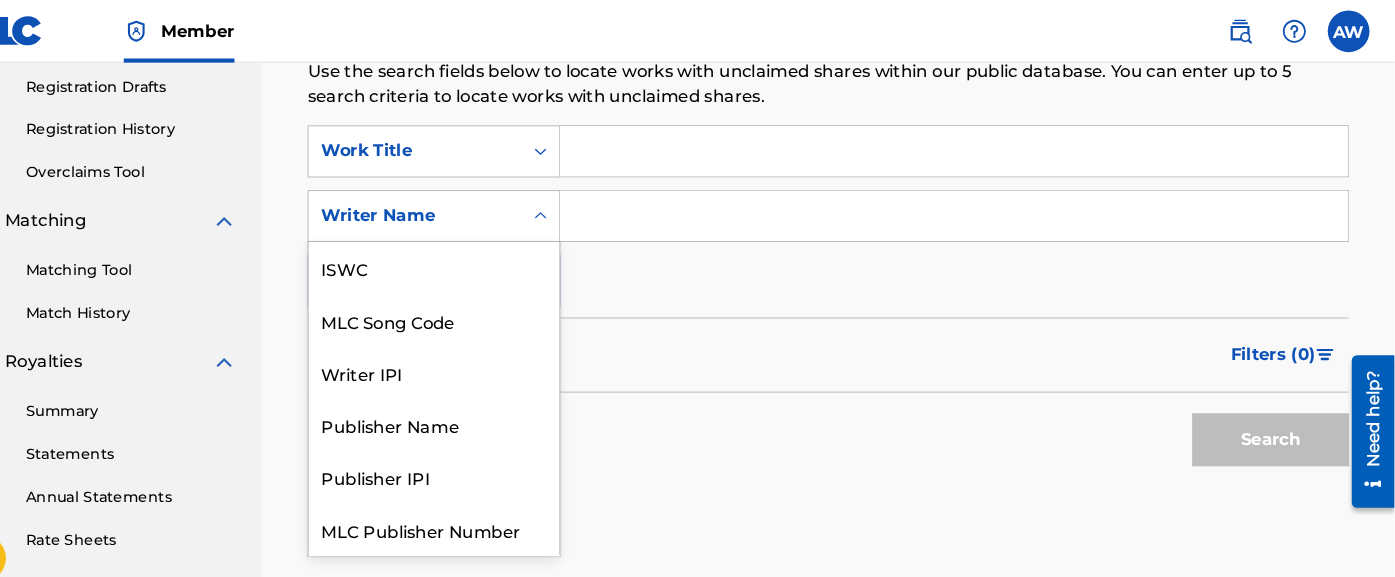 scroll, scrollTop: 49, scrollLeft: 0, axis: vertical 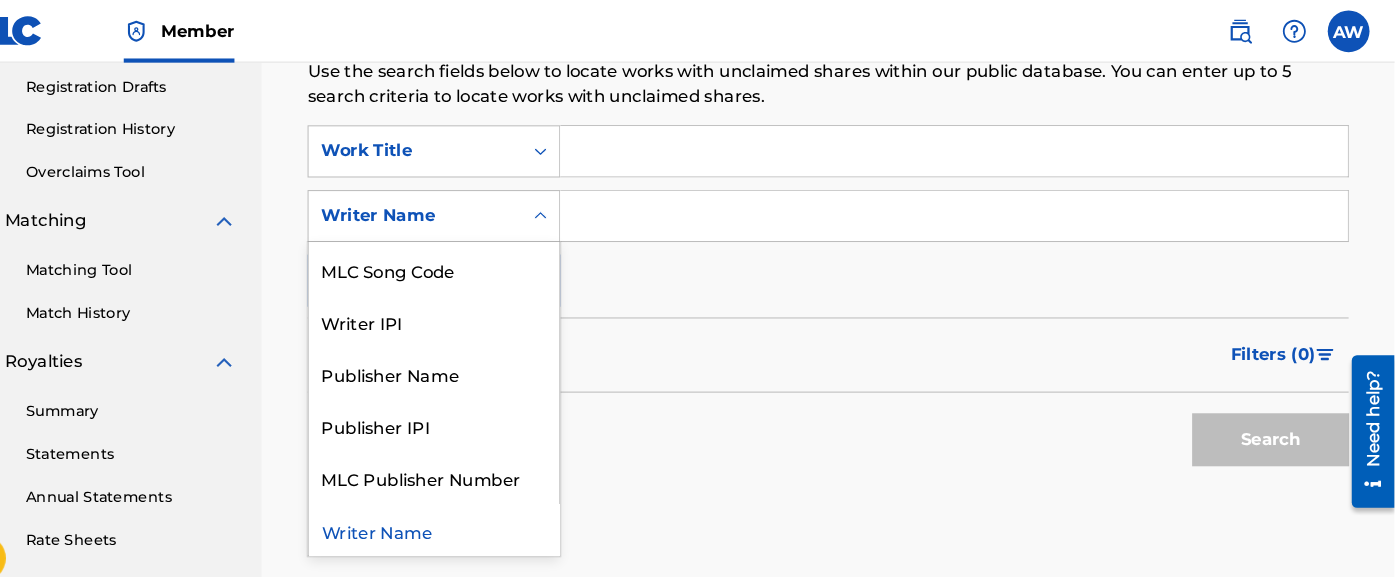 click on "Search" at bounding box center (852, 416) 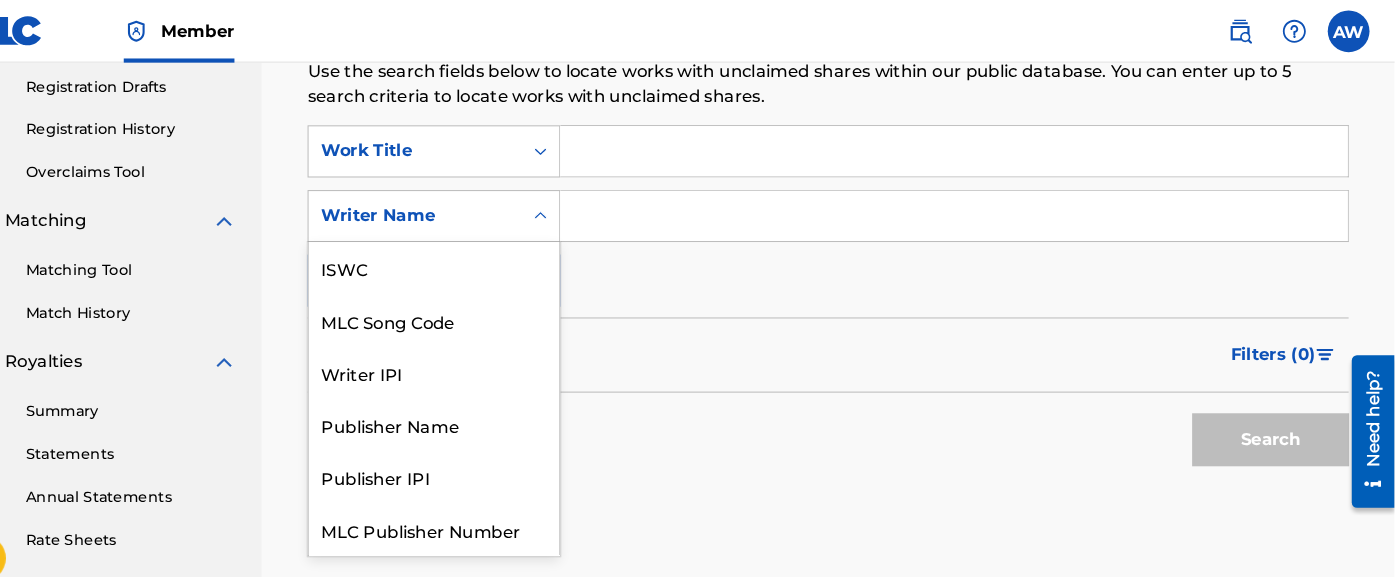 scroll, scrollTop: 49, scrollLeft: 0, axis: vertical 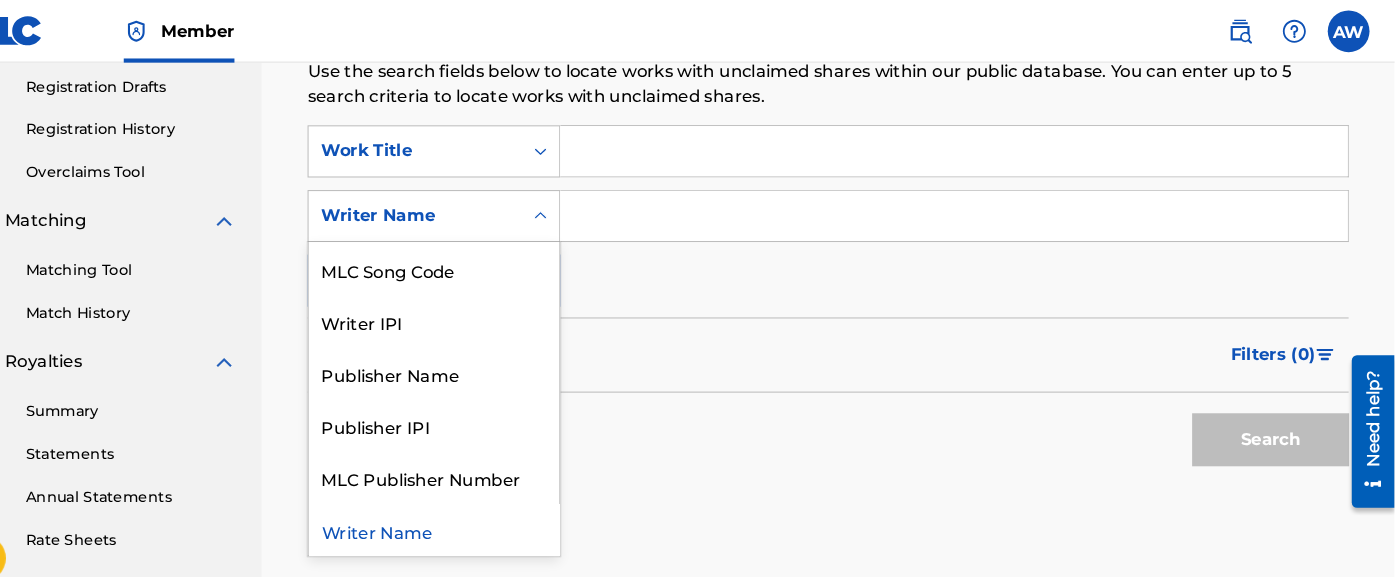 click on "Publisher IPI" at bounding box center [475, 408] 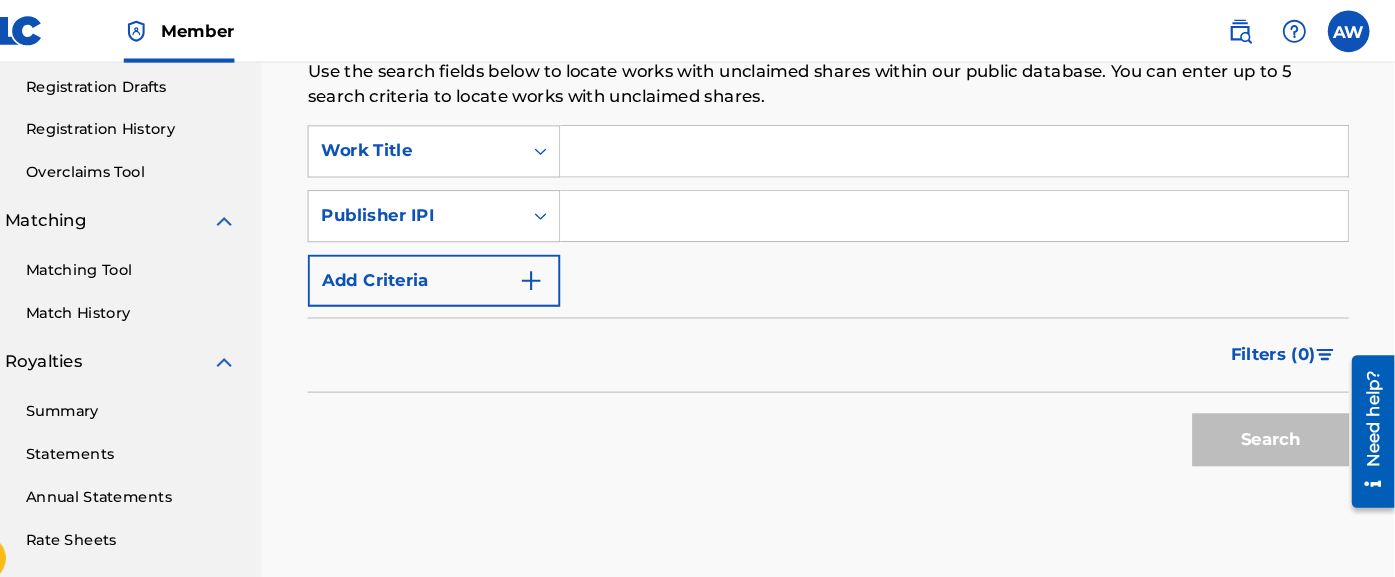 click at bounding box center [973, 207] 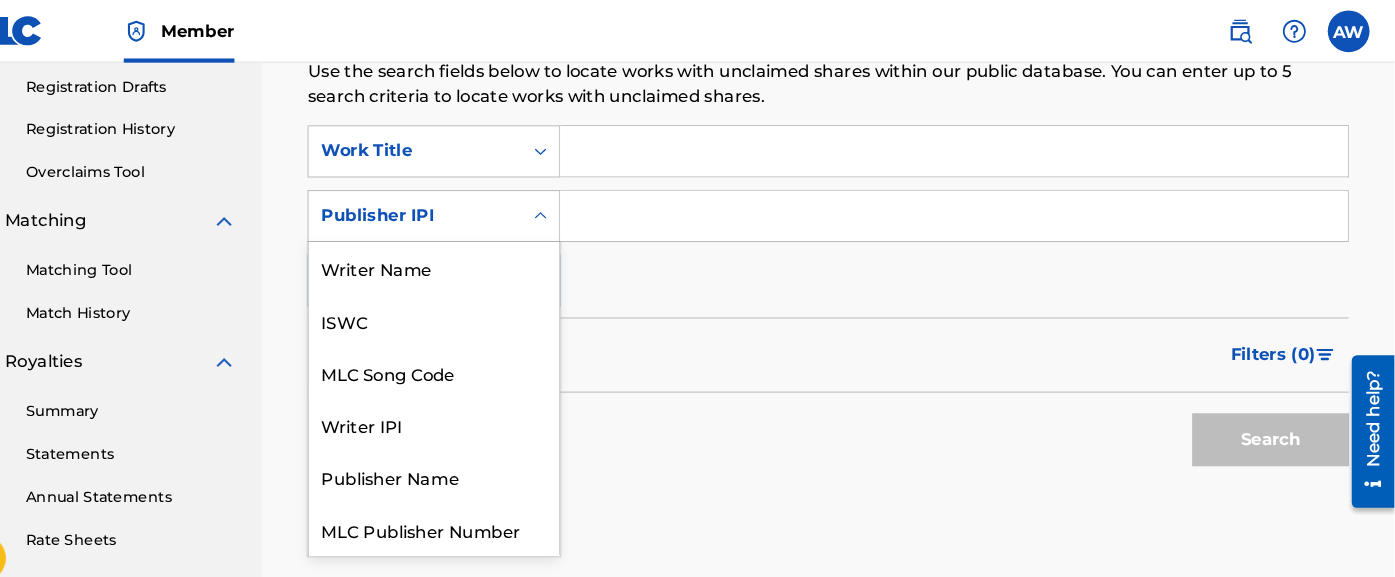 scroll, scrollTop: 49, scrollLeft: 0, axis: vertical 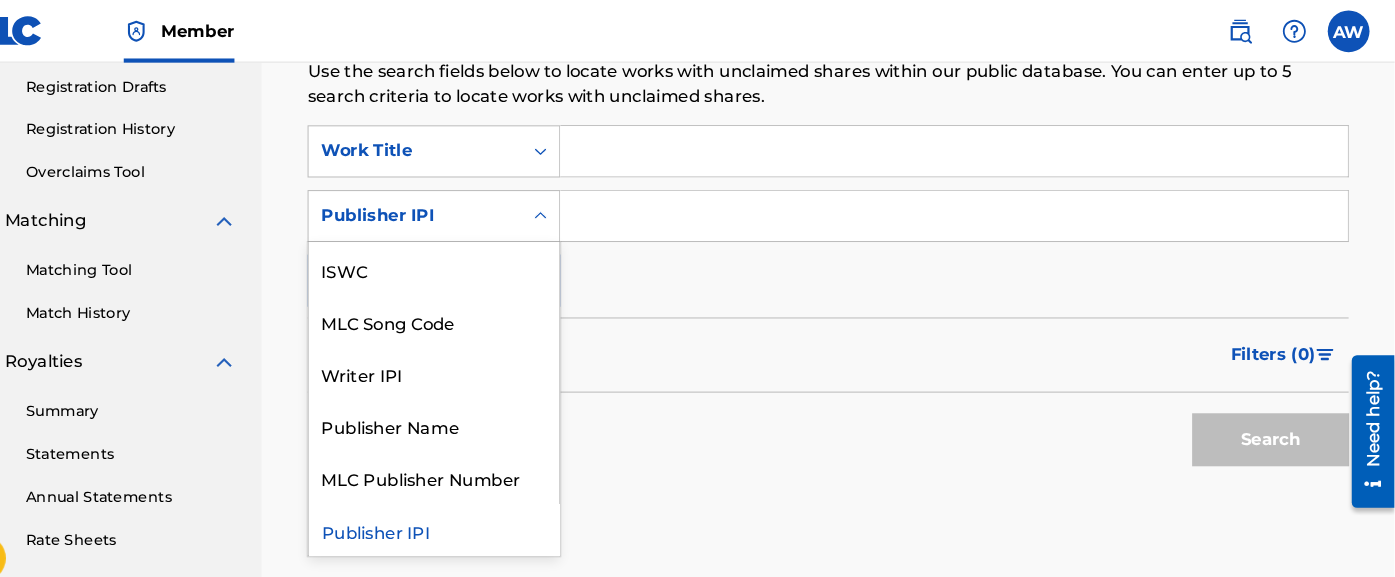 click on "MLC Song Code" at bounding box center (475, 308) 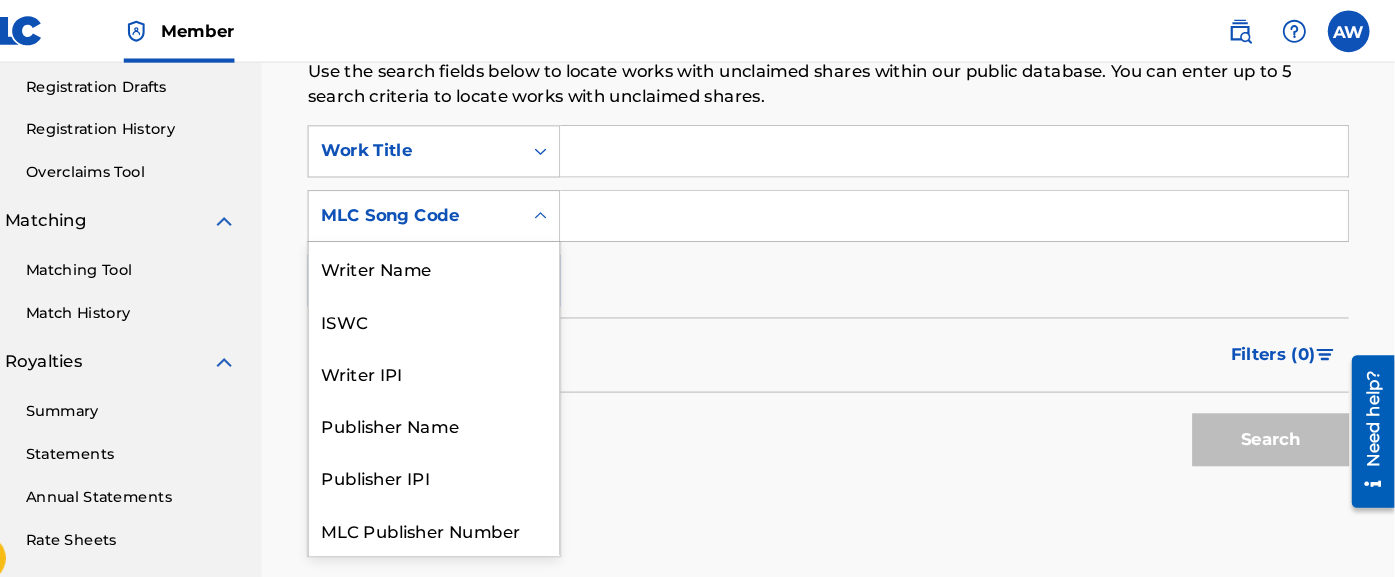 scroll, scrollTop: 49, scrollLeft: 0, axis: vertical 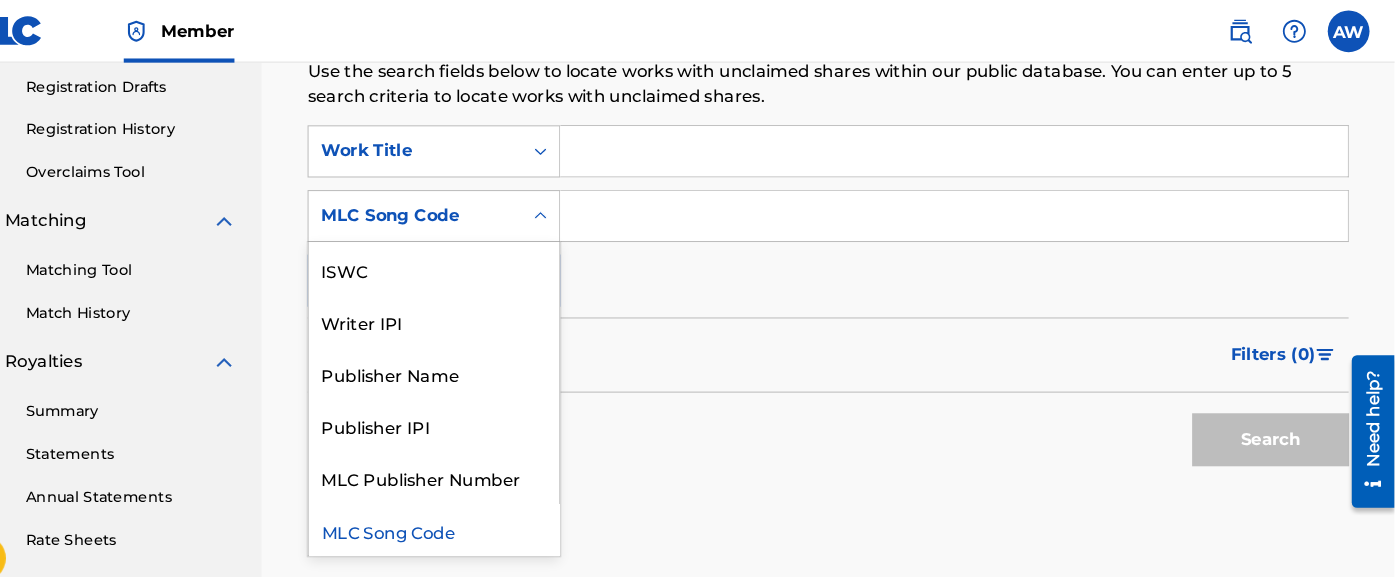click on "Writer IPI" at bounding box center [475, 308] 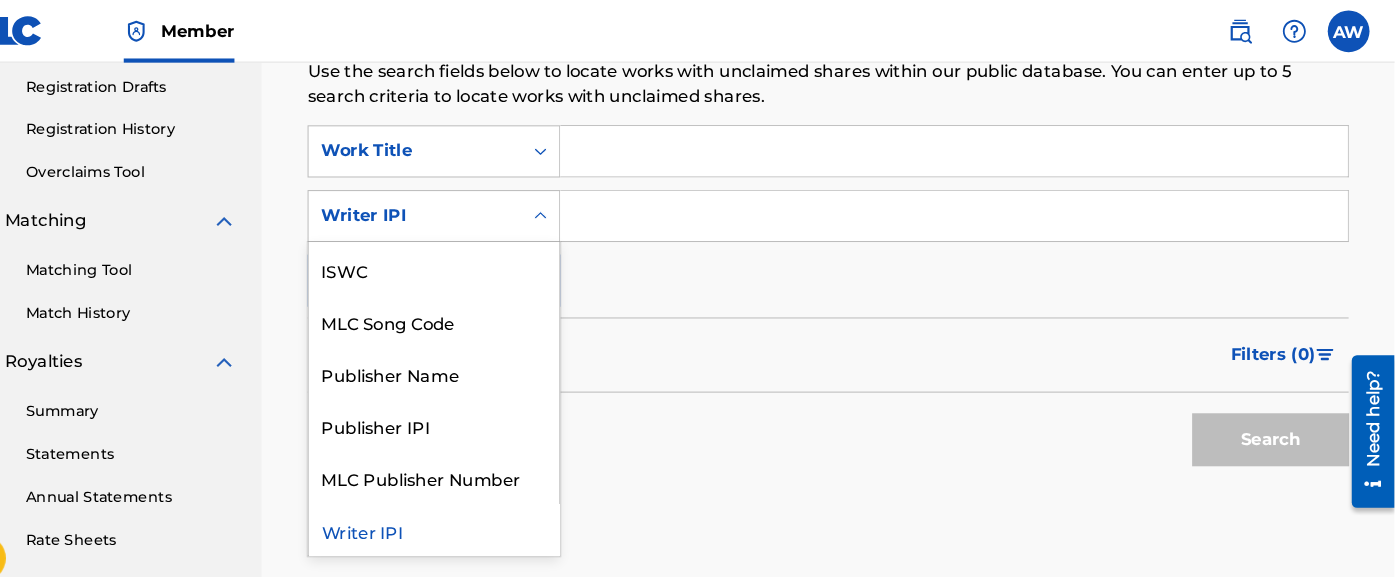 scroll, scrollTop: 0, scrollLeft: 0, axis: both 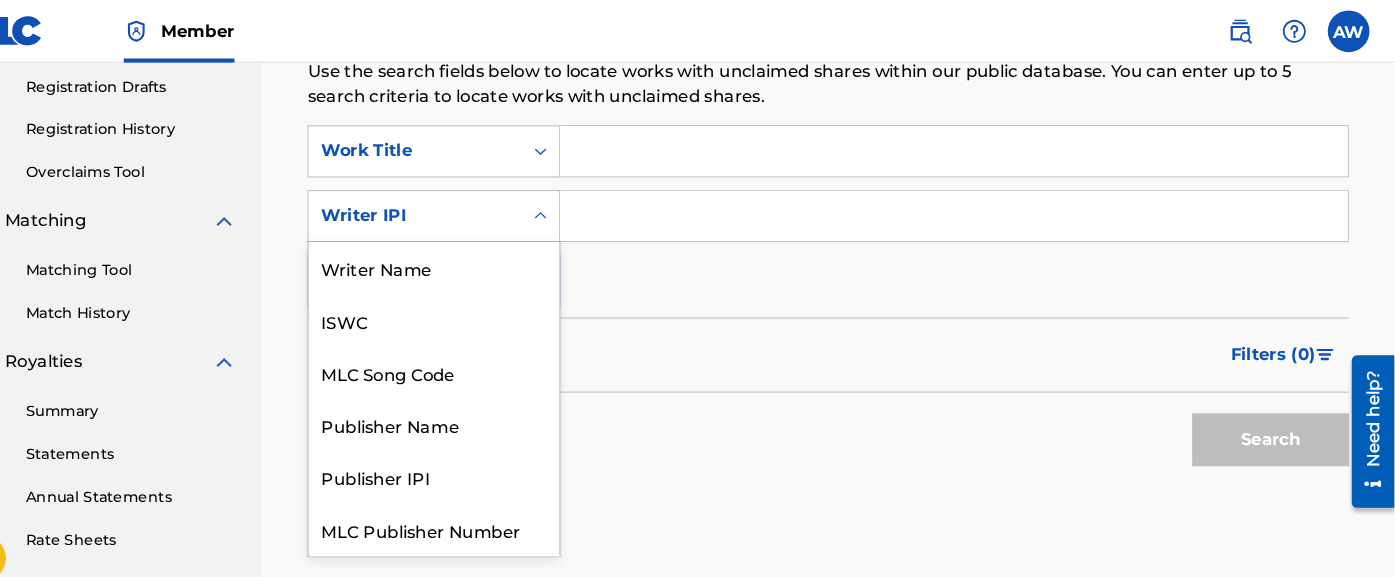 click on "Writer Name" at bounding box center [475, 257] 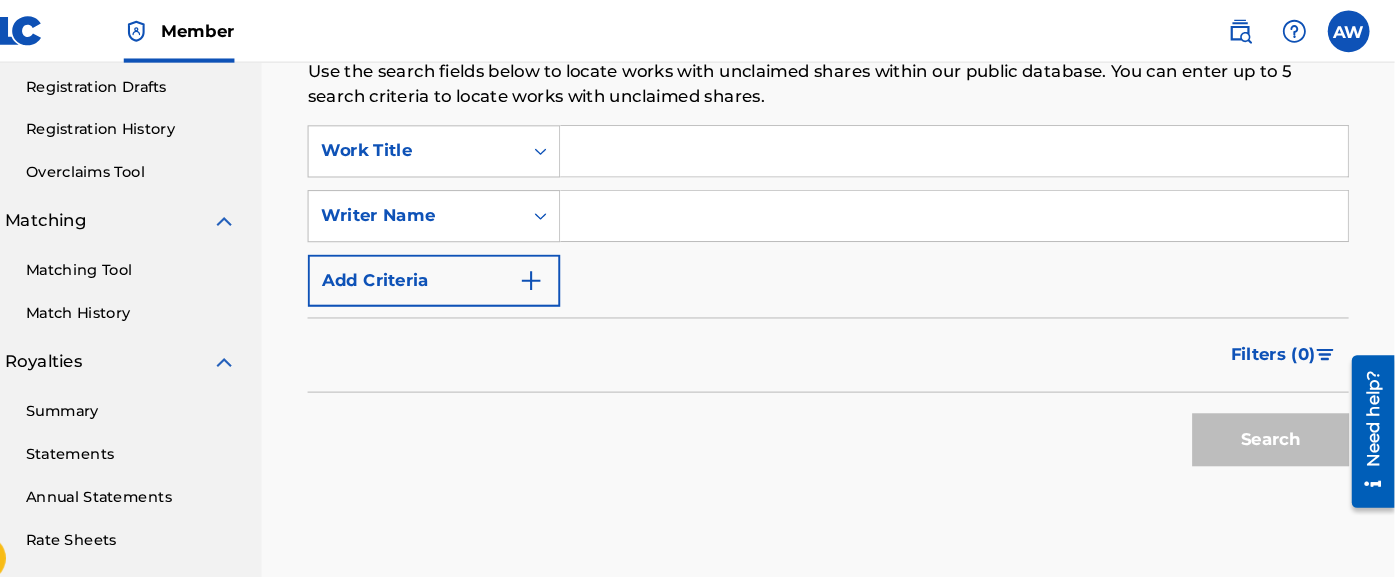 click at bounding box center (973, 207) 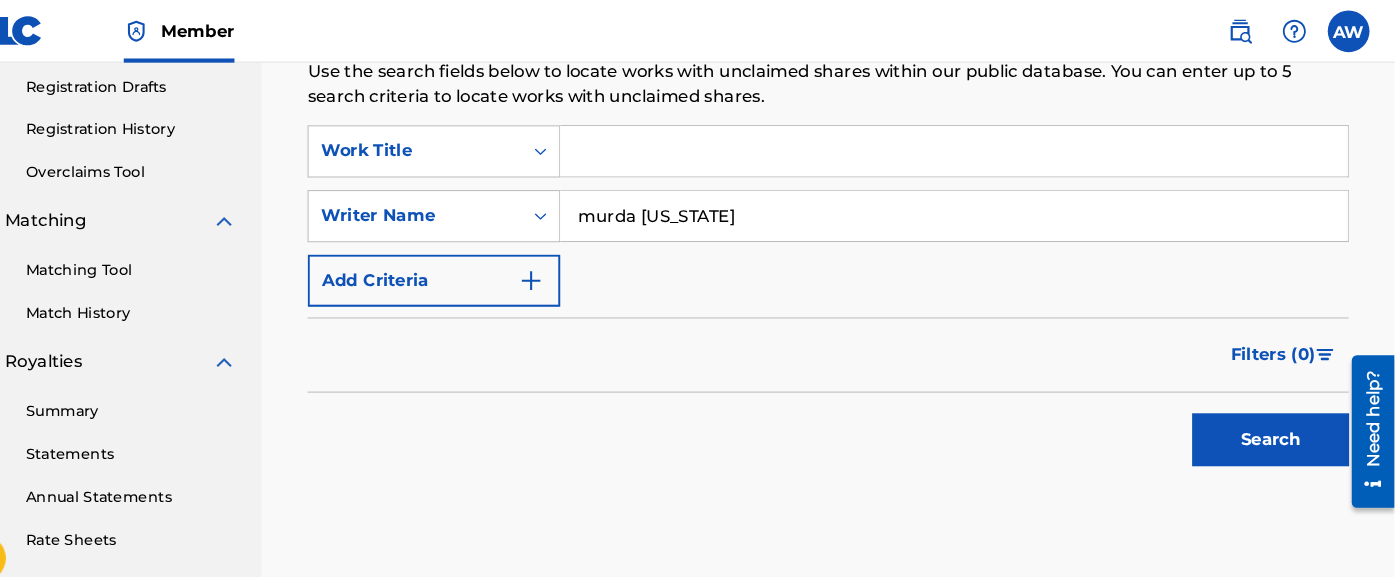 click on "Search" at bounding box center (1276, 421) 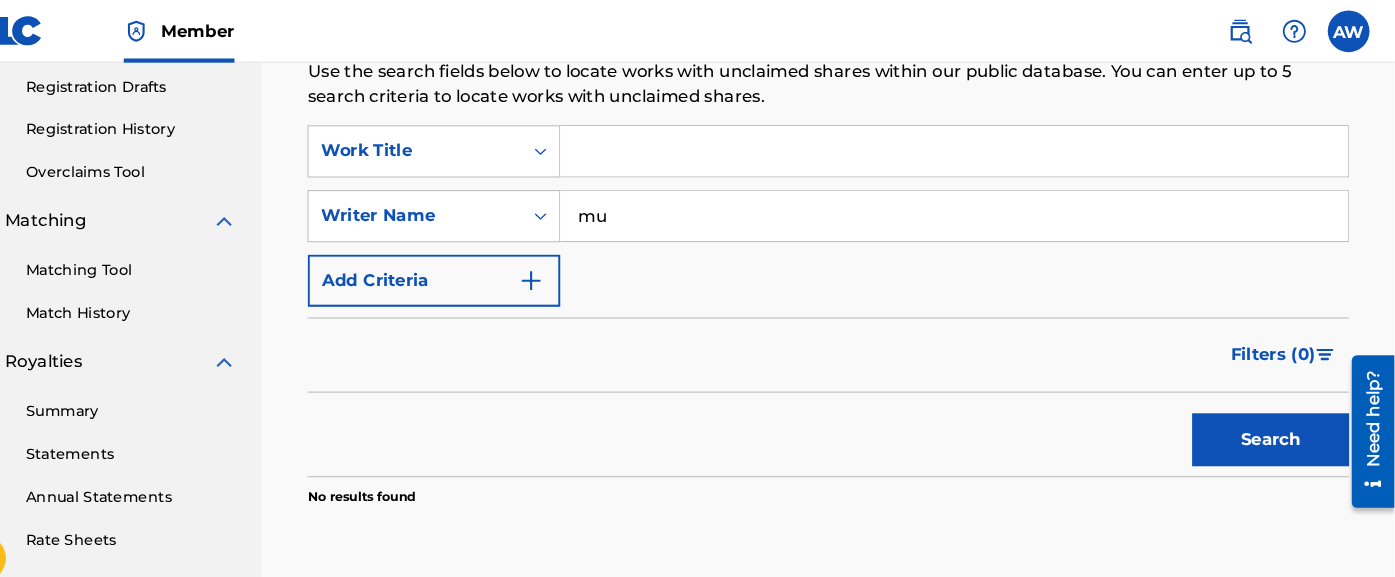 type on "m" 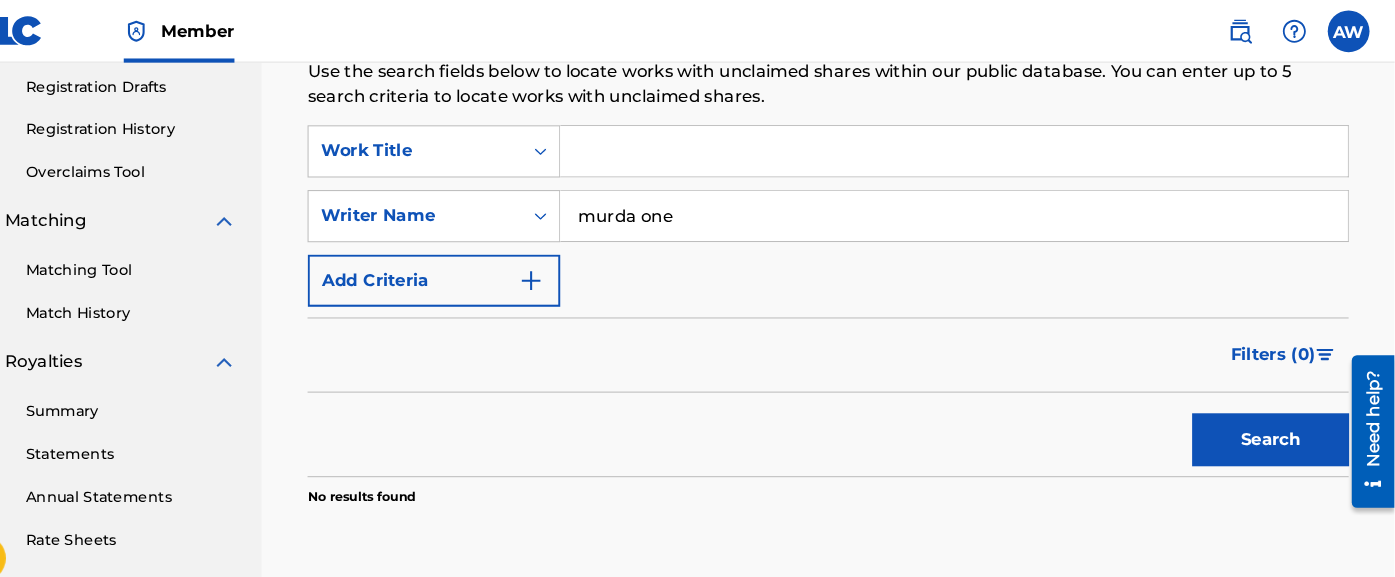 click on "Search" at bounding box center [1276, 421] 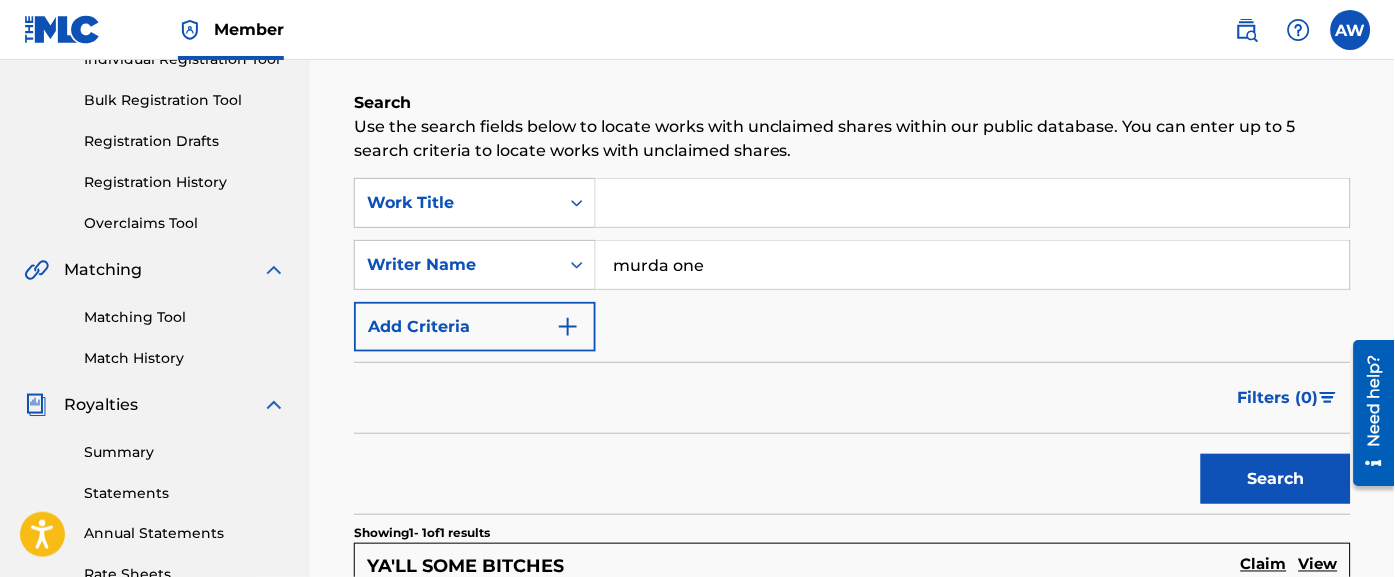 scroll, scrollTop: 271, scrollLeft: 0, axis: vertical 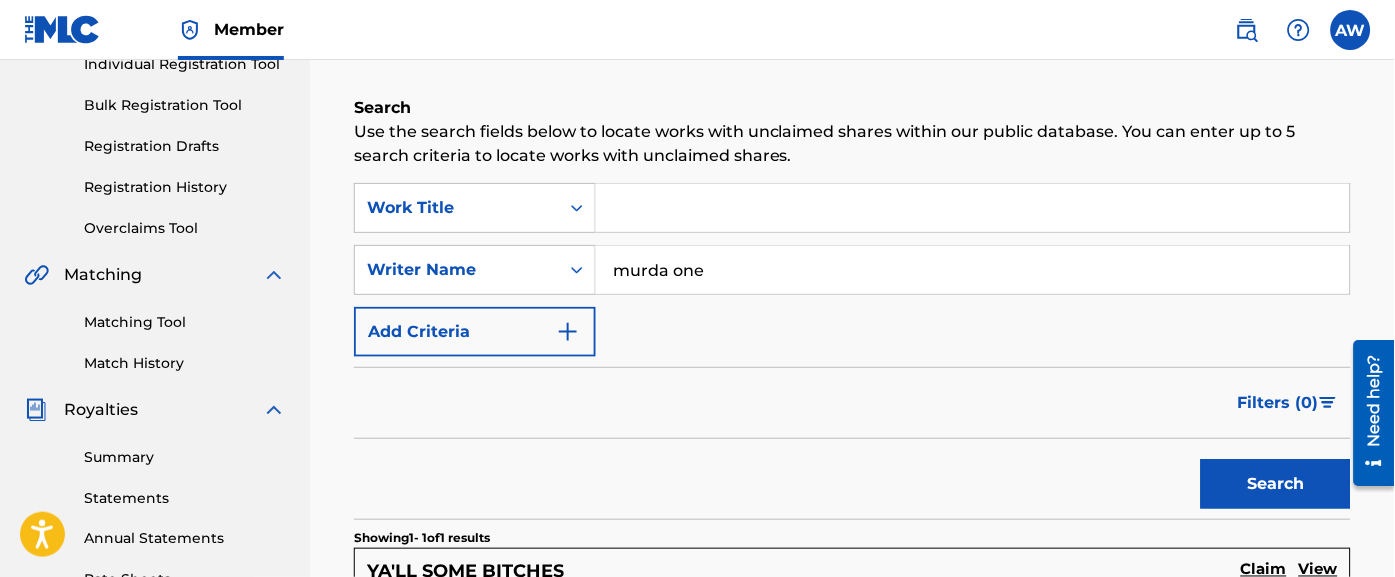 click on "murda one" at bounding box center (973, 270) 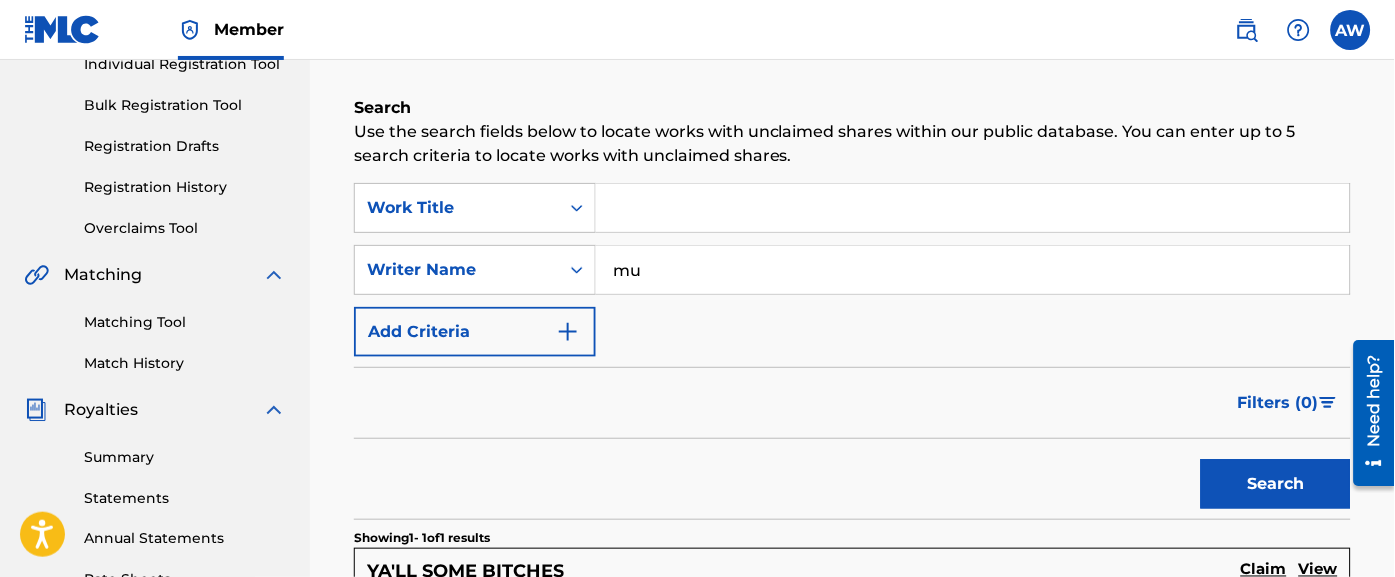 type on "m" 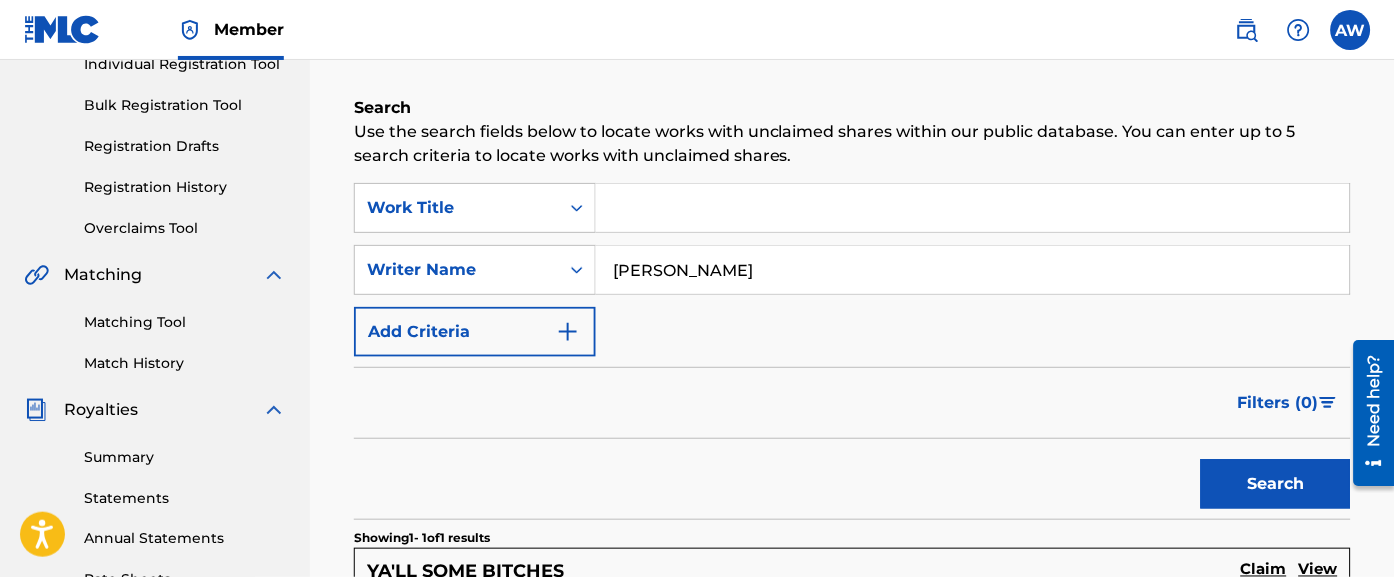 type on "[PERSON_NAME]" 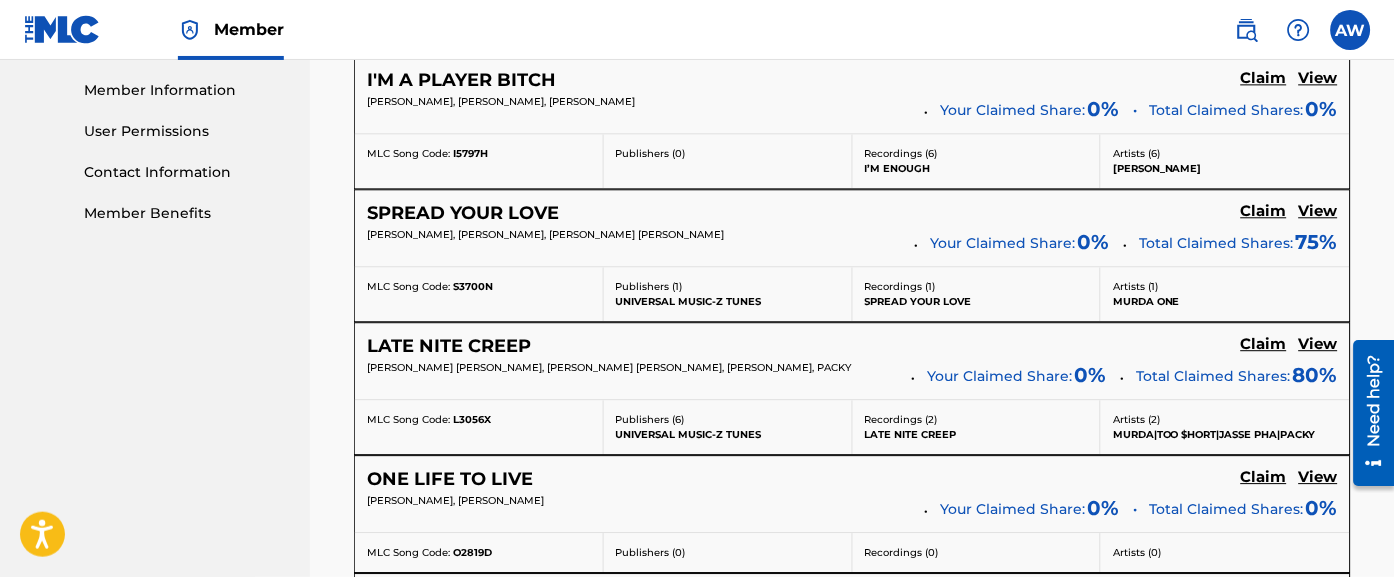 scroll, scrollTop: 898, scrollLeft: 0, axis: vertical 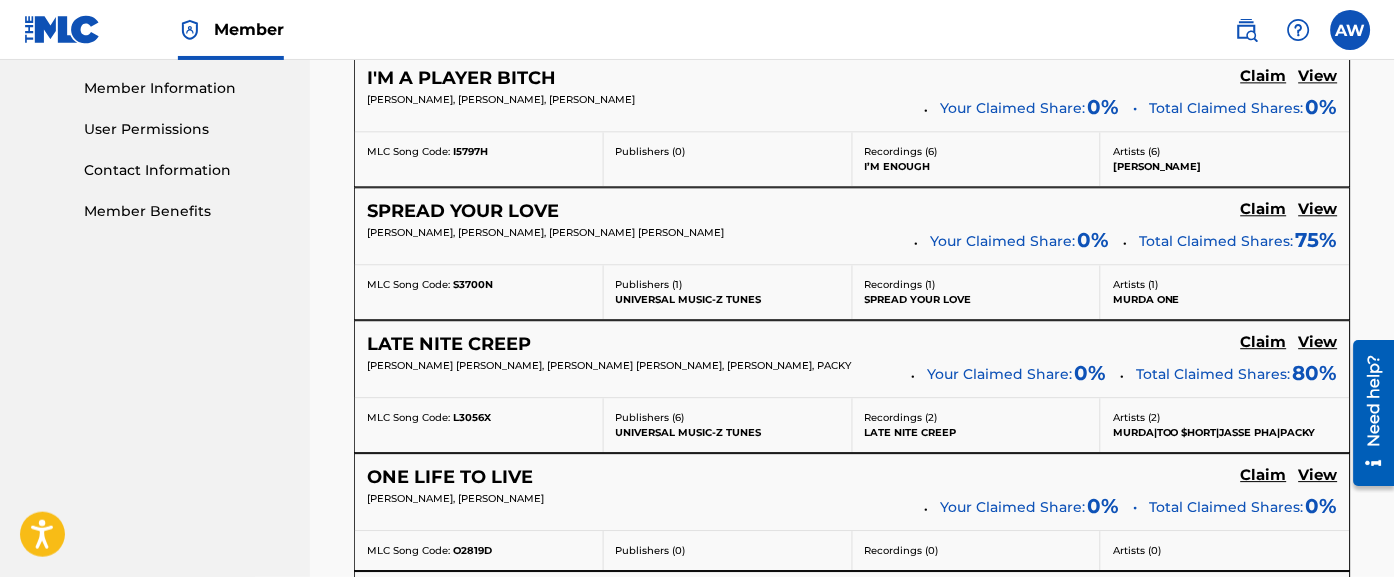 click on "LATE NITE CREEP Claim View" at bounding box center (852, 344) 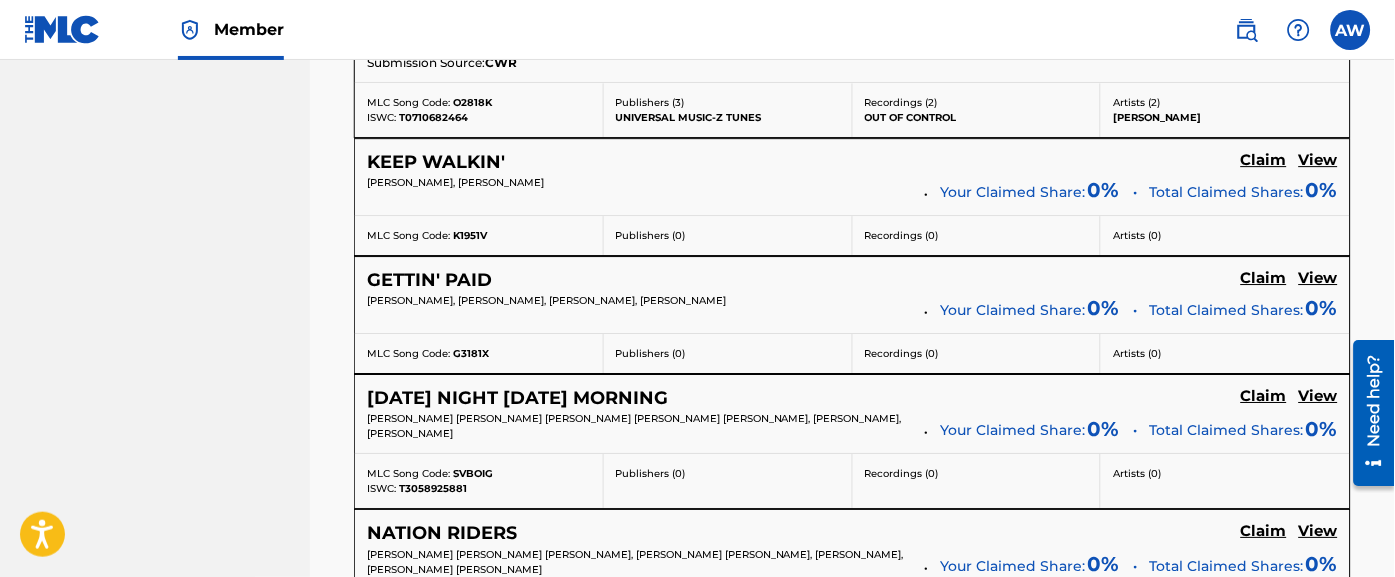 scroll, scrollTop: 2754, scrollLeft: 0, axis: vertical 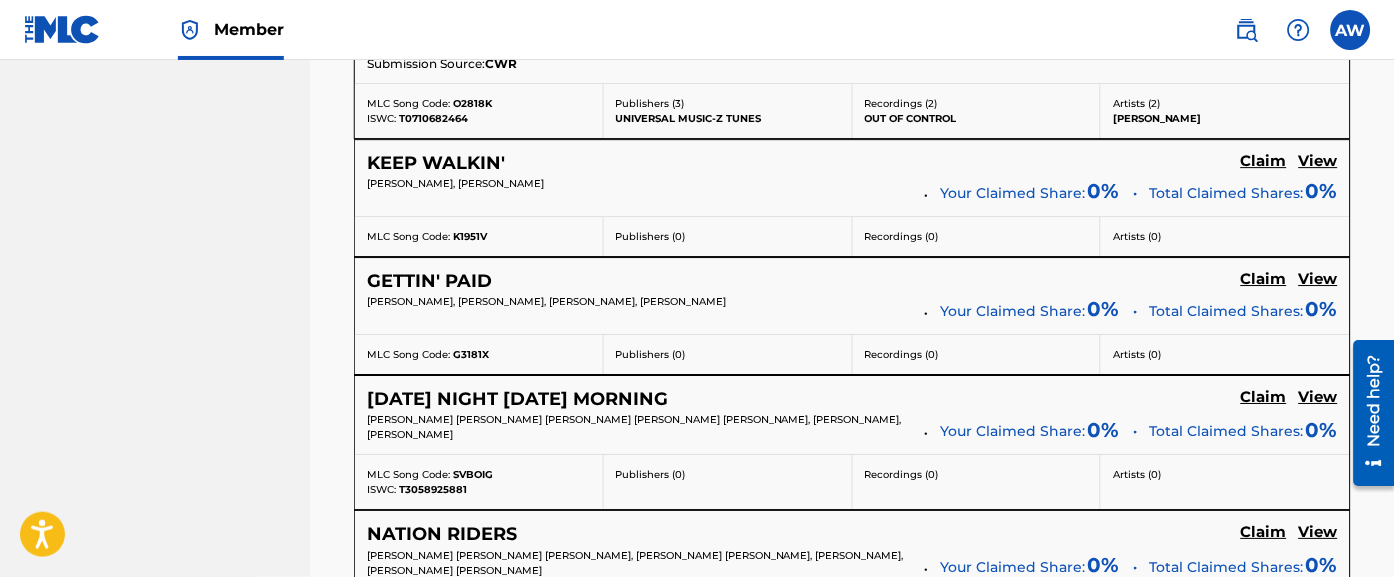 click on "View" at bounding box center [1318, 161] 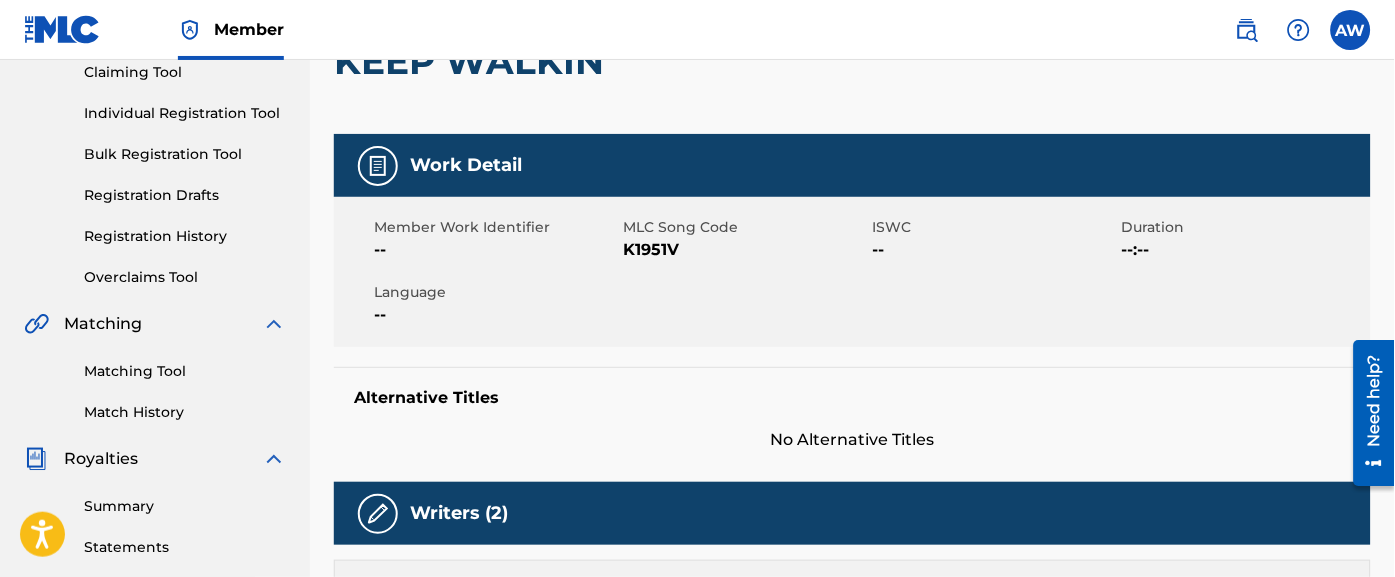 scroll, scrollTop: 197, scrollLeft: 0, axis: vertical 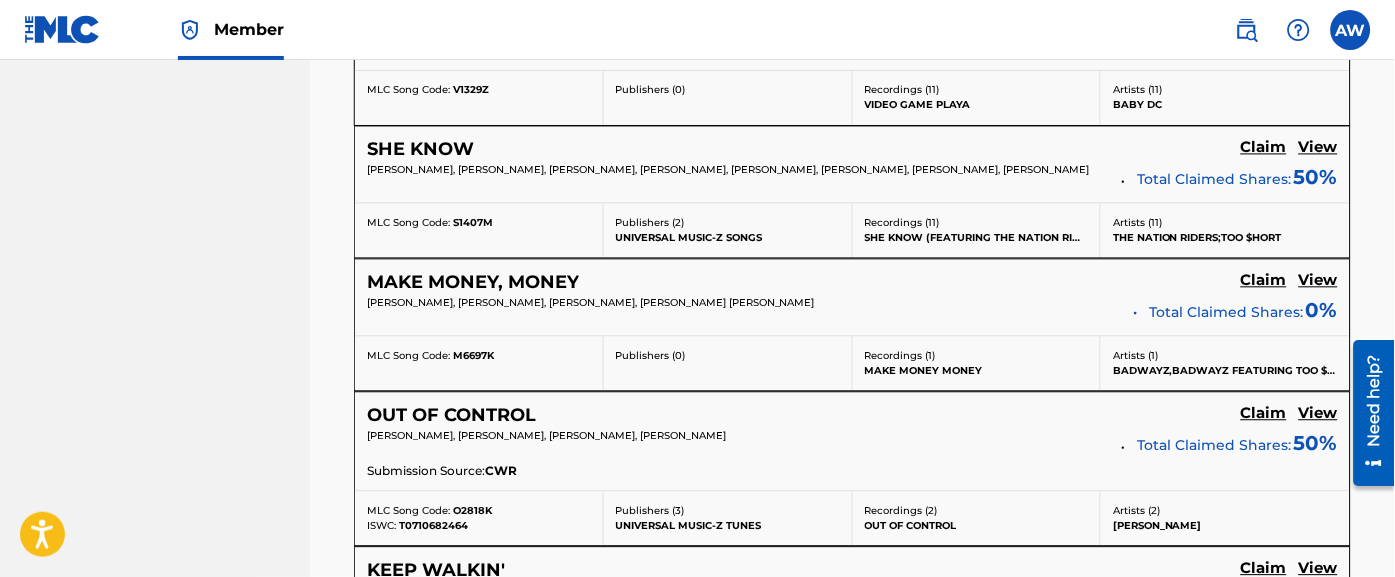 click on "View" at bounding box center (1318, 281) 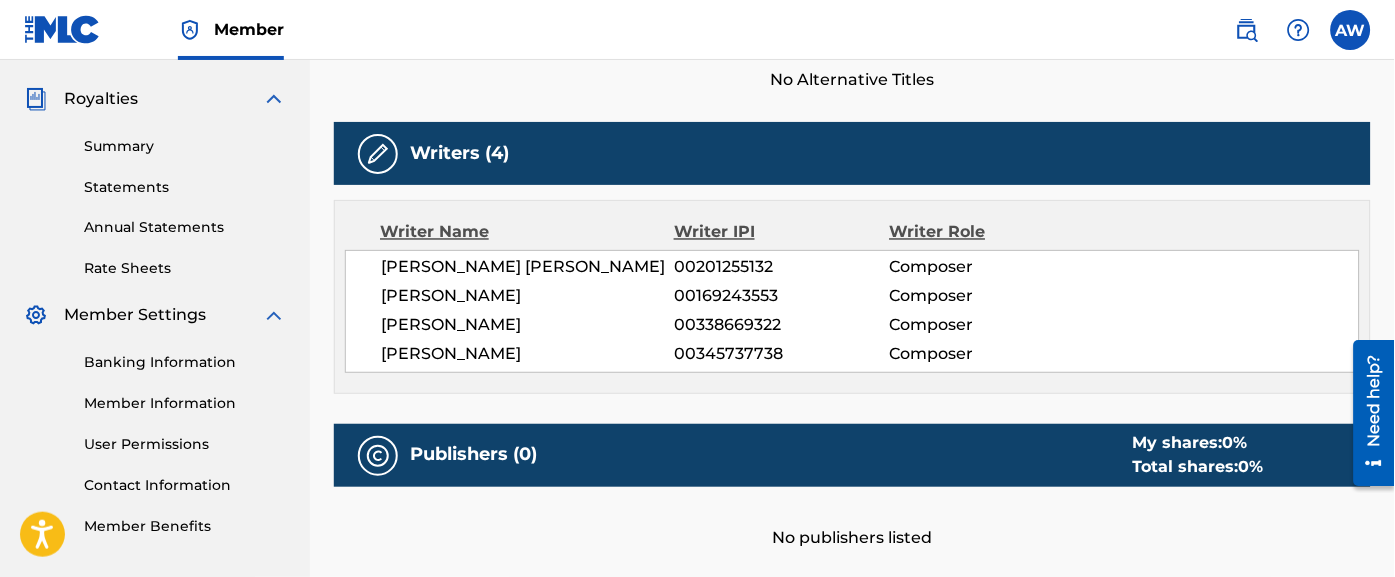 scroll, scrollTop: 588, scrollLeft: 0, axis: vertical 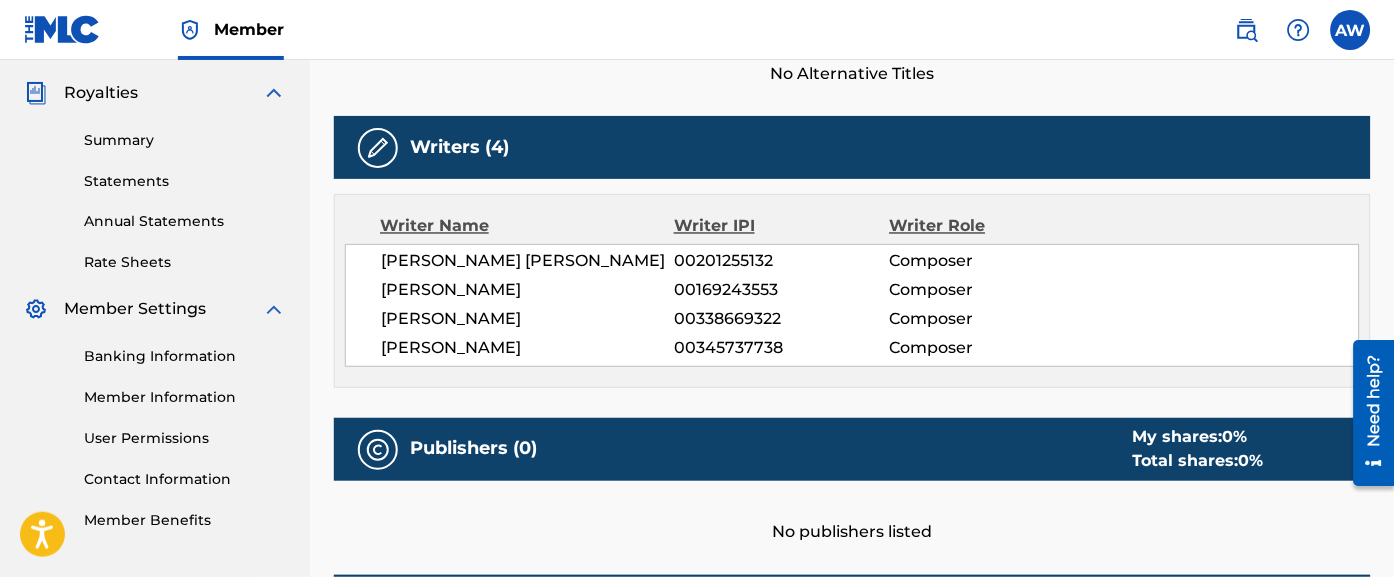 click on "[PERSON_NAME]" at bounding box center (527, 320) 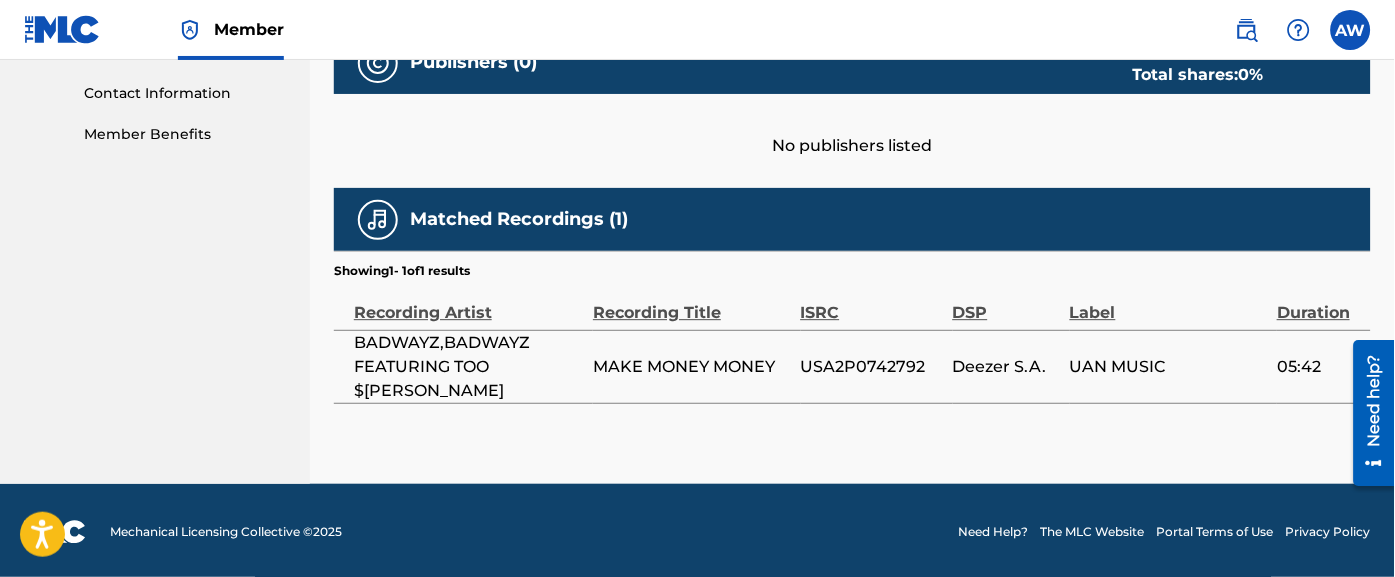scroll, scrollTop: 977, scrollLeft: 0, axis: vertical 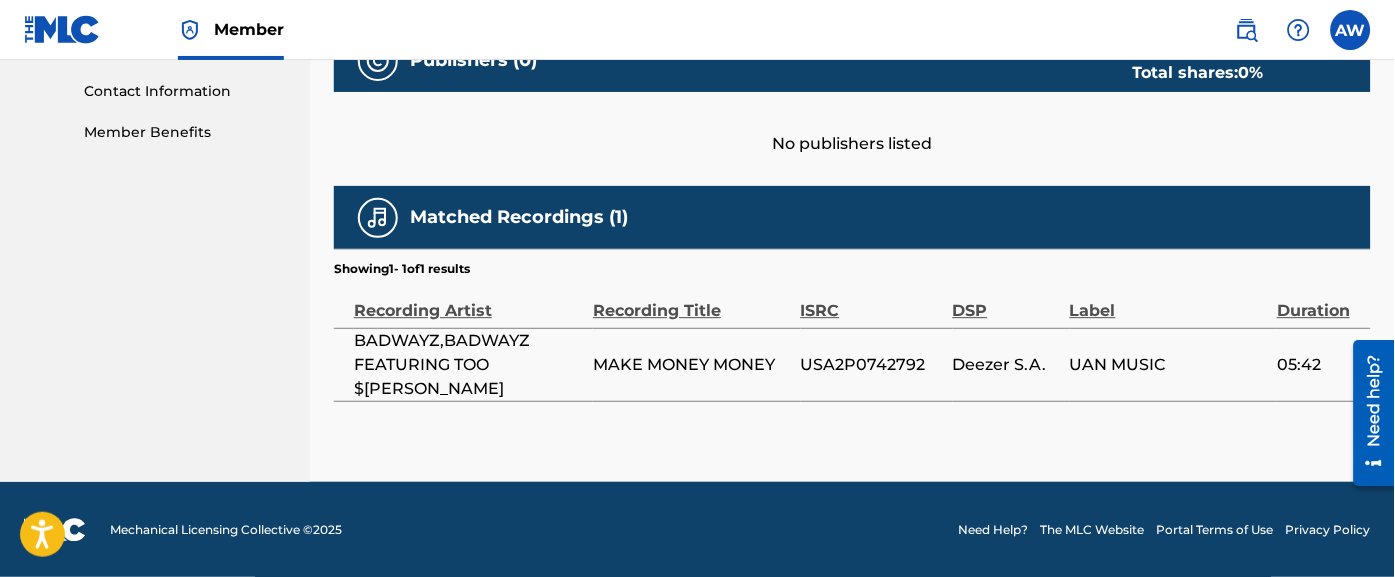 click on "BADWAYZ,BADWAYZ FEATURING TOO $[PERSON_NAME]" at bounding box center [468, 365] 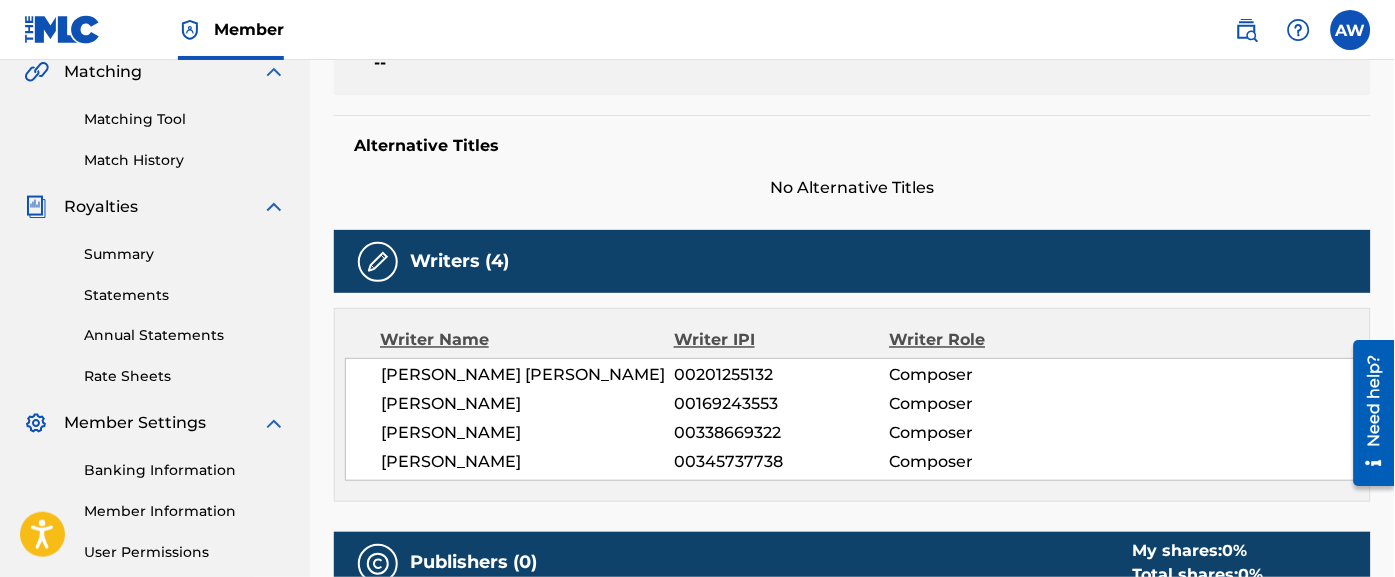 scroll, scrollTop: 470, scrollLeft: 0, axis: vertical 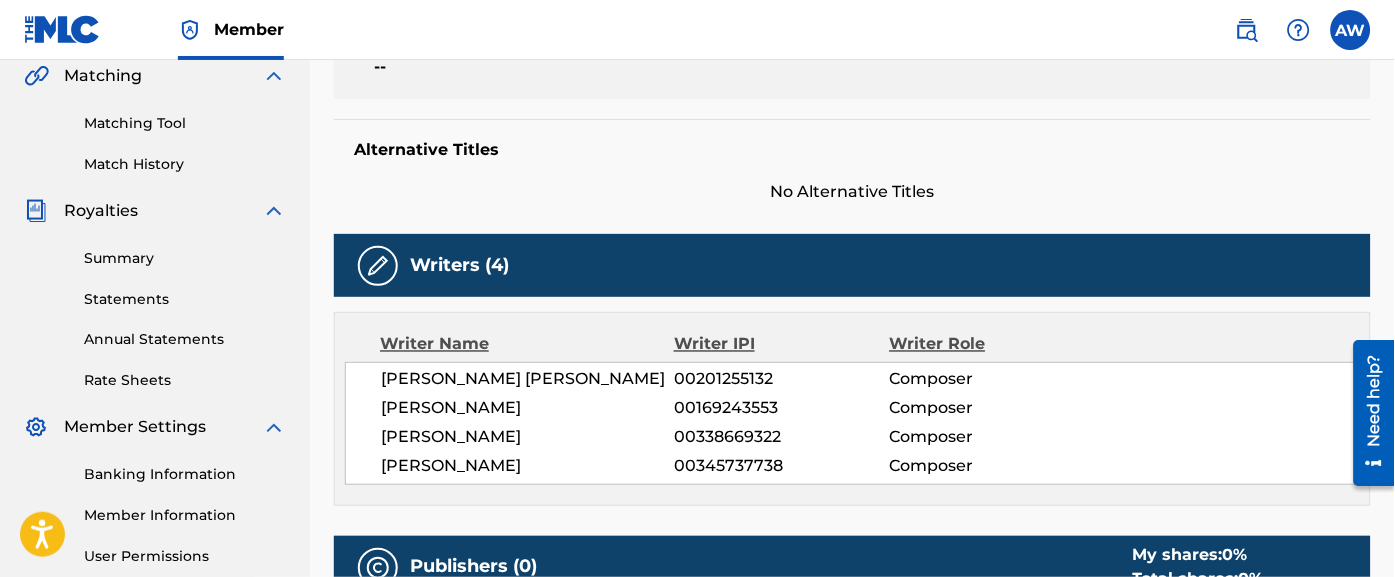 click on "[PERSON_NAME] [PERSON_NAME]" at bounding box center [527, 380] 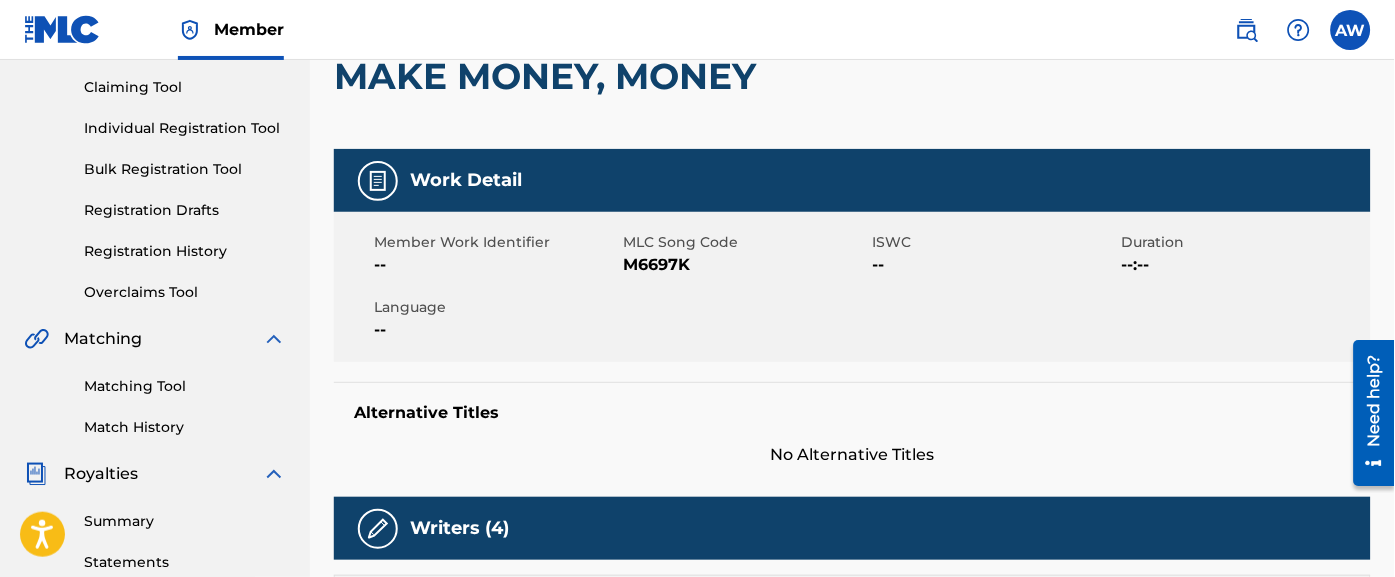 scroll, scrollTop: 187, scrollLeft: 0, axis: vertical 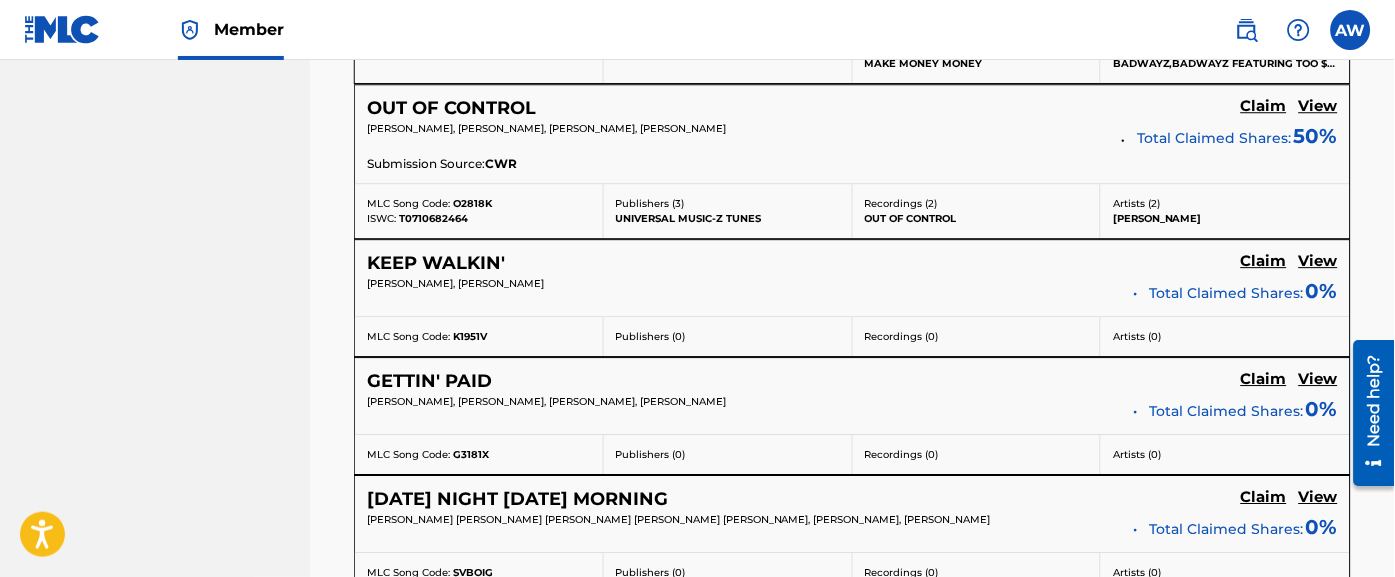 click on "View" at bounding box center (1318, 261) 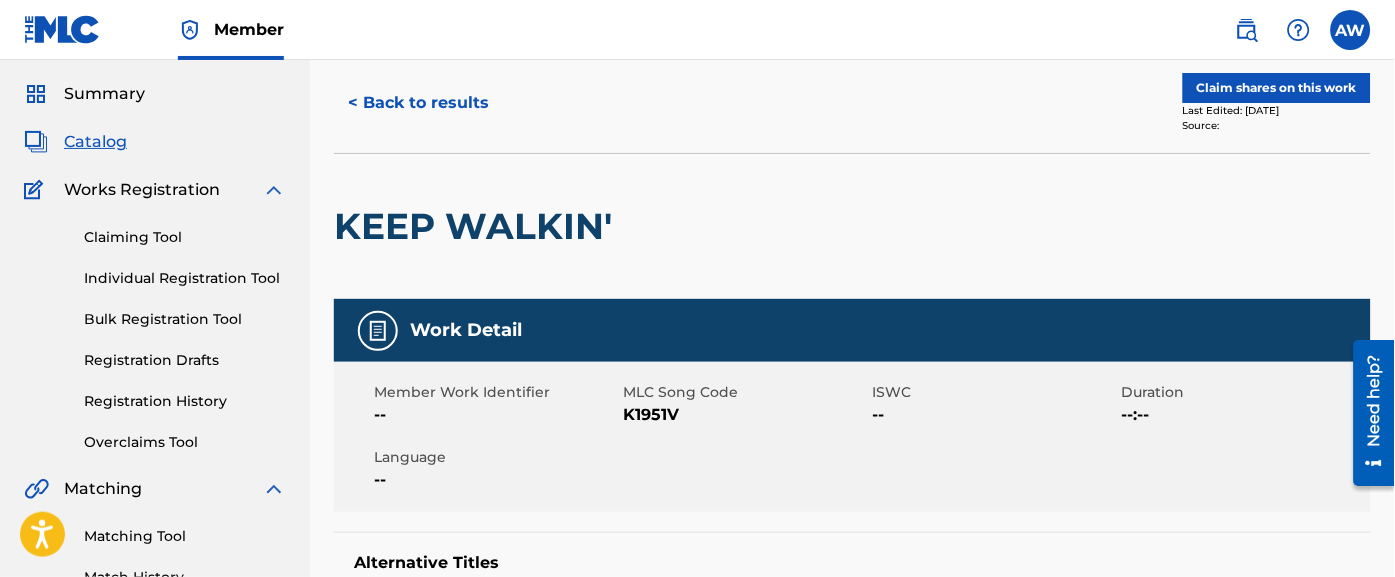 scroll, scrollTop: 0, scrollLeft: 0, axis: both 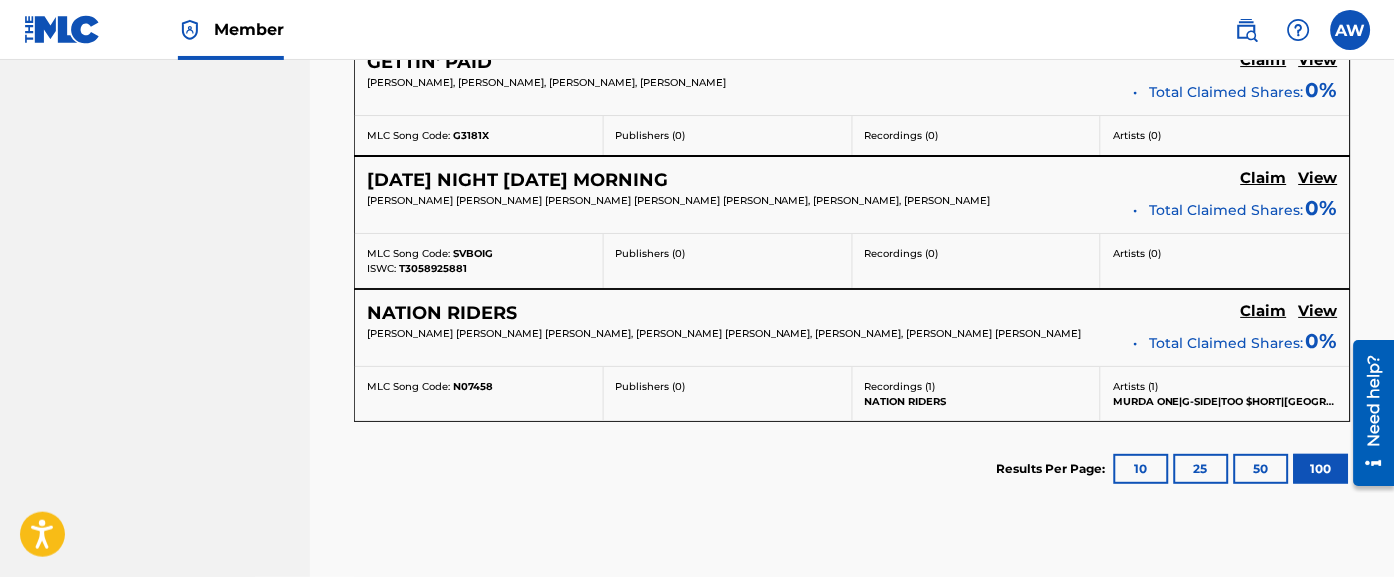 click on "View" at bounding box center (1318, 311) 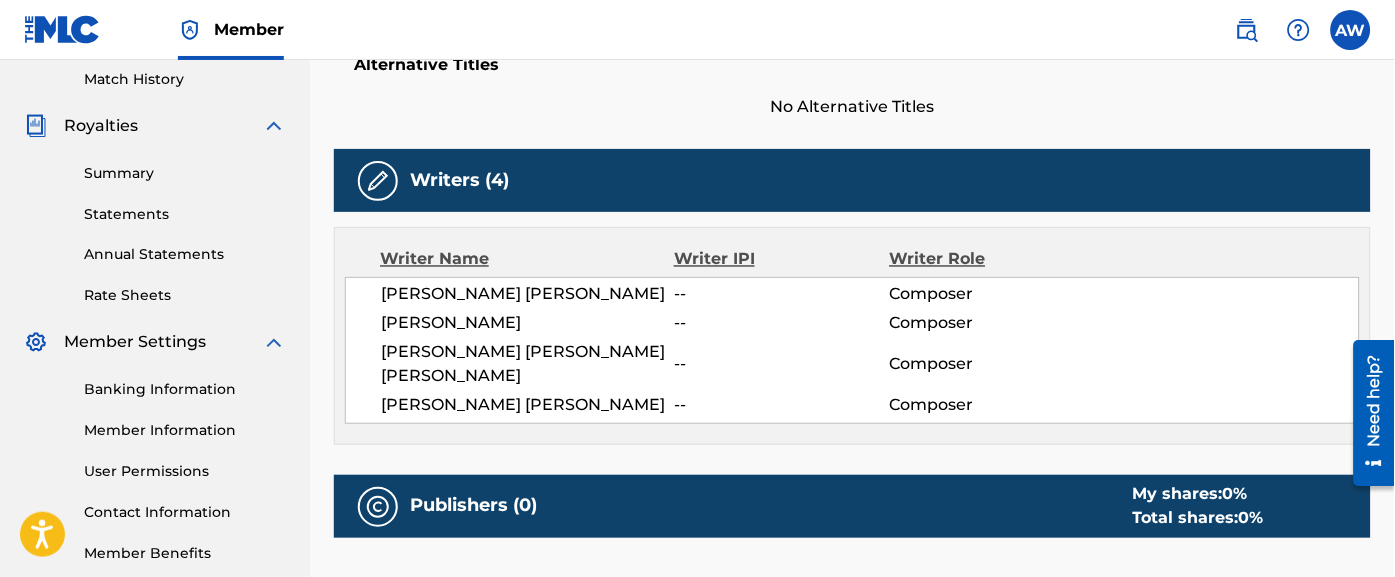 scroll, scrollTop: 569, scrollLeft: 0, axis: vertical 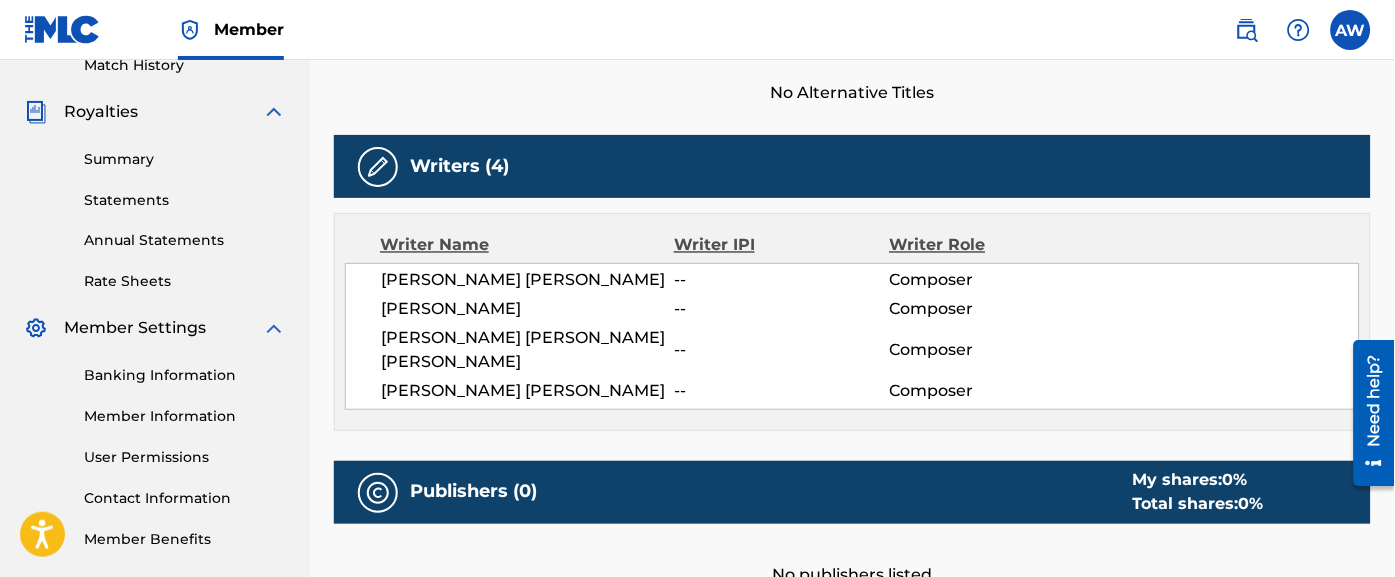 click on "Writer Name Writer IPI Writer Role [PERSON_NAME] [PERSON_NAME] -- Composer [PERSON_NAME] -- Composer [PERSON_NAME] [PERSON_NAME] [PERSON_NAME] -- Composer [PERSON_NAME] [PERSON_NAME] -- Composer" at bounding box center [852, 322] 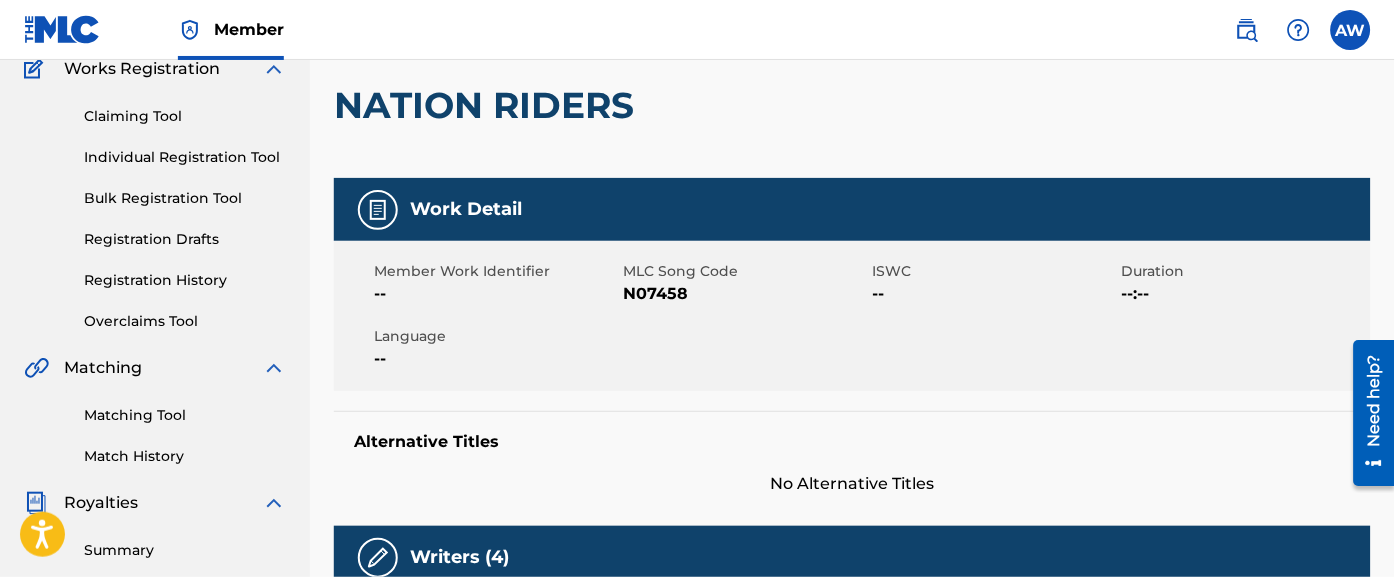 scroll, scrollTop: 0, scrollLeft: 0, axis: both 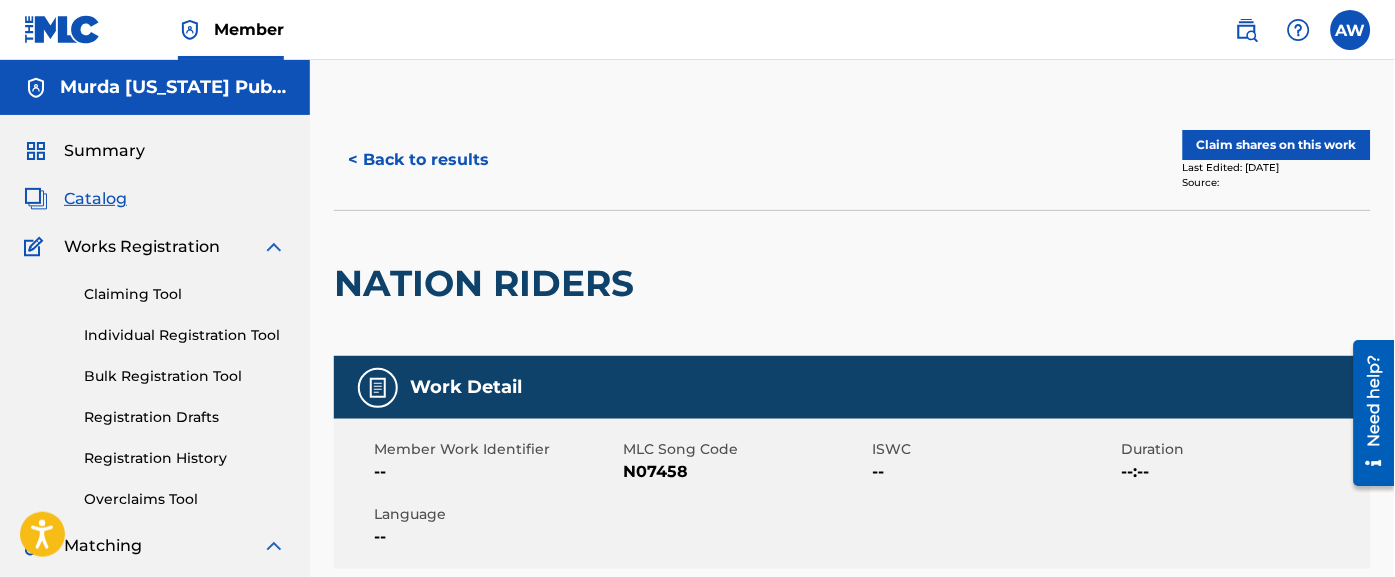 click on "< Back to results" at bounding box center (418, 160) 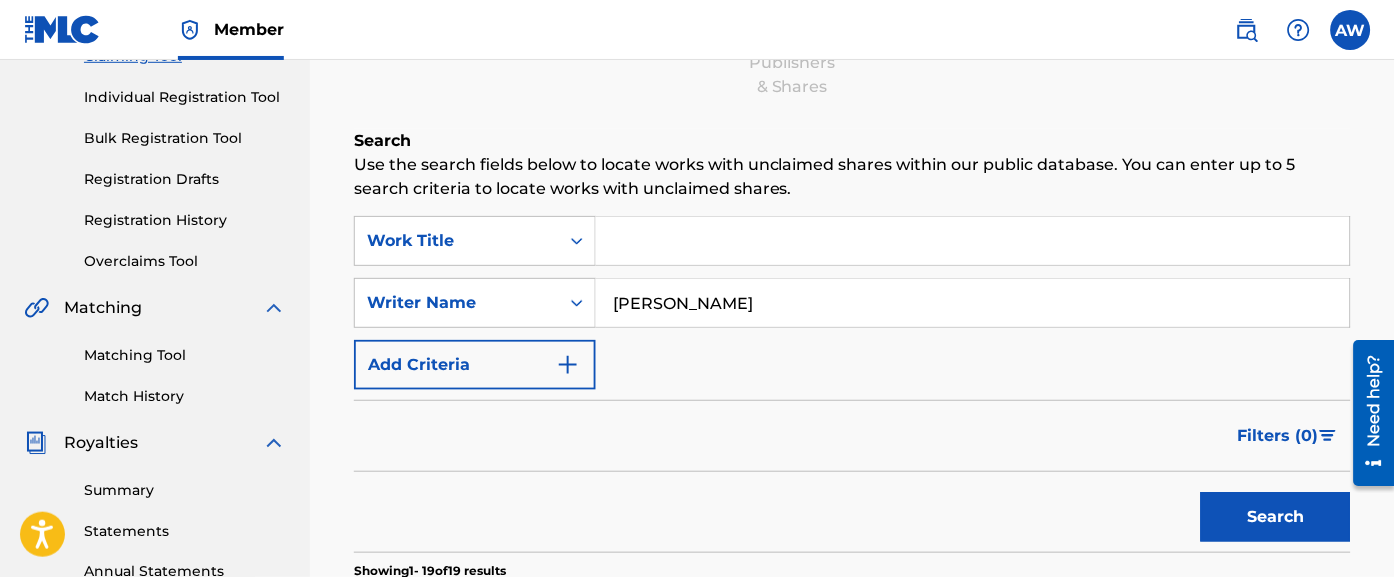 scroll, scrollTop: 249, scrollLeft: 0, axis: vertical 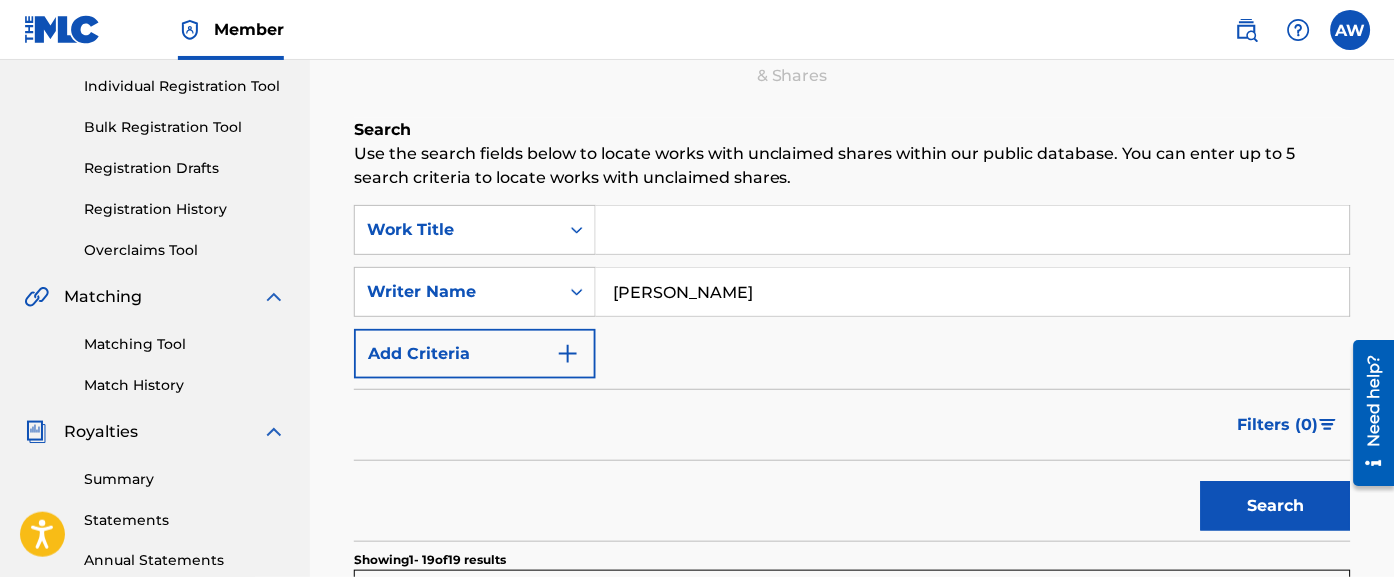 click on "[PERSON_NAME]" at bounding box center (973, 292) 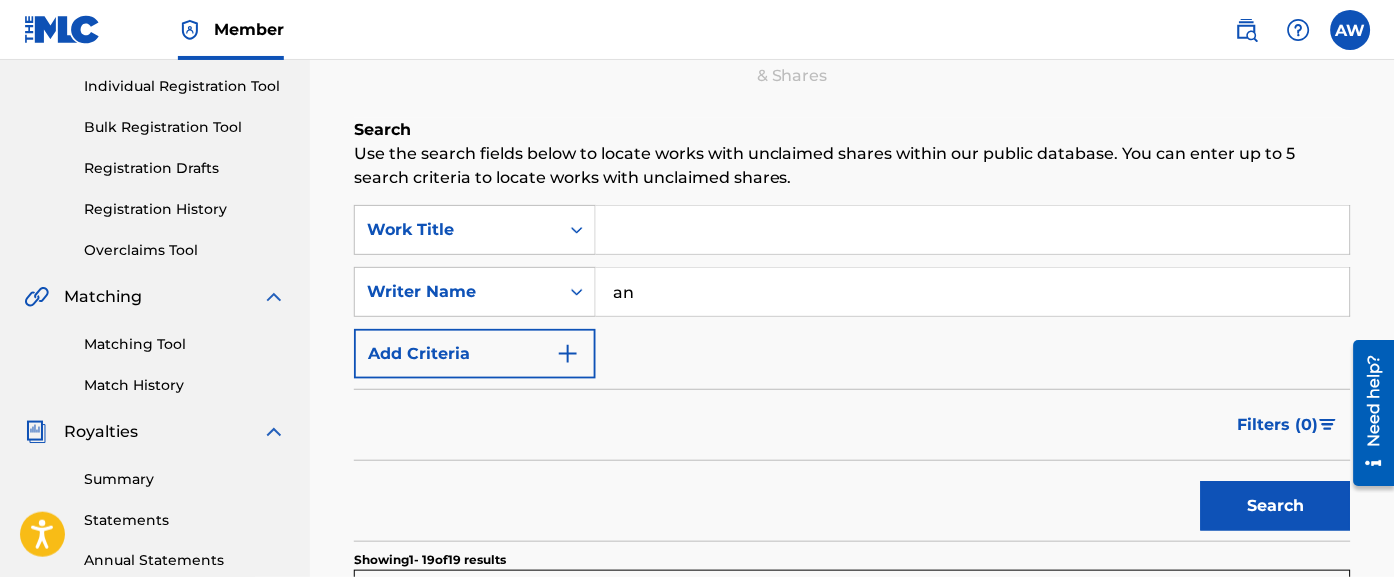 type on "a" 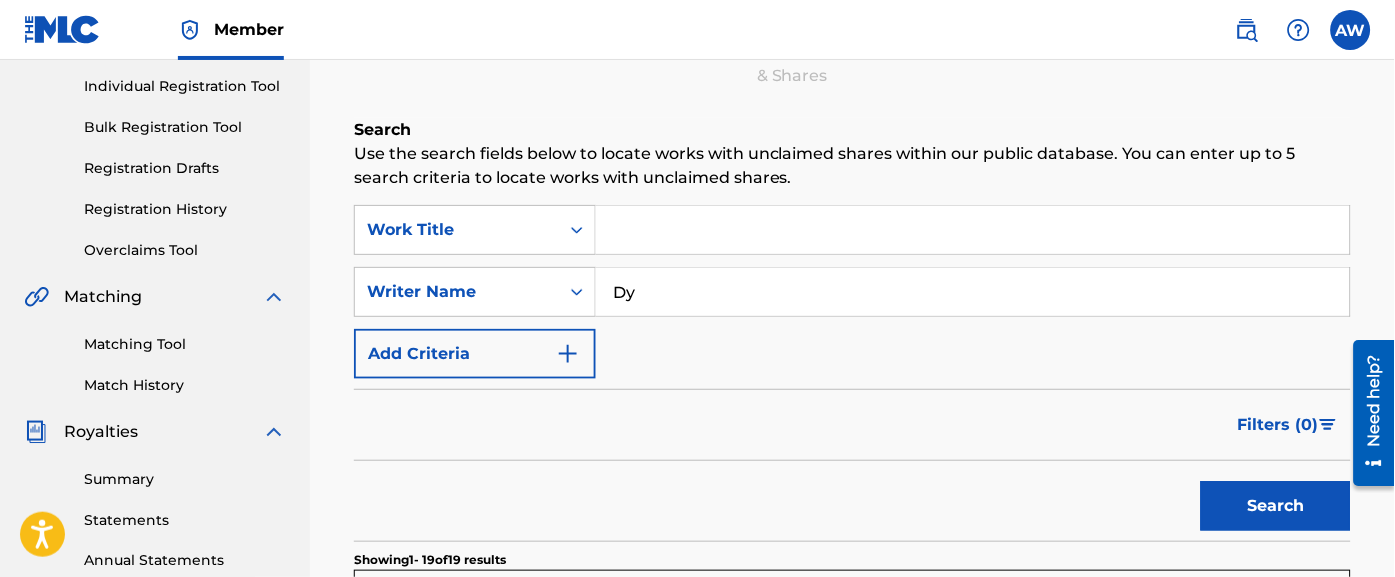 type on "D" 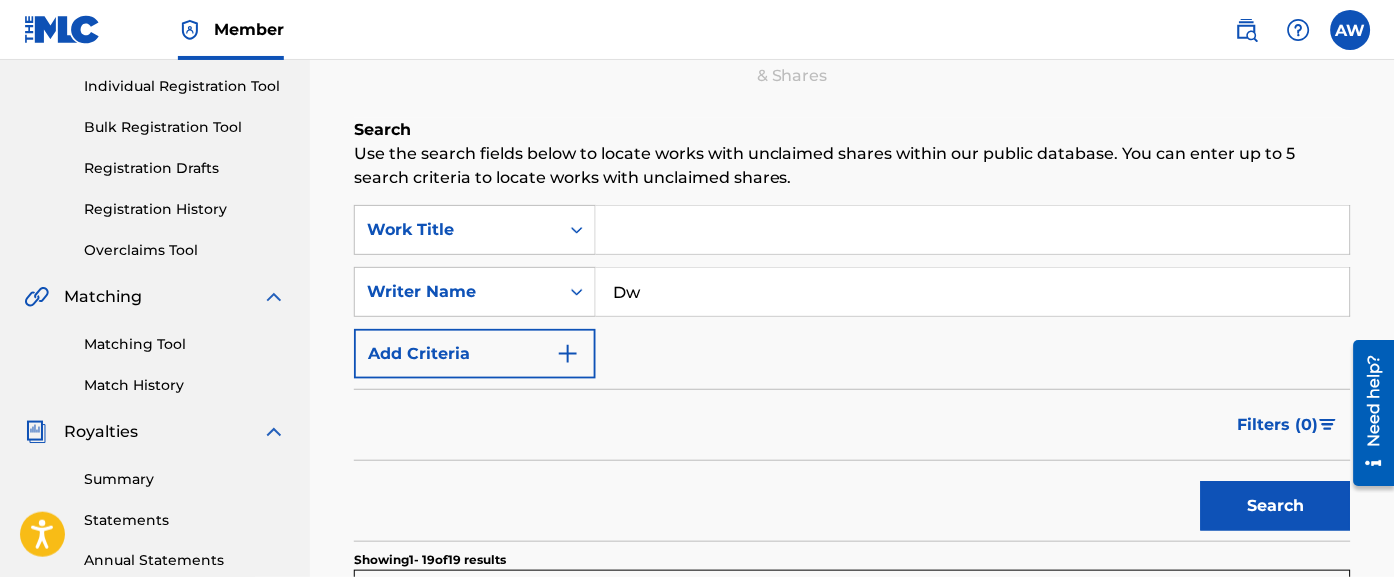 type on "D" 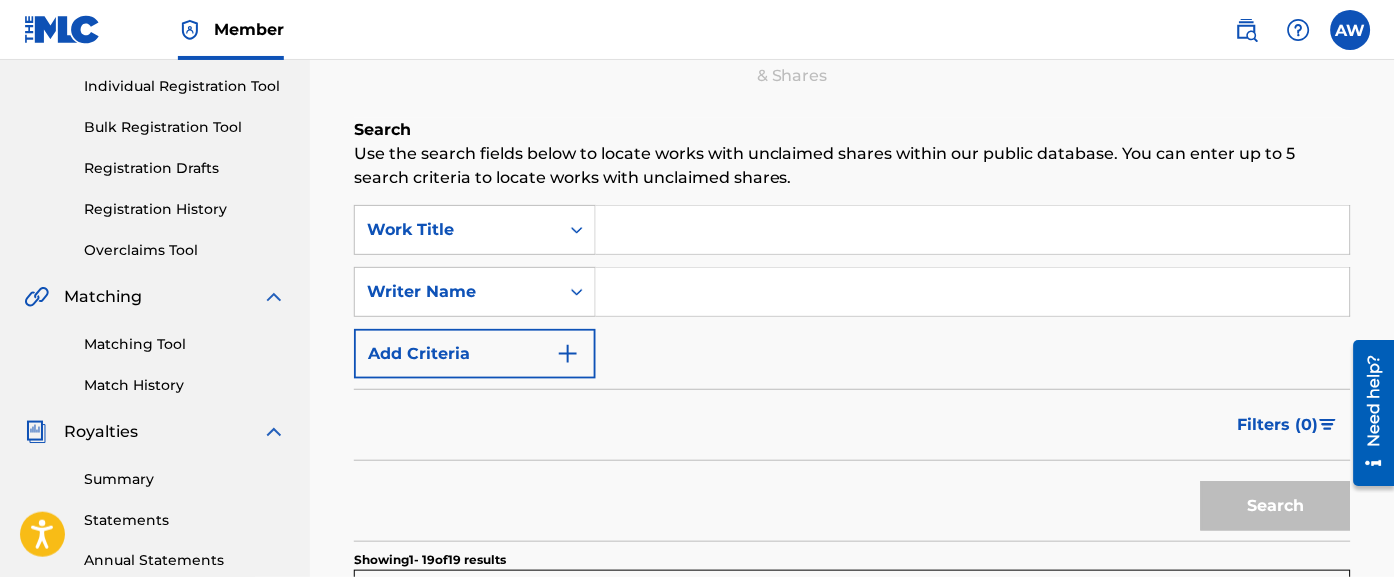 type on "d" 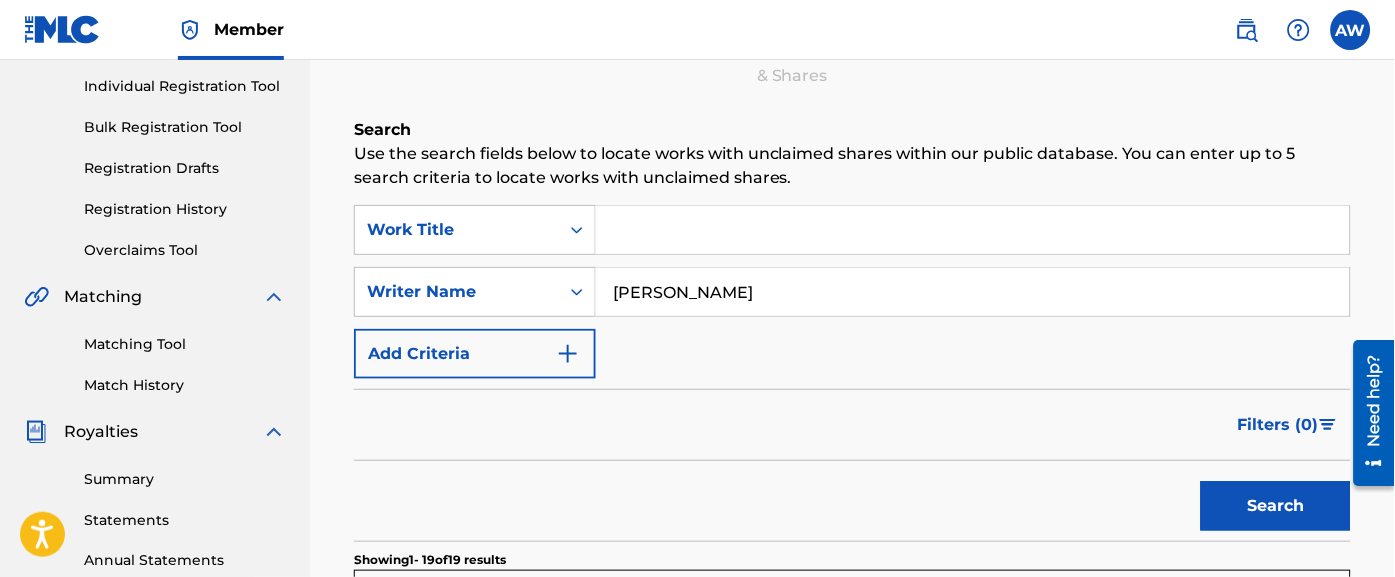 click on "Search" at bounding box center (1276, 506) 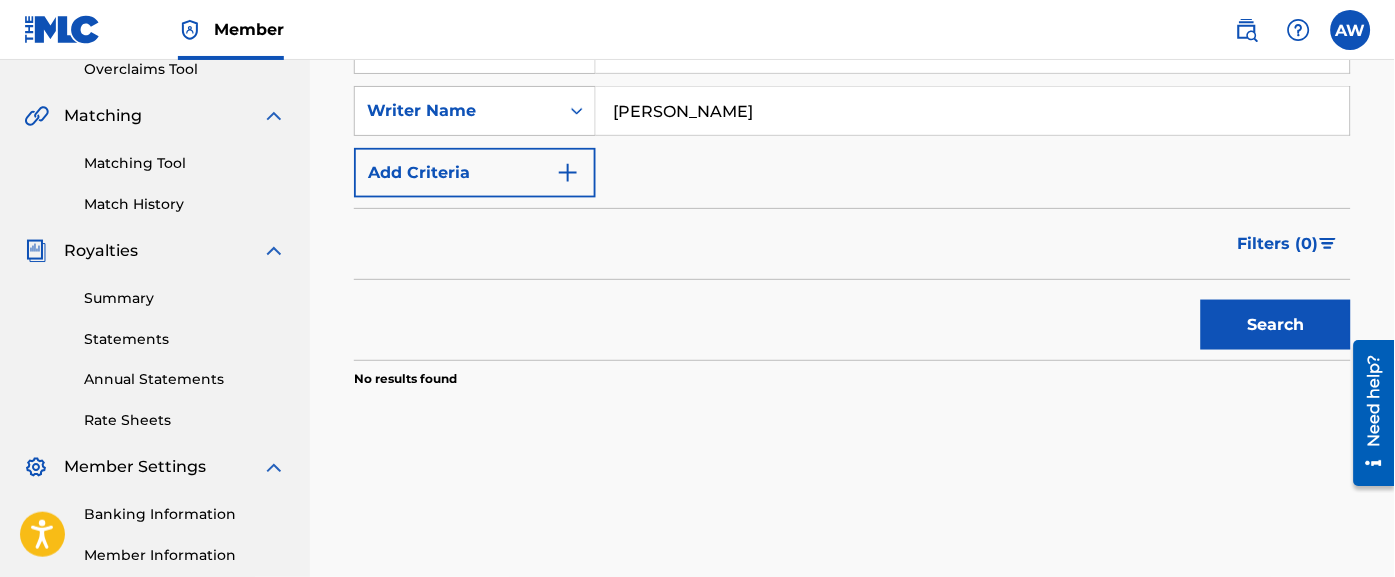 scroll, scrollTop: 424, scrollLeft: 0, axis: vertical 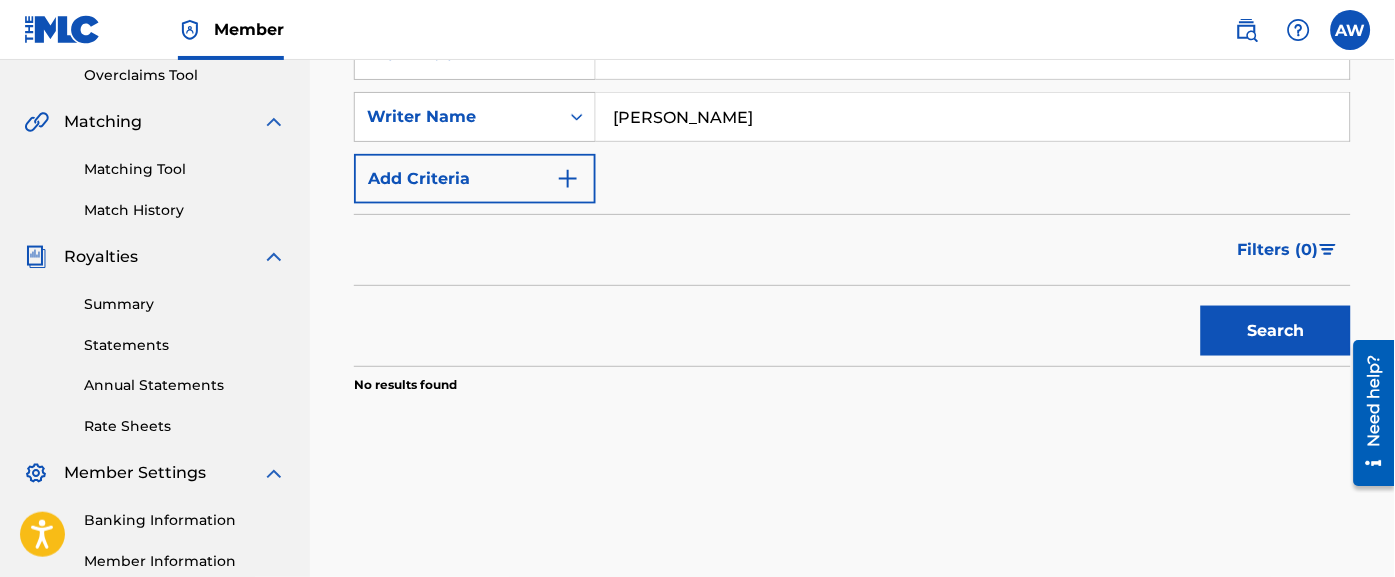 click on "[PERSON_NAME]" at bounding box center [973, 117] 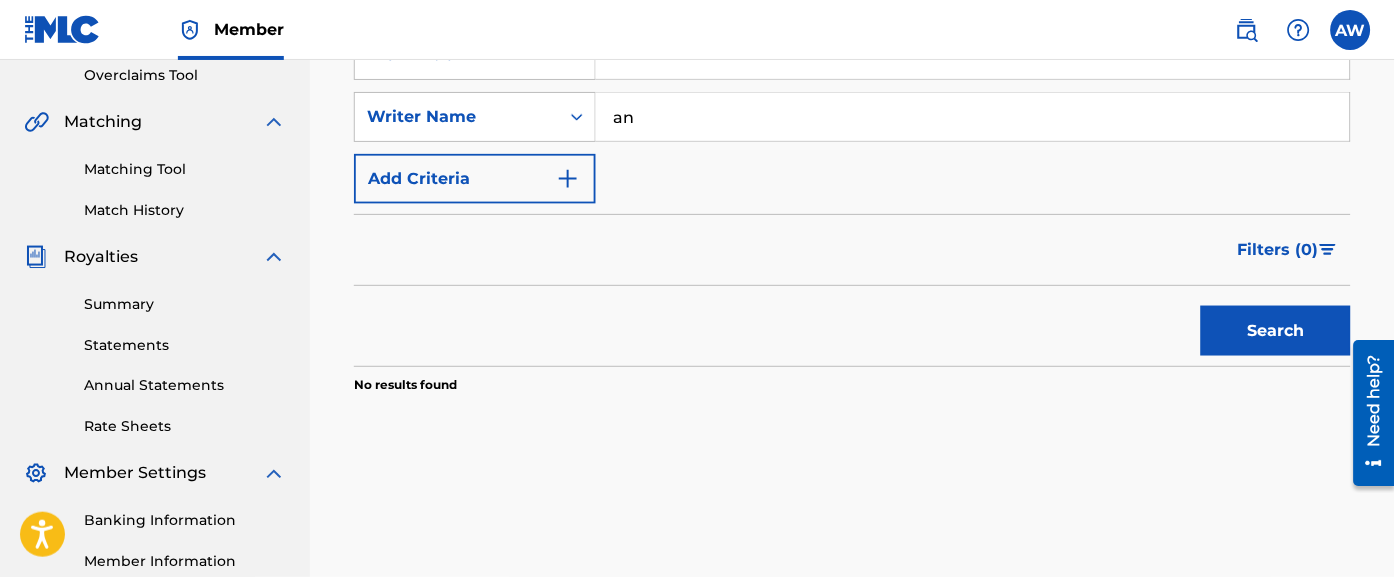 type on "a" 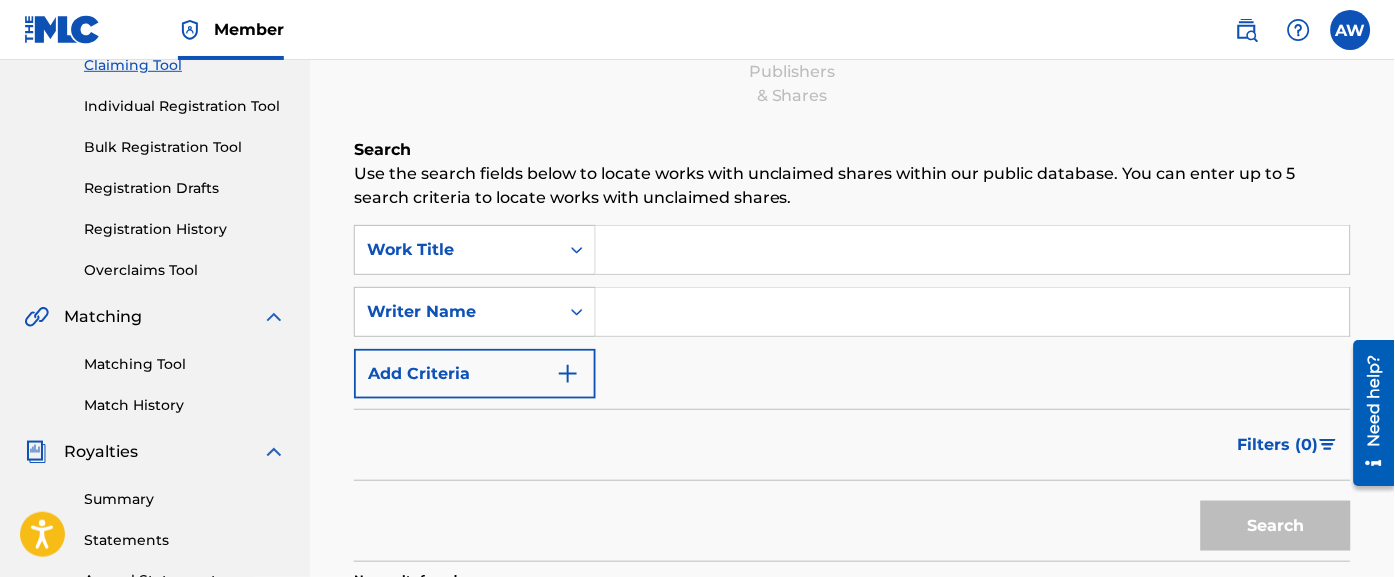 scroll, scrollTop: 223, scrollLeft: 0, axis: vertical 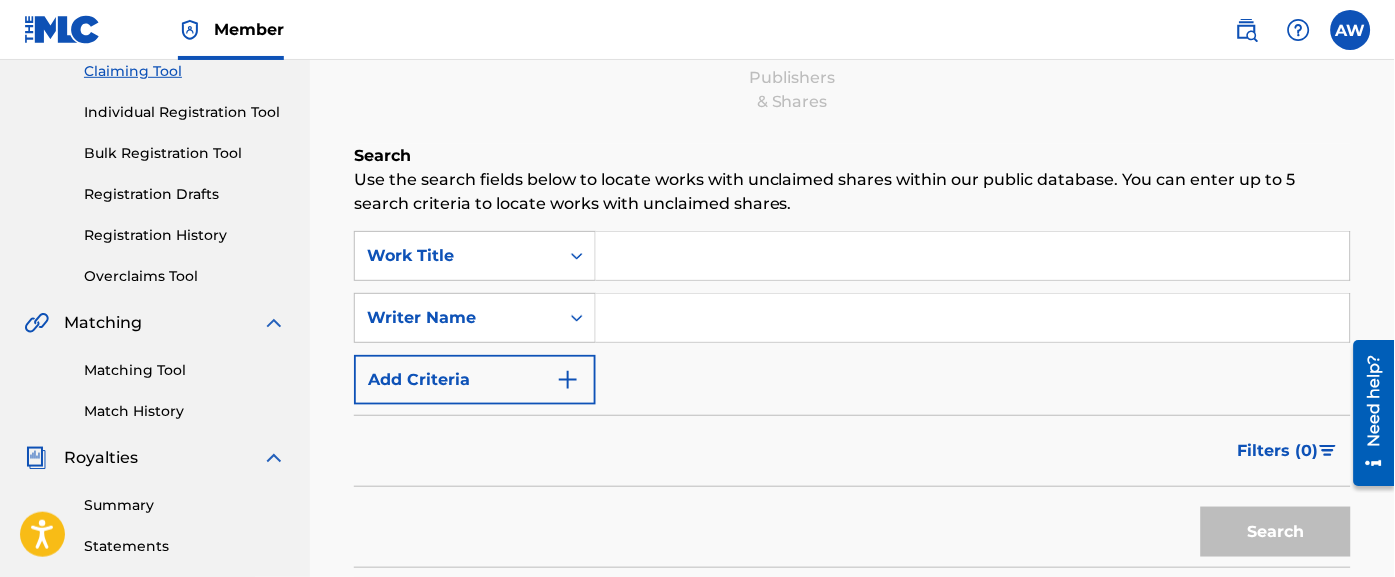 click on "SearchWithCriteria740f9440-ba04-456e-b52e-fc67643dce12 Work Title SearchWithCriteria17a1d877-af95-4ce1-af20-7fab825bbc33 Writer Name Add Criteria" at bounding box center (852, 318) 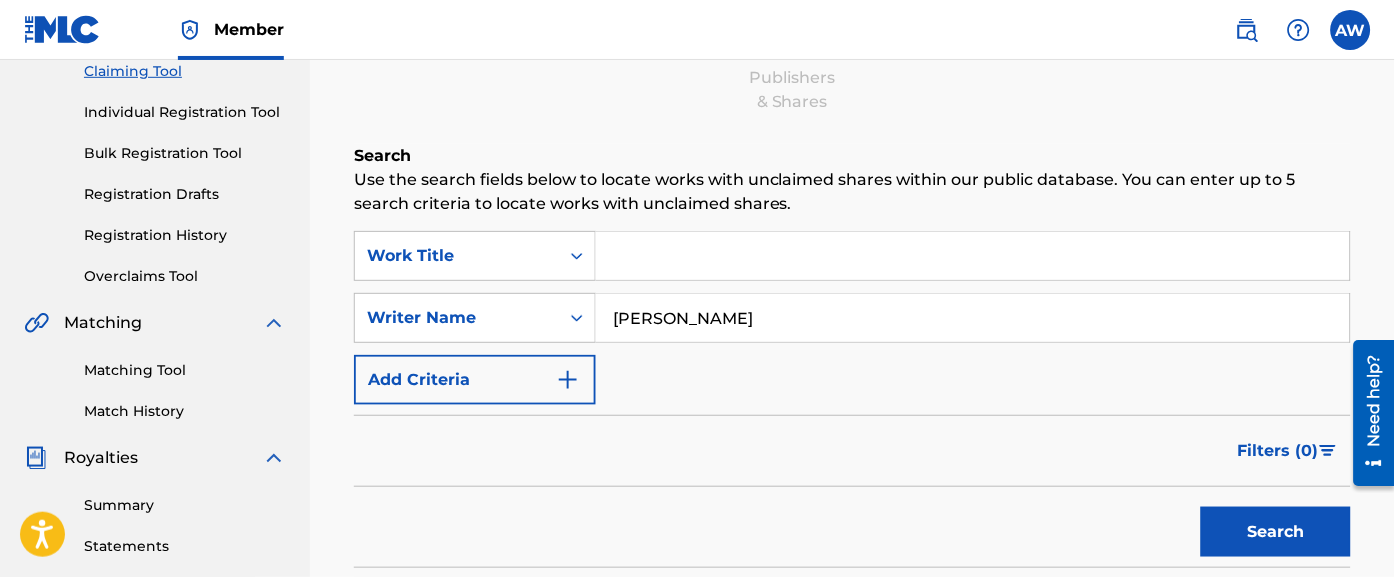 type on "[PERSON_NAME]" 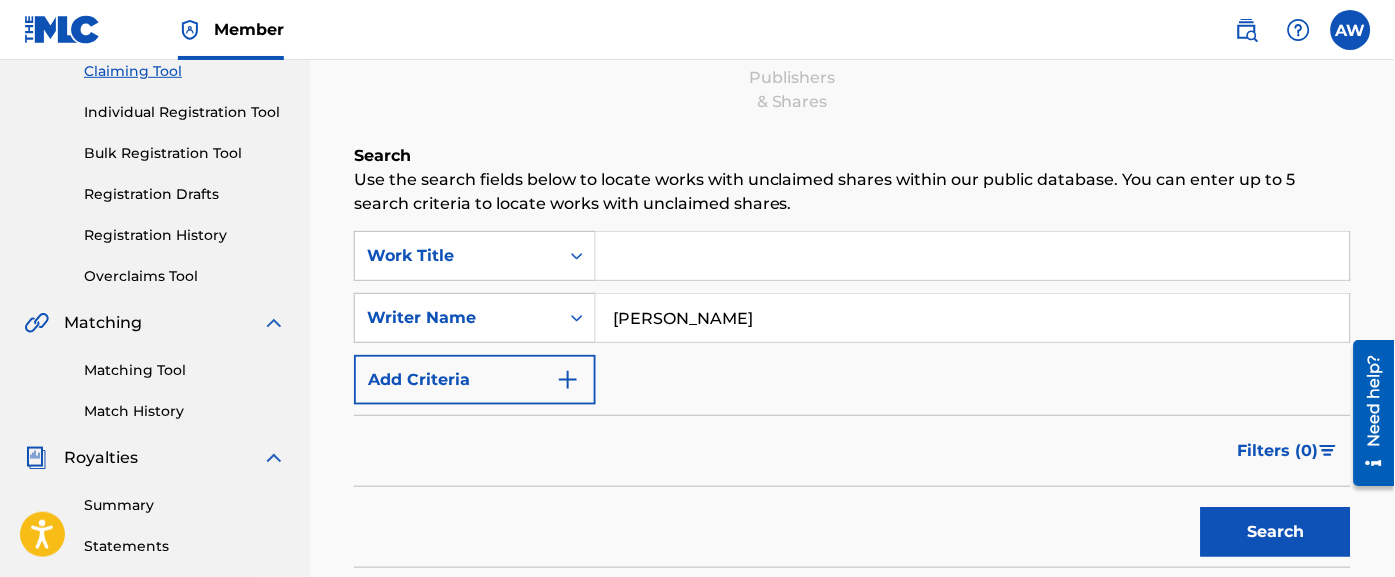 click at bounding box center (973, 256) 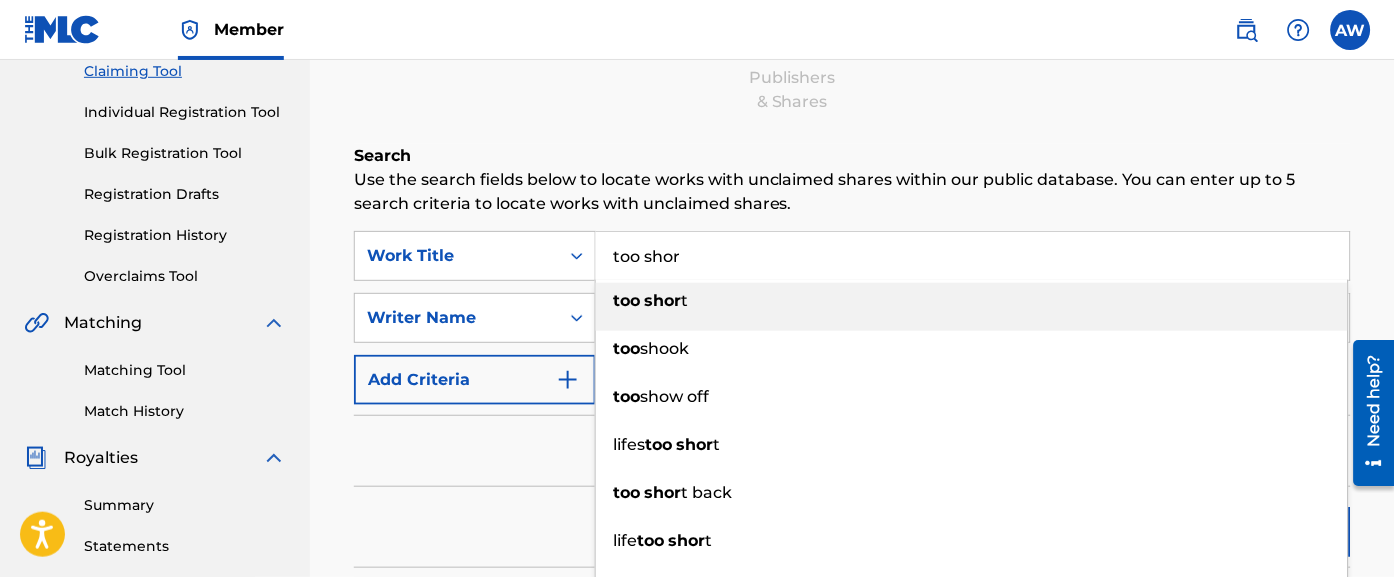 type on "too short" 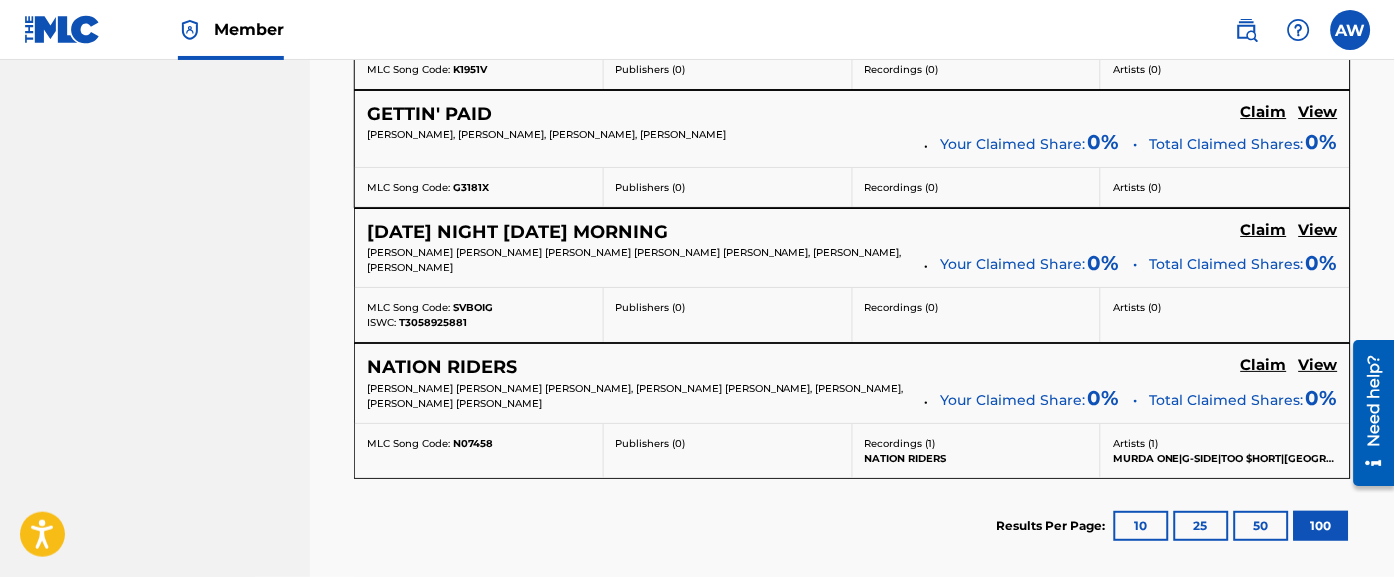 scroll, scrollTop: 2915, scrollLeft: 0, axis: vertical 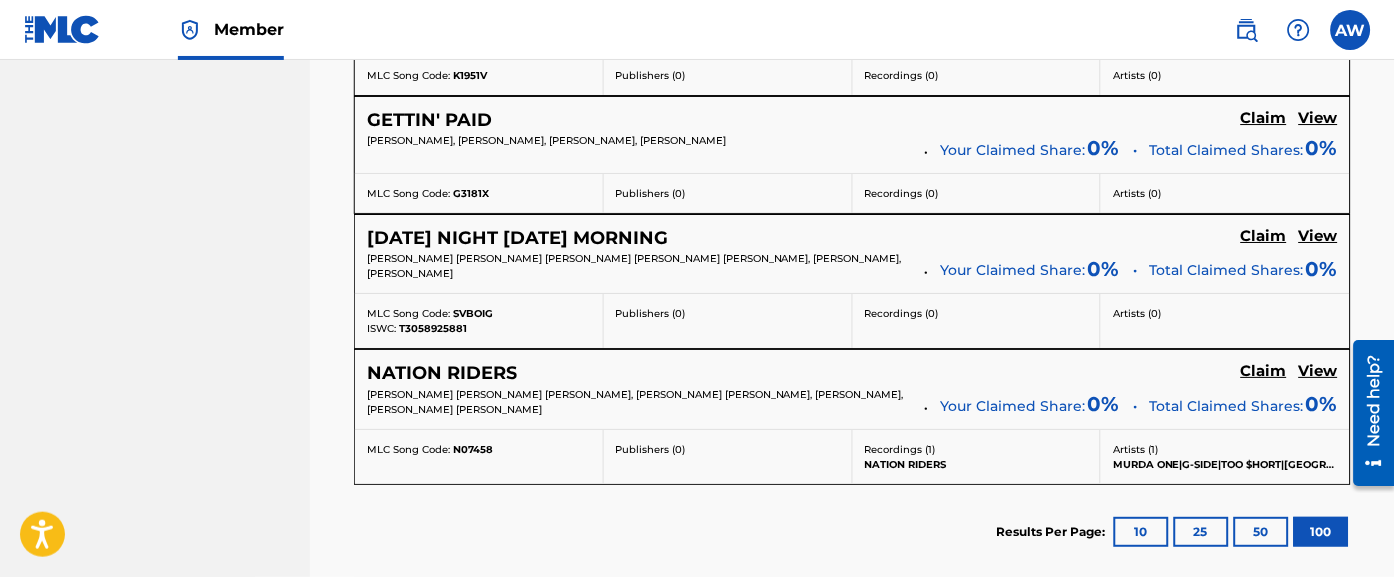 click on "View" at bounding box center [1318, 236] 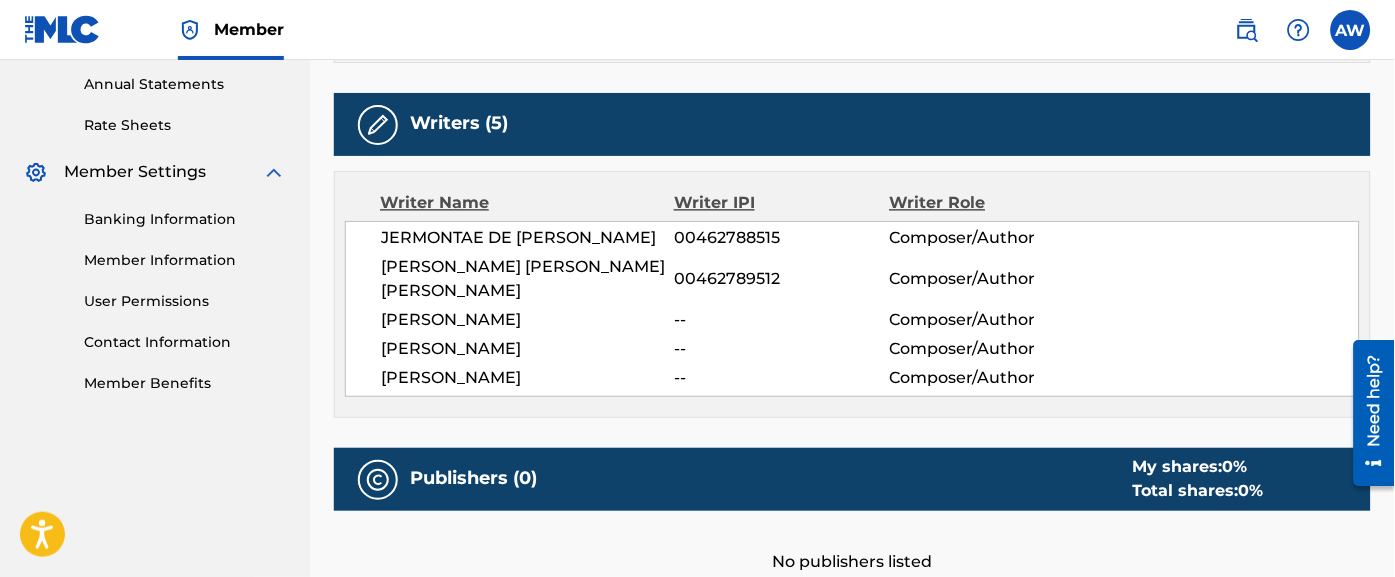 scroll, scrollTop: 705, scrollLeft: 0, axis: vertical 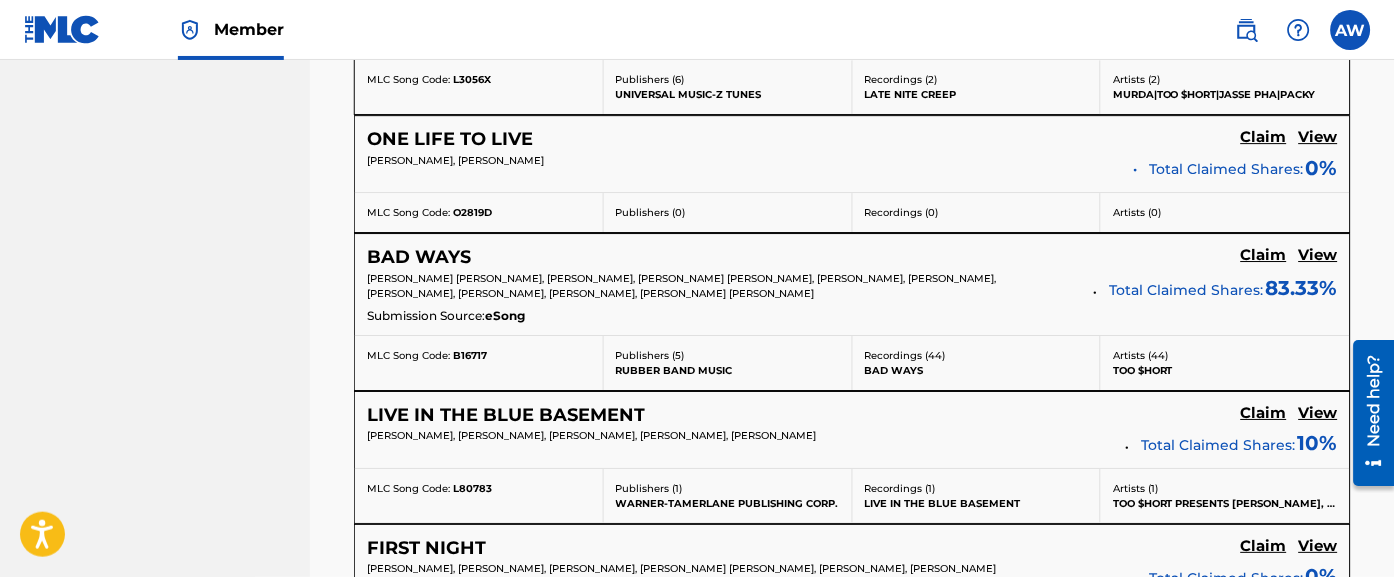click on "View" at bounding box center [1318, 255] 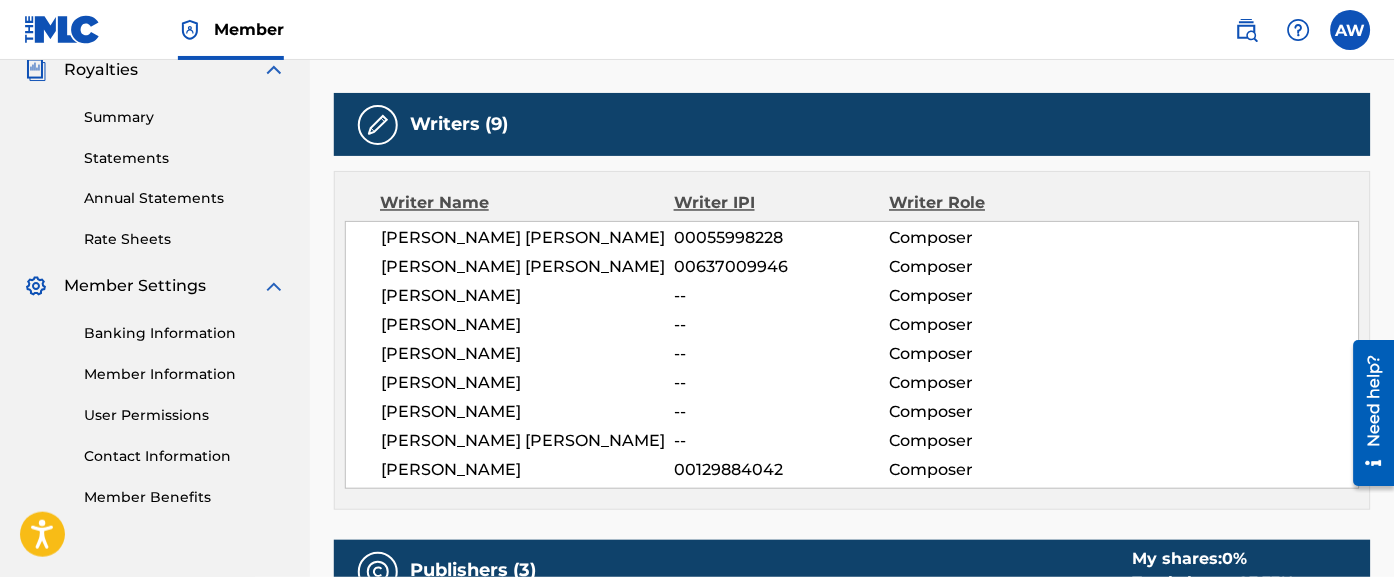 scroll, scrollTop: 613, scrollLeft: 0, axis: vertical 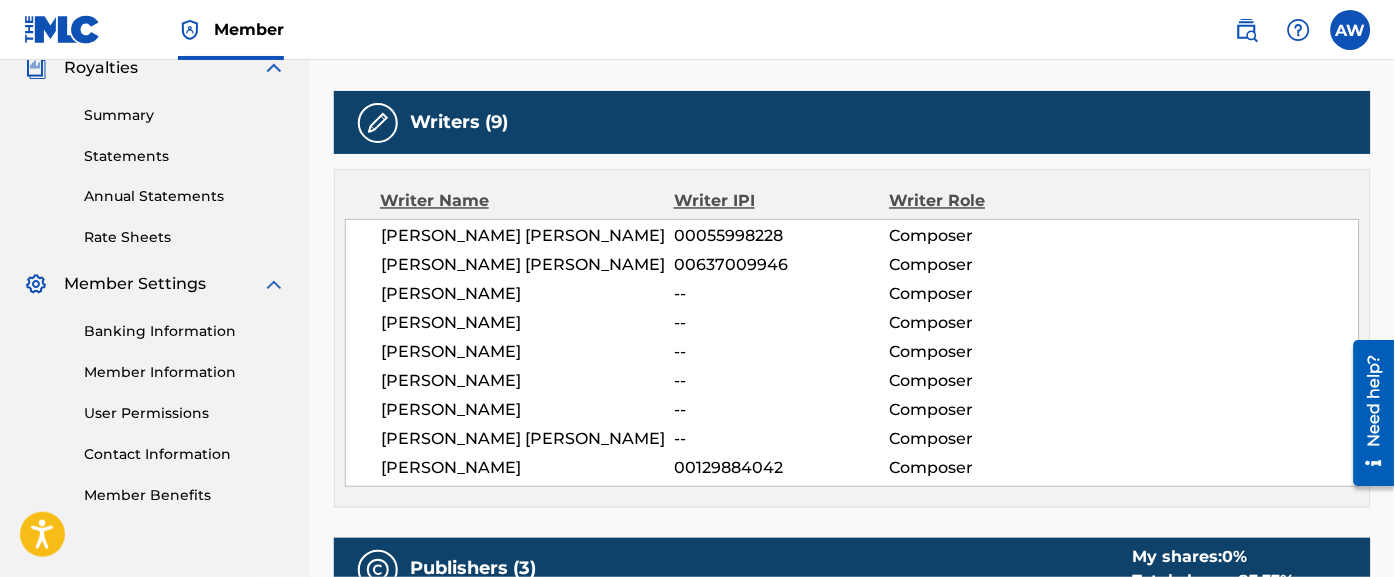 click on "Writer Role" at bounding box center (988, 202) 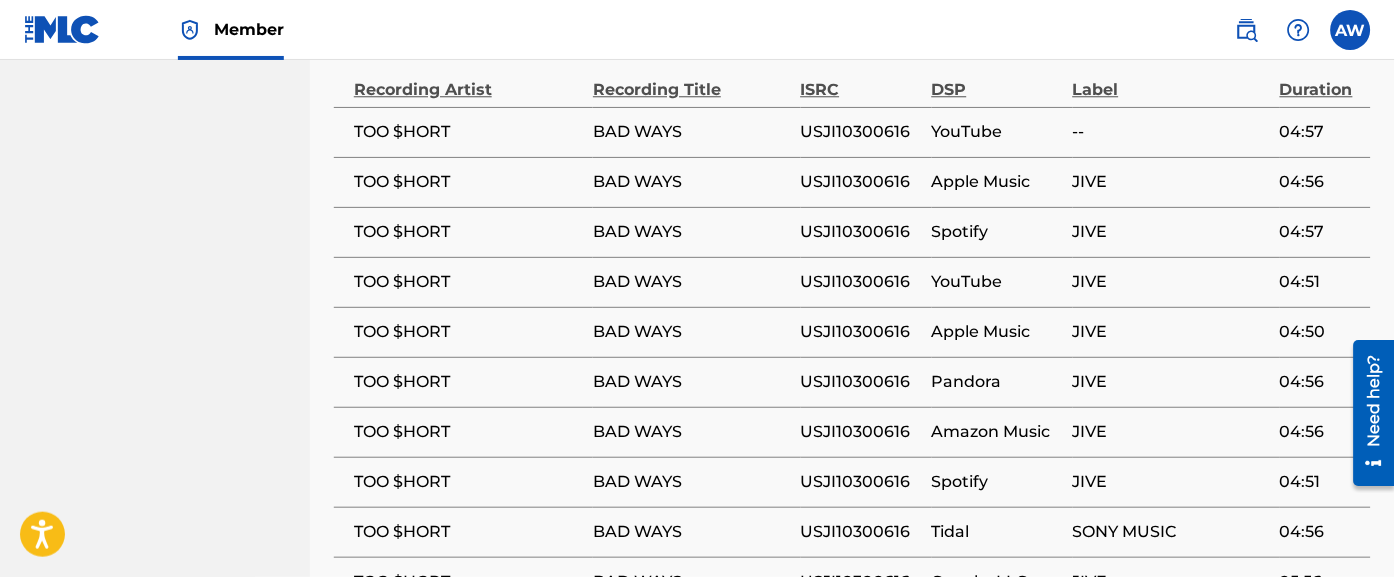 scroll, scrollTop: 2608, scrollLeft: 0, axis: vertical 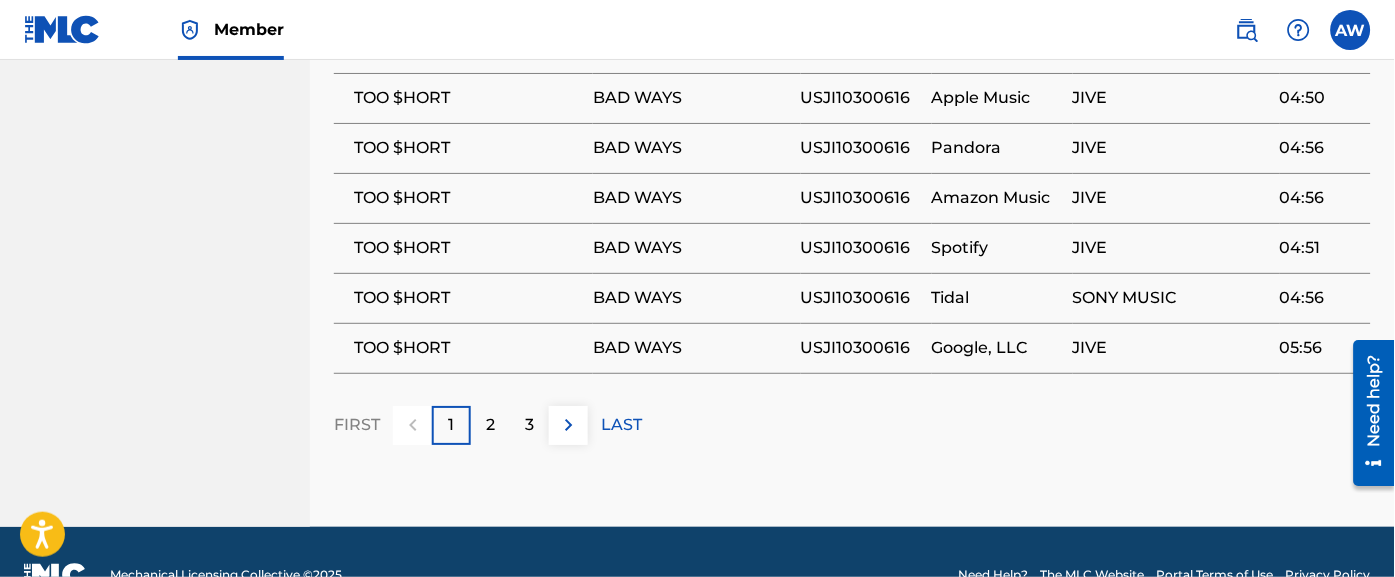 click at bounding box center (569, 425) 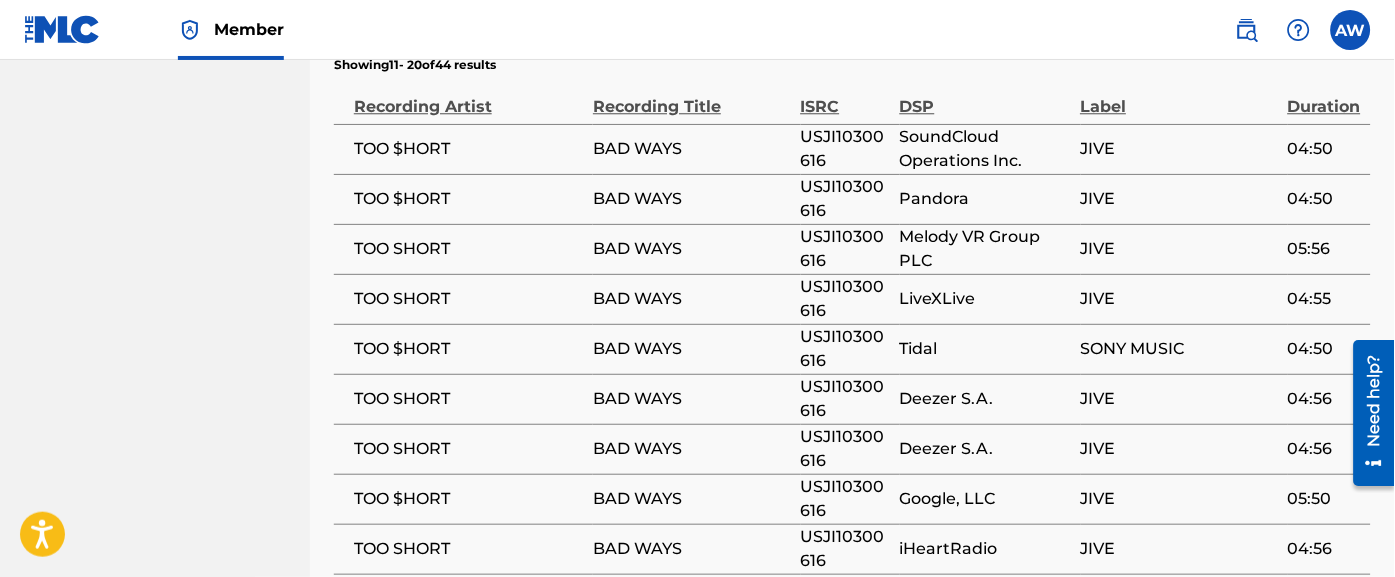 scroll, scrollTop: 2835, scrollLeft: 0, axis: vertical 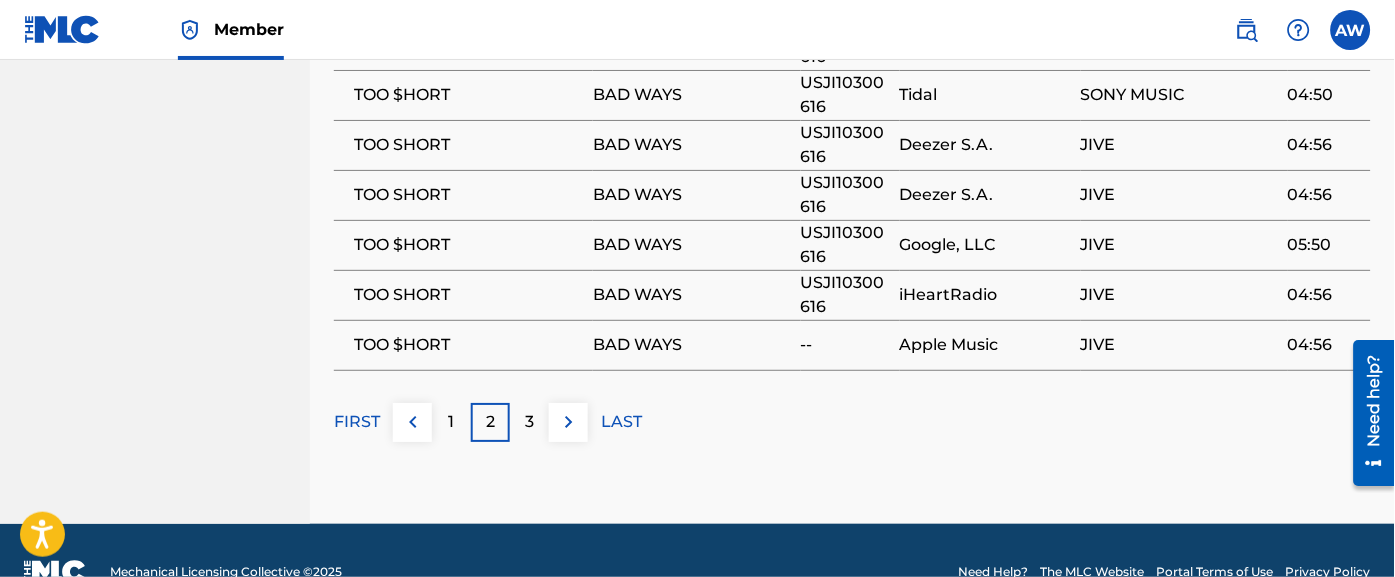 click at bounding box center [569, 422] 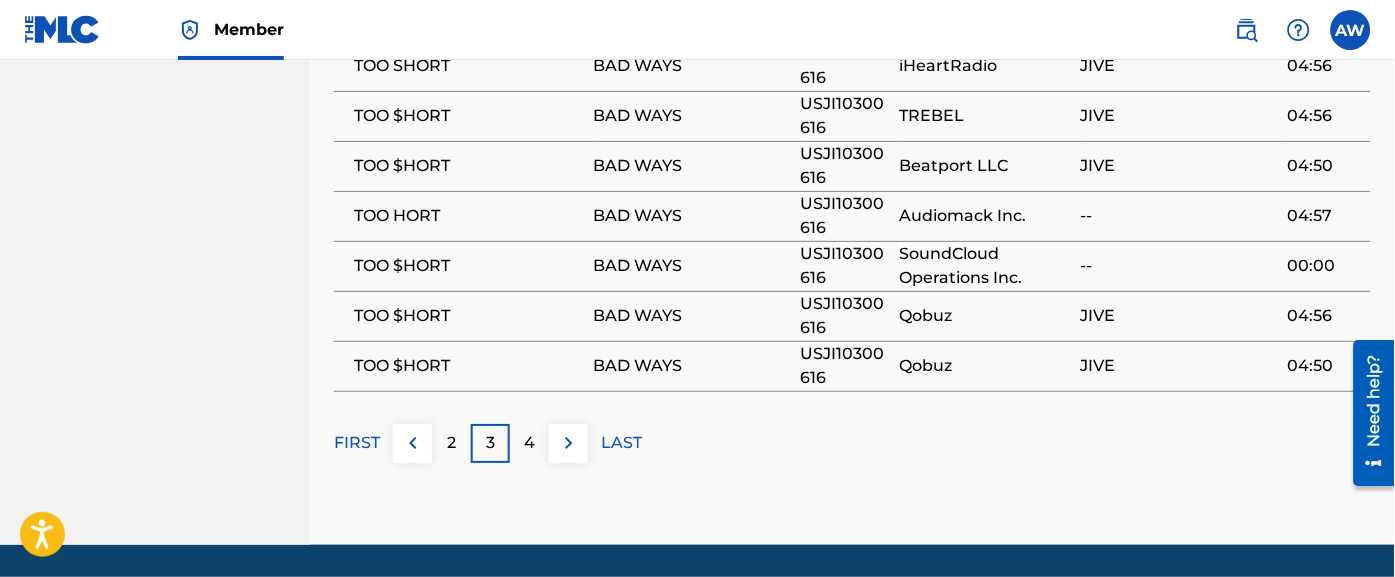 scroll, scrollTop: 2817, scrollLeft: 0, axis: vertical 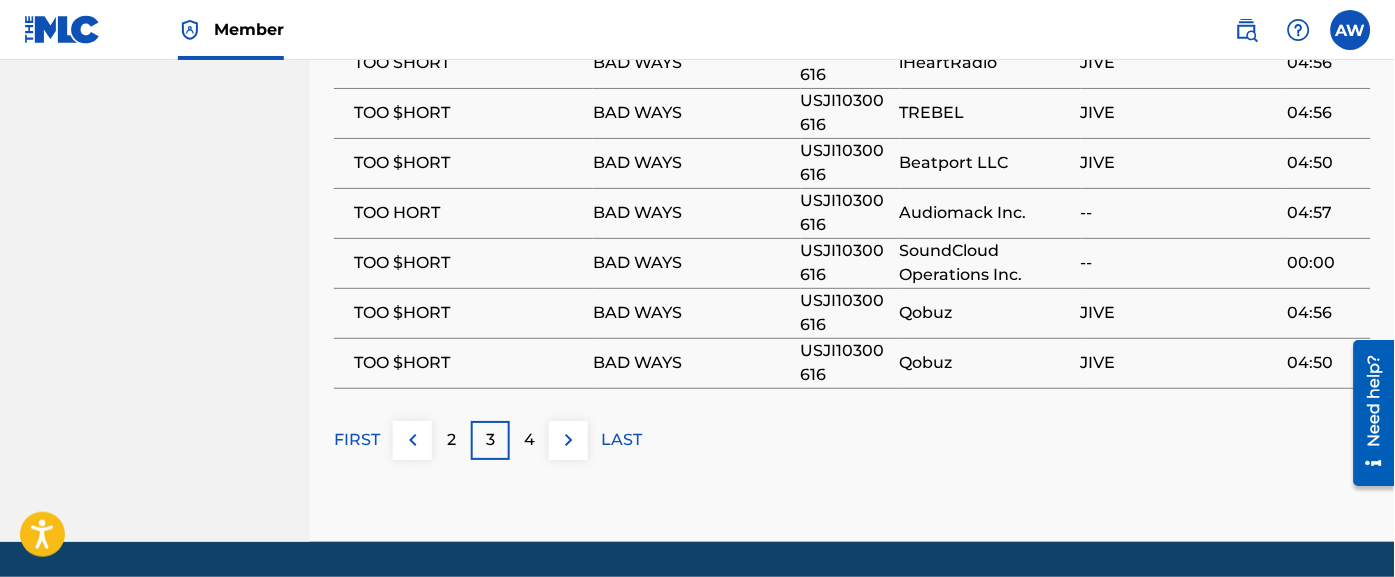 click at bounding box center (569, 440) 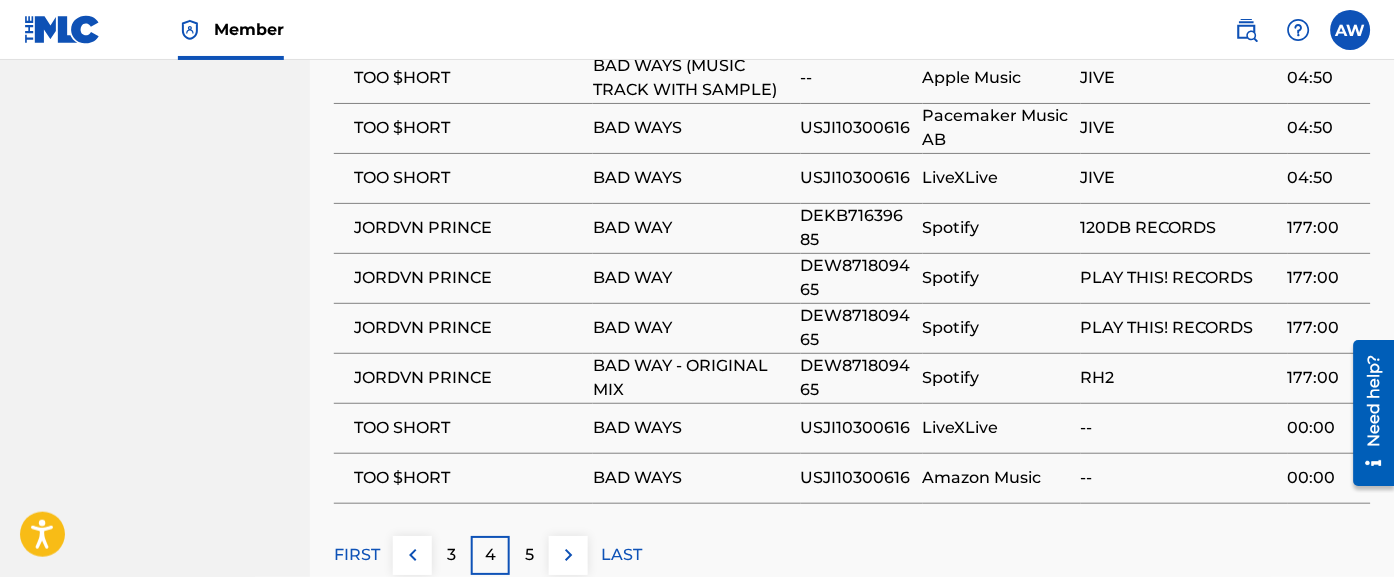 scroll, scrollTop: 2717, scrollLeft: 0, axis: vertical 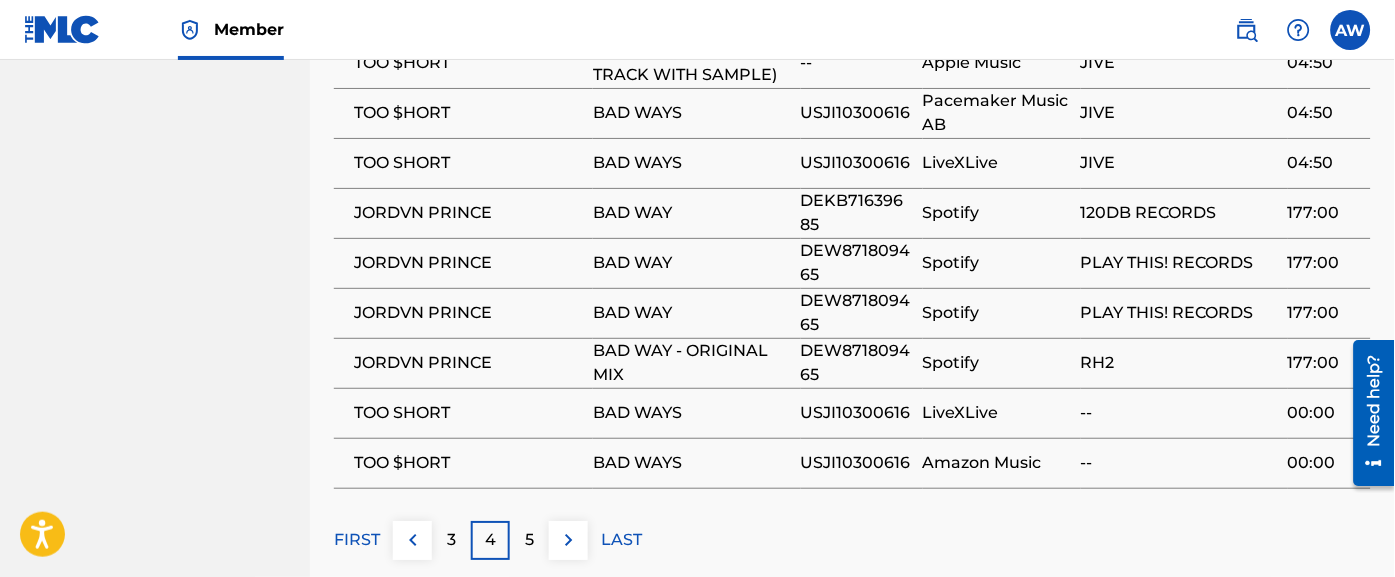 click at bounding box center [569, 540] 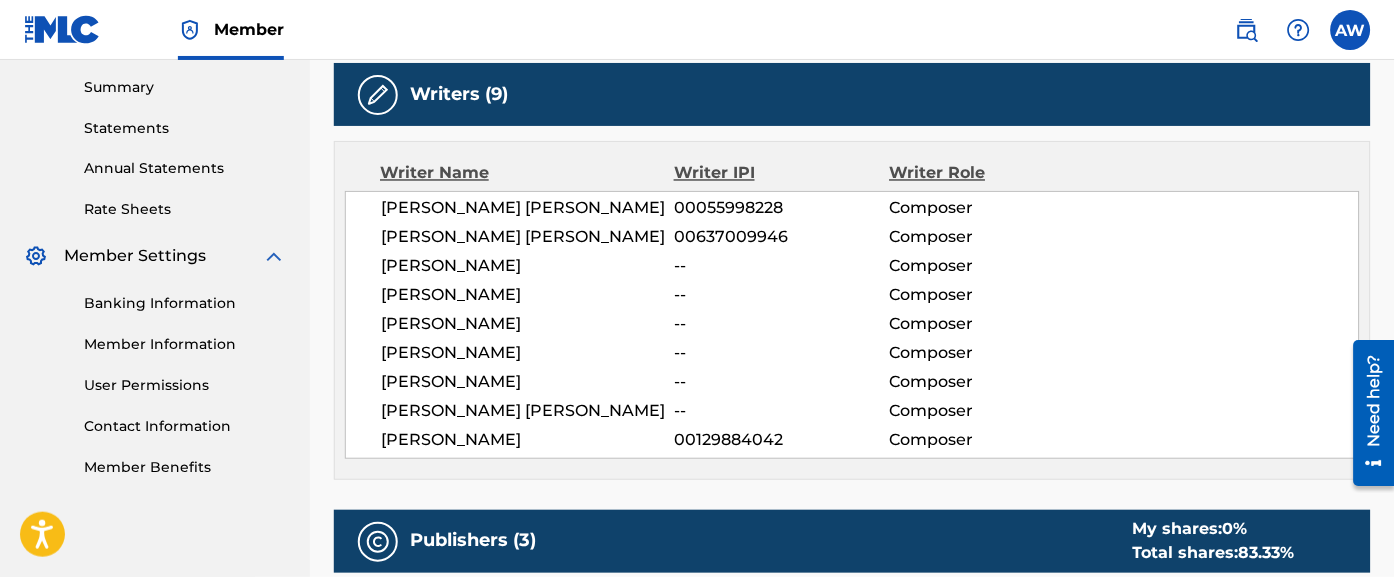 scroll, scrollTop: 640, scrollLeft: 0, axis: vertical 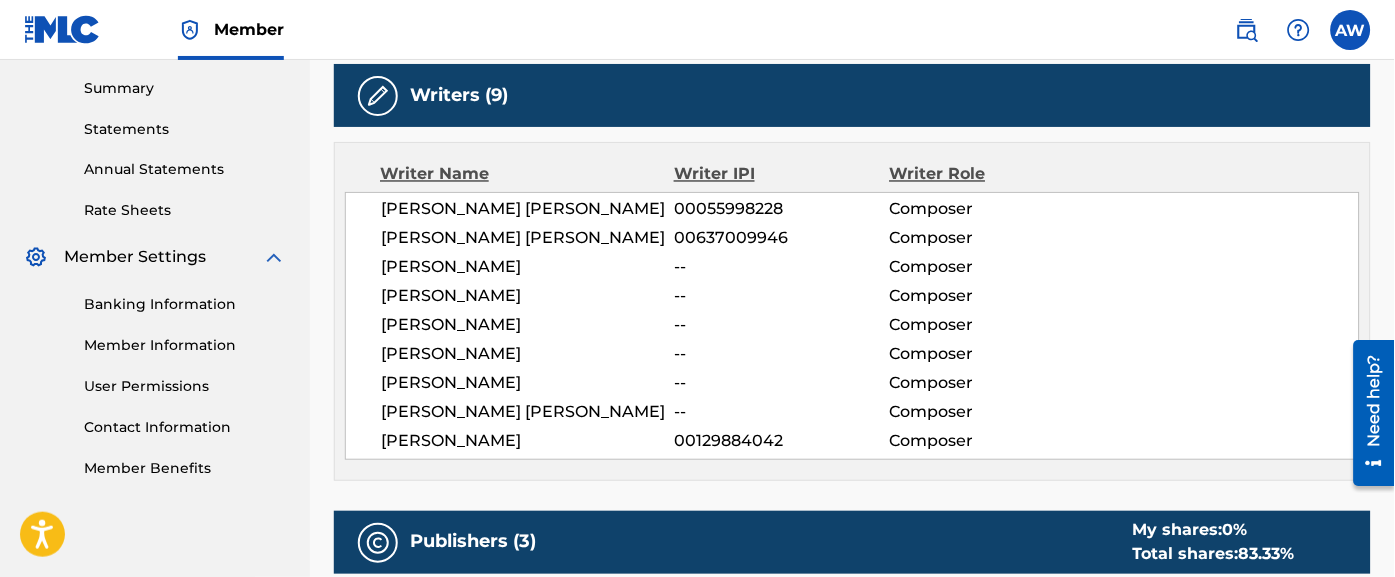 click on "[PERSON_NAME]" at bounding box center [527, 442] 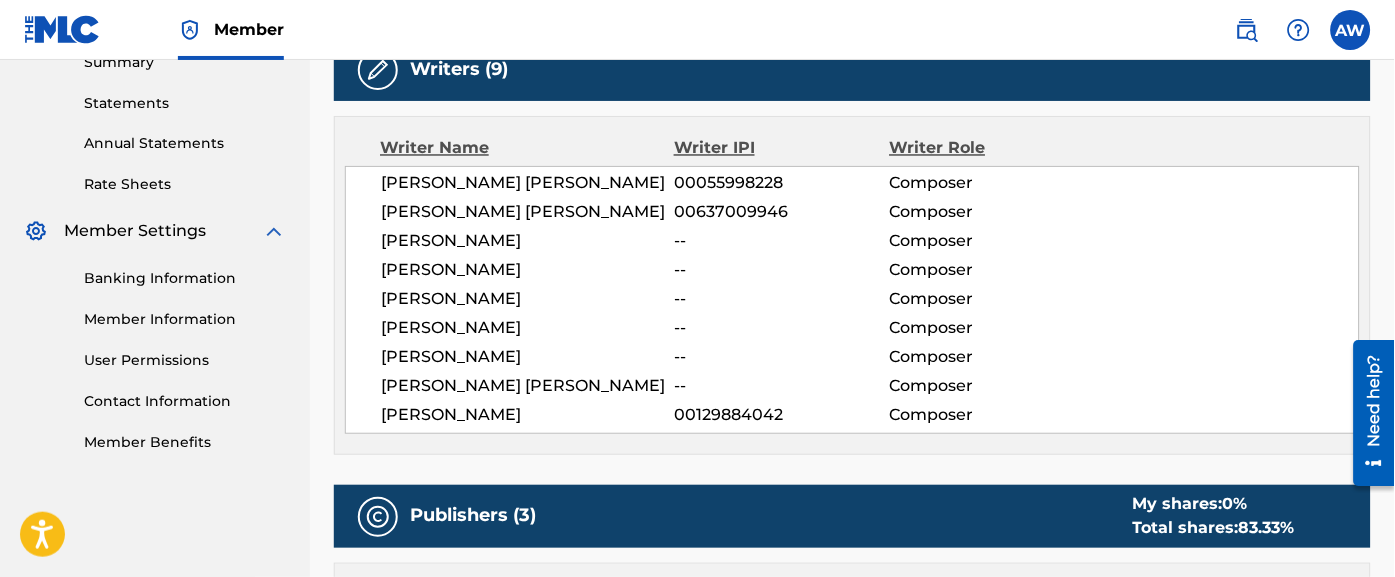 scroll, scrollTop: 665, scrollLeft: 0, axis: vertical 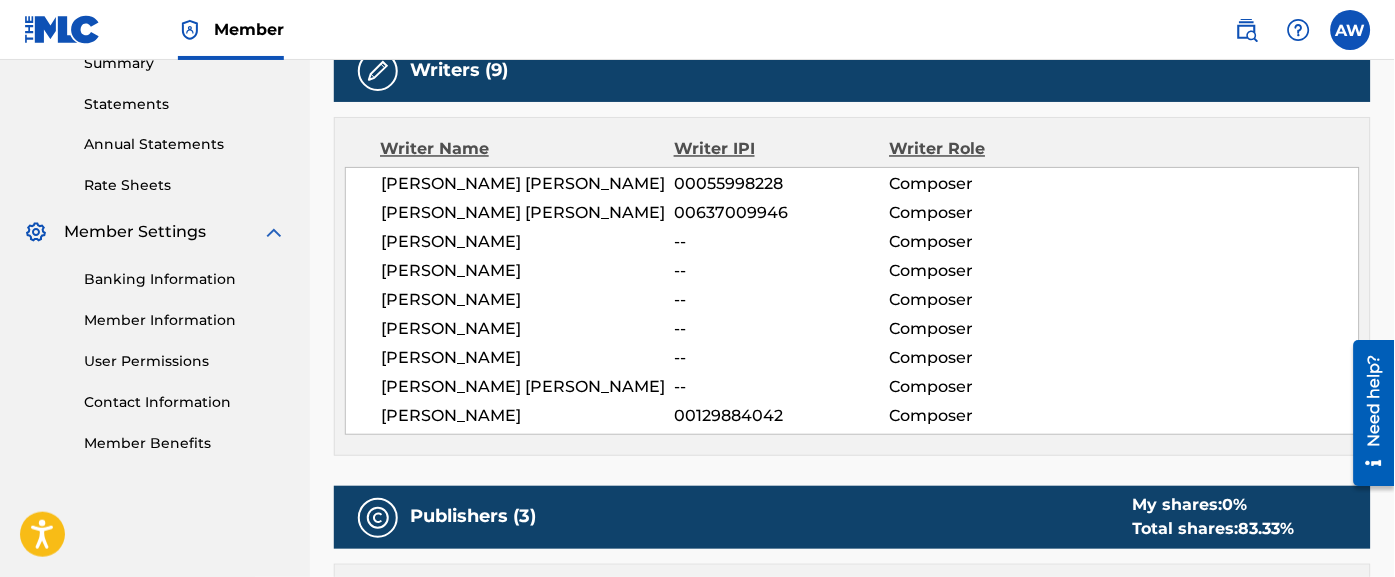click on "Writer Name Writer IPI Writer Role [PERSON_NAME] [PERSON_NAME] 00055998228 Composer [PERSON_NAME] [PERSON_NAME] 00637009946 Composer [PERSON_NAME] -- Composer [PERSON_NAME] -- Composer [PERSON_NAME] -- Composer [PERSON_NAME] -- Composer [PERSON_NAME] -- Composer [PERSON_NAME] [PERSON_NAME] -- Composer [PERSON_NAME] 00129884042 Composer" at bounding box center [852, 286] 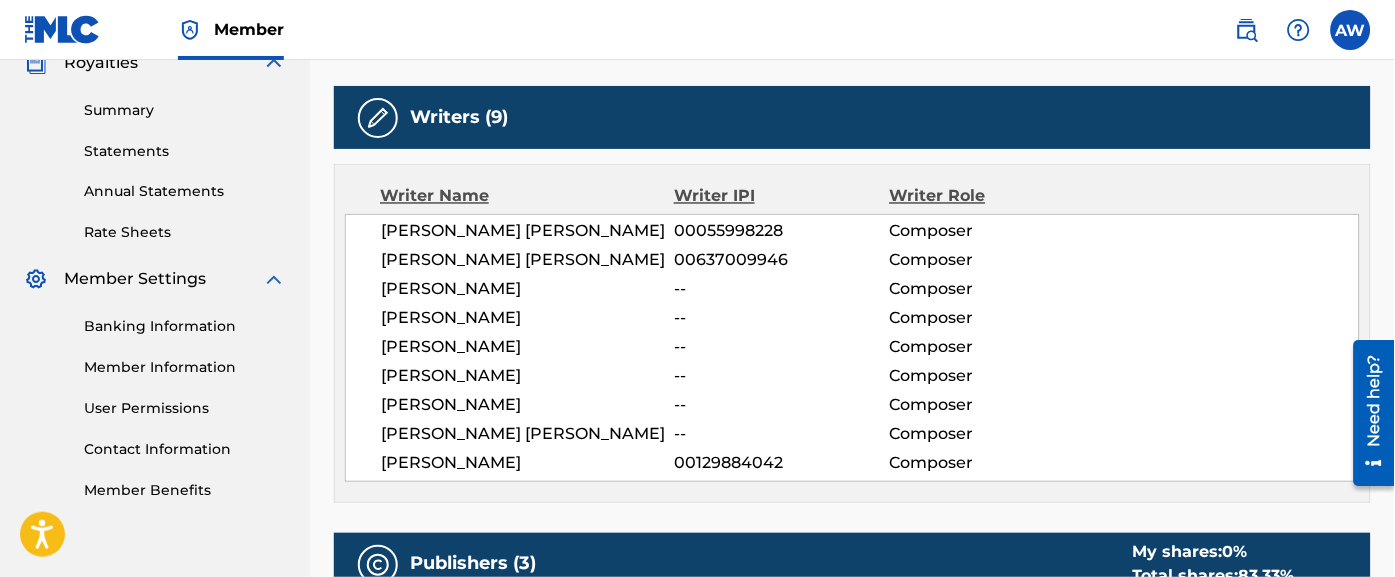 scroll, scrollTop: 623, scrollLeft: 0, axis: vertical 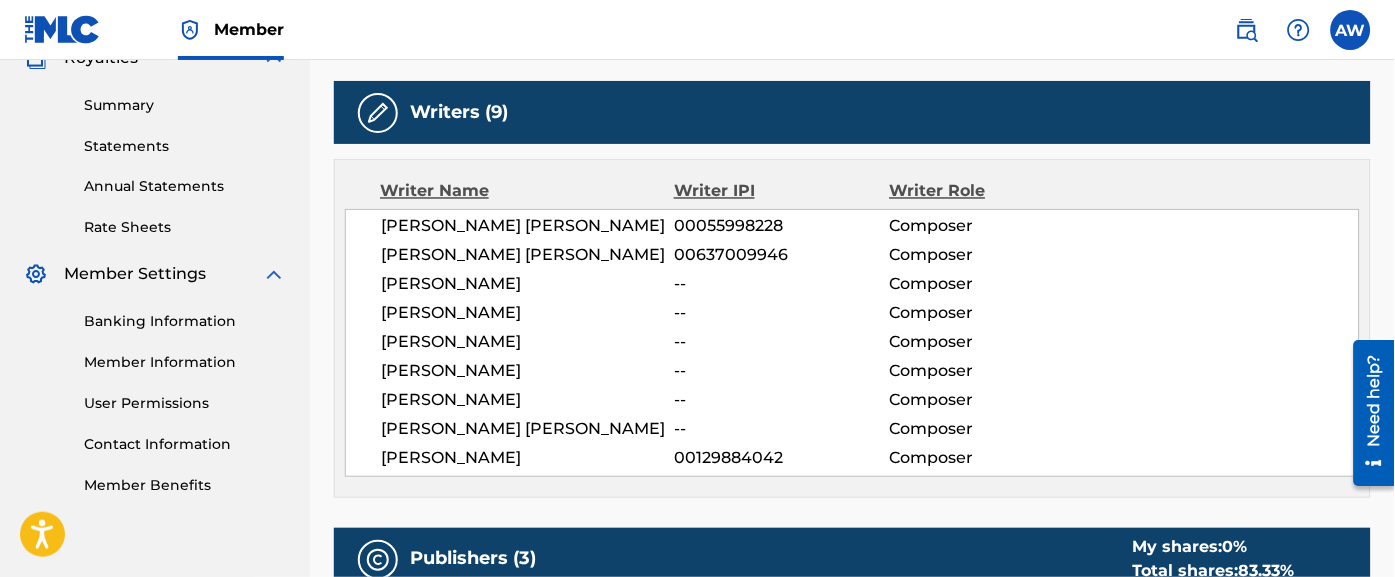 click on "Total shares:  83.33 %" at bounding box center [1214, 572] 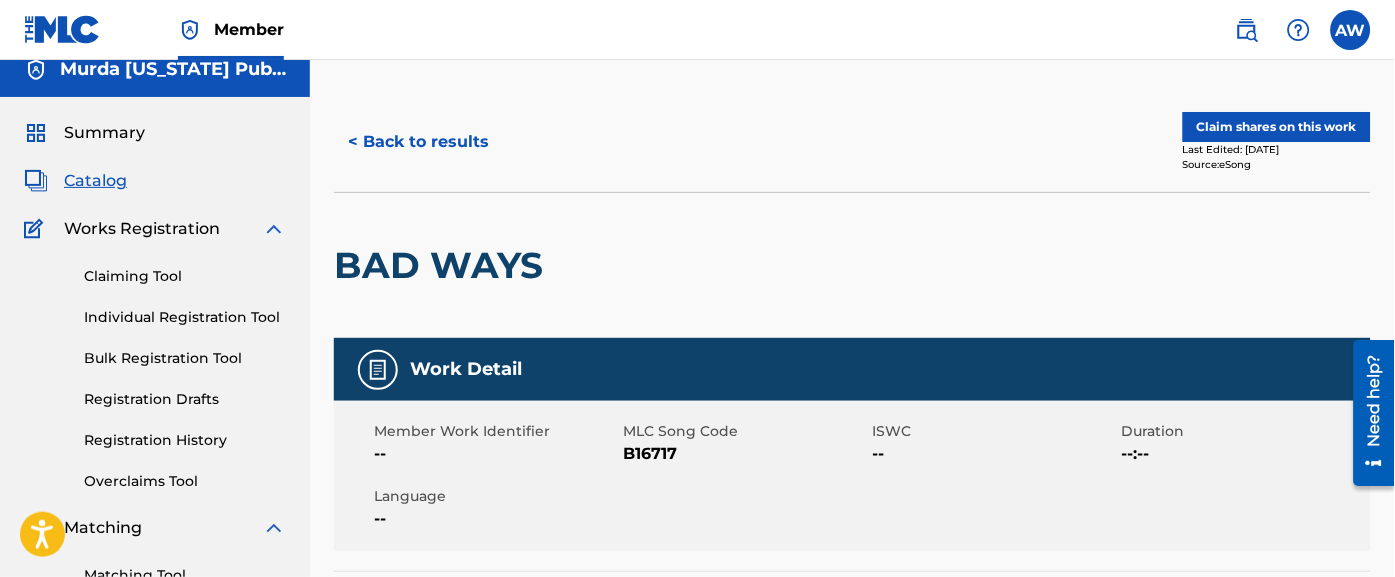 scroll, scrollTop: 0, scrollLeft: 0, axis: both 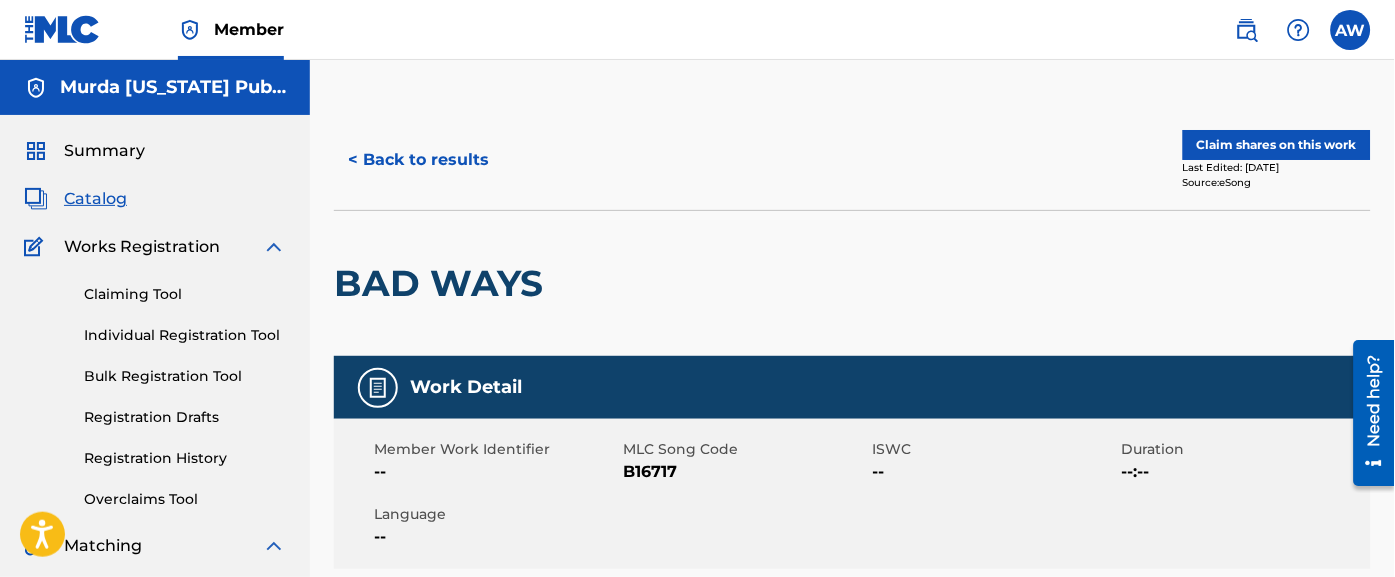 click on "< Back to results" at bounding box center (418, 160) 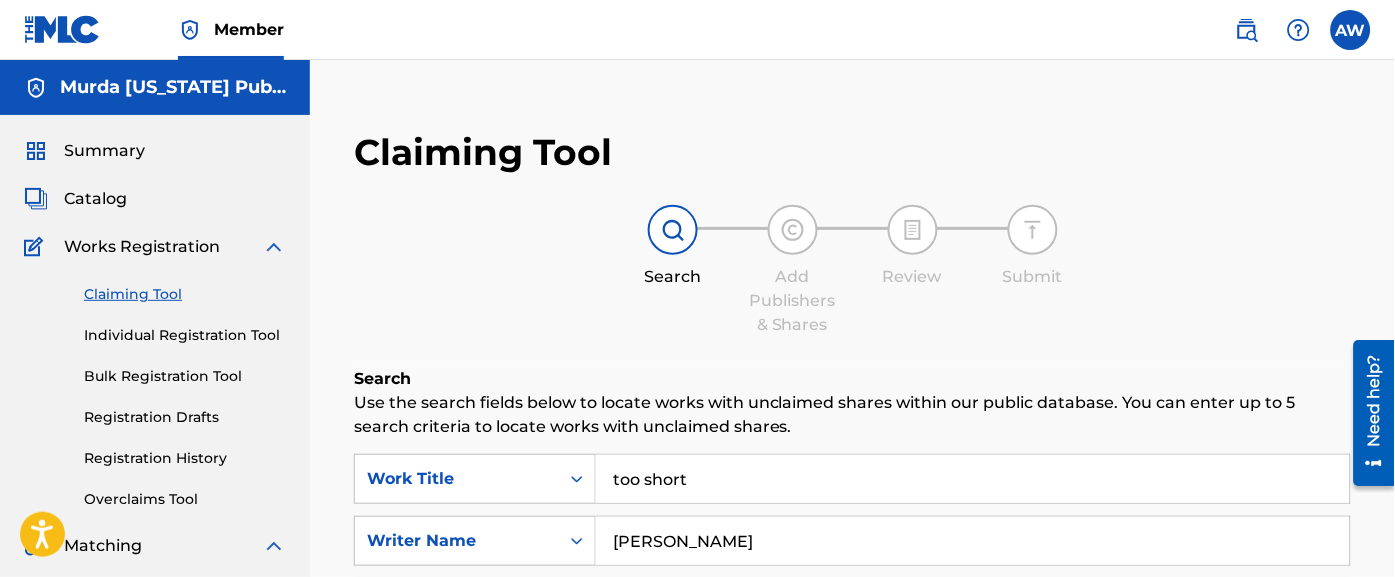 scroll, scrollTop: 1236, scrollLeft: 0, axis: vertical 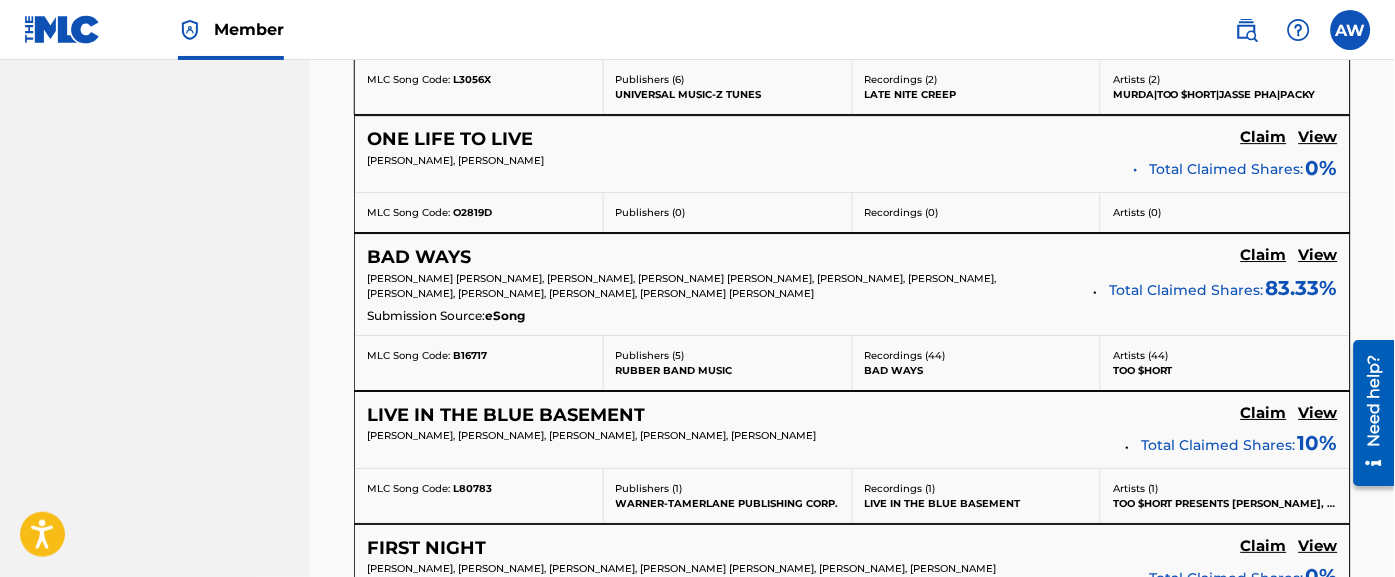 click on "View" at bounding box center (1318, 137) 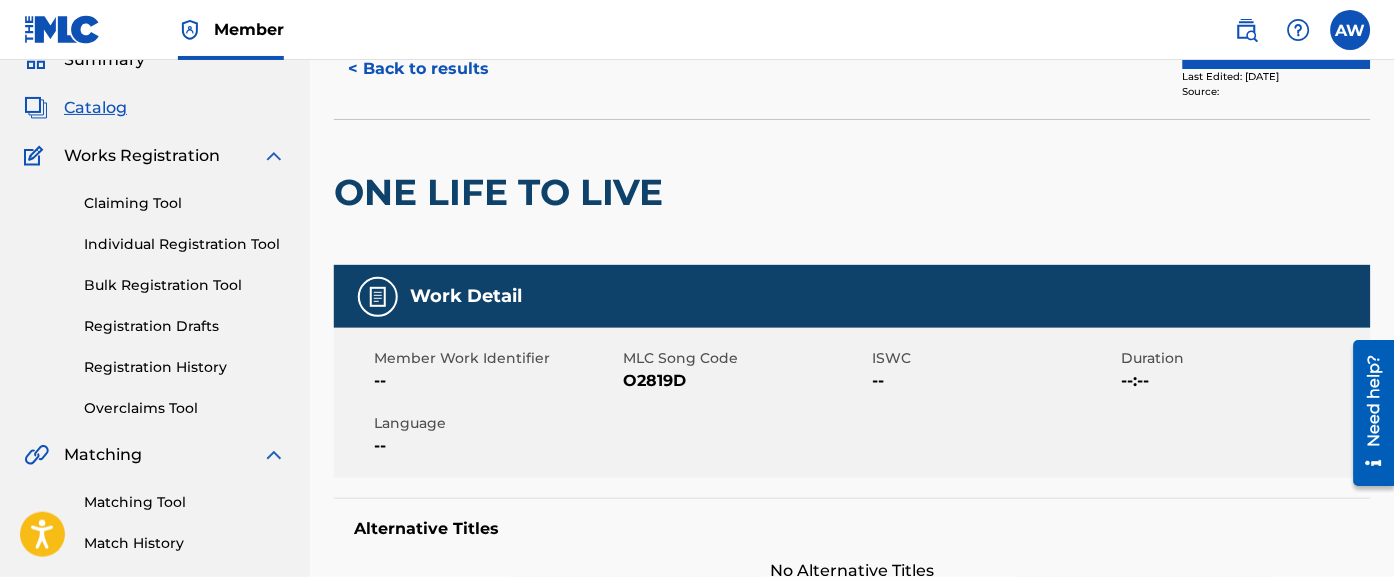 scroll, scrollTop: 84, scrollLeft: 0, axis: vertical 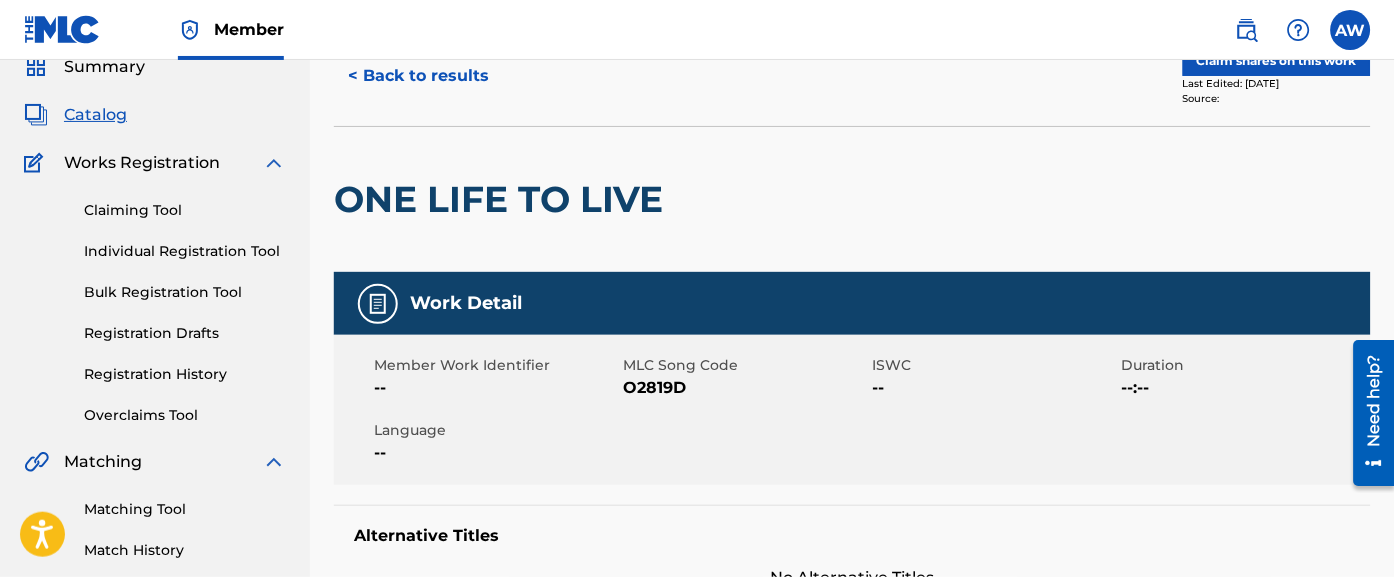 click on "< Back to results" at bounding box center (418, 76) 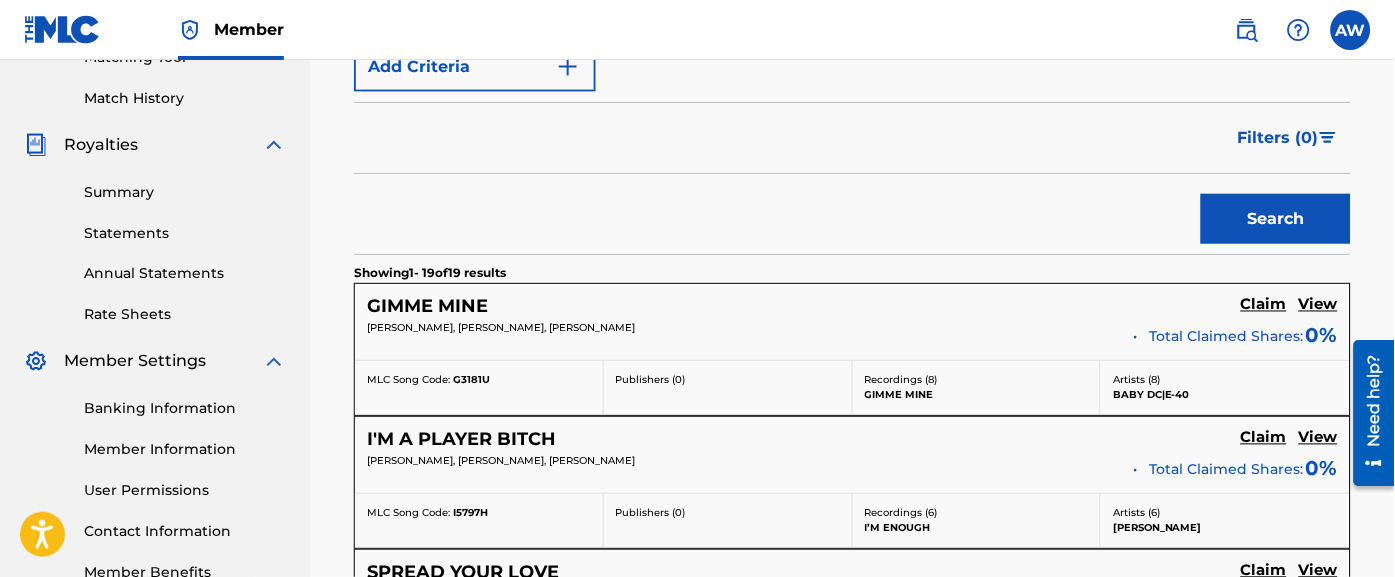 scroll, scrollTop: 535, scrollLeft: 0, axis: vertical 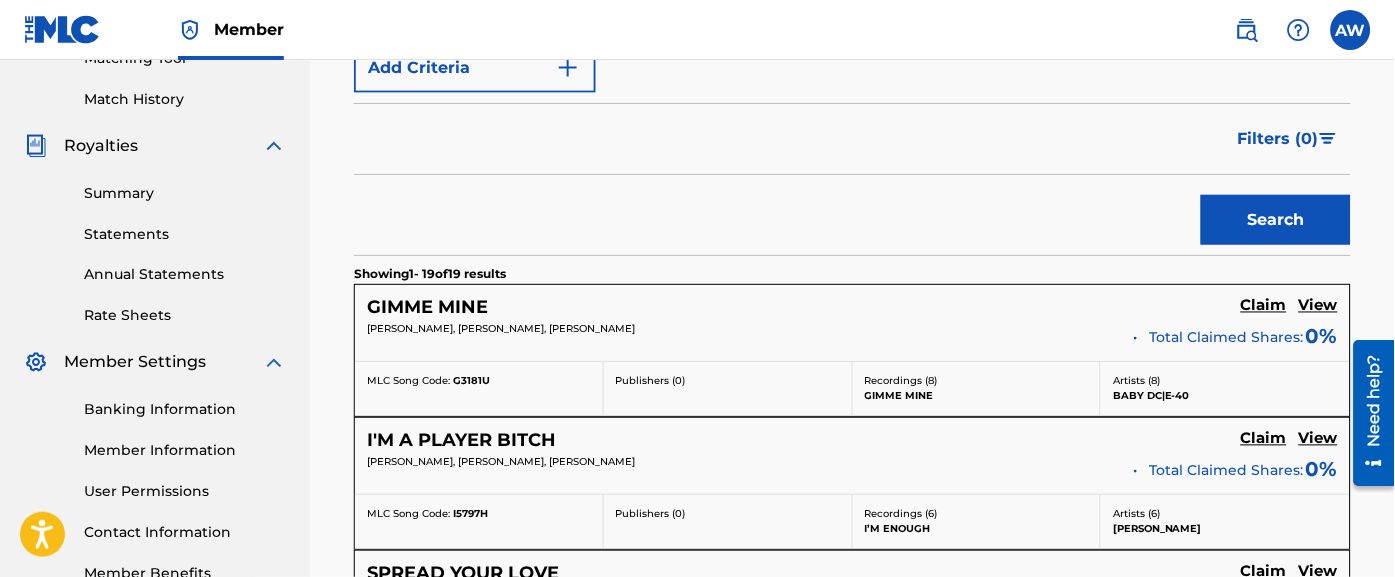 click on "View" at bounding box center [1318, 306] 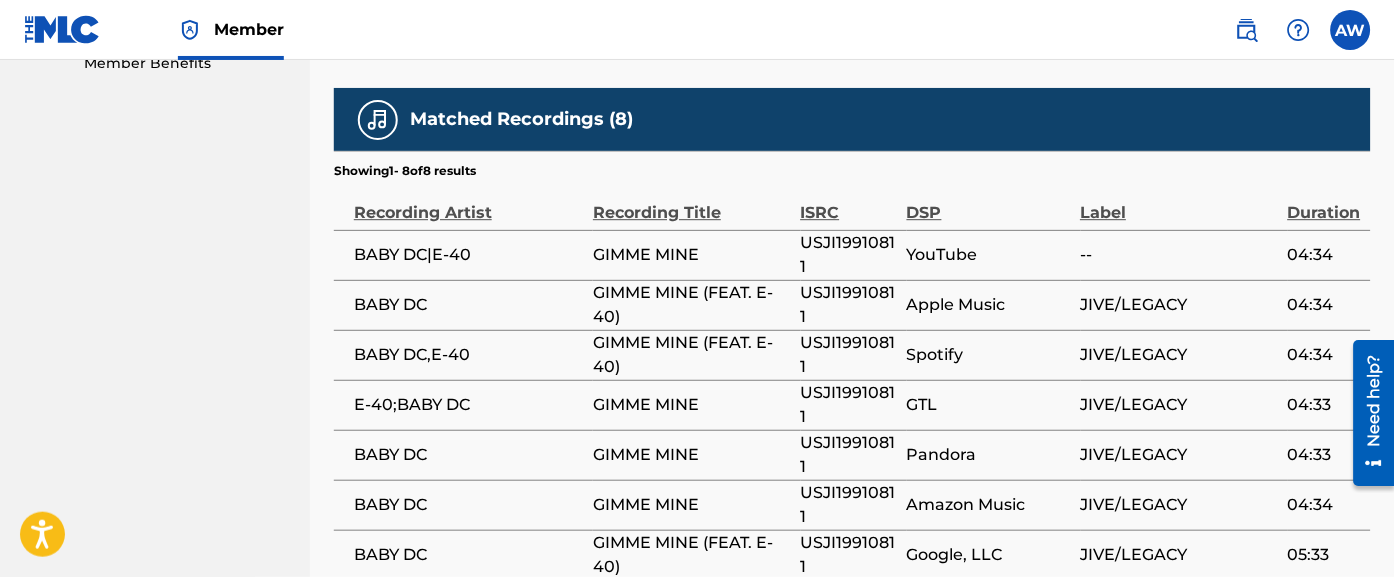 scroll, scrollTop: 1045, scrollLeft: 0, axis: vertical 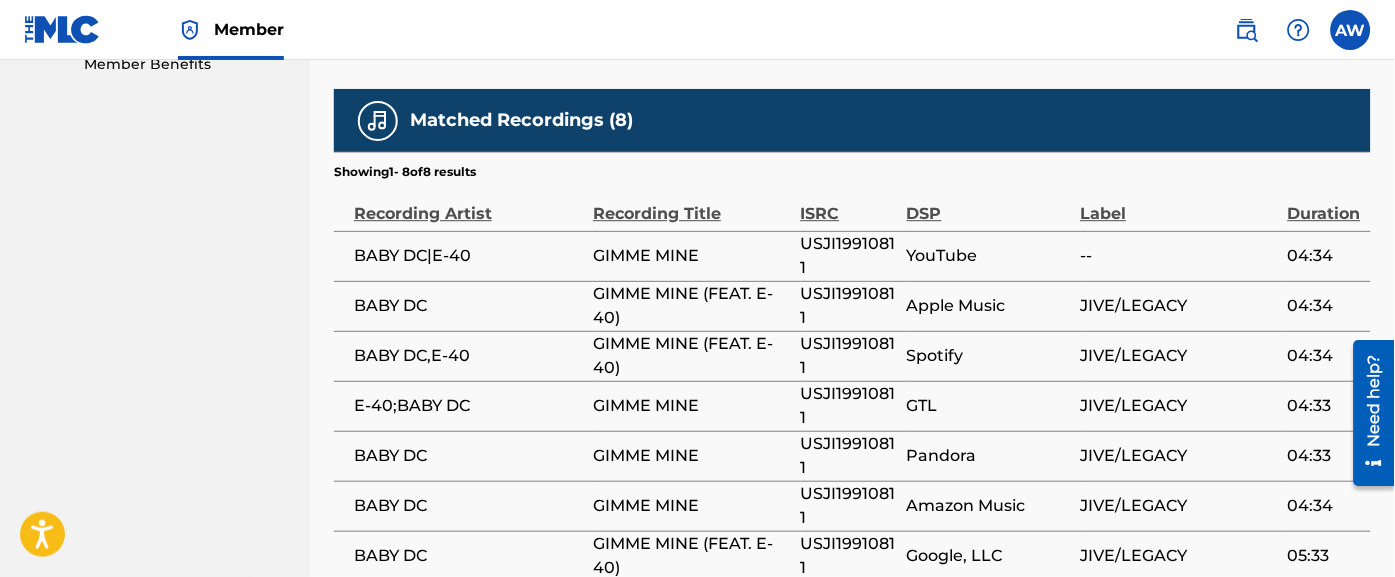 click on "USJI19910811" at bounding box center [849, 256] 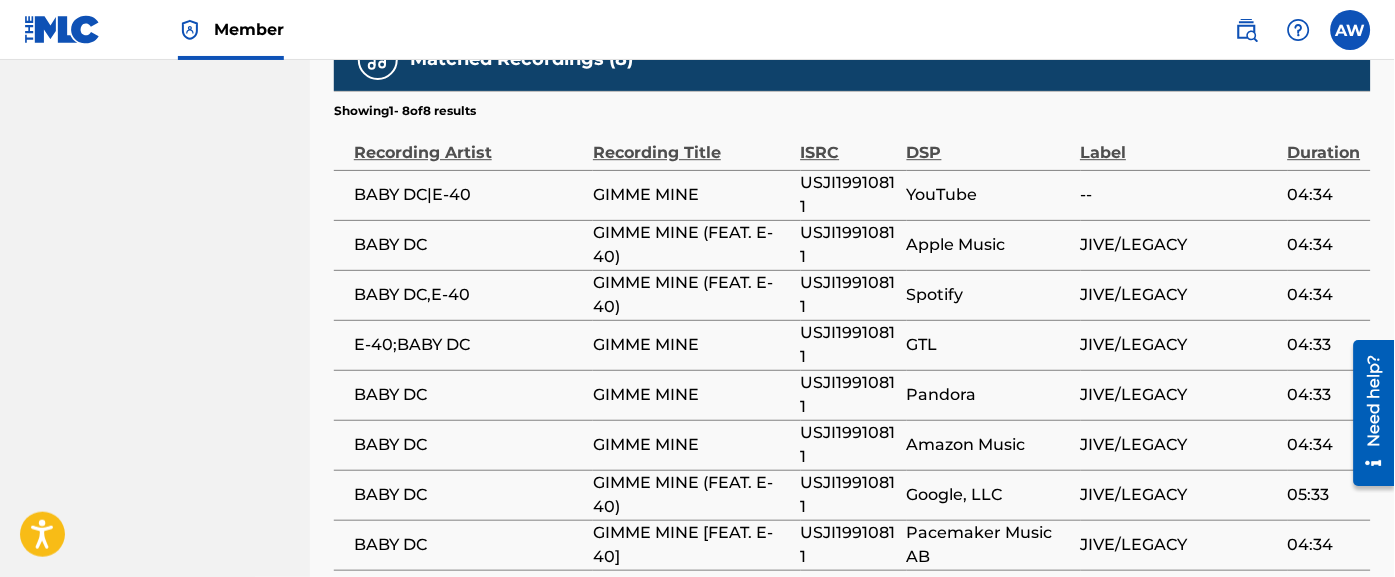 scroll, scrollTop: 1104, scrollLeft: 0, axis: vertical 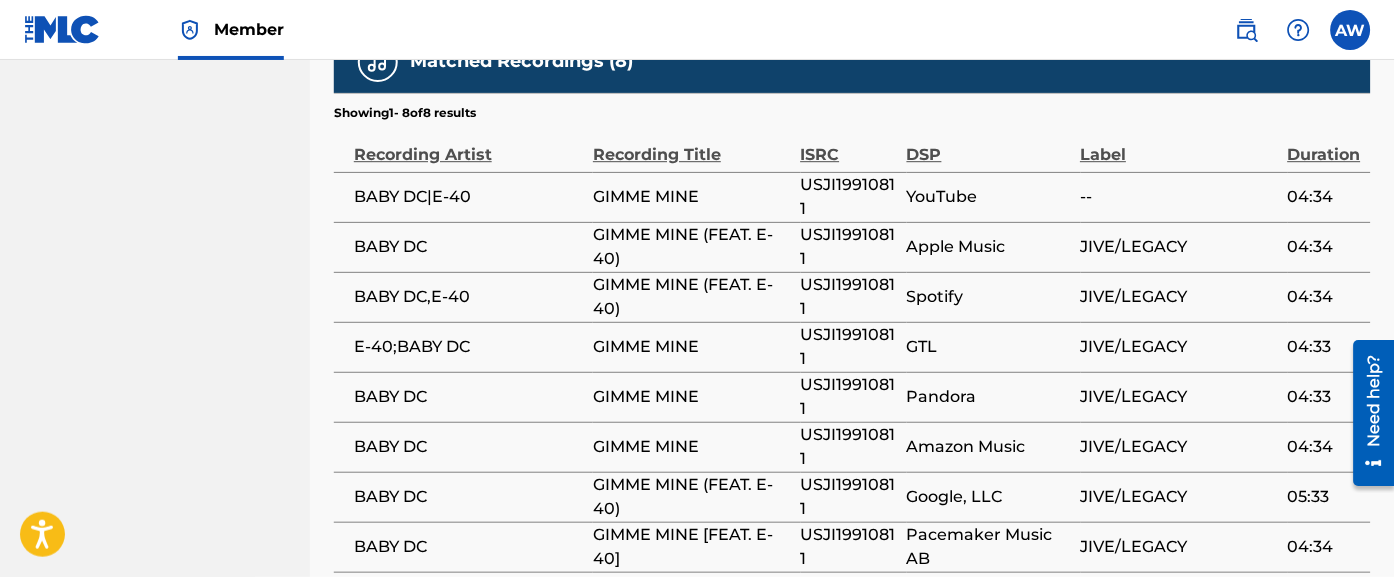 click on "ISRC" at bounding box center [854, 147] 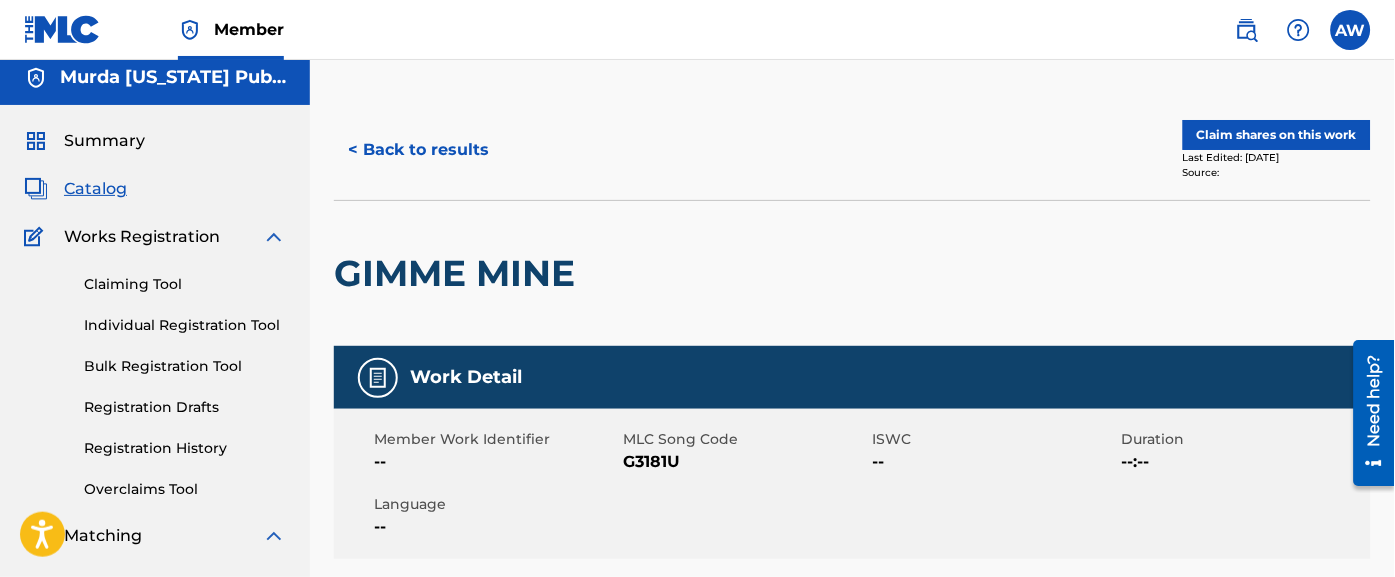 scroll, scrollTop: 0, scrollLeft: 0, axis: both 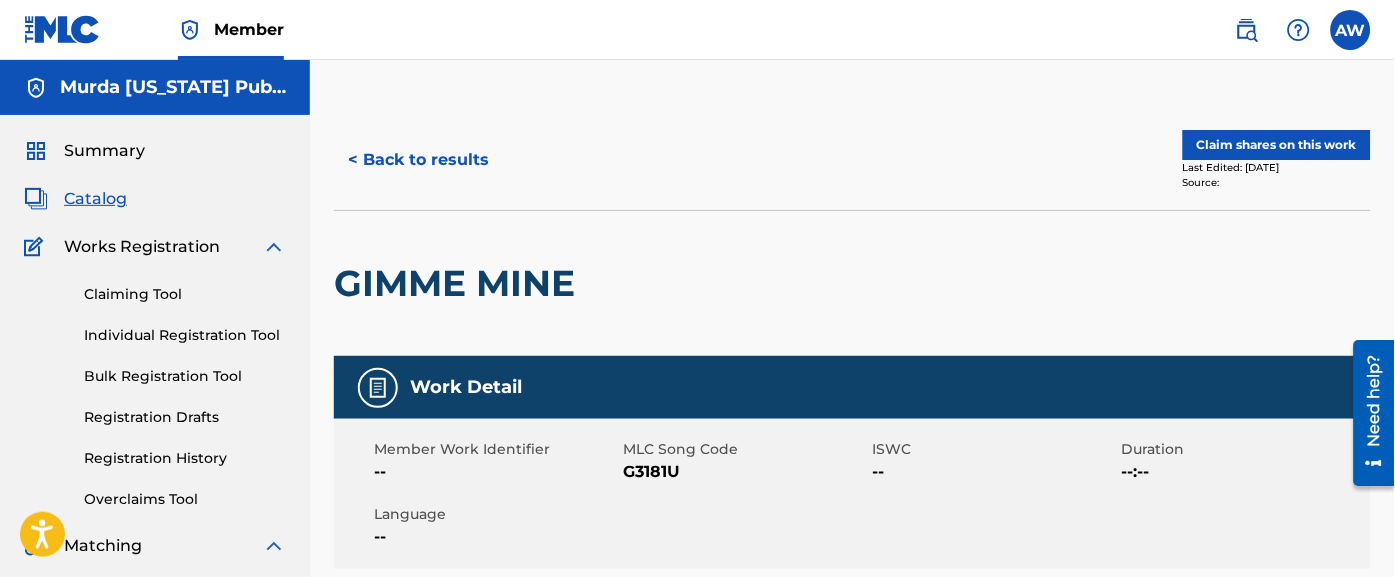 click on "< Back to results" at bounding box center [418, 160] 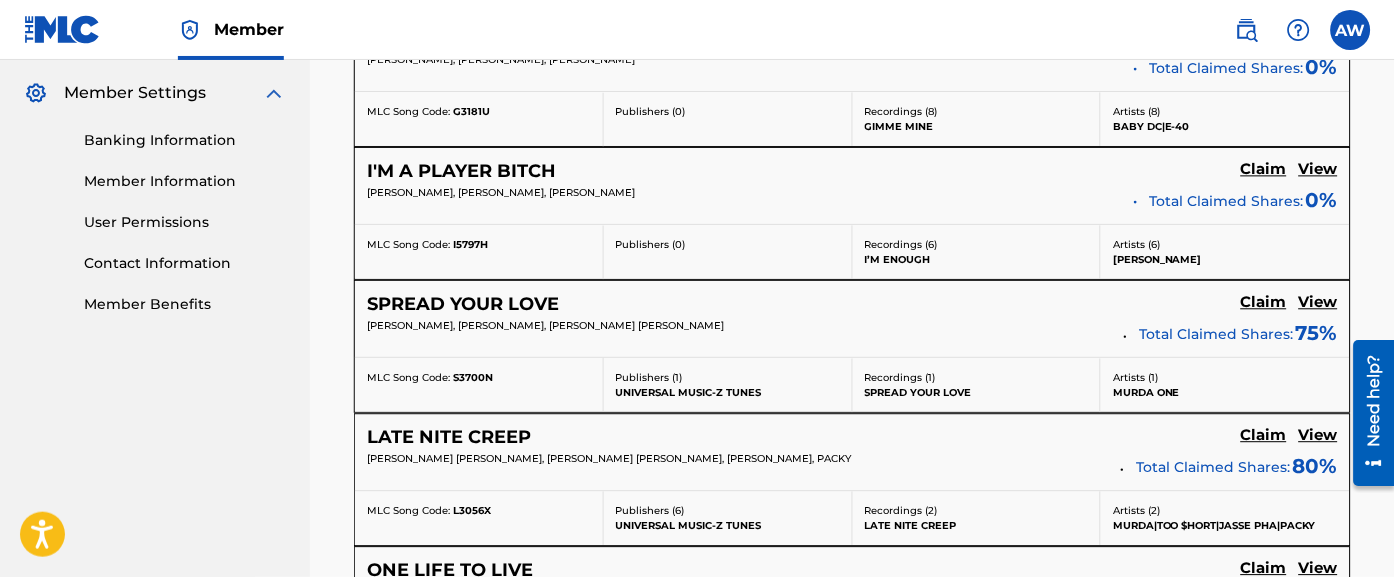 scroll, scrollTop: 809, scrollLeft: 0, axis: vertical 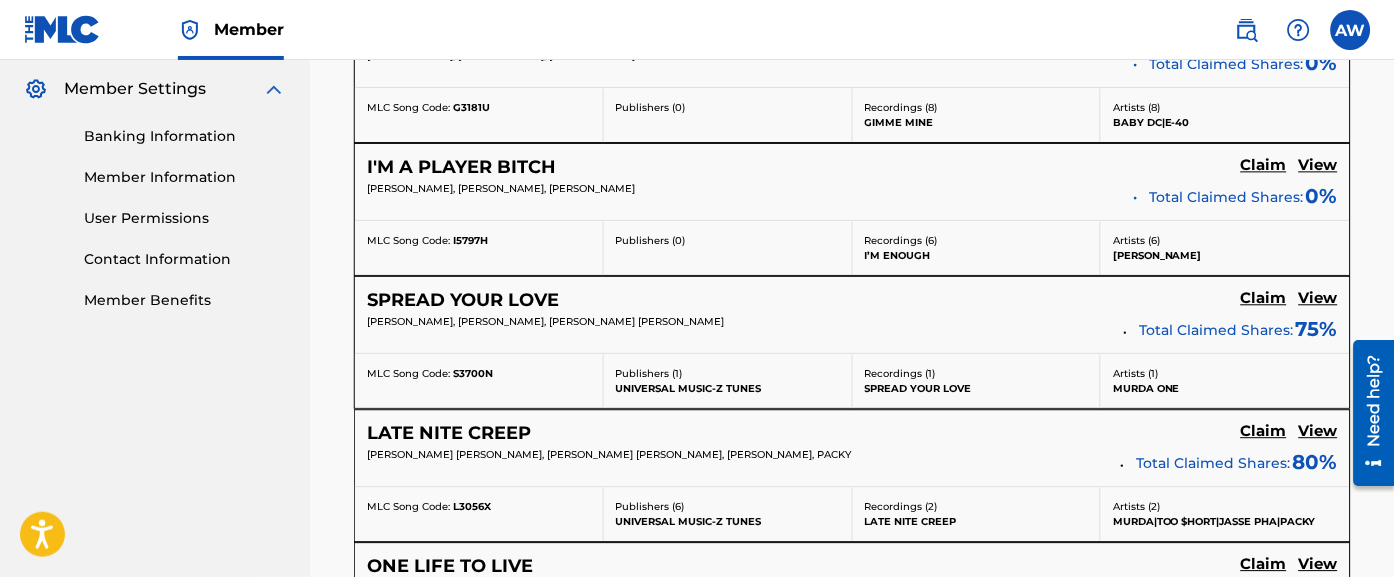 click on "View" at bounding box center [1318, 165] 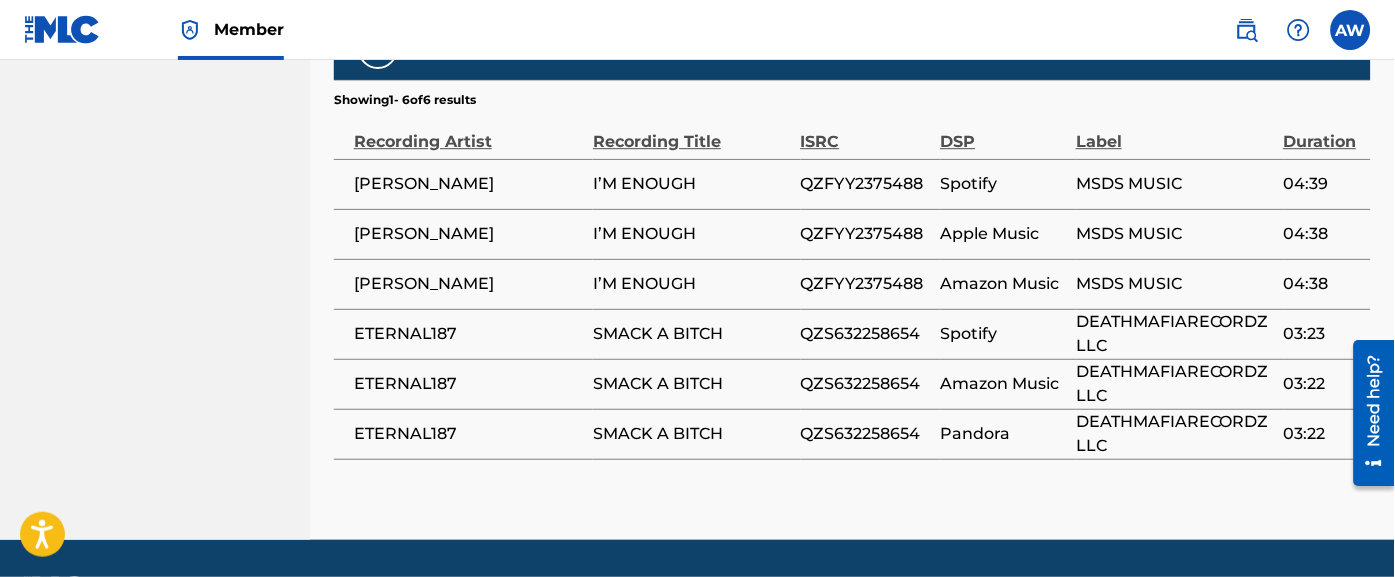 scroll, scrollTop: 1118, scrollLeft: 0, axis: vertical 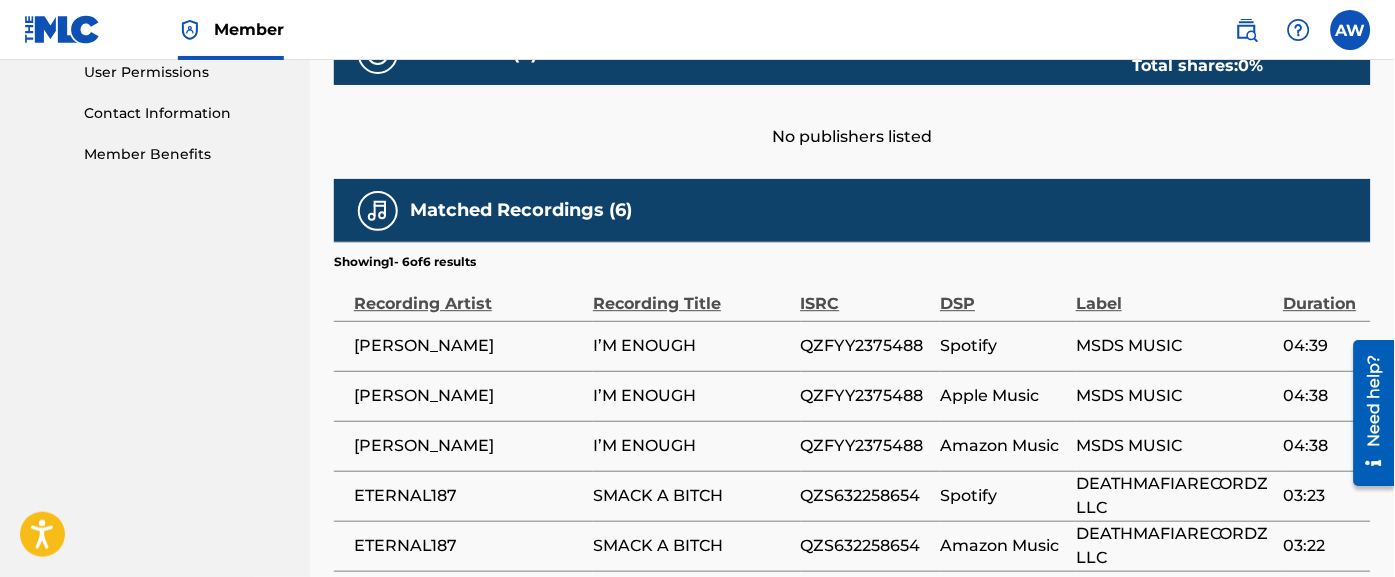 click on "Murda [US_STATE] Pub;ishing/Songs Summary Catalog Works Registration Claiming Tool Individual Registration Tool Bulk Registration Tool Registration Drafts Registration History Overclaims Tool Matching Matching Tool Match History Royalties Summary Statements Annual Statements Rate Sheets Member Settings Banking Information Member Information User Permissions Contact Information Member Benefits" at bounding box center (155, -97) 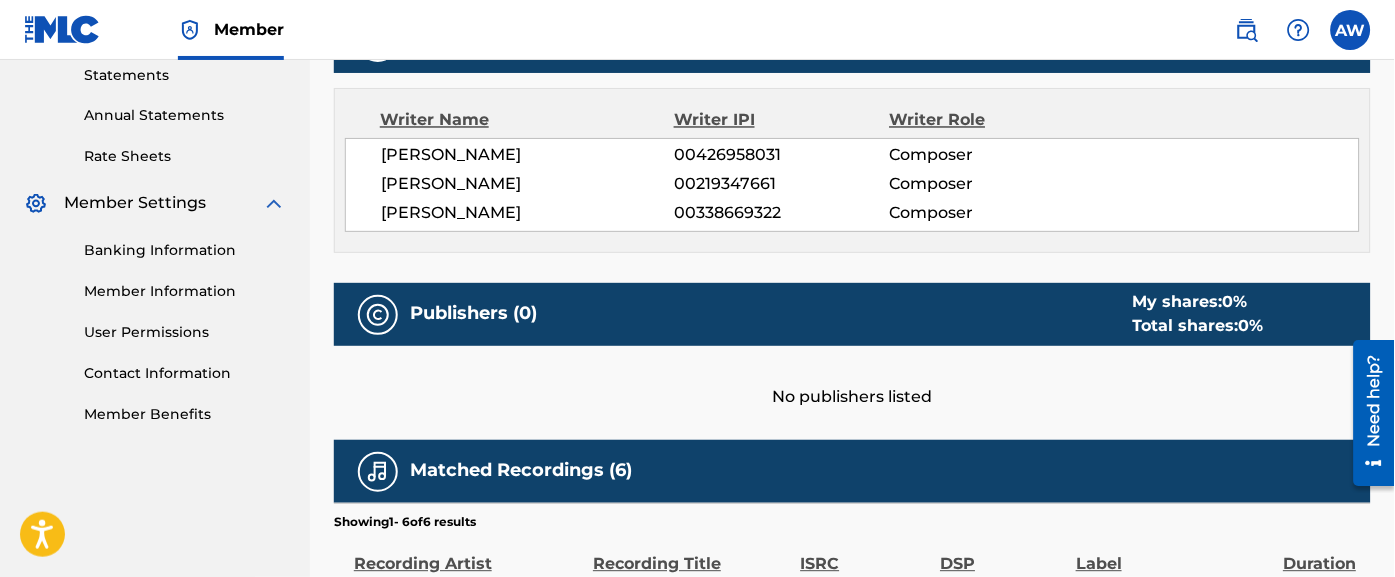scroll, scrollTop: 691, scrollLeft: 0, axis: vertical 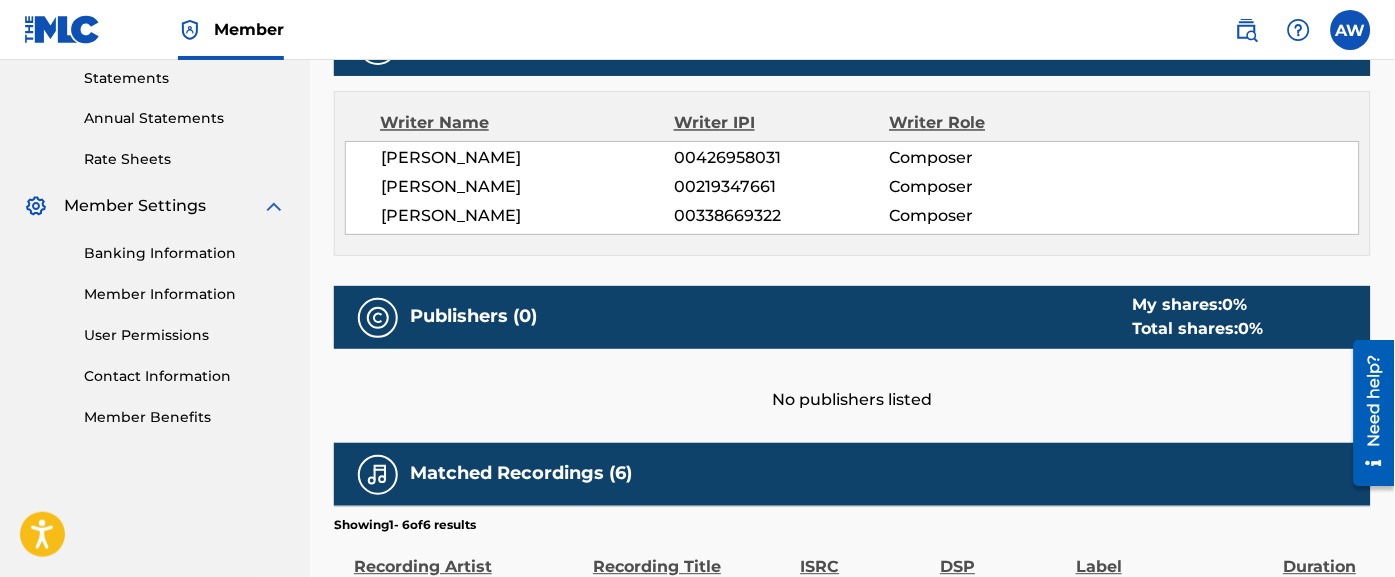 click on "Work Detail   Member Work Identifier -- MLC Song Code I5797H ISWC -- Duration --:-- Language -- Alternative Titles No Alternative Titles Writers   (3) Writer Name Writer IPI Writer Role [PERSON_NAME] 00426958031 Composer [PERSON_NAME] 00219347661 Composer [PERSON_NAME] 00338669322 Composer Publishers   (0) My shares:  0 % Total shares:  0 % No publishers listed Matched Recordings   (6) Showing  1  -   6  of  6   results   Recording Artist Recording Title ISRC DSP Label Duration [PERSON_NAME] I’M ENOUGH QZFYY2375488 Spotify MSDS MUSIC 04:39 [PERSON_NAME] I’M ENOUGH QZFYY2375488 Apple Music MSDS MUSIC 04:38 [PERSON_NAME] I’M ENOUGH QZFYY2375488 Amazon Music MSDS MUSIC 04:38 ETERNAL187 SMACK A BITCH QZS632258654 Spotify DEATHMAFIARECORDZ LLC 03:23 ETERNAL187 SMACK A BITCH QZS632258654 Amazon Music DEATHMAFIARECORDZ LLC 03:22 ETERNAL187 SMACK A BITCH QZS632258654 Pandora DEATHMAFIARECORDZ LLC 03:22" at bounding box center (852, 275) 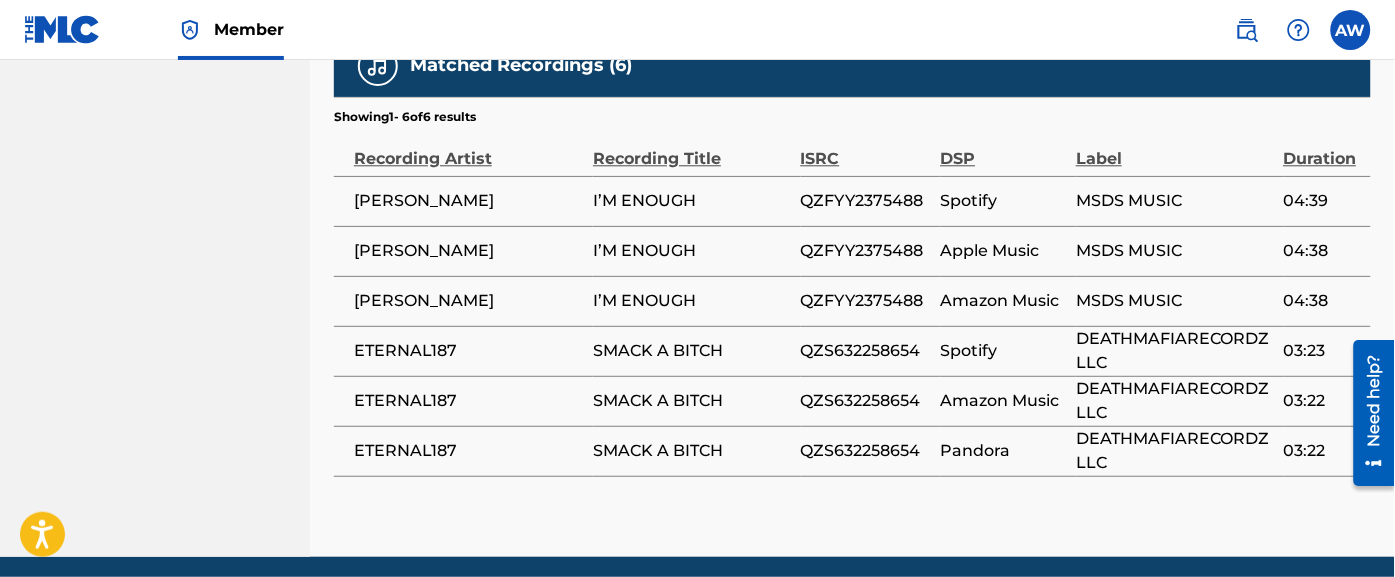 scroll, scrollTop: 1154, scrollLeft: 0, axis: vertical 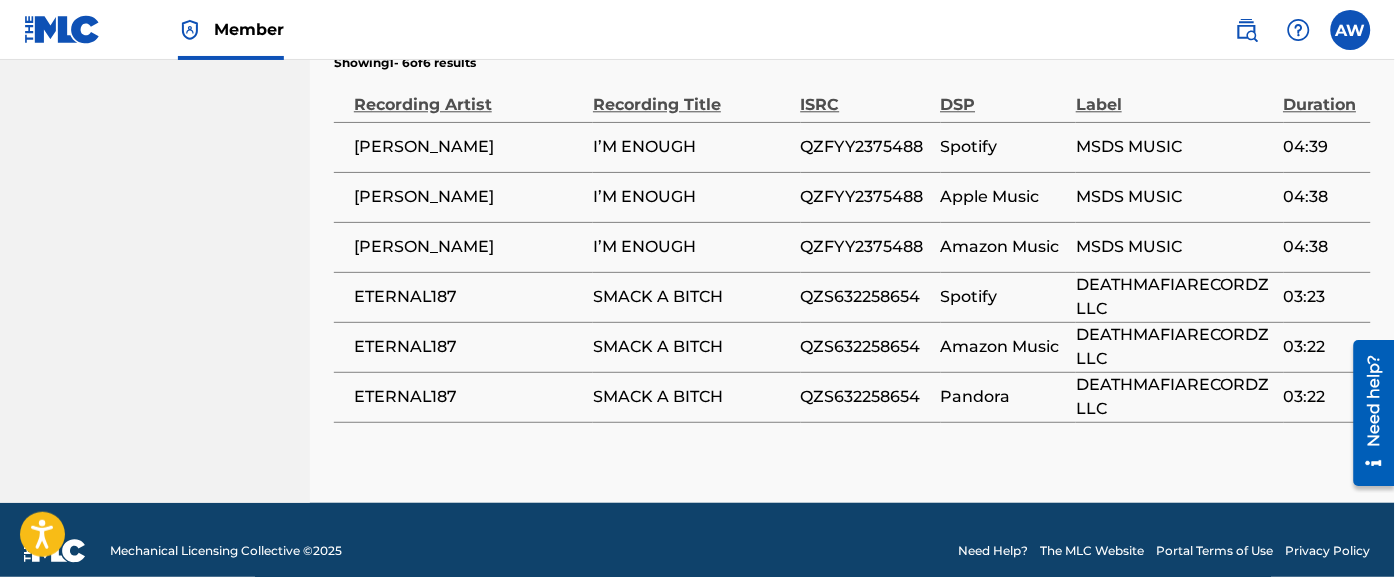 click on "Portal Terms of Use" at bounding box center [1215, 551] 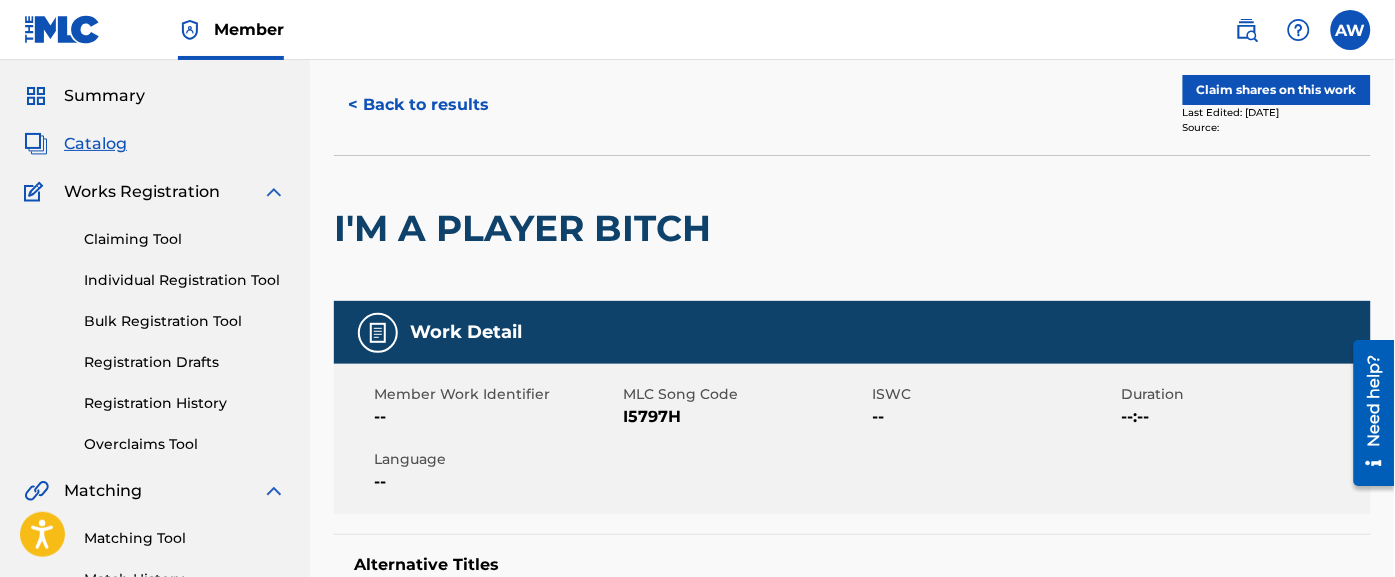 scroll, scrollTop: 0, scrollLeft: 0, axis: both 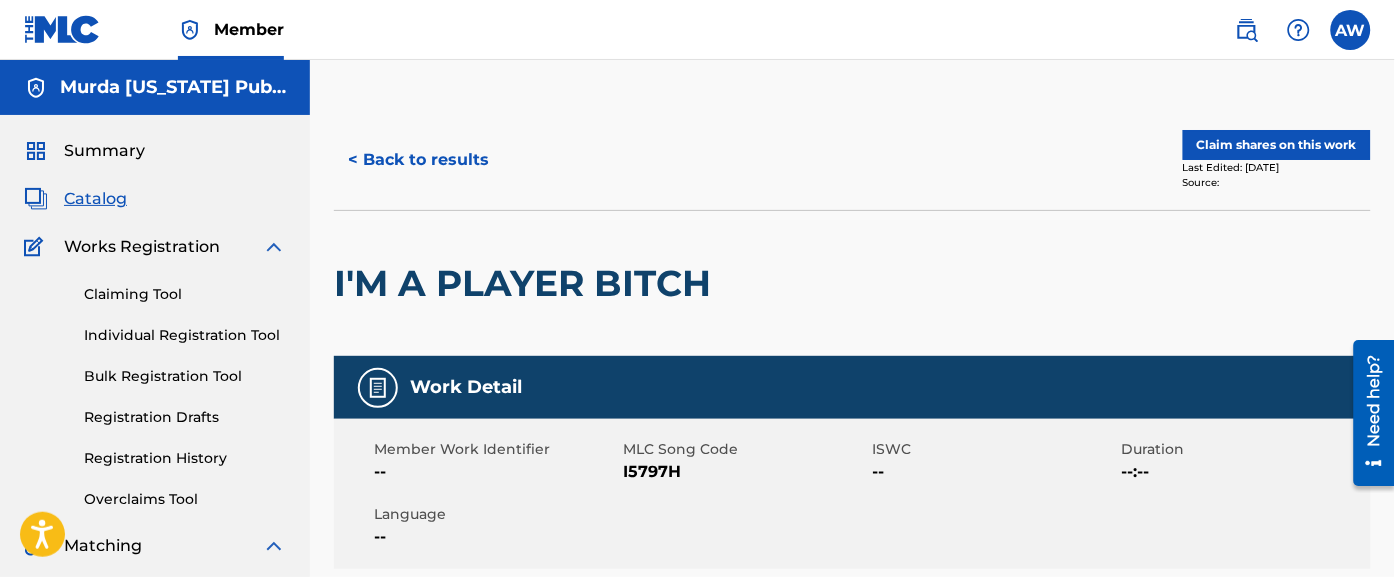 click on "< Back to results" at bounding box center (418, 160) 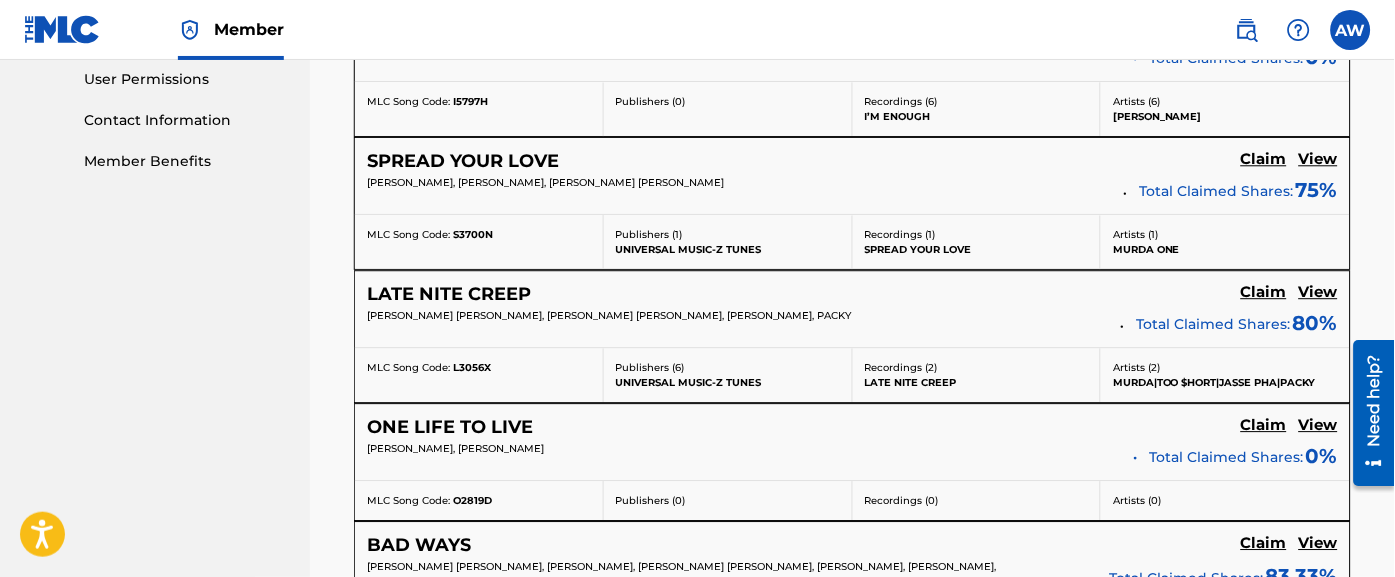 scroll, scrollTop: 944, scrollLeft: 0, axis: vertical 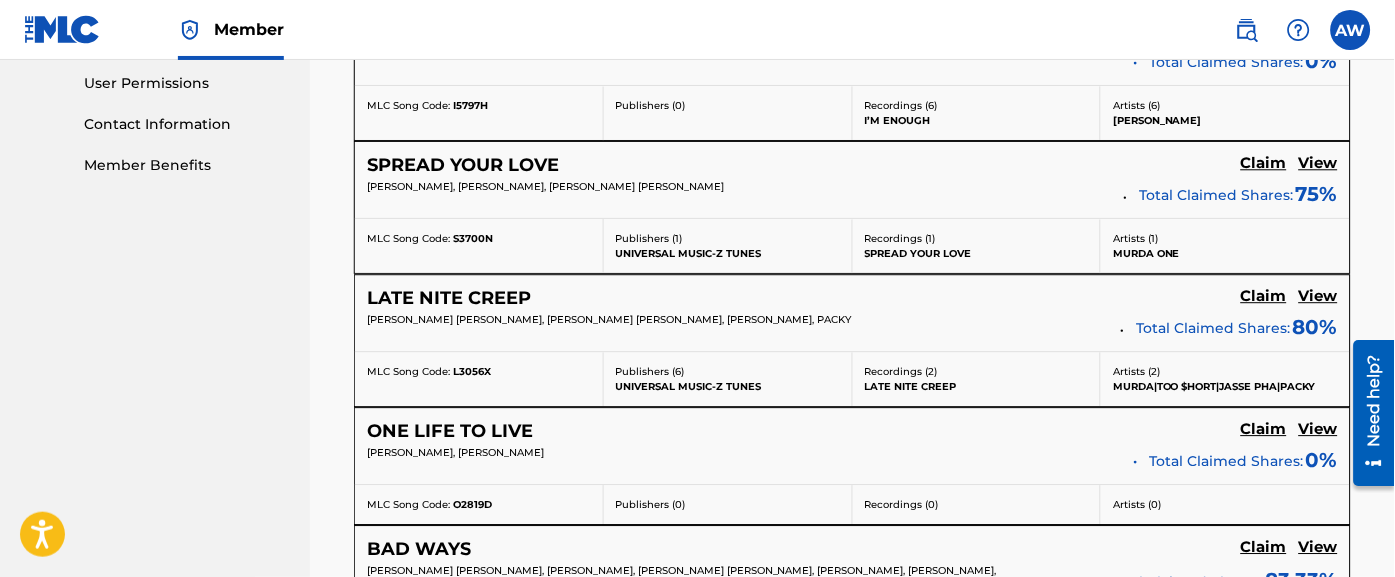 click on "View" at bounding box center [1318, 163] 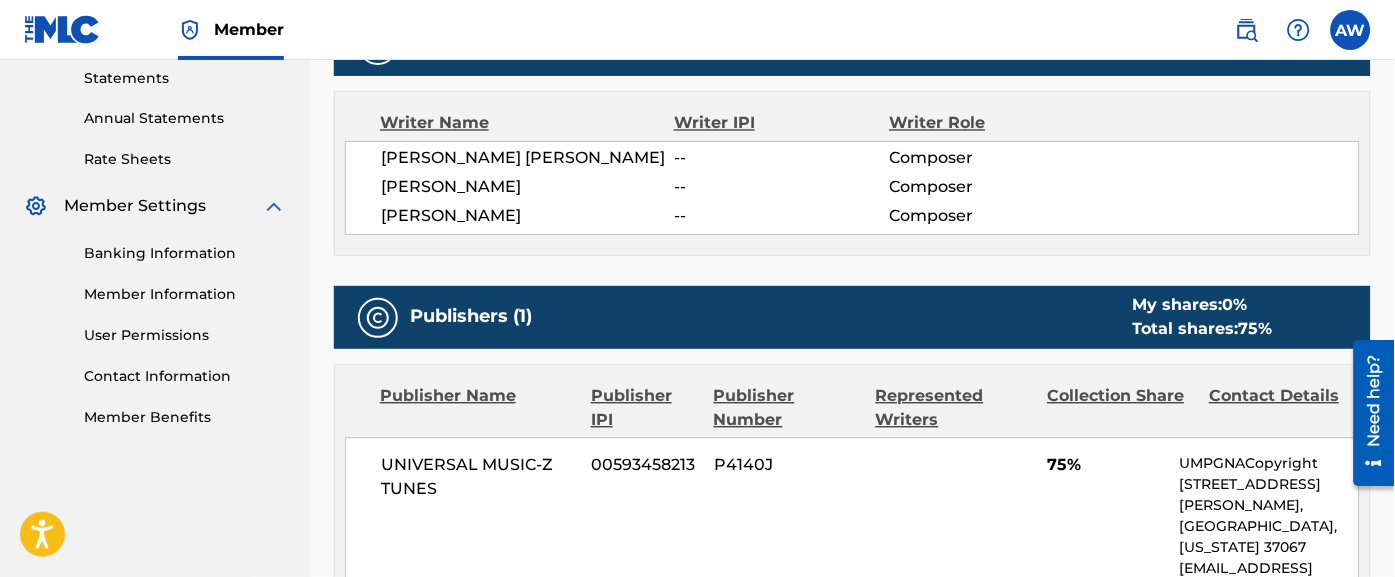 scroll, scrollTop: 690, scrollLeft: 0, axis: vertical 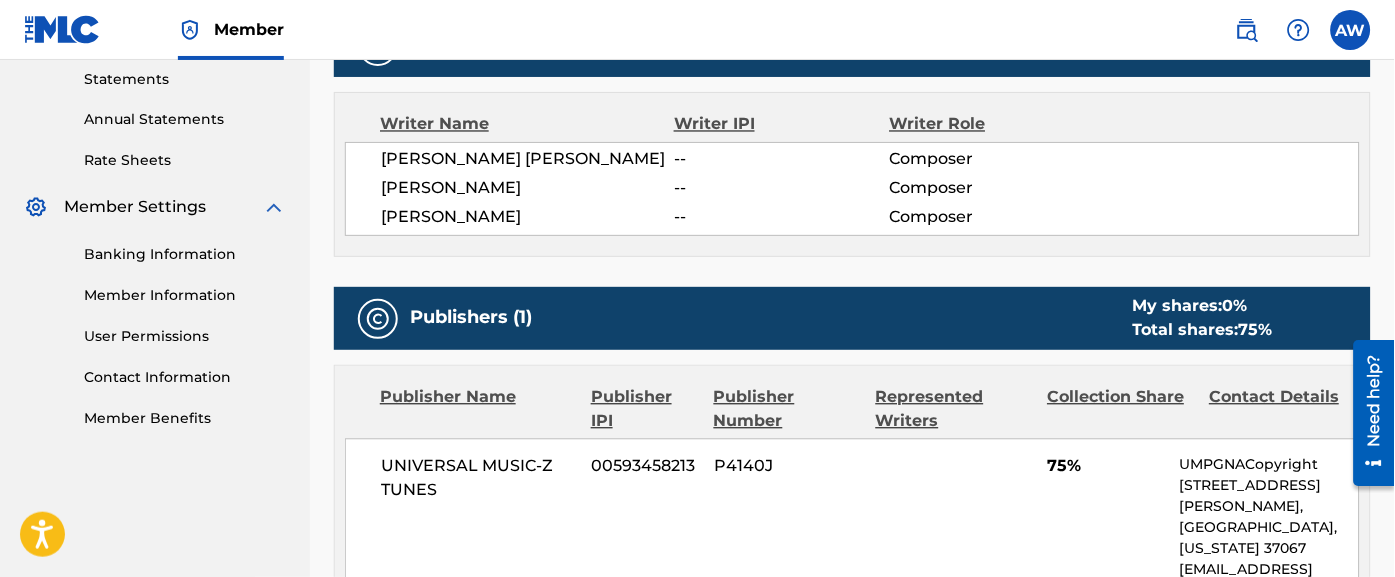 click on "[PERSON_NAME] [PERSON_NAME] -- Composer [PERSON_NAME] -- Composer [PERSON_NAME] -- Composer" at bounding box center (852, 189) 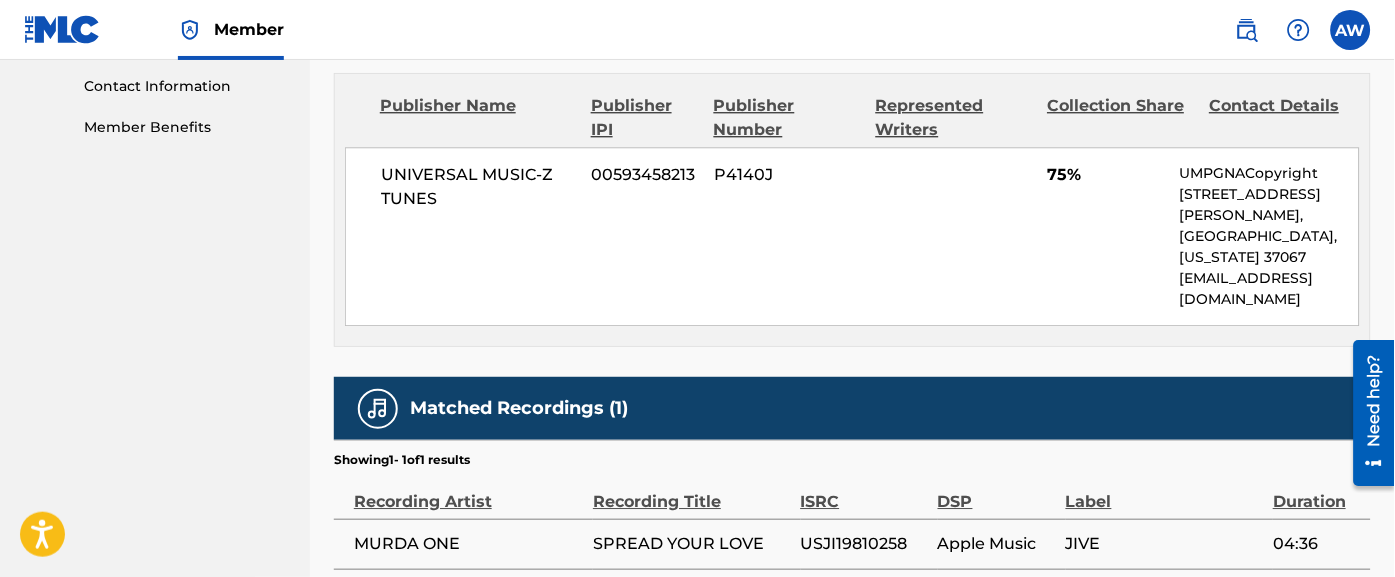 scroll, scrollTop: 978, scrollLeft: 0, axis: vertical 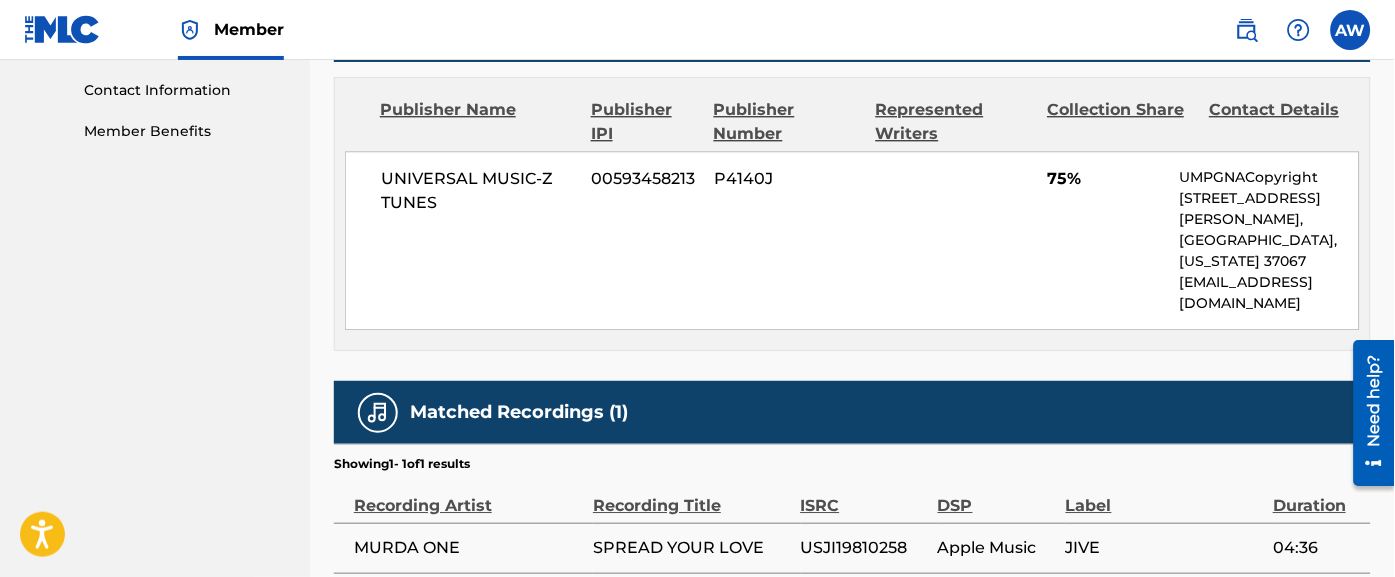 click on "[GEOGRAPHIC_DATA], [US_STATE] 37067" at bounding box center [1269, 251] 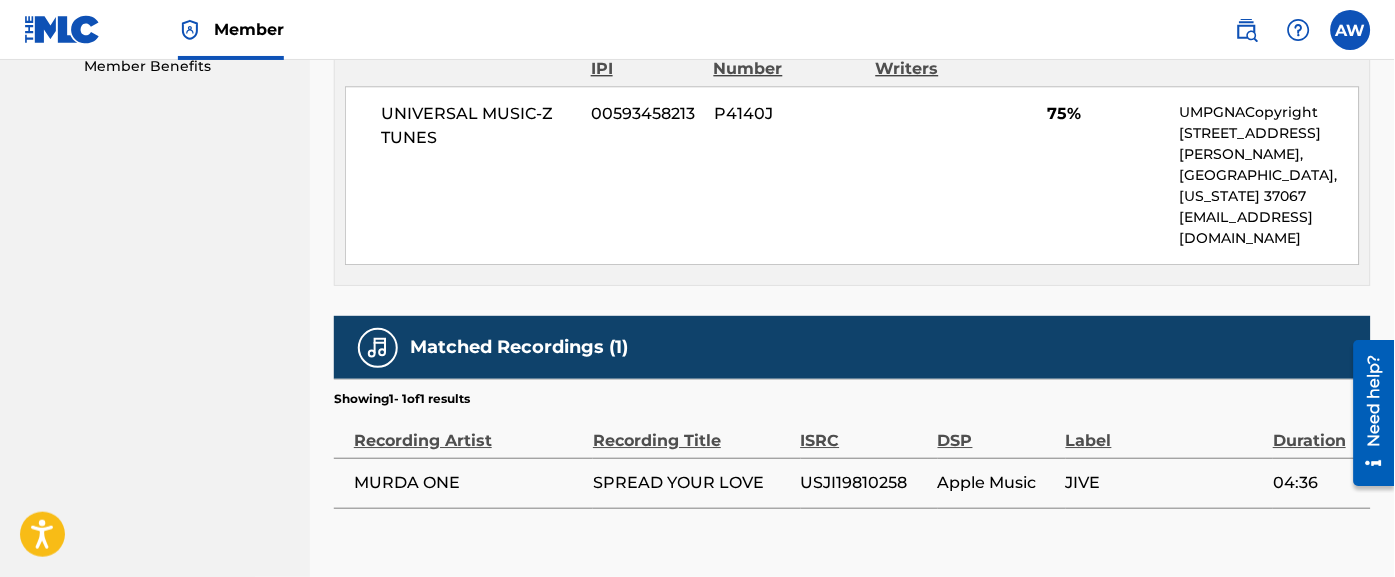 scroll, scrollTop: 1042, scrollLeft: 0, axis: vertical 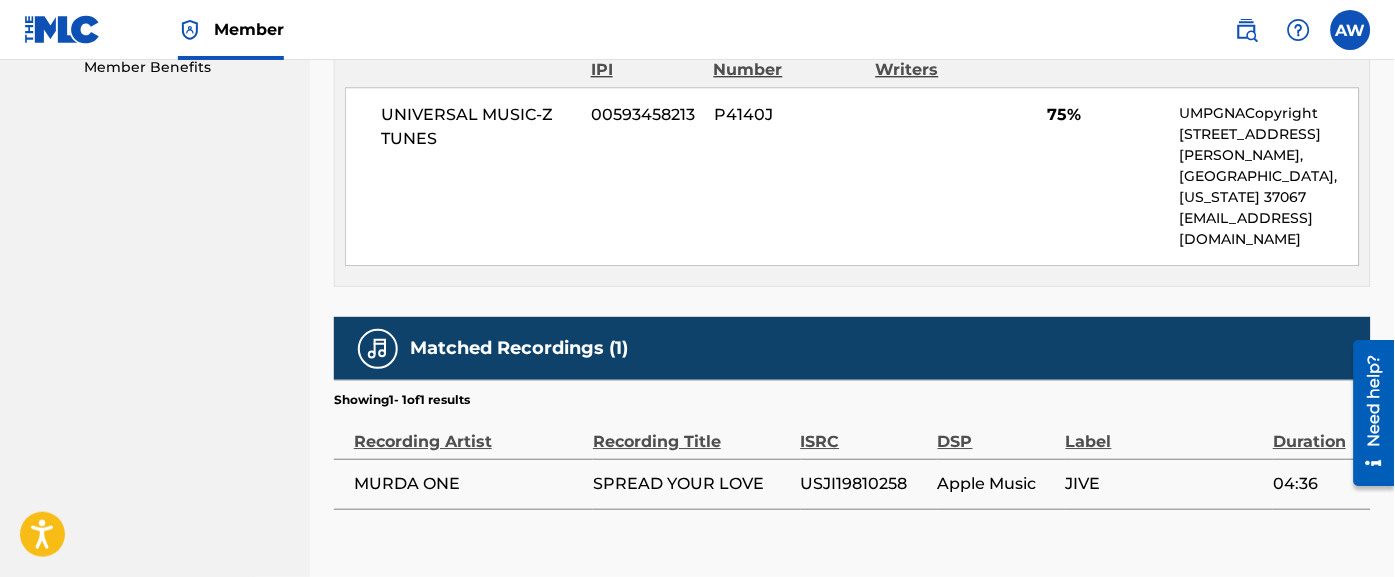 click on "[STREET_ADDRESS][PERSON_NAME]," at bounding box center (1269, 145) 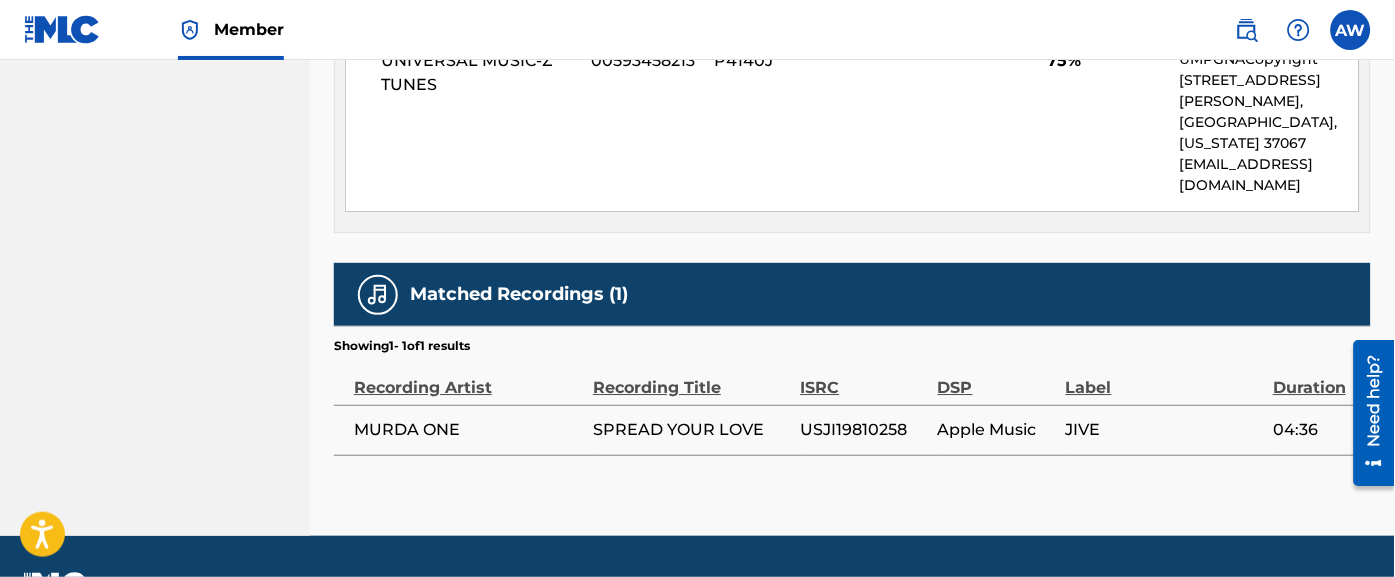 scroll, scrollTop: 1150, scrollLeft: 0, axis: vertical 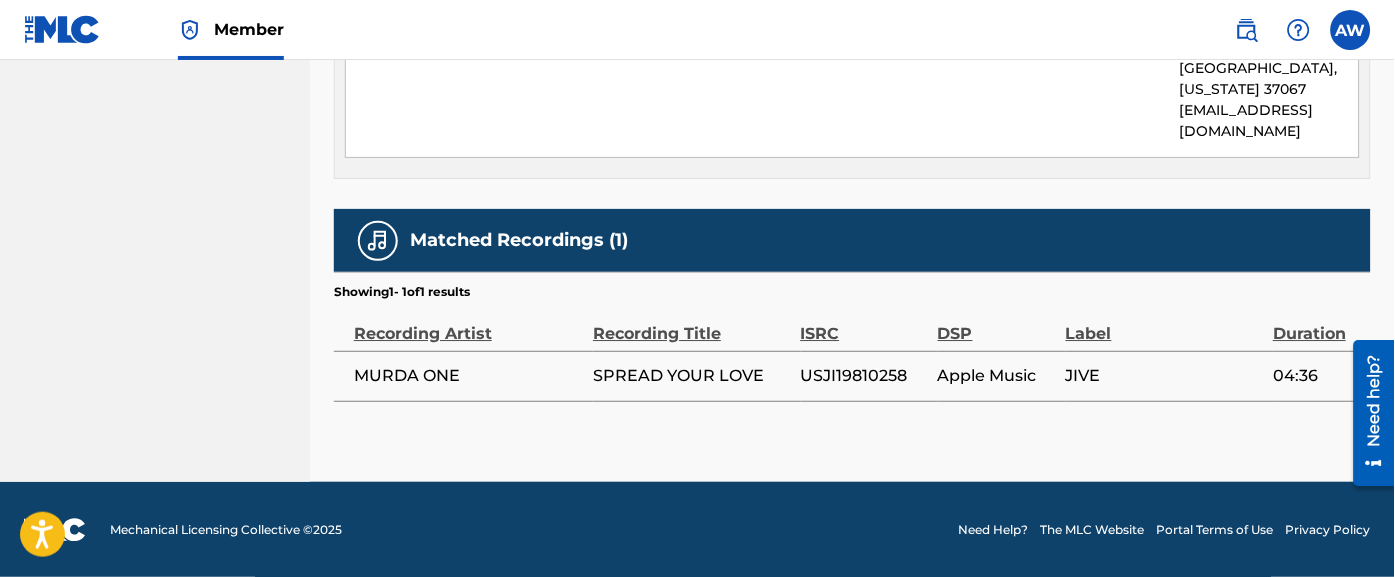 click on "Apple Music" at bounding box center [1002, 376] 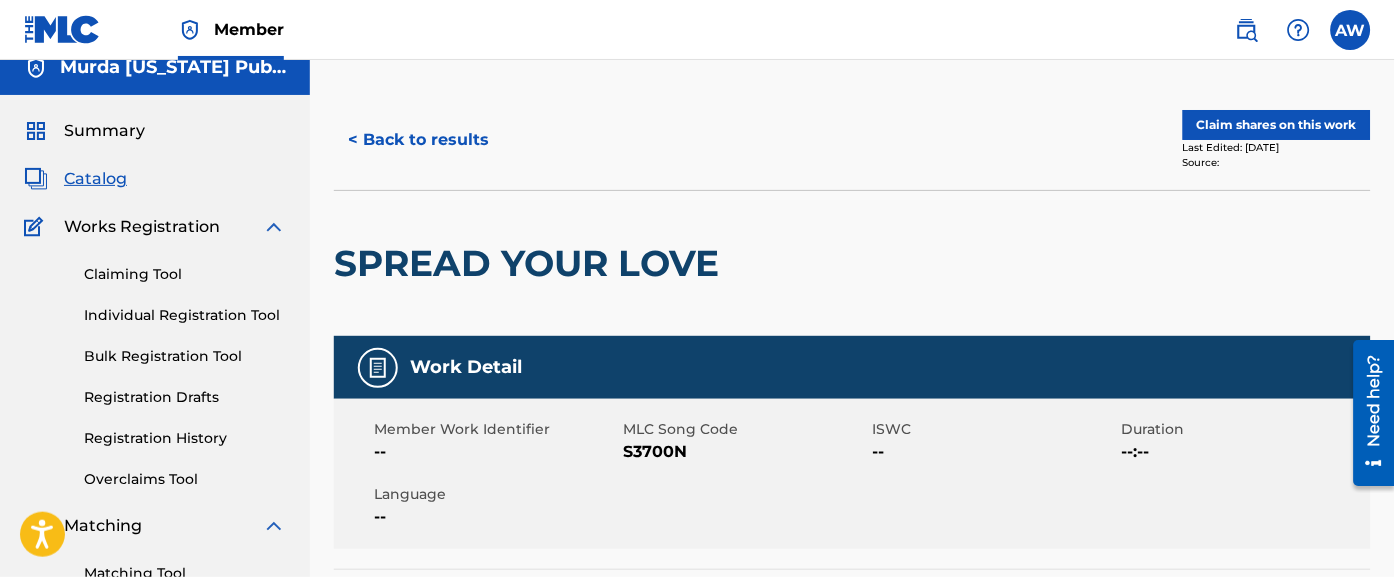 scroll, scrollTop: 0, scrollLeft: 0, axis: both 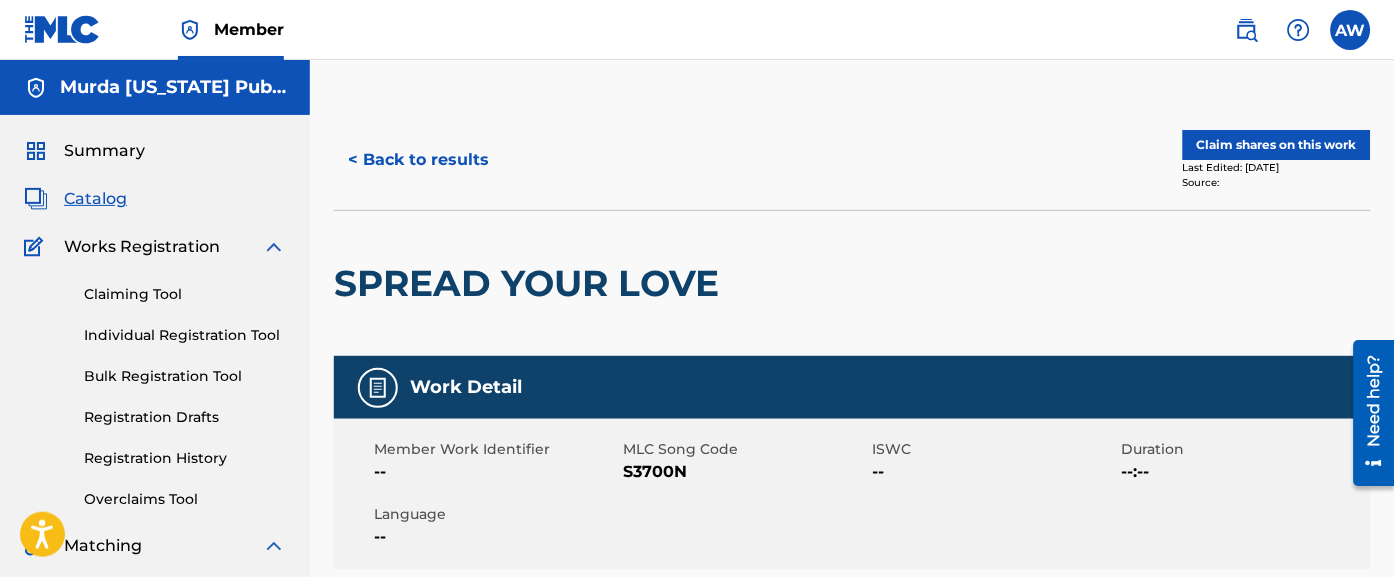 click on "< Back to results" at bounding box center (418, 160) 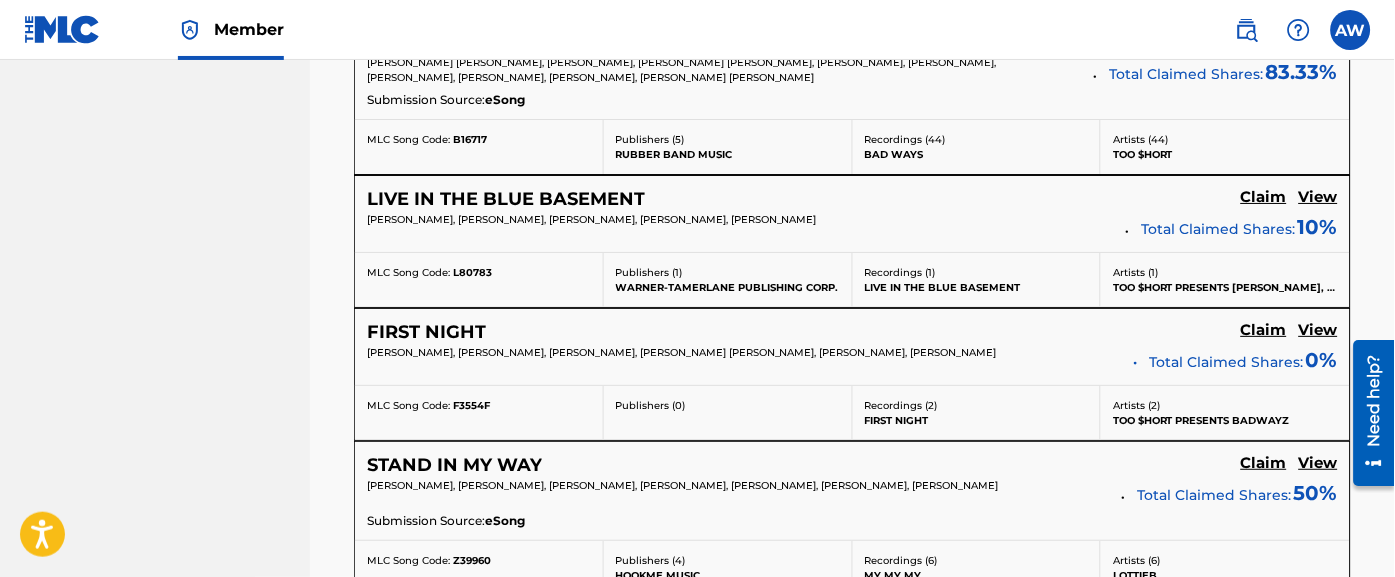scroll, scrollTop: 1460, scrollLeft: 0, axis: vertical 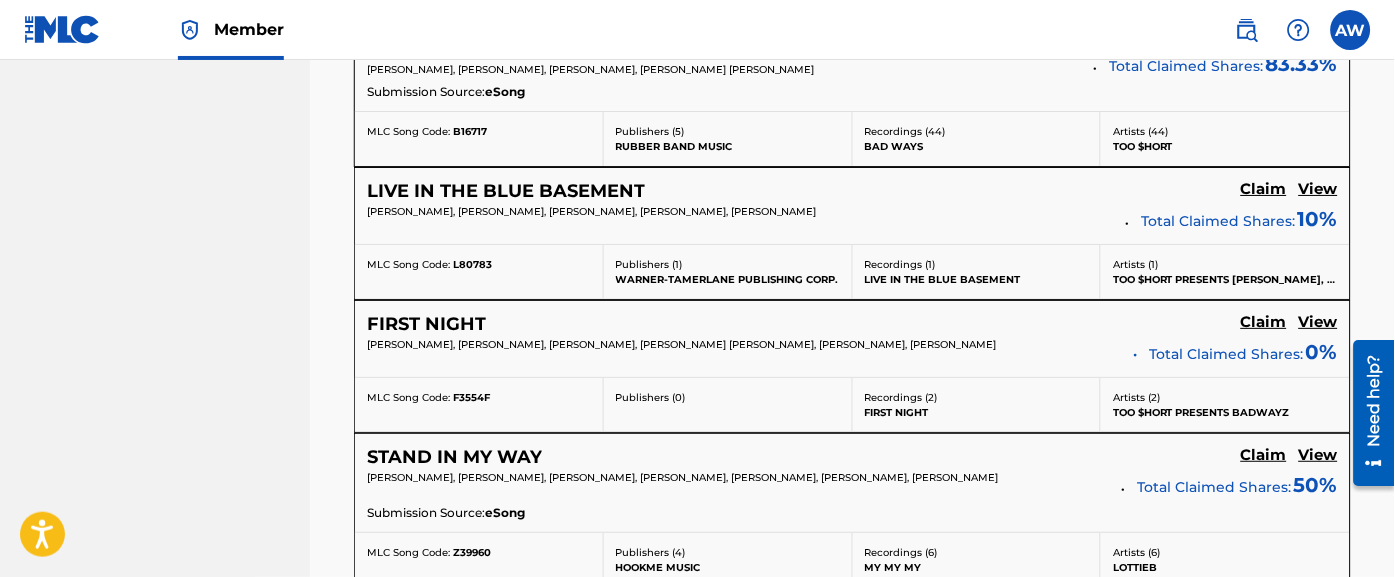 click on "View" at bounding box center (1318, 191) 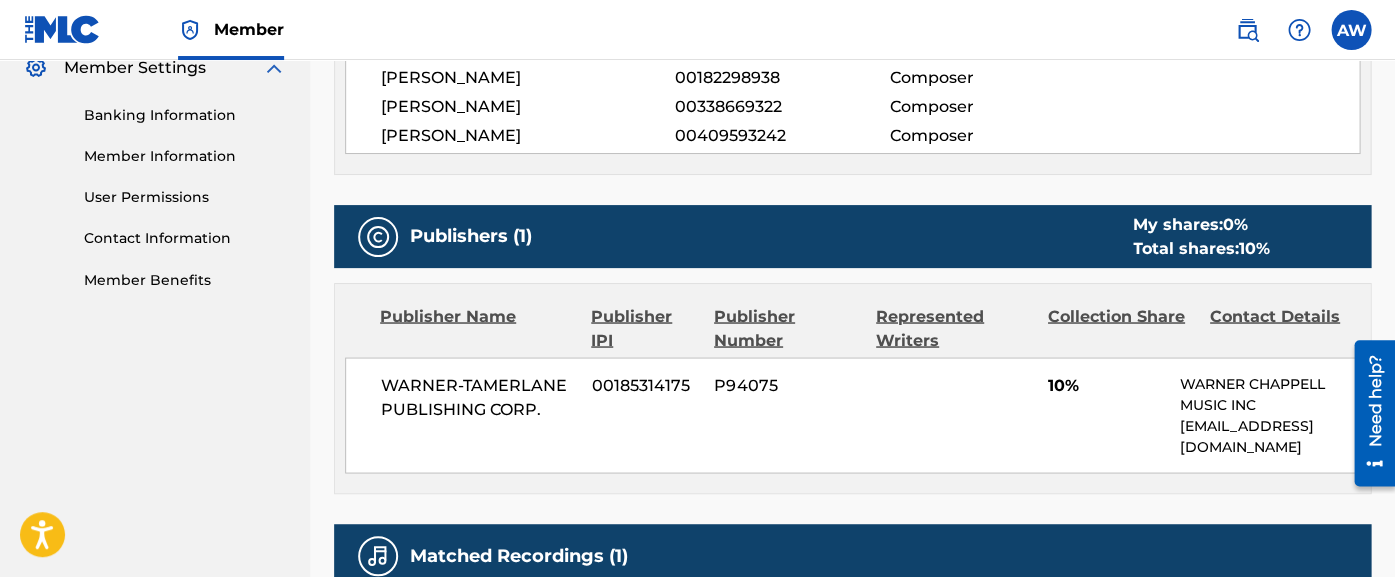 scroll, scrollTop: 838, scrollLeft: 0, axis: vertical 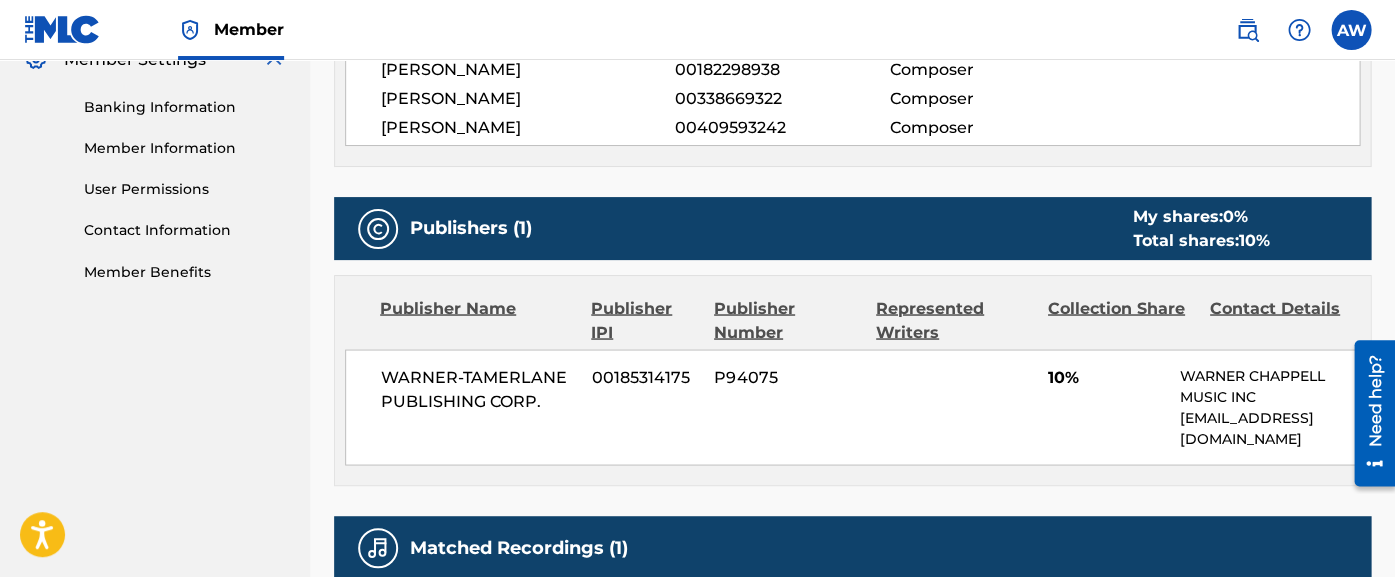 click on "WARNER-[PERSON_NAME] PUBLISHING CORP. 00185314175 P94075 10% [PERSON_NAME] MUSIC INC [EMAIL_ADDRESS][DOMAIN_NAME]" at bounding box center [852, 407] 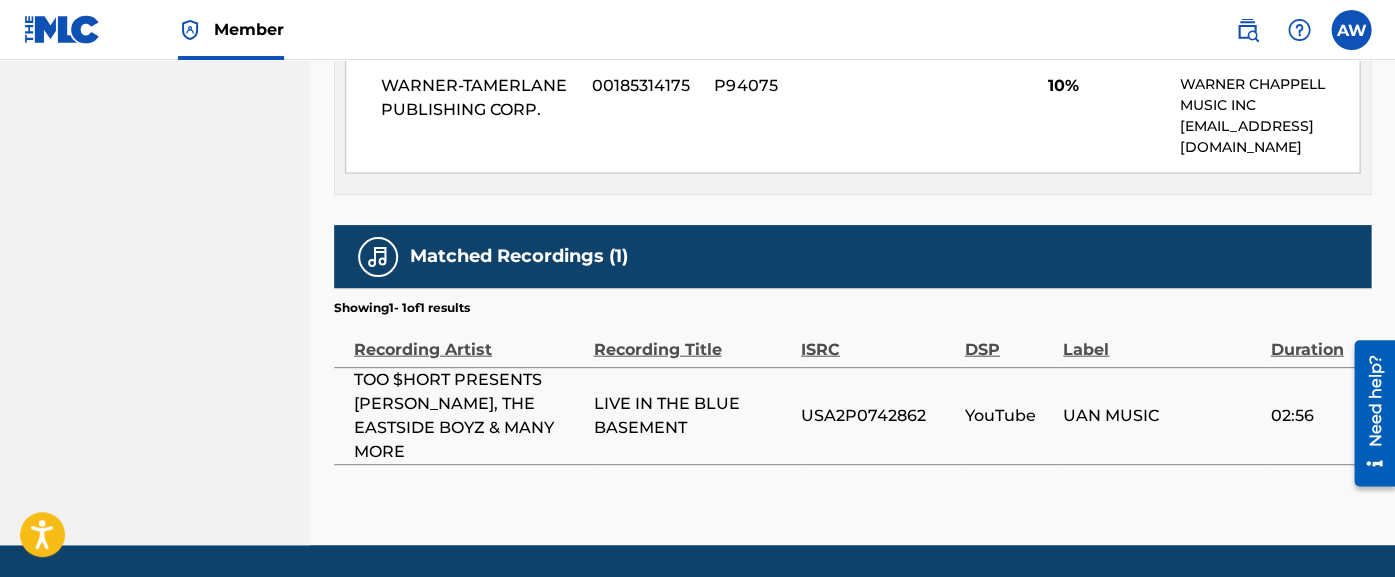 scroll, scrollTop: 1134, scrollLeft: 0, axis: vertical 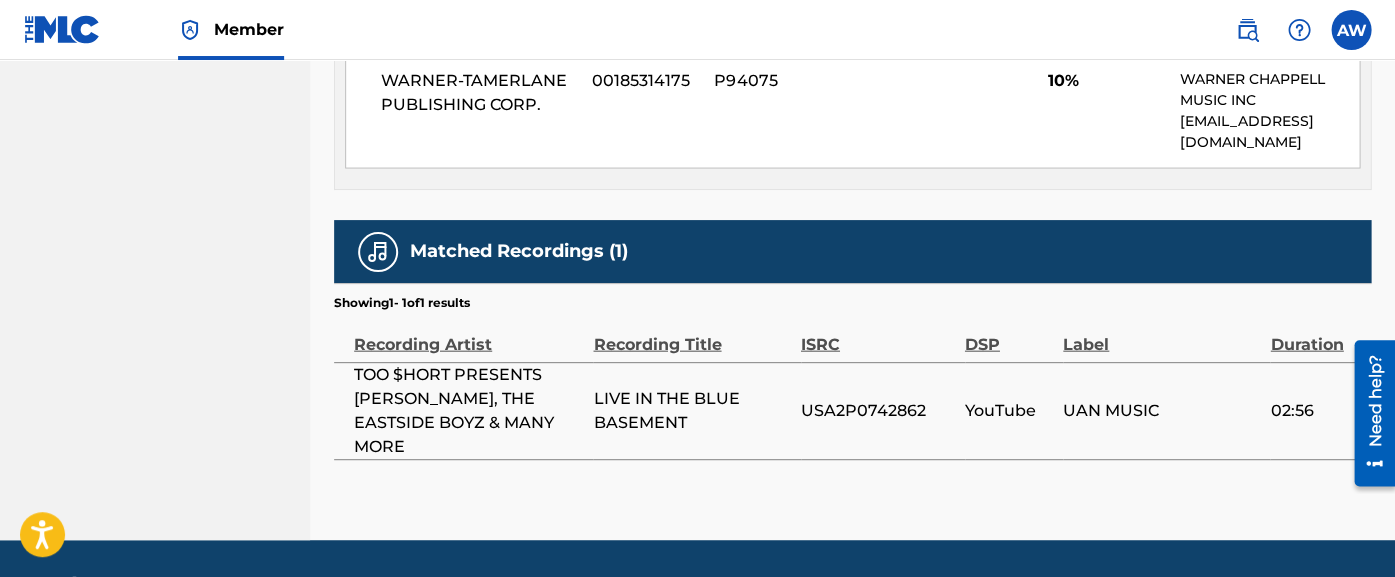 click on "LIVE IN THE BLUE BASEMENT" at bounding box center [691, 411] 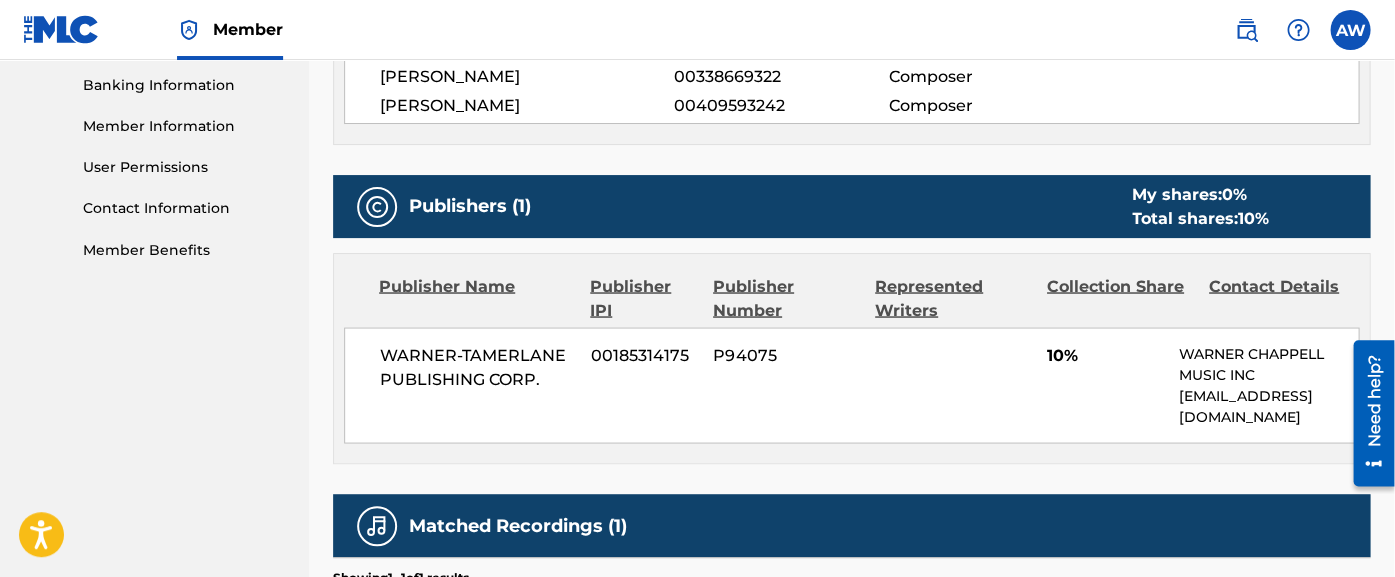 scroll, scrollTop: 862, scrollLeft: -1, axis: both 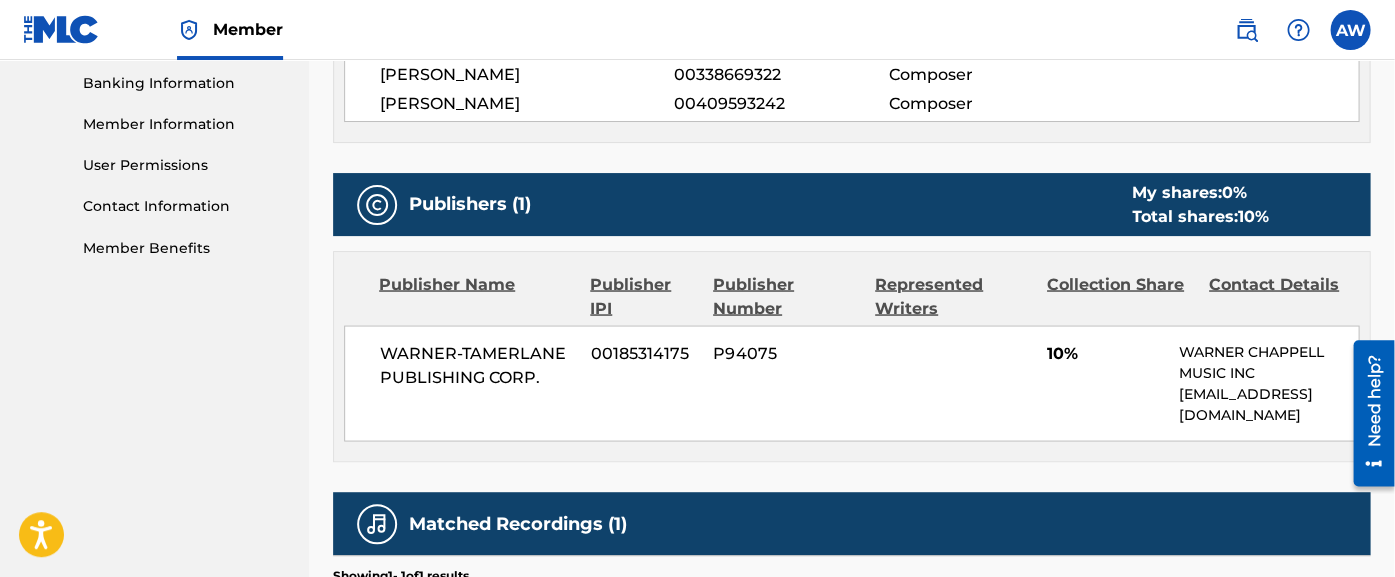 click on "Publisher Name Publisher IPI Publisher Number Represented Writers Collection Share Contact Details WARNER-[PERSON_NAME] PUBLISHING CORP. 00185314175 P94075 10% [PERSON_NAME] MUSIC INC [EMAIL_ADDRESS][DOMAIN_NAME]" at bounding box center (852, 356) 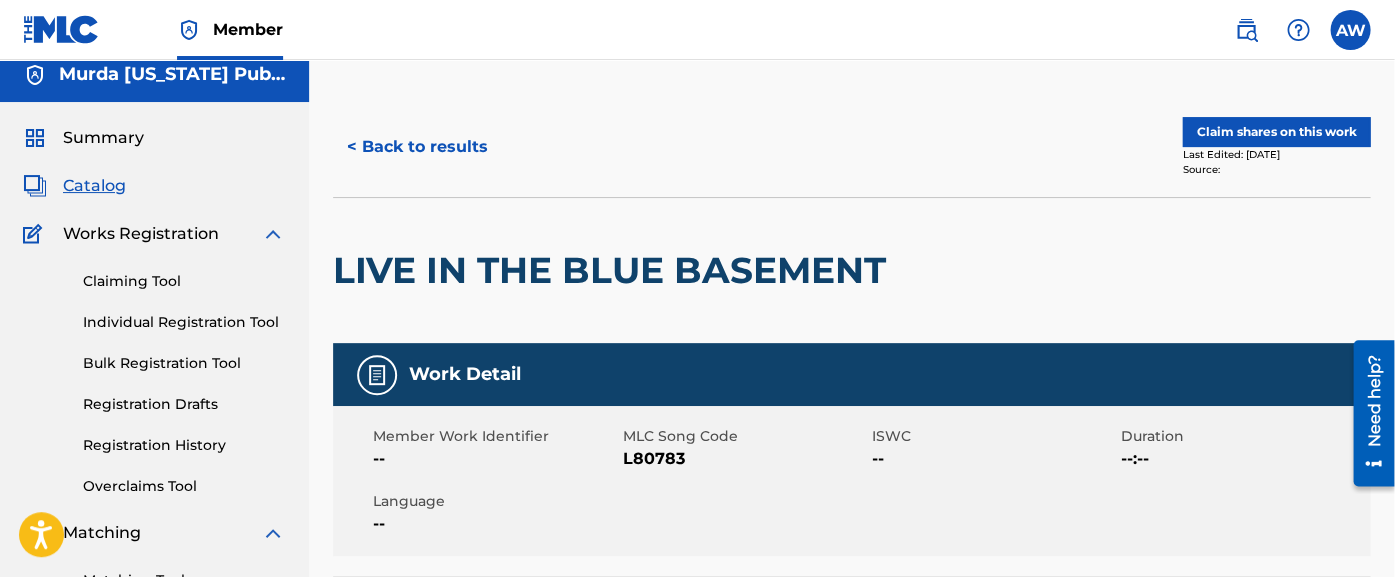scroll, scrollTop: 0, scrollLeft: -1, axis: horizontal 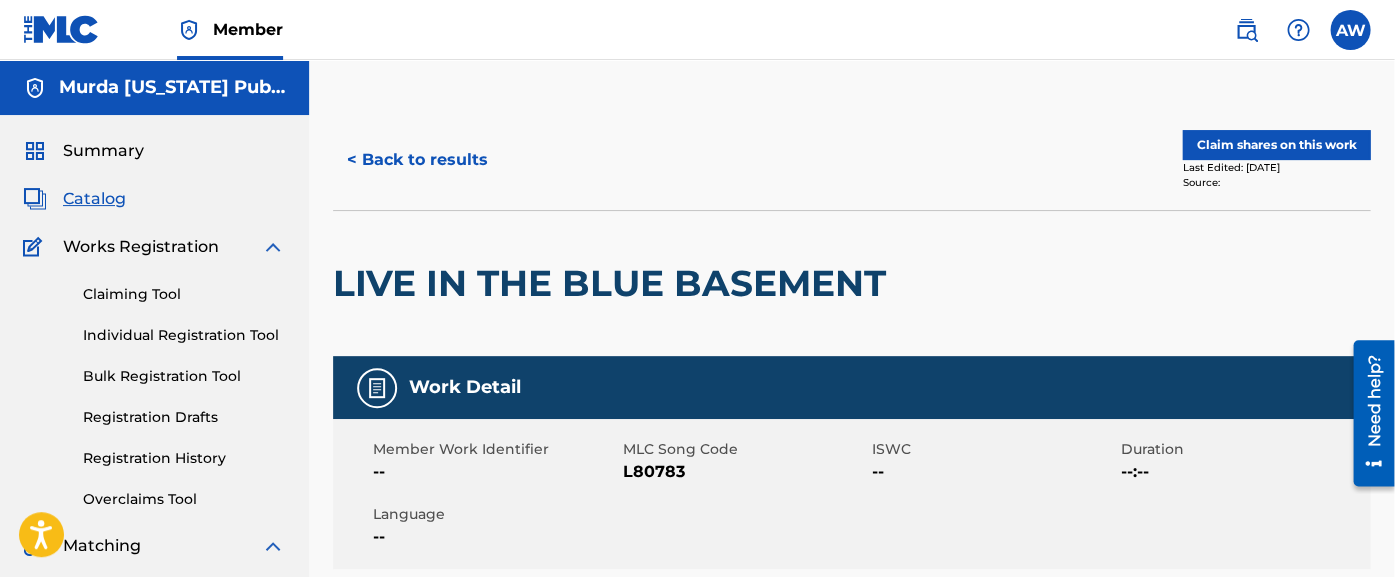 click on "< Back to results" at bounding box center [418, 160] 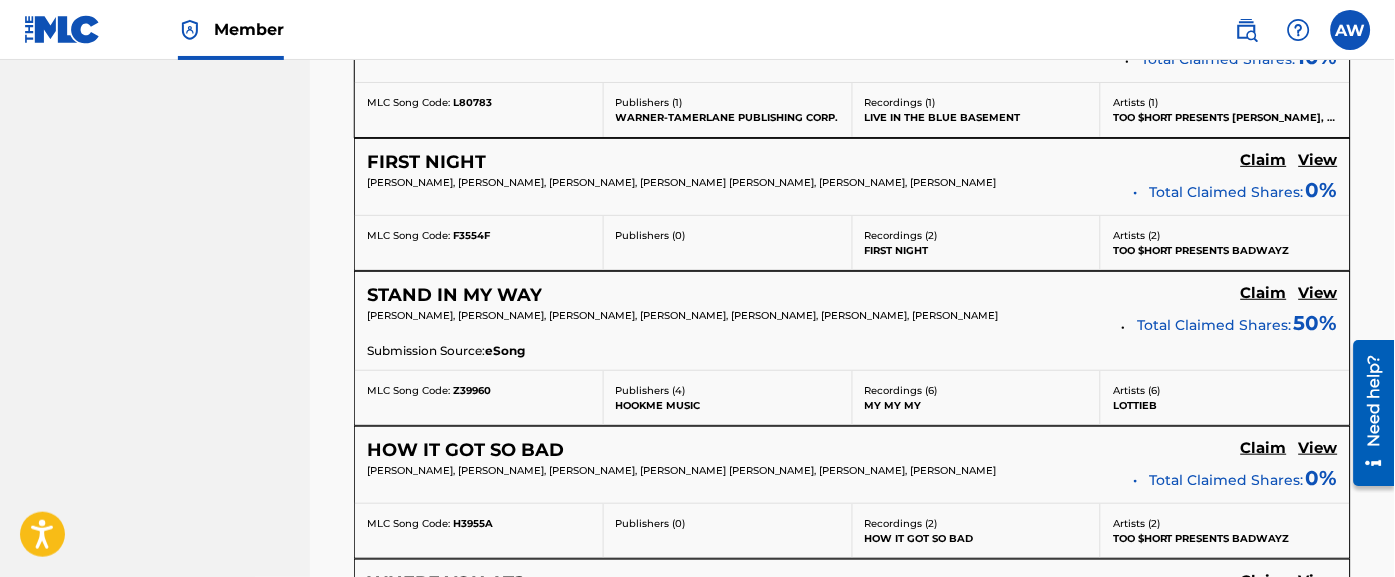 scroll, scrollTop: 1625, scrollLeft: 0, axis: vertical 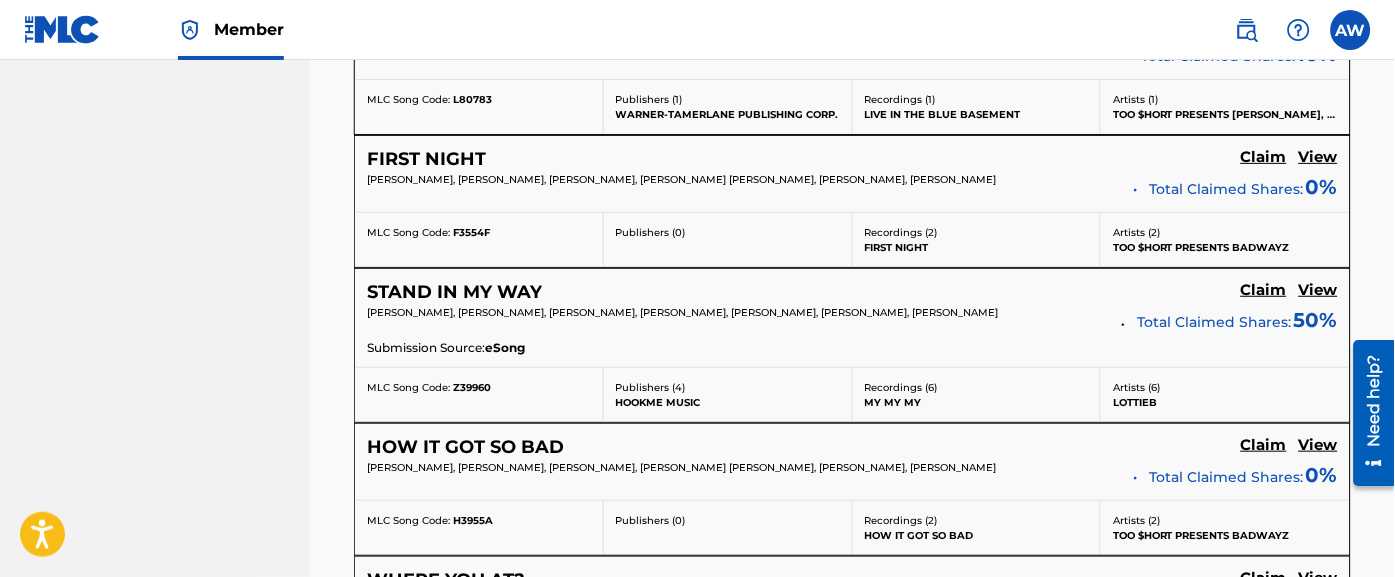 click on "View" at bounding box center (1318, 157) 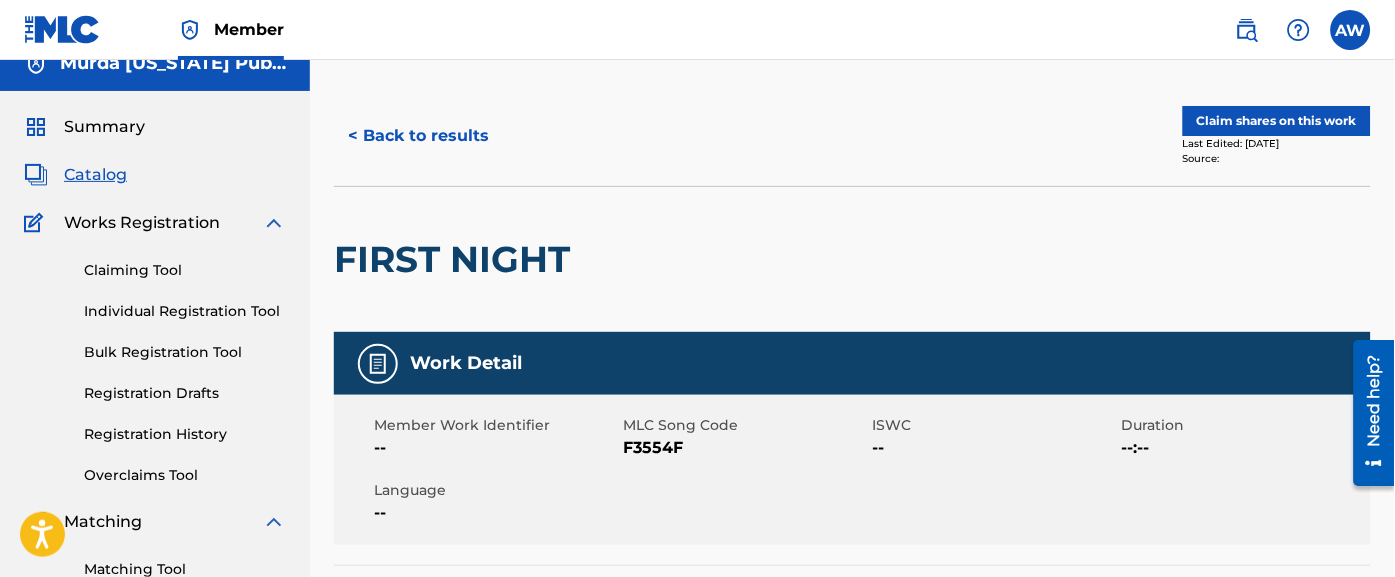 scroll, scrollTop: 0, scrollLeft: 0, axis: both 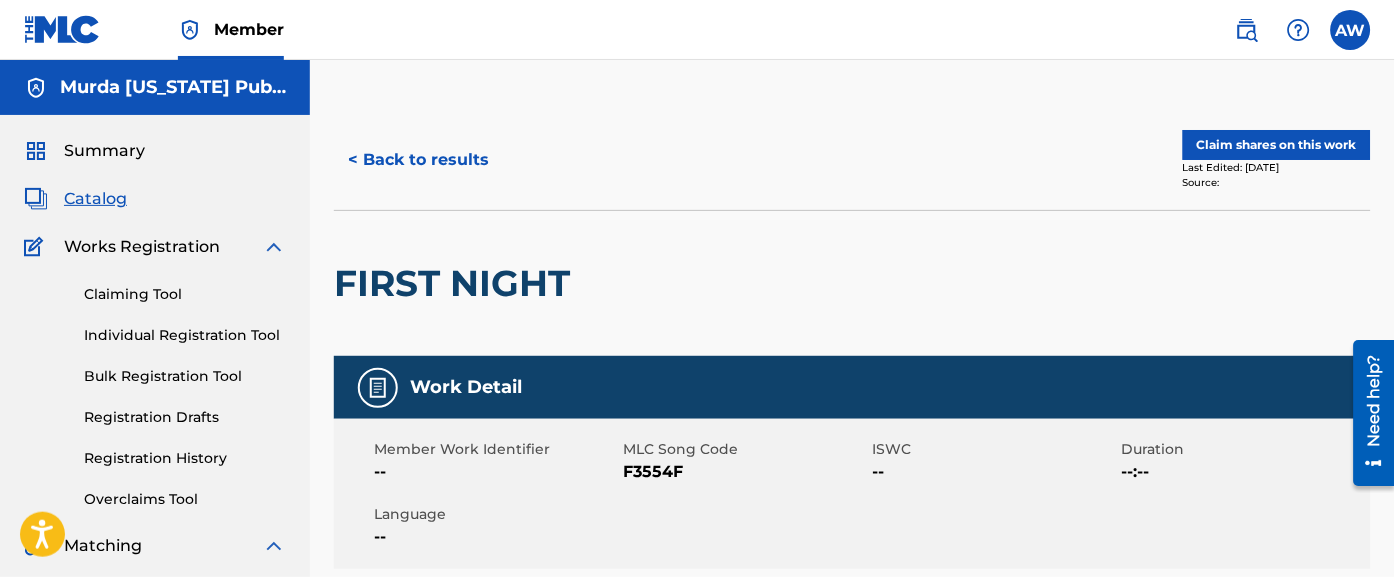 click on "< Back to results" at bounding box center [418, 160] 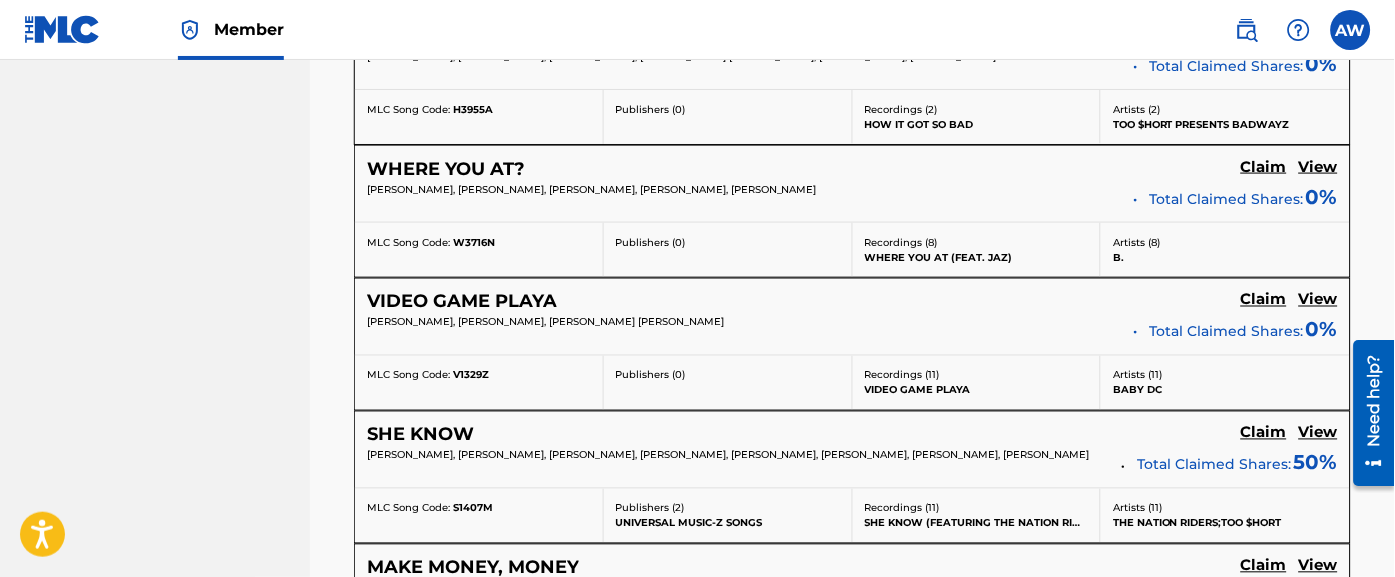 scroll, scrollTop: 2040, scrollLeft: 0, axis: vertical 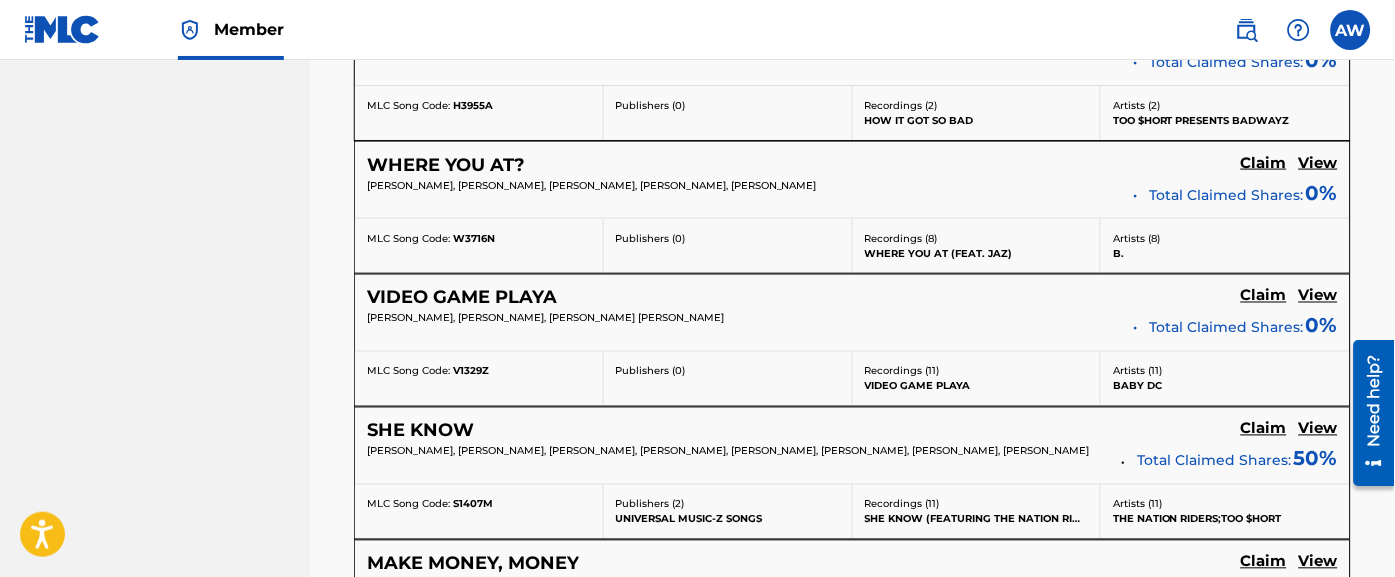 click on "View" at bounding box center (1318, 429) 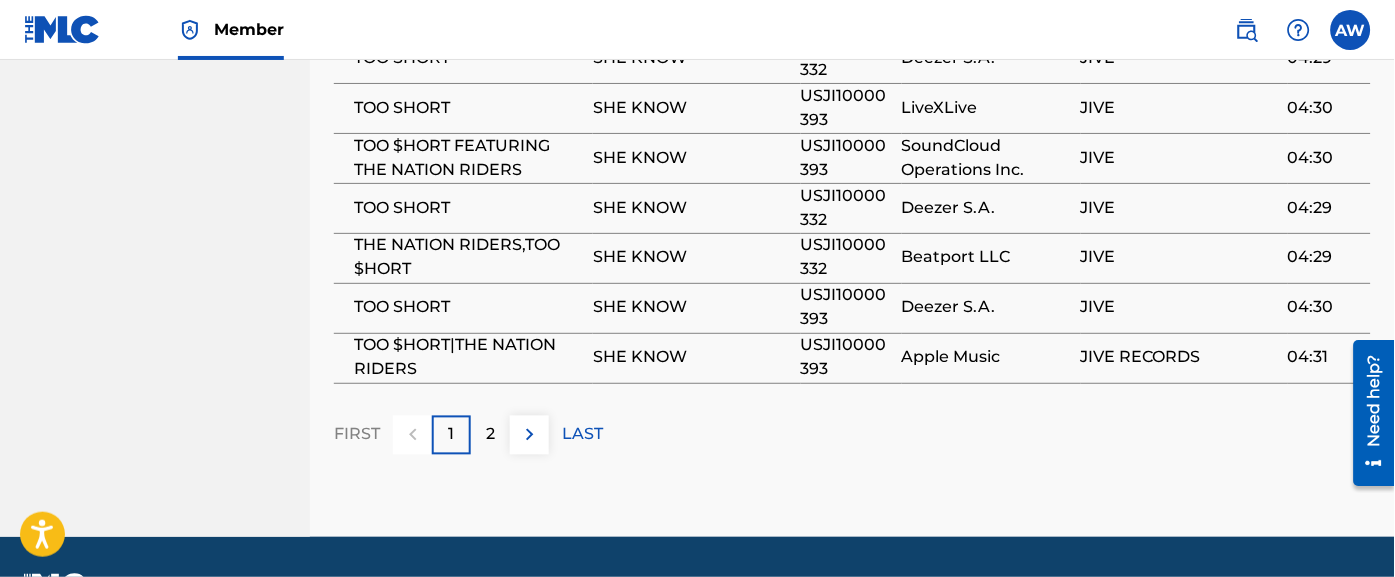 scroll, scrollTop: 2106, scrollLeft: 0, axis: vertical 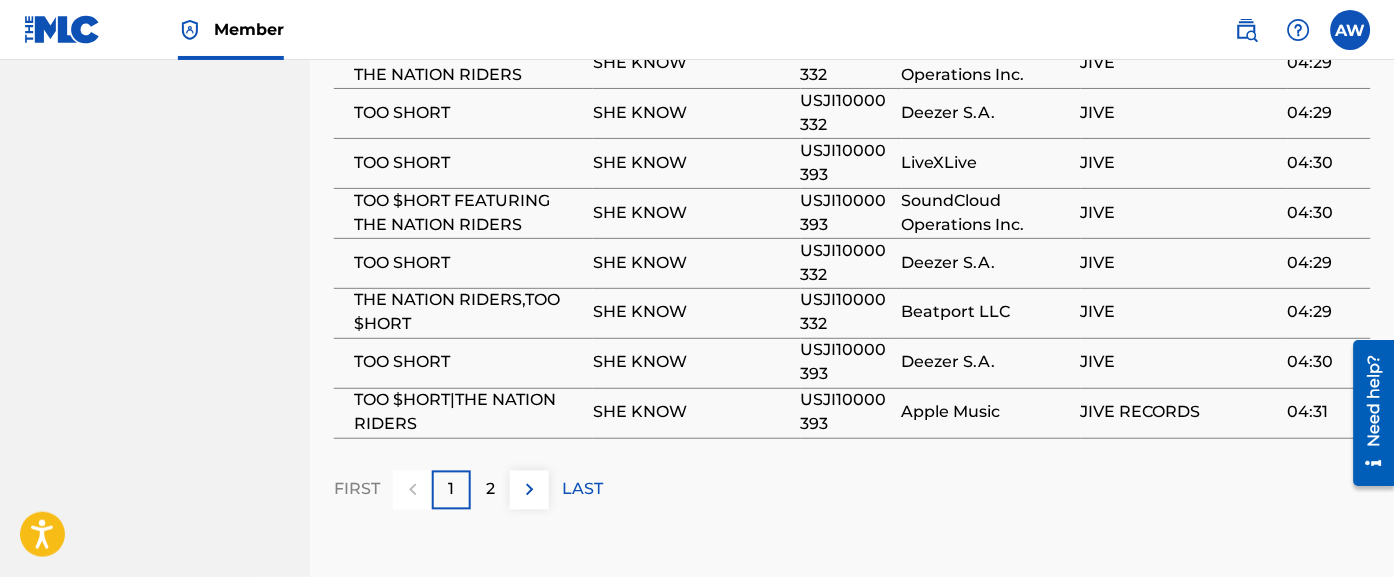 click at bounding box center [530, 490] 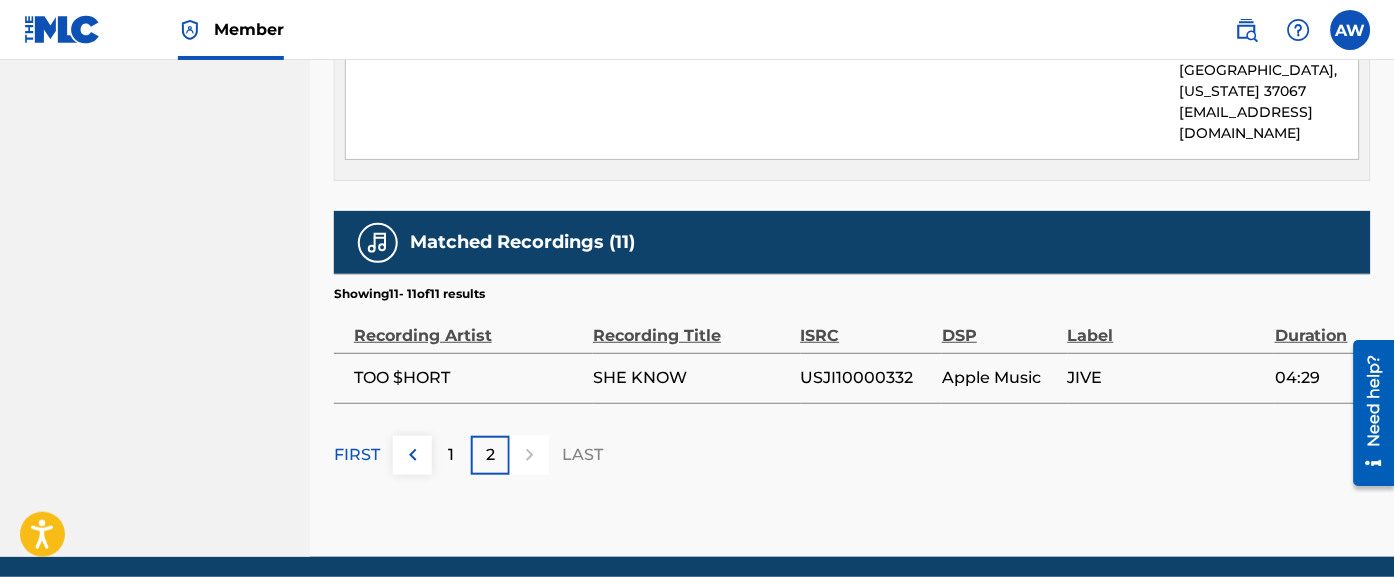 scroll, scrollTop: 1657, scrollLeft: 0, axis: vertical 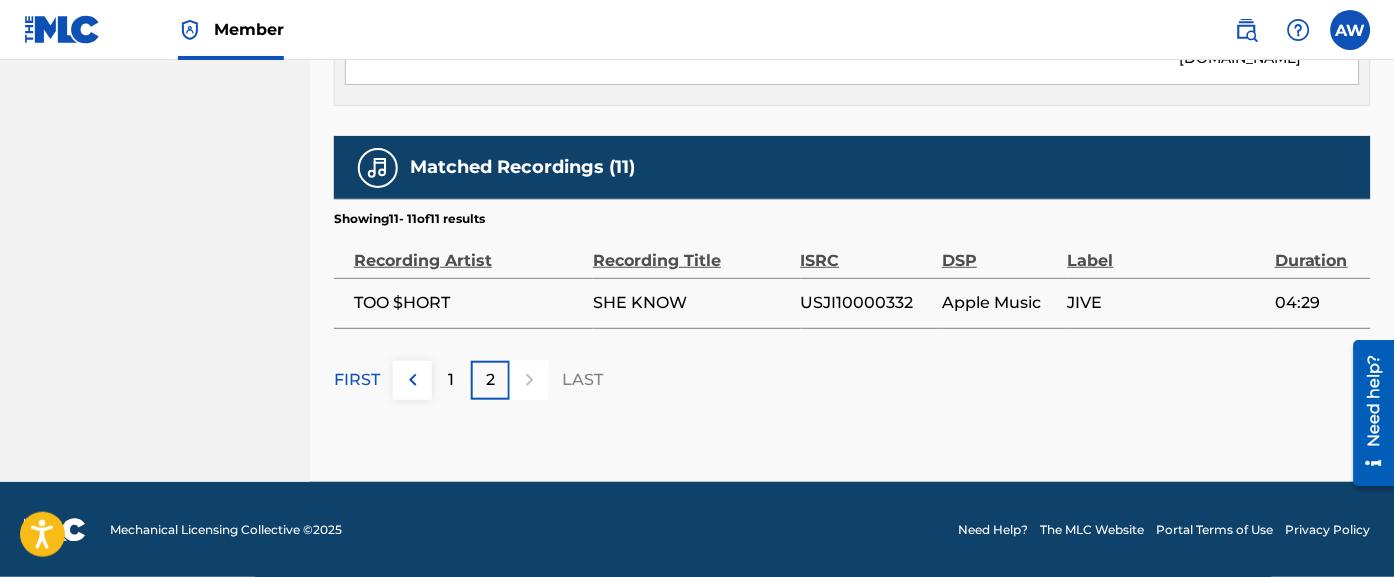 click on "FIRST" at bounding box center [357, 380] 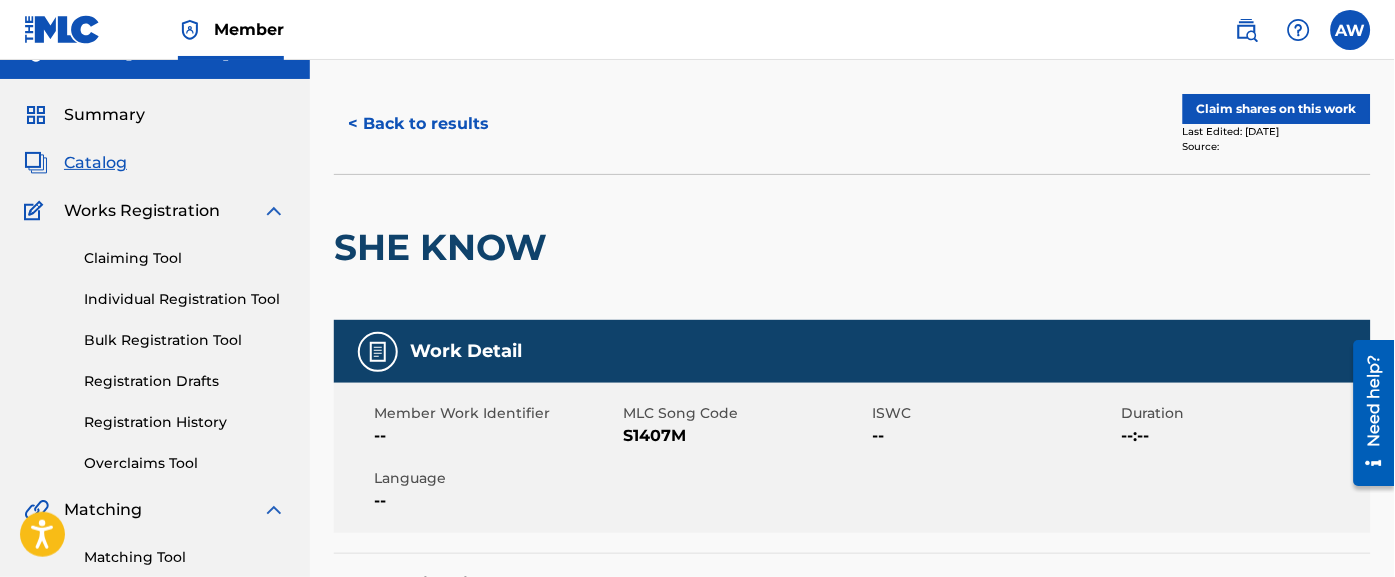 scroll, scrollTop: 0, scrollLeft: 0, axis: both 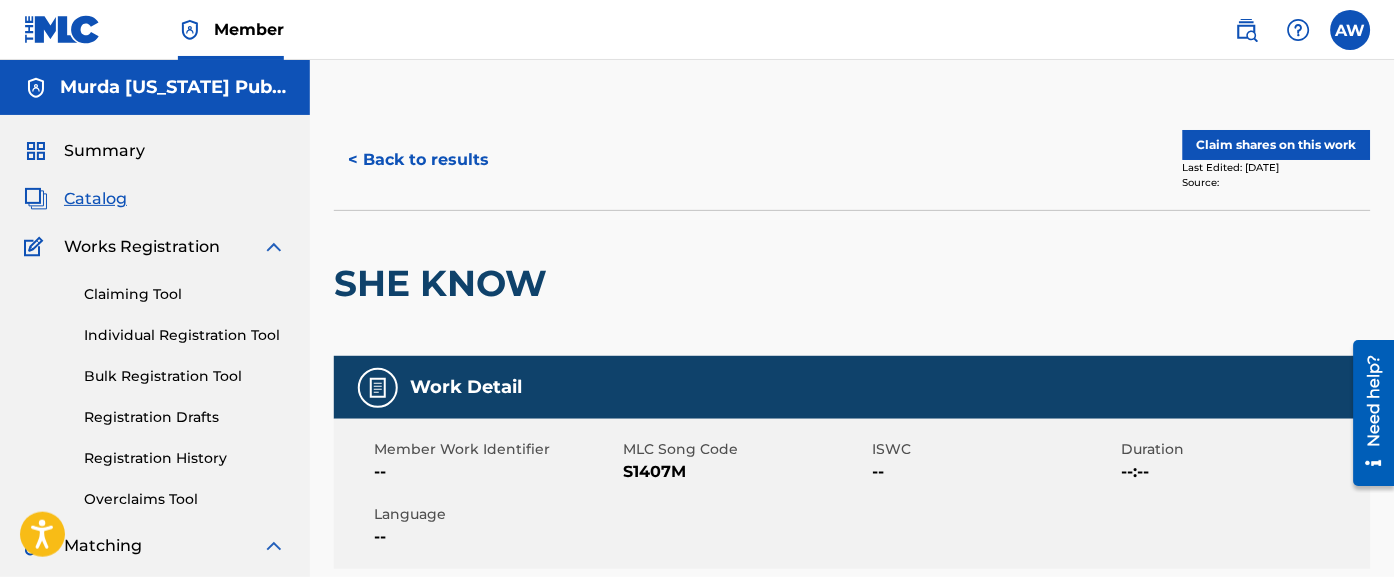 click on "< Back to results" at bounding box center [418, 160] 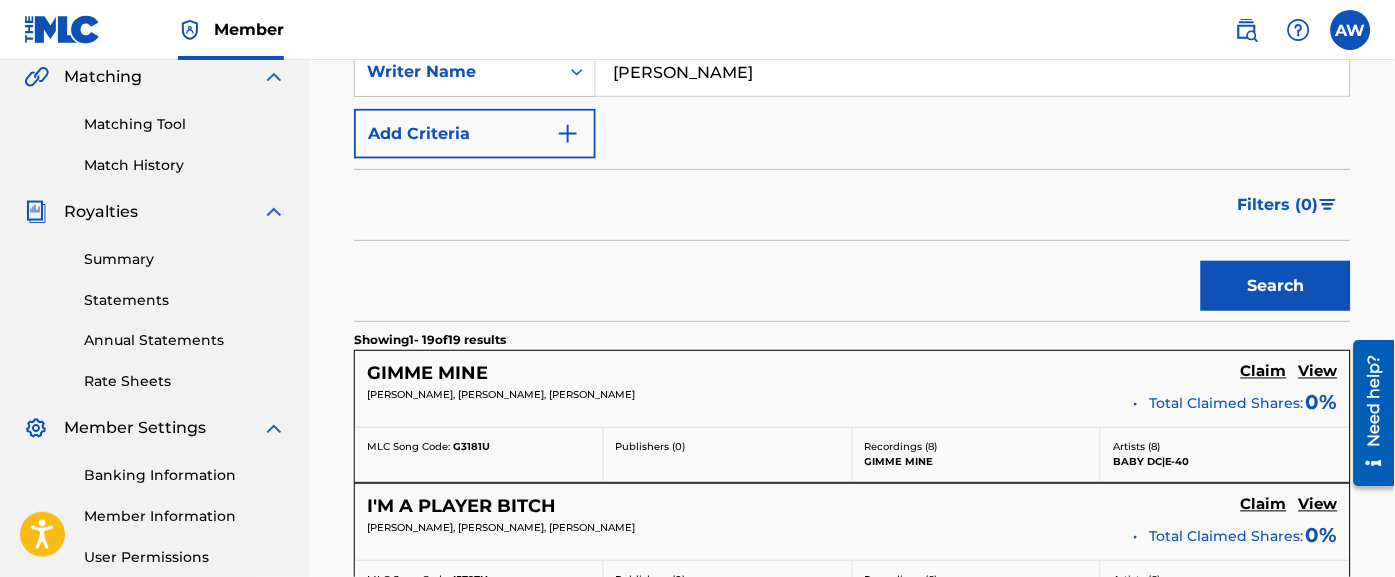 scroll, scrollTop: 472, scrollLeft: 0, axis: vertical 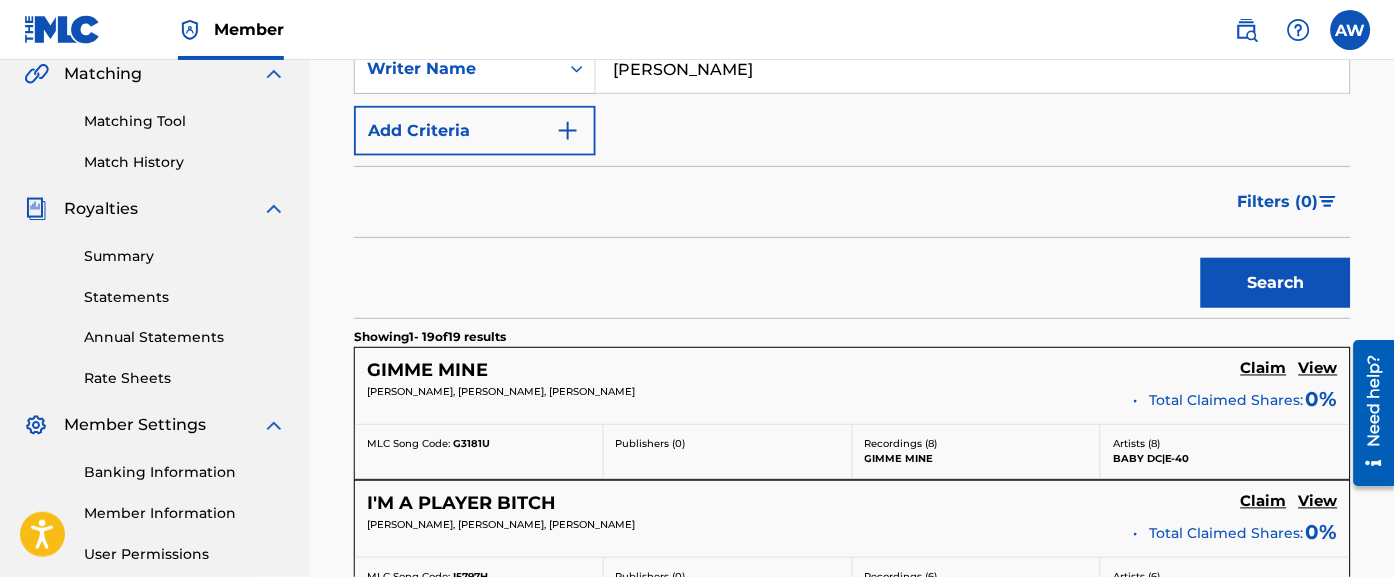 click on "View" at bounding box center [1318, 369] 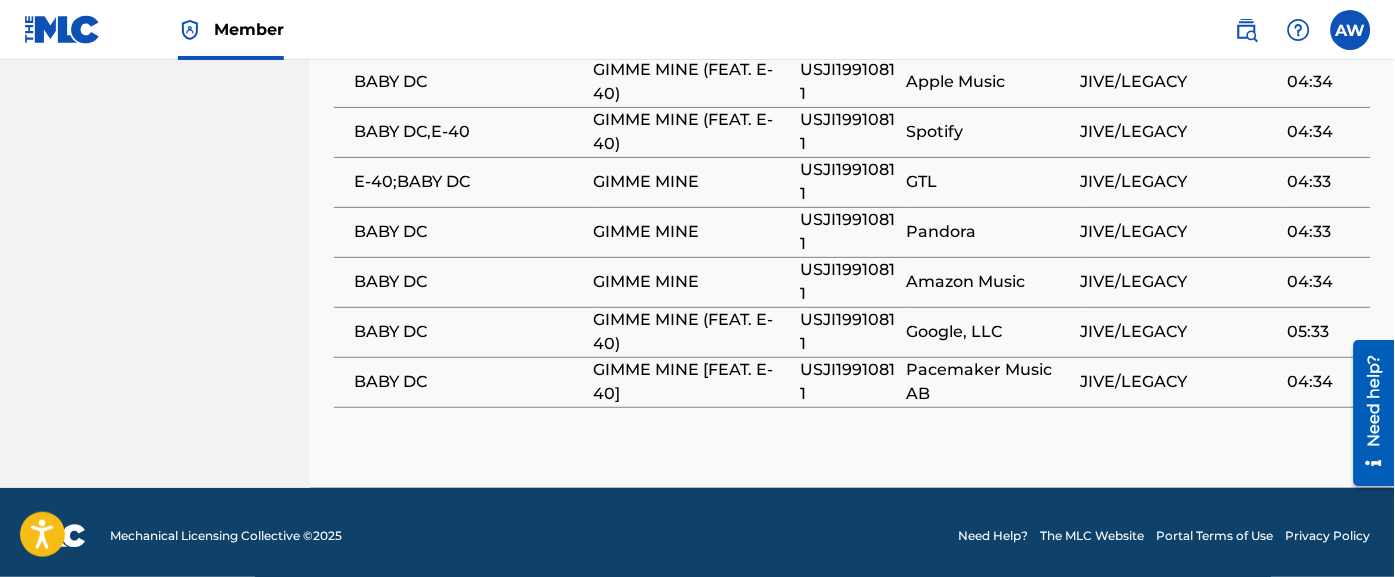 scroll, scrollTop: 1268, scrollLeft: 0, axis: vertical 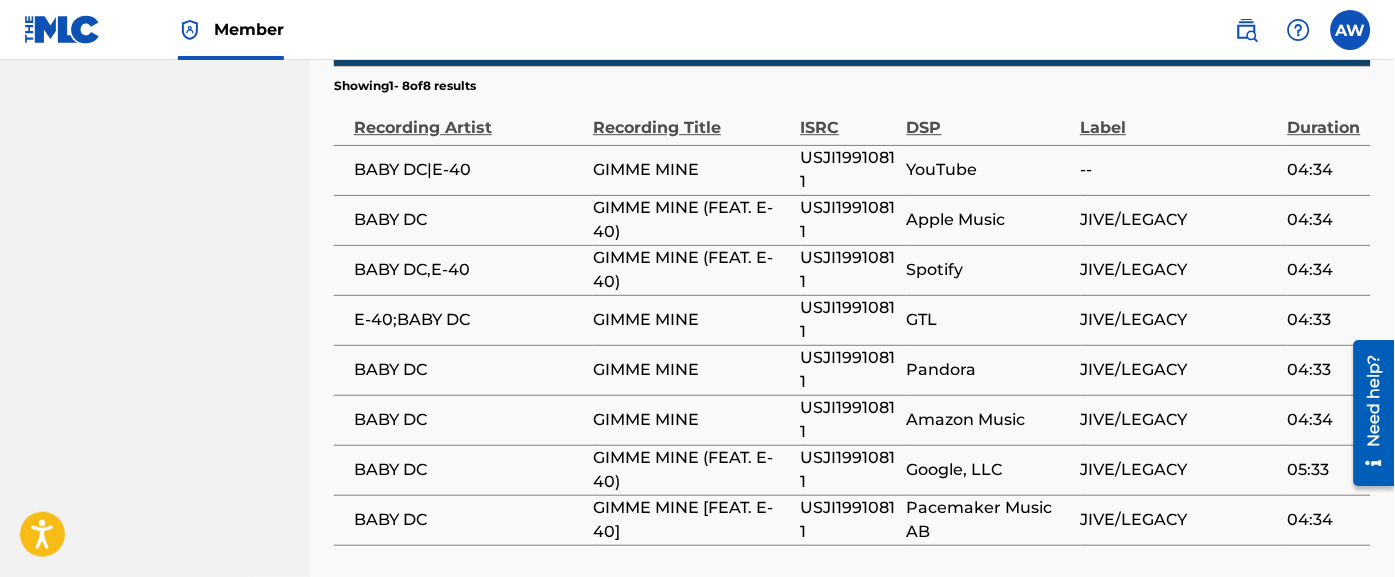 click on "JIVE/LEGACY" at bounding box center [1179, 370] 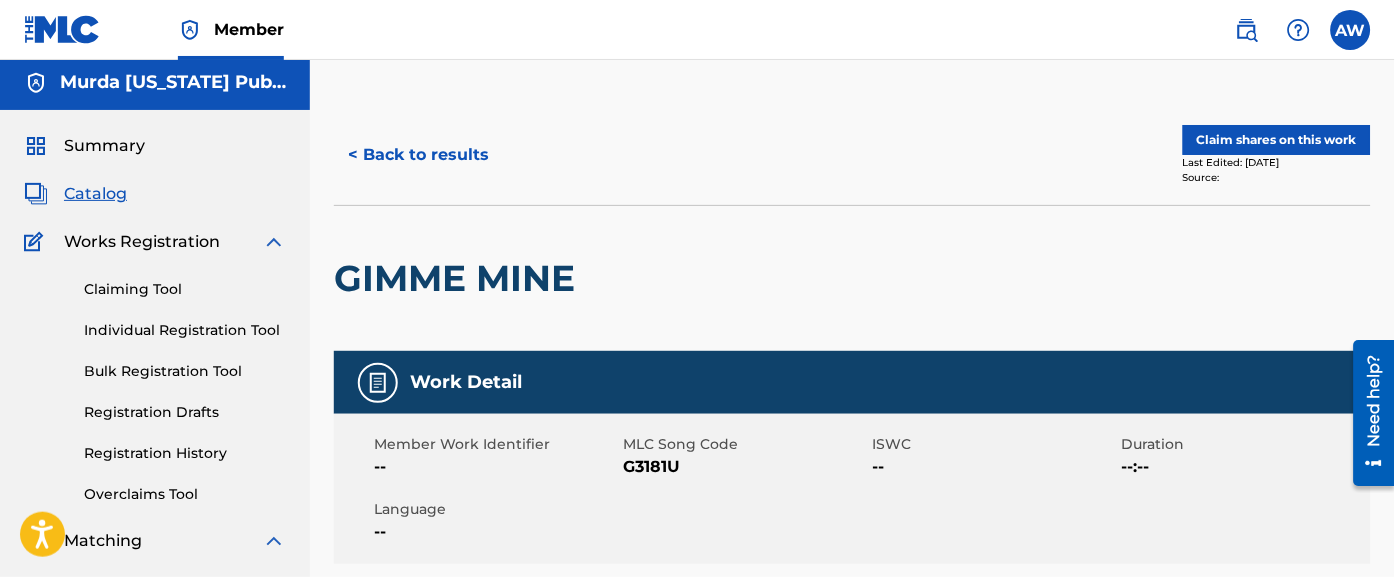 scroll, scrollTop: 0, scrollLeft: 0, axis: both 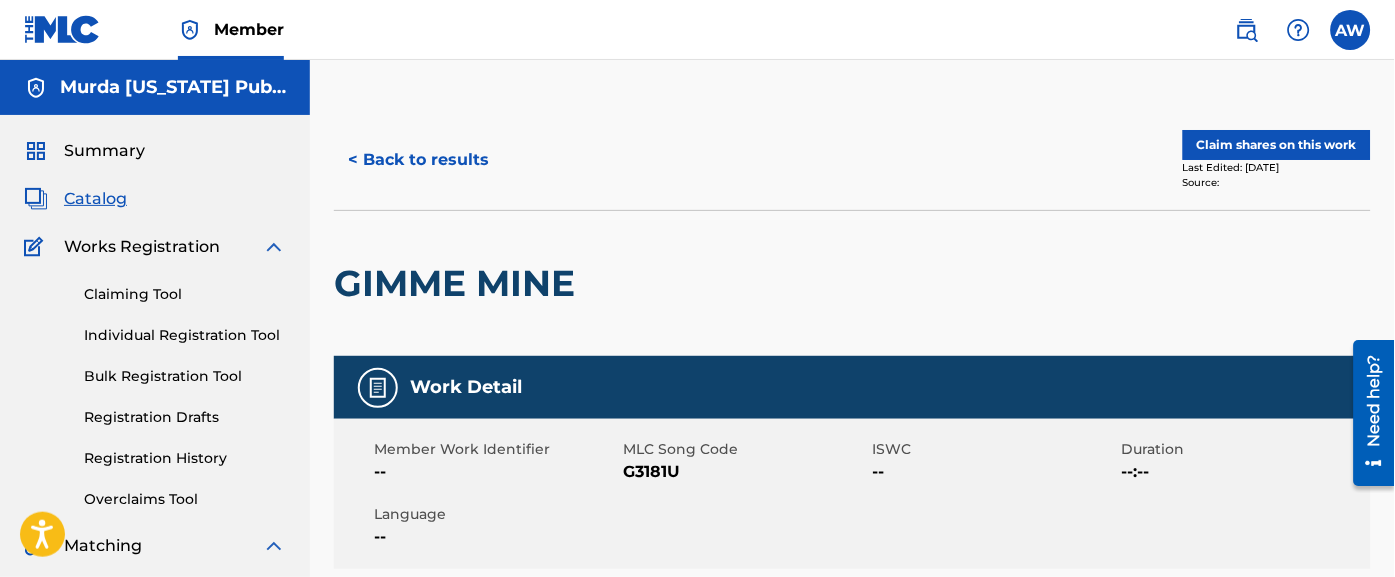 click on "< Back to results" at bounding box center [418, 160] 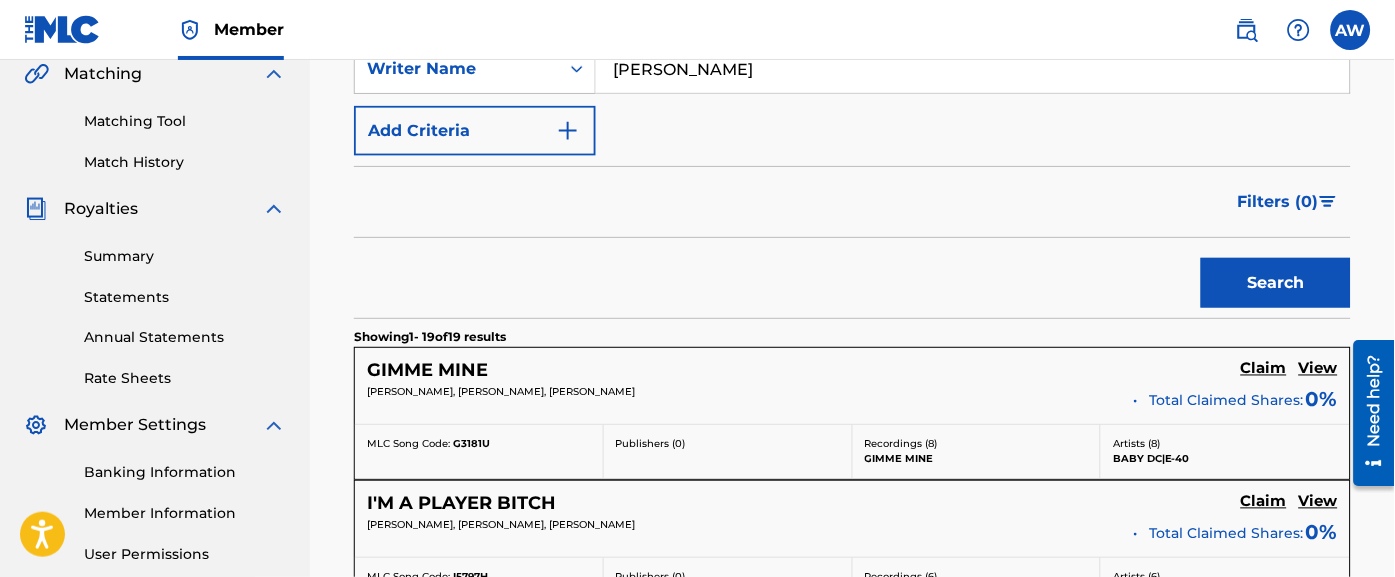 click on "View" at bounding box center (1318, 369) 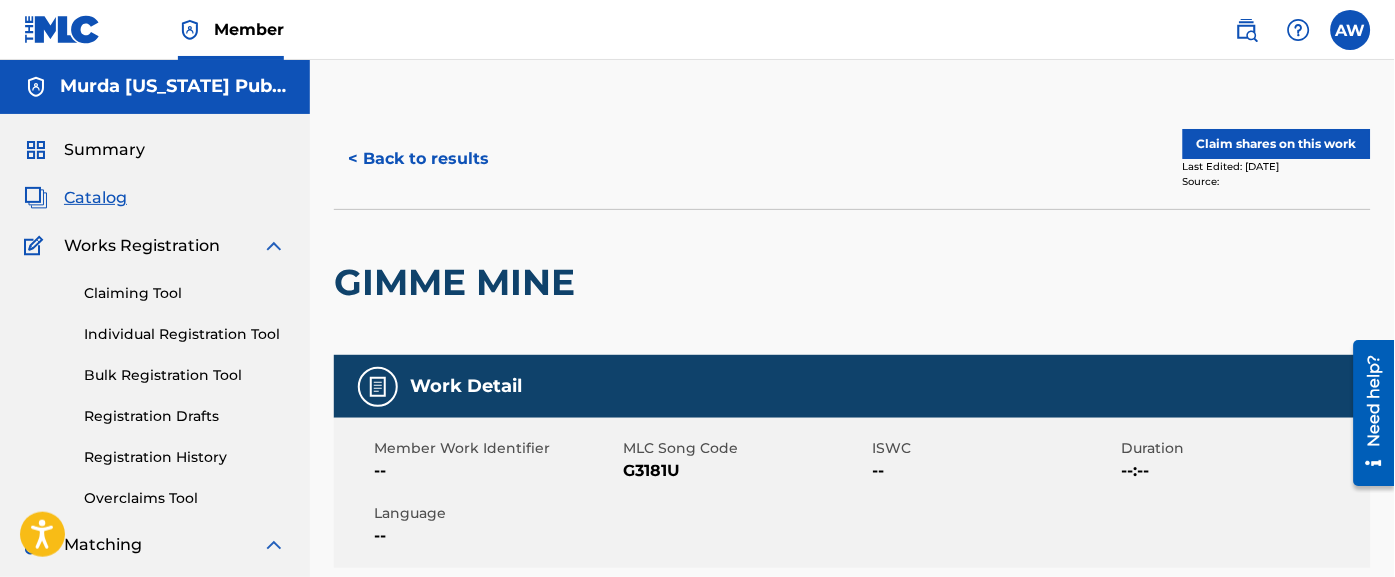 scroll, scrollTop: 0, scrollLeft: 0, axis: both 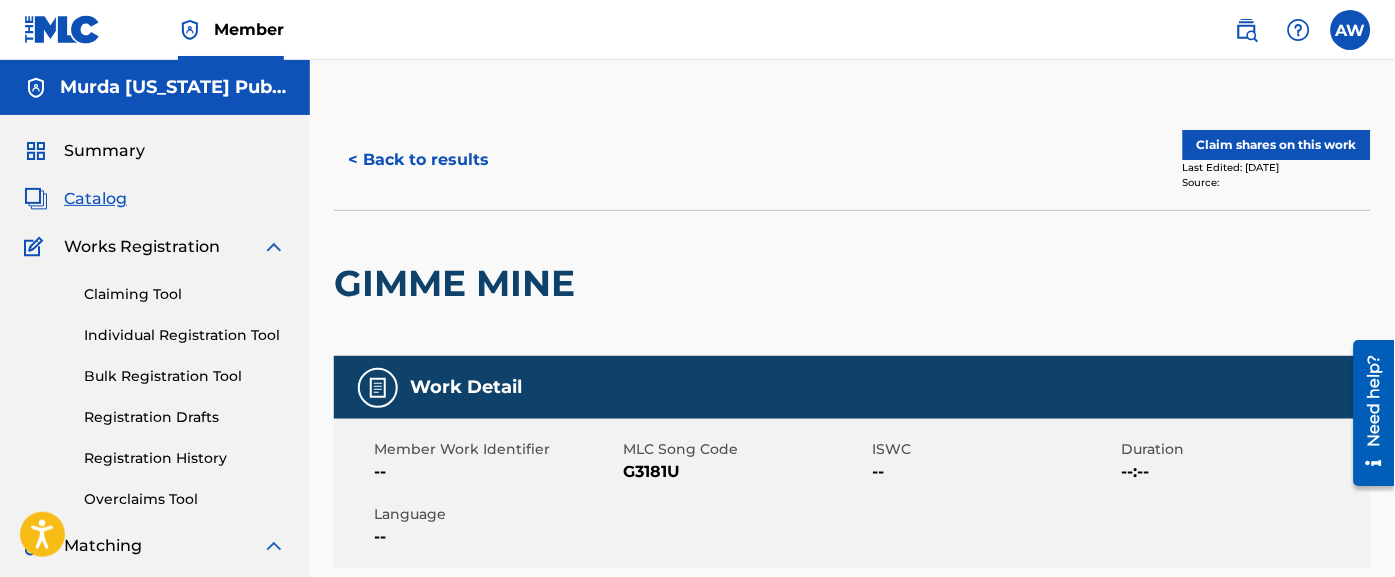 click on "< Back to results" at bounding box center [418, 160] 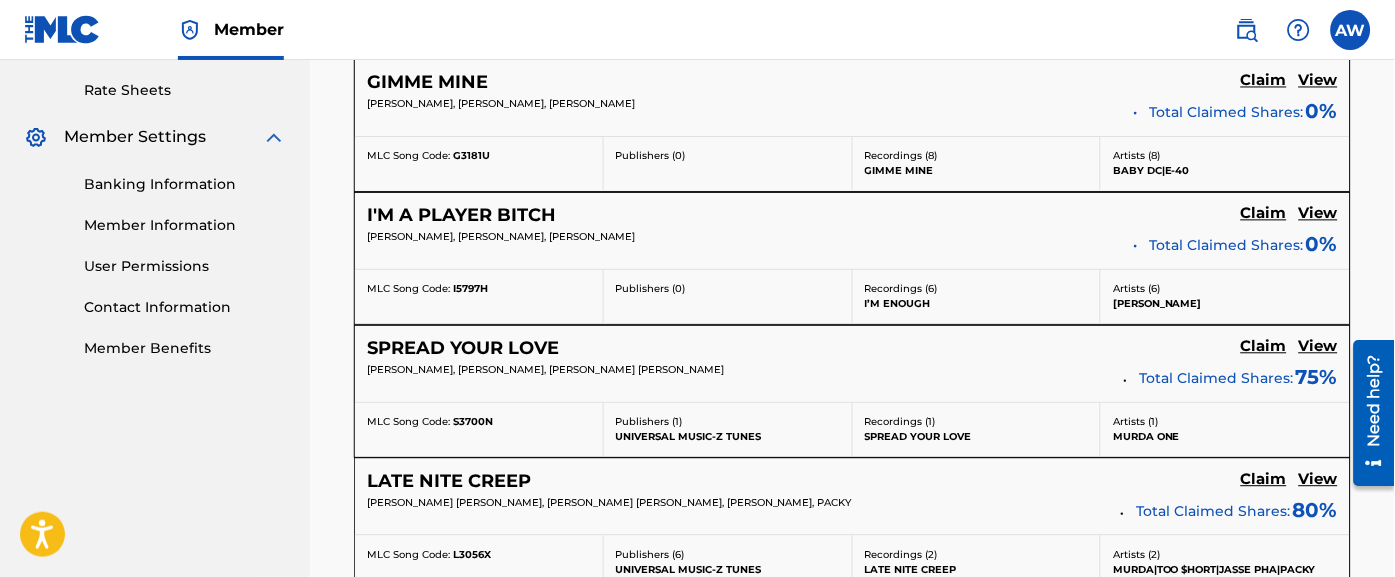 scroll, scrollTop: 763, scrollLeft: 0, axis: vertical 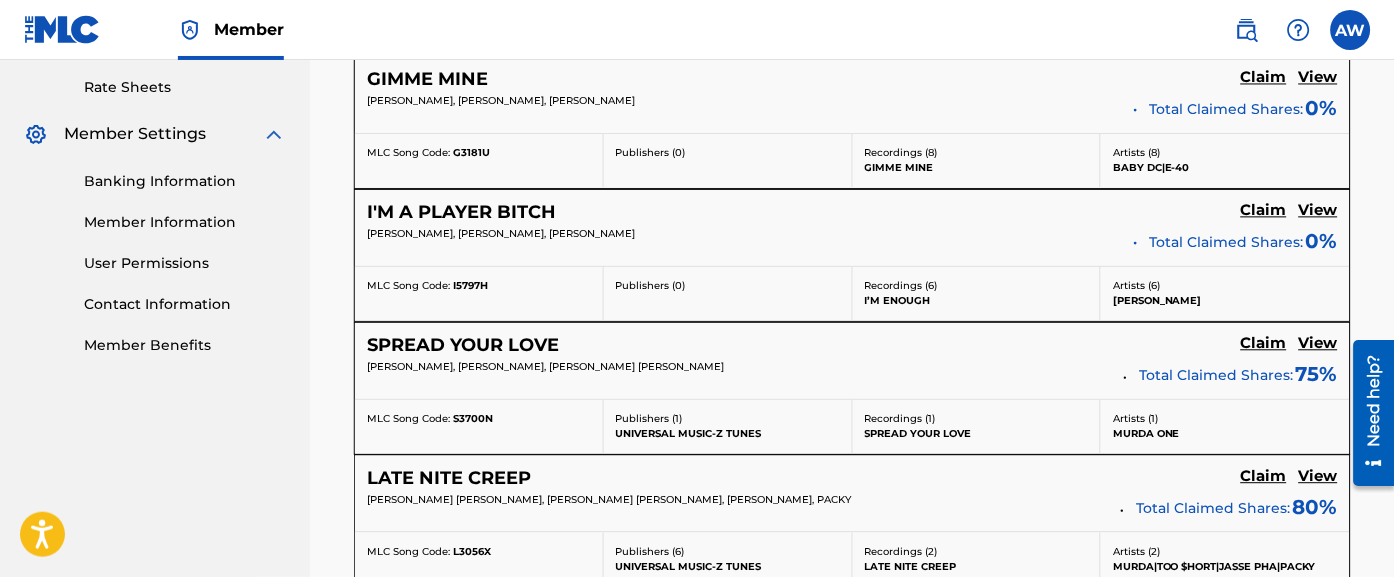click on "View" at bounding box center (1318, 211) 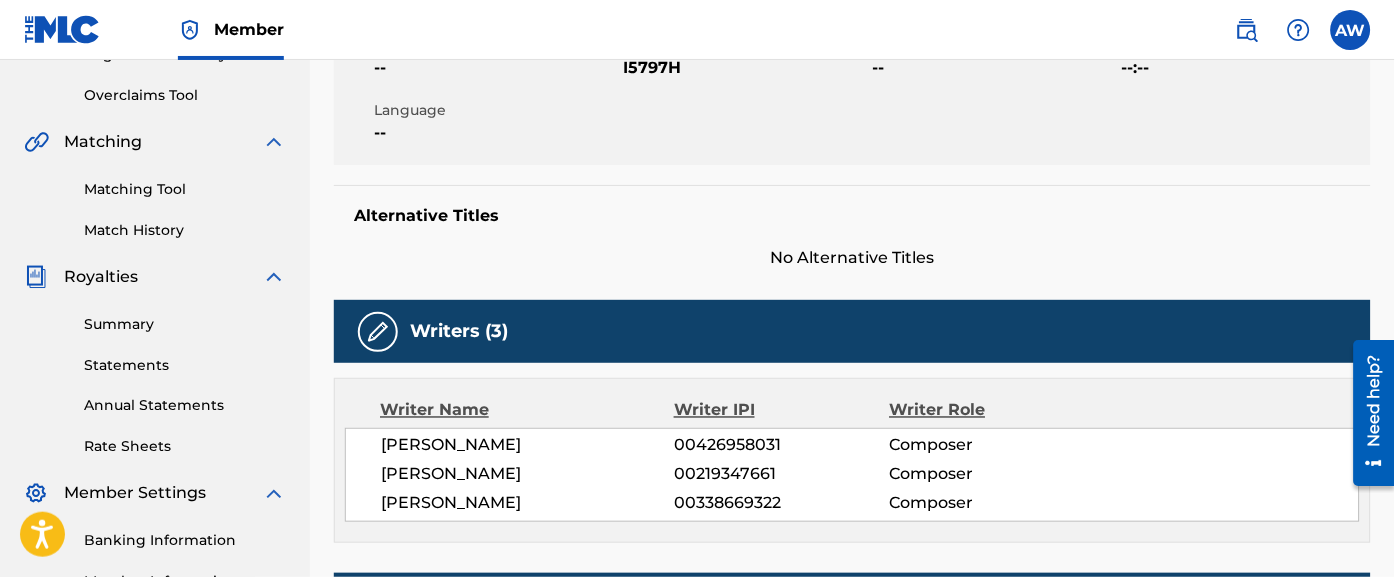 scroll, scrollTop: 0, scrollLeft: 0, axis: both 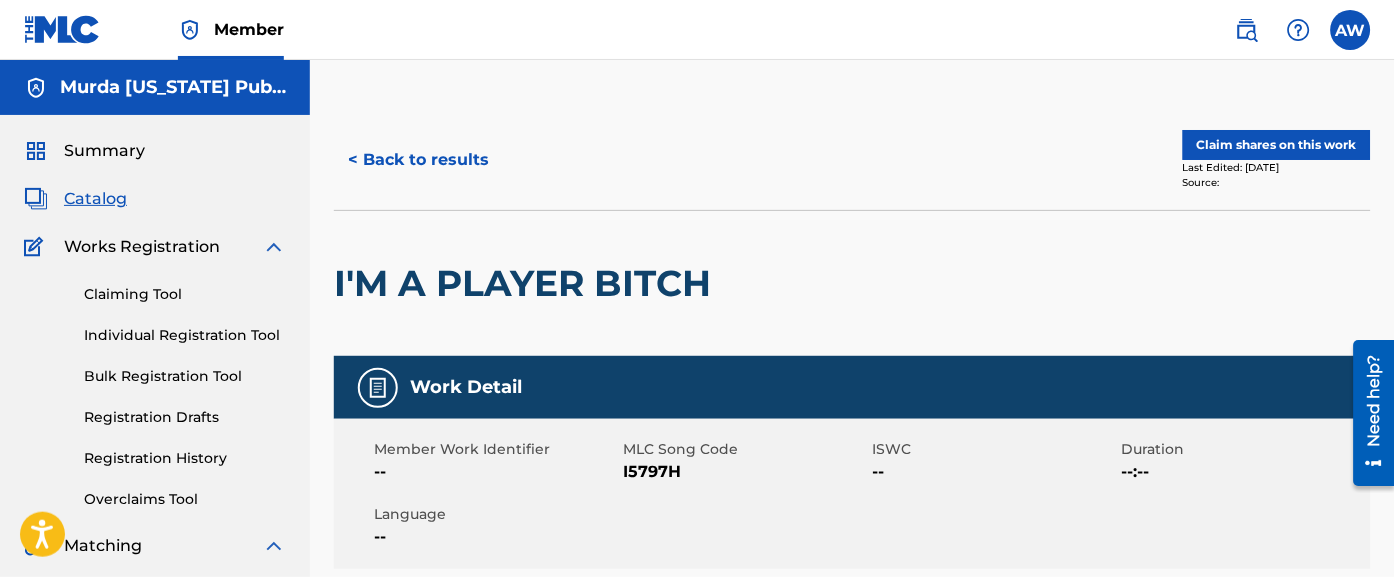 click on "< Back to results" at bounding box center (418, 160) 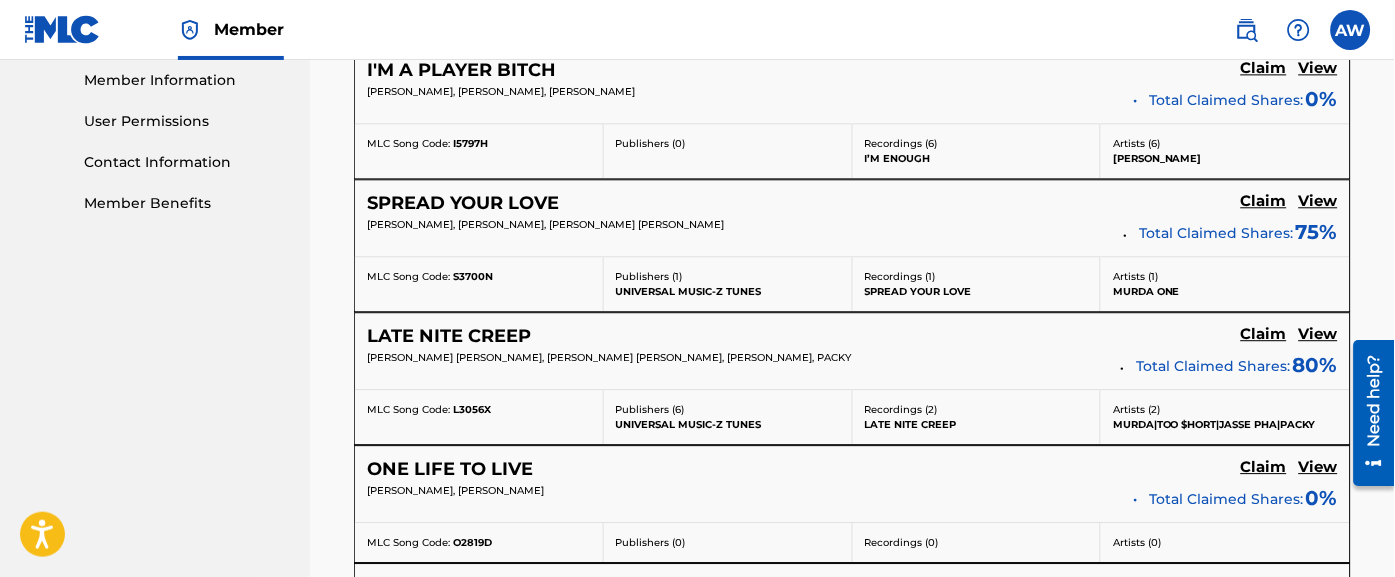 scroll, scrollTop: 886, scrollLeft: 0, axis: vertical 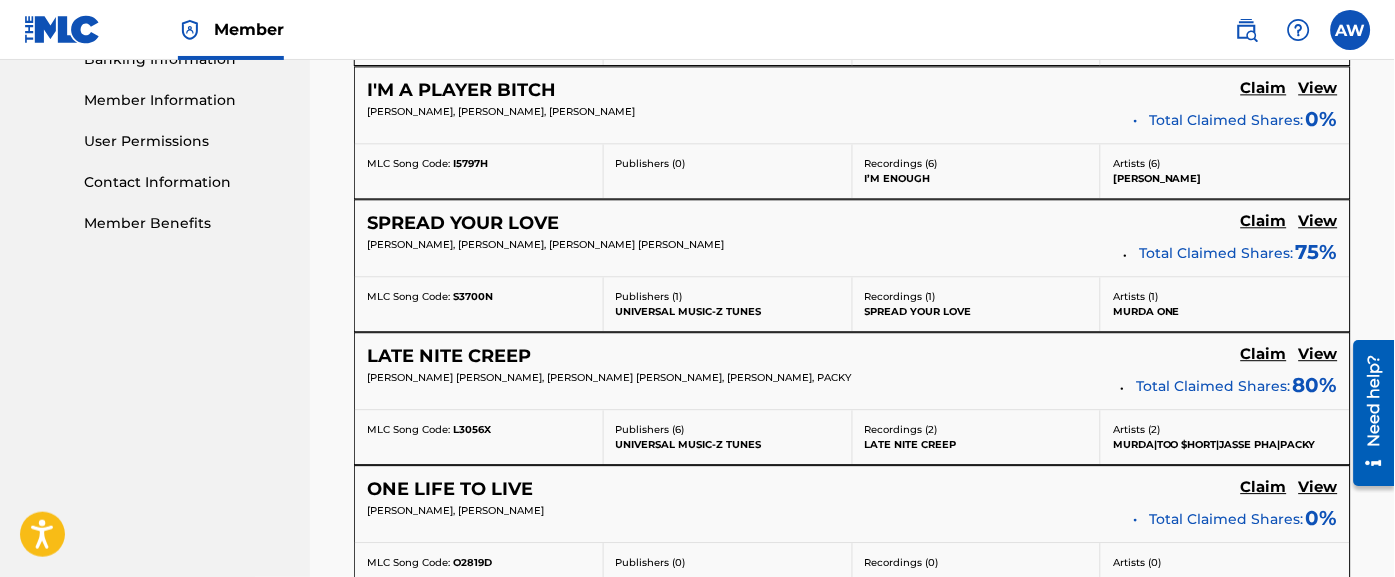 click on "View" at bounding box center (1318, 221) 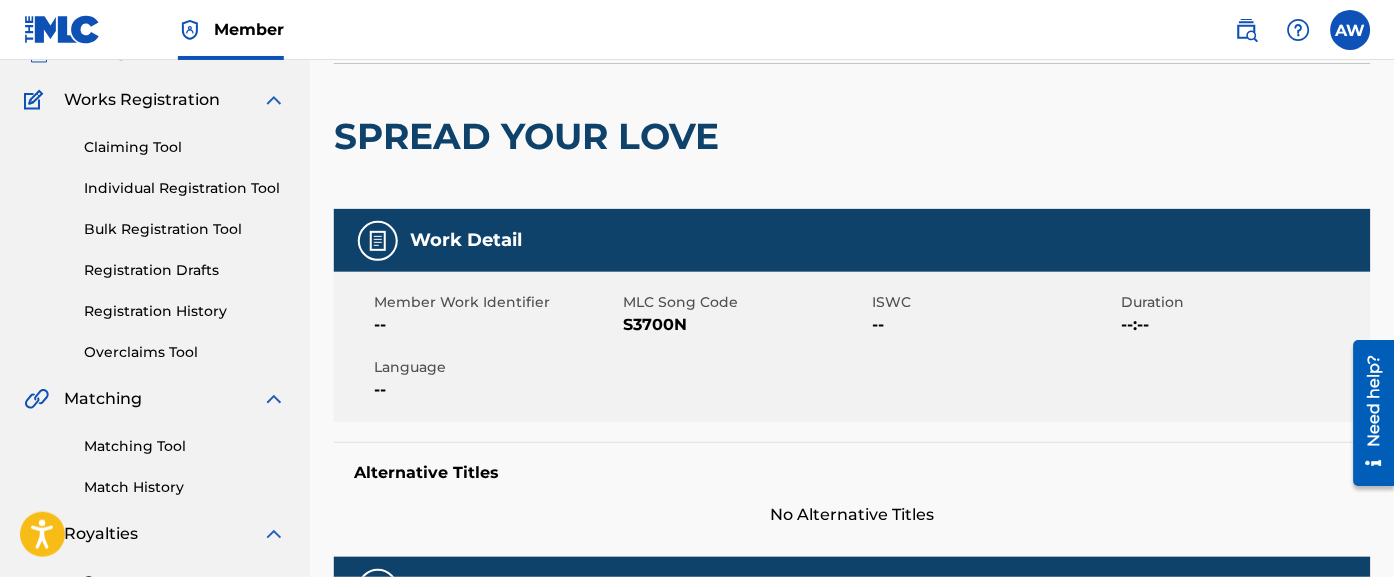 scroll, scrollTop: 0, scrollLeft: 0, axis: both 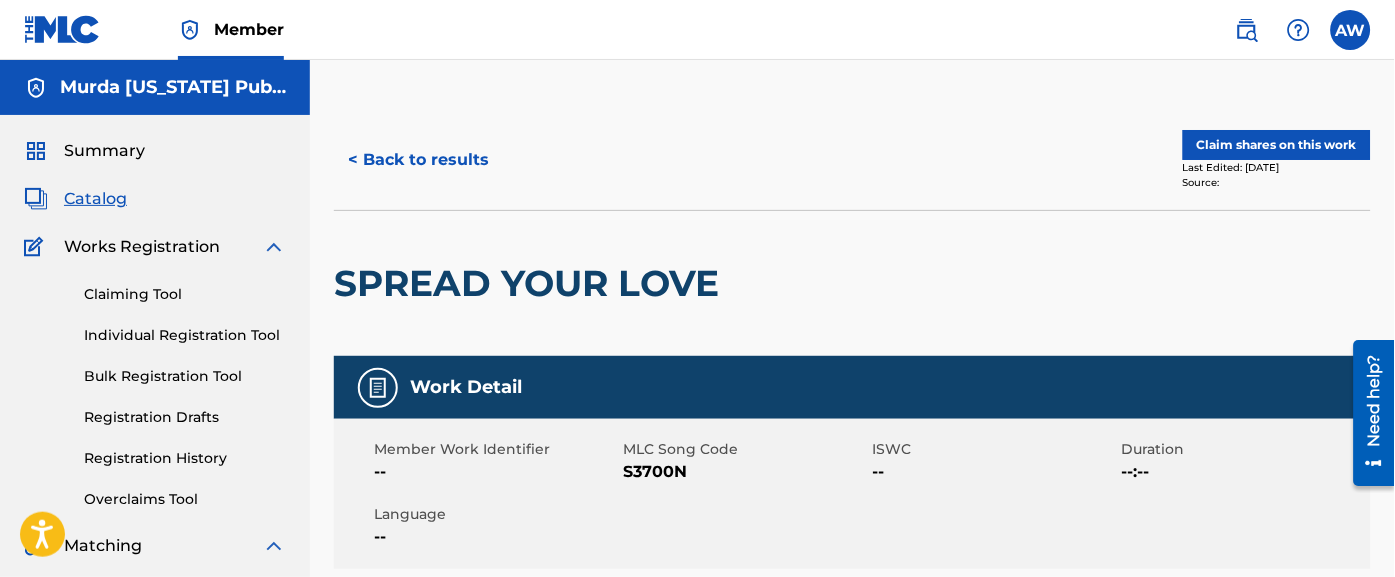 click on "< Back to results" at bounding box center [418, 160] 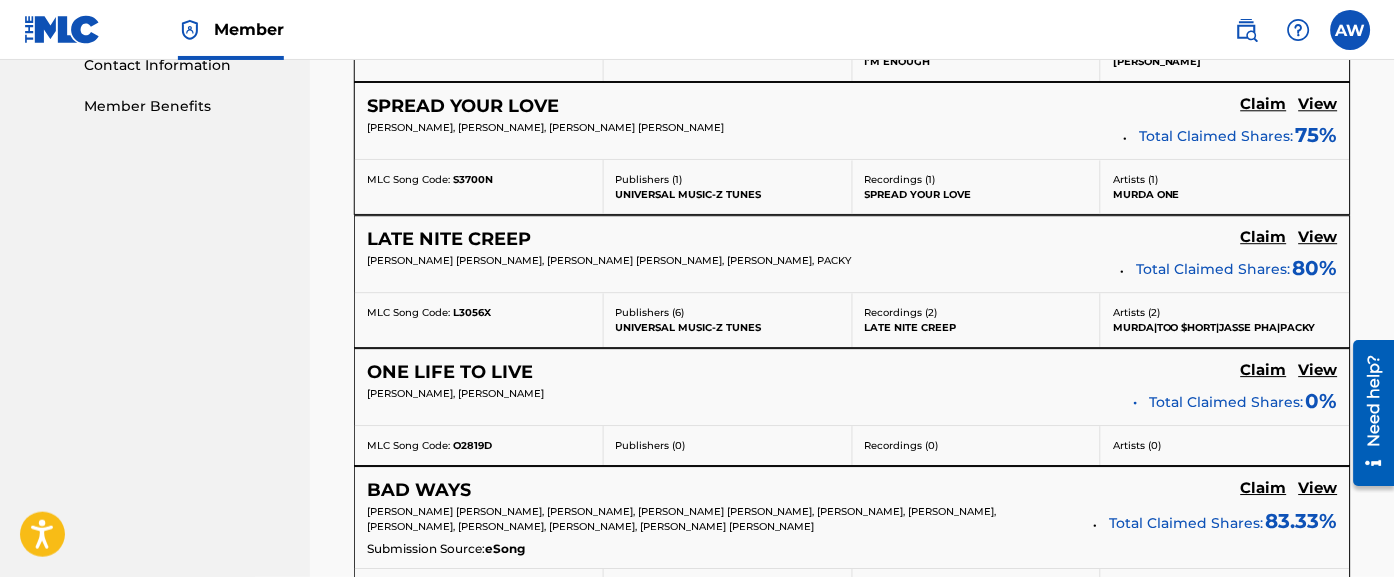 scroll, scrollTop: 1004, scrollLeft: 0, axis: vertical 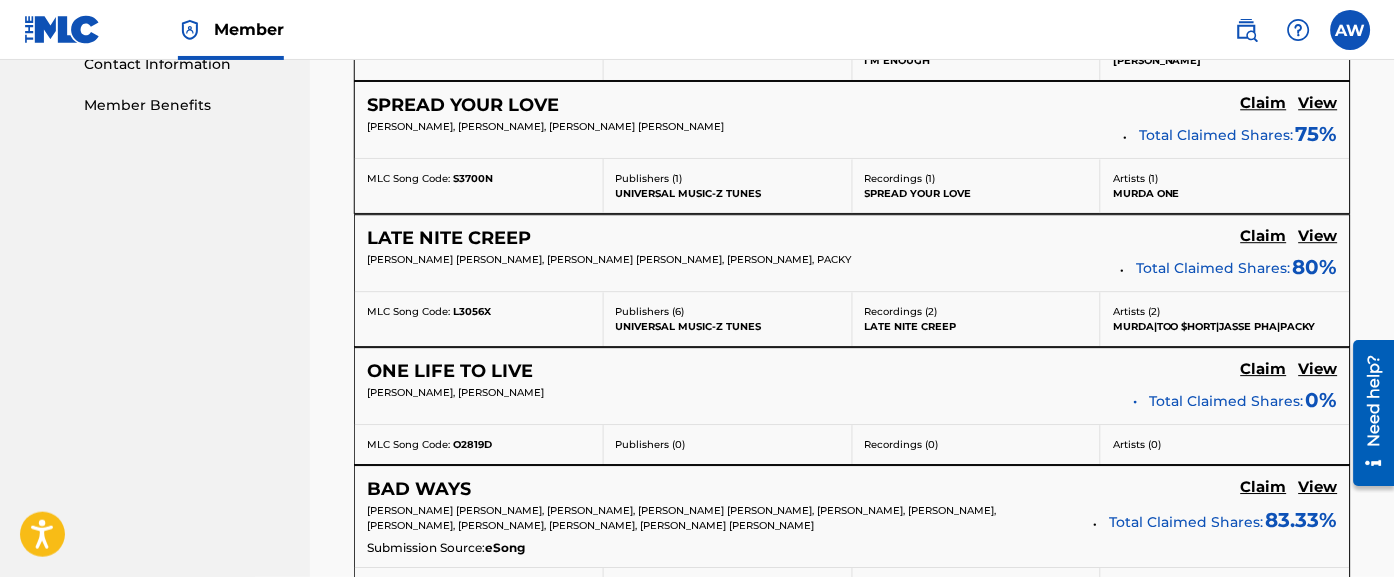 click on "View" at bounding box center (1318, 236) 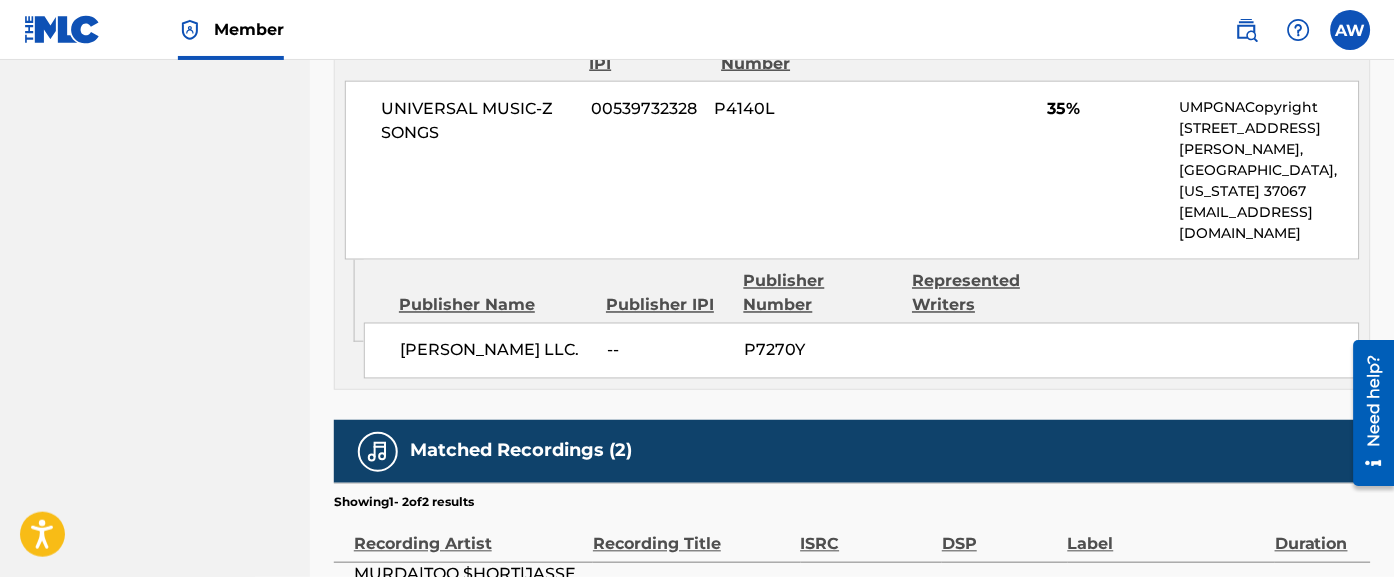 scroll, scrollTop: 2014, scrollLeft: 0, axis: vertical 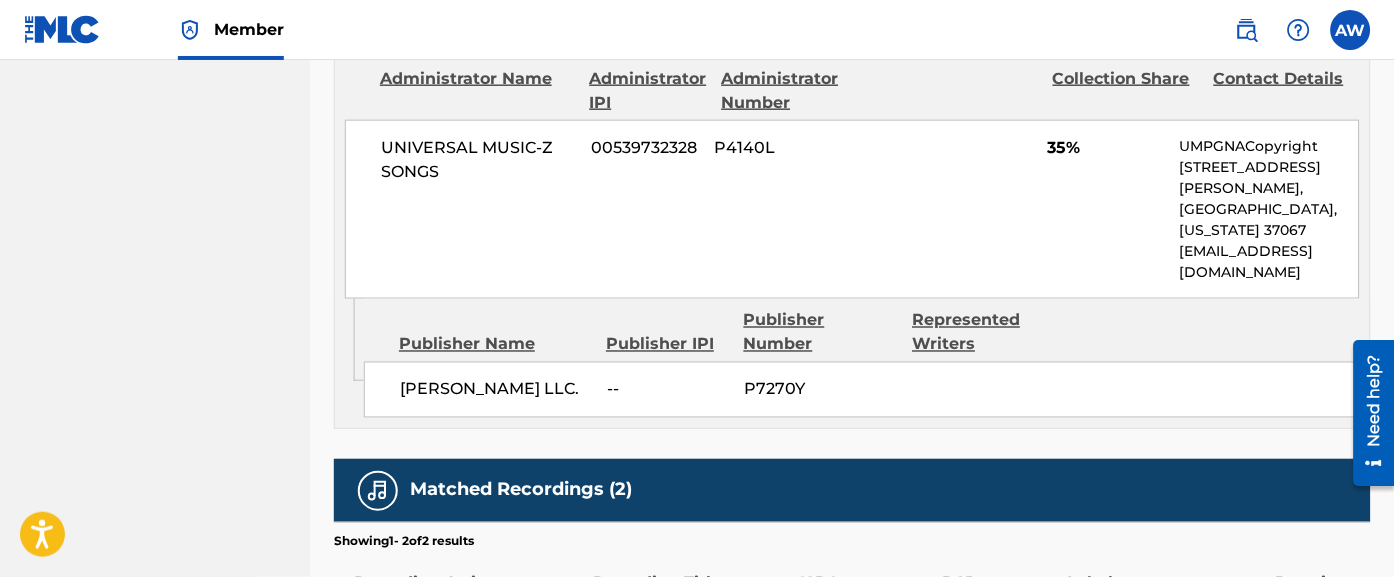 click on "Work Detail   Member Work Identifier -- MLC Song Code L3056X ISWC -- Duration --:-- Language -- Alternative Titles No Alternative Titles Writers   (4) Writer Name Writer IPI Writer Role [PERSON_NAME] [PERSON_NAME] 00201255132 Composer [PERSON_NAME] [PERSON_NAME] 00250625882 Composer [PERSON_NAME] 00338669322 Composer PACKY 00335998512 Composer Publishers   (4) My shares:  0 % Total shares:  80 % Publisher Name Publisher IPI Publisher Number Represented Writers Collection Share Contact Details UNIVERSAL MUSIC-Z TUNES 00593458213 P4140J 5% UMPGNACopyright [STREET_ADDRESS][PERSON_NAME][US_STATE] [EMAIL_ADDRESS][DOMAIN_NAME] Publisher Name Publisher IPI Publisher Number Represented Writers Collection Share Contact Details UNIVERSAL MUSIC-Z SONGS 00539732328 P4140L 35% UMPGNACopyright [STREET_ADDRESS][PERSON_NAME][US_STATE] [EMAIL_ADDRESS][DOMAIN_NAME] Administrator Name Administrator IPI Administrator Number Collection Share Contact Details UNIVERSAL MUSIC-Z TUNES 00593458213 P4140J 5% UMPGNACopyright" at bounding box center (852, -478) 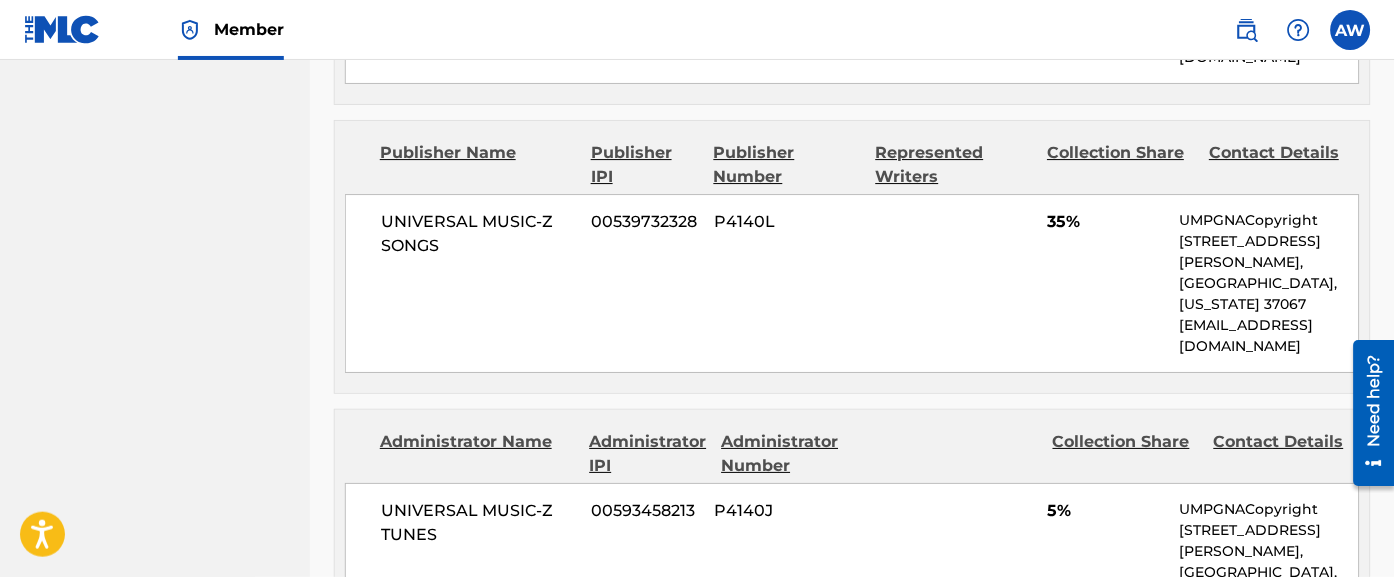 scroll, scrollTop: 1250, scrollLeft: 0, axis: vertical 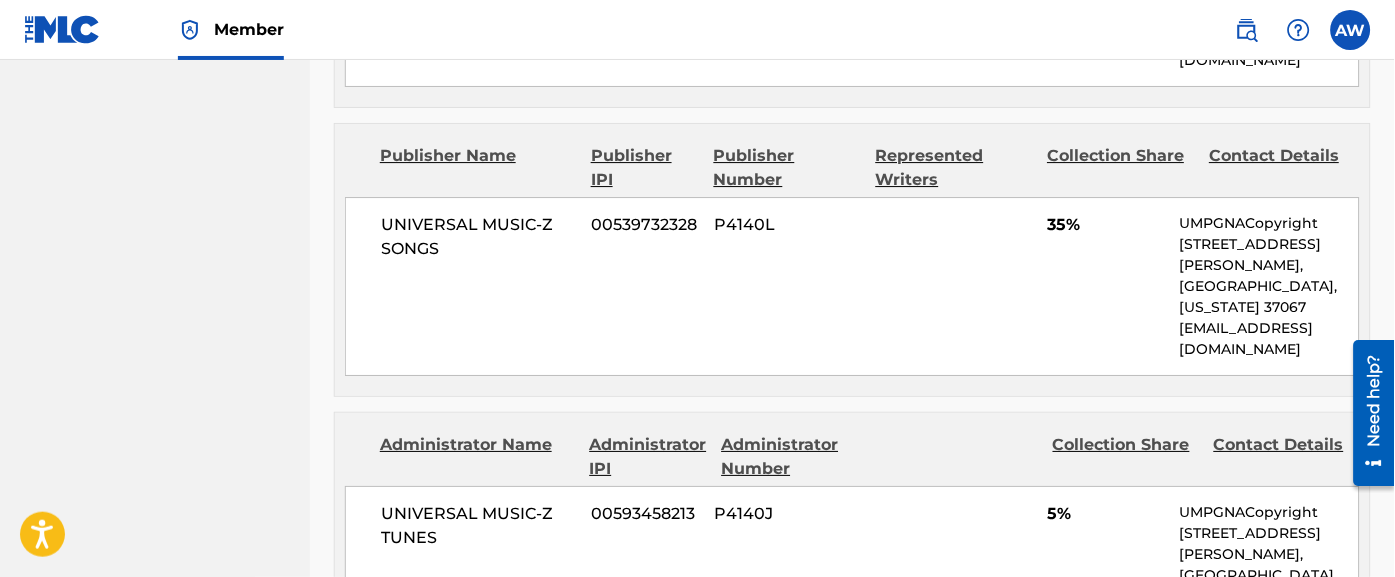 click on "[EMAIL_ADDRESS][DOMAIN_NAME]" at bounding box center [1269, 339] 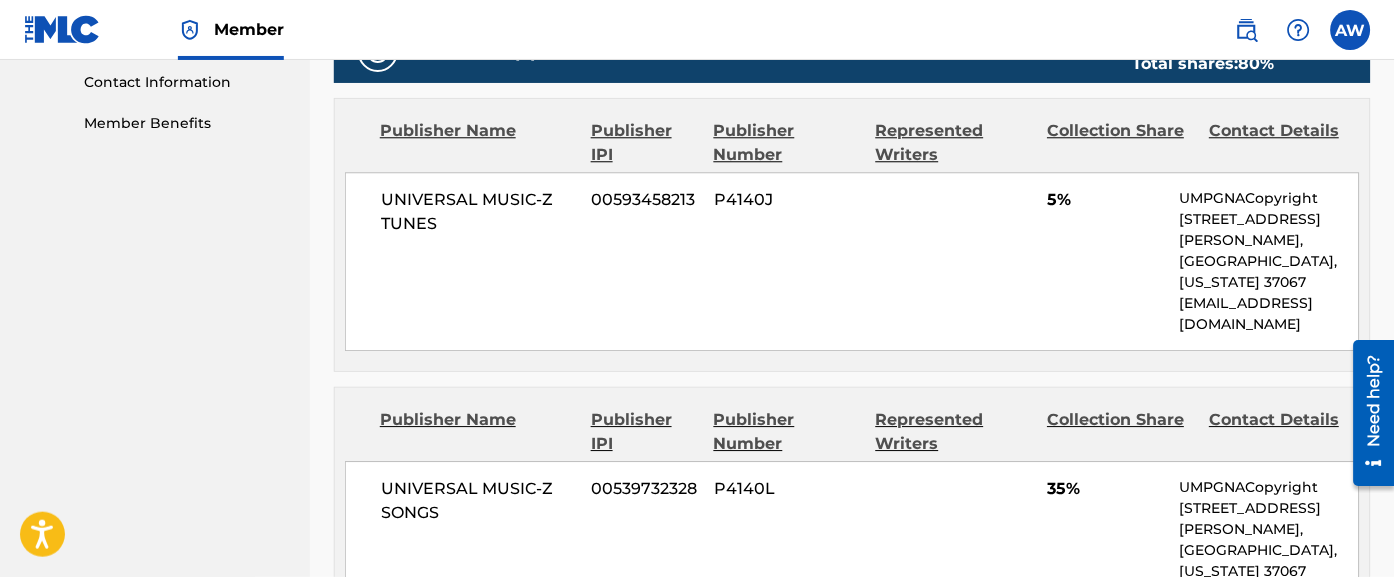 scroll, scrollTop: 985, scrollLeft: 0, axis: vertical 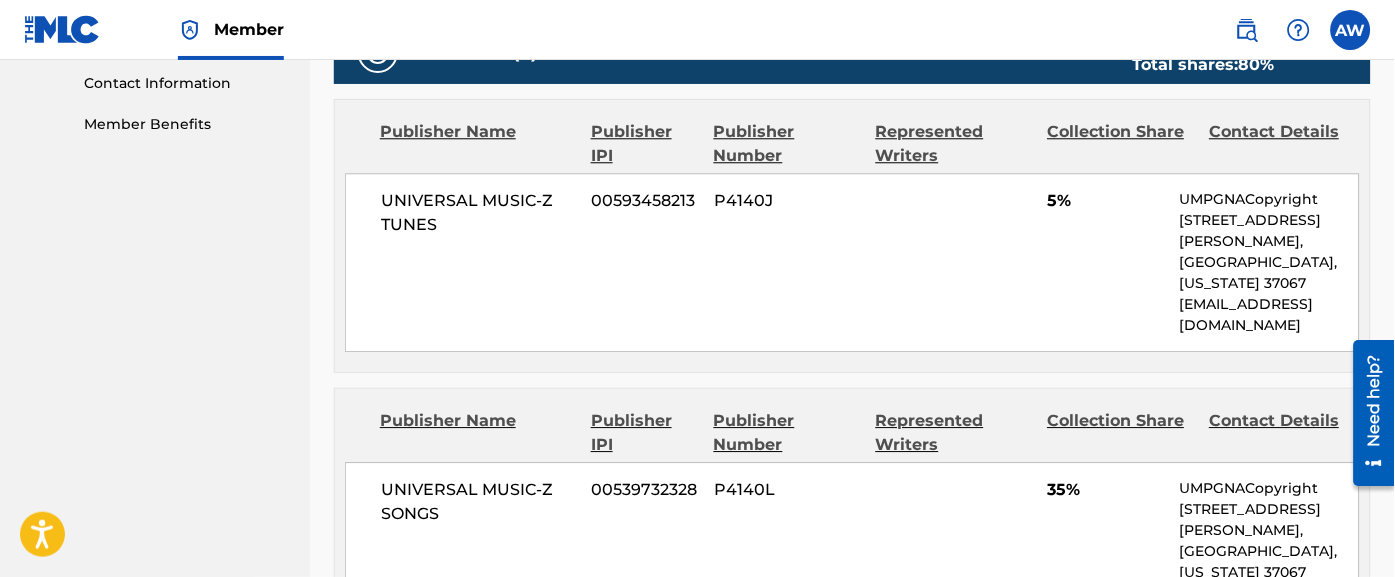 click on "UNIVERSAL MUSIC-Z TUNES 00593458213 P4140J 5% UMPGNACopyright [STREET_ADDRESS][PERSON_NAME][US_STATE] [EMAIL_ADDRESS][DOMAIN_NAME]" at bounding box center [852, 262] 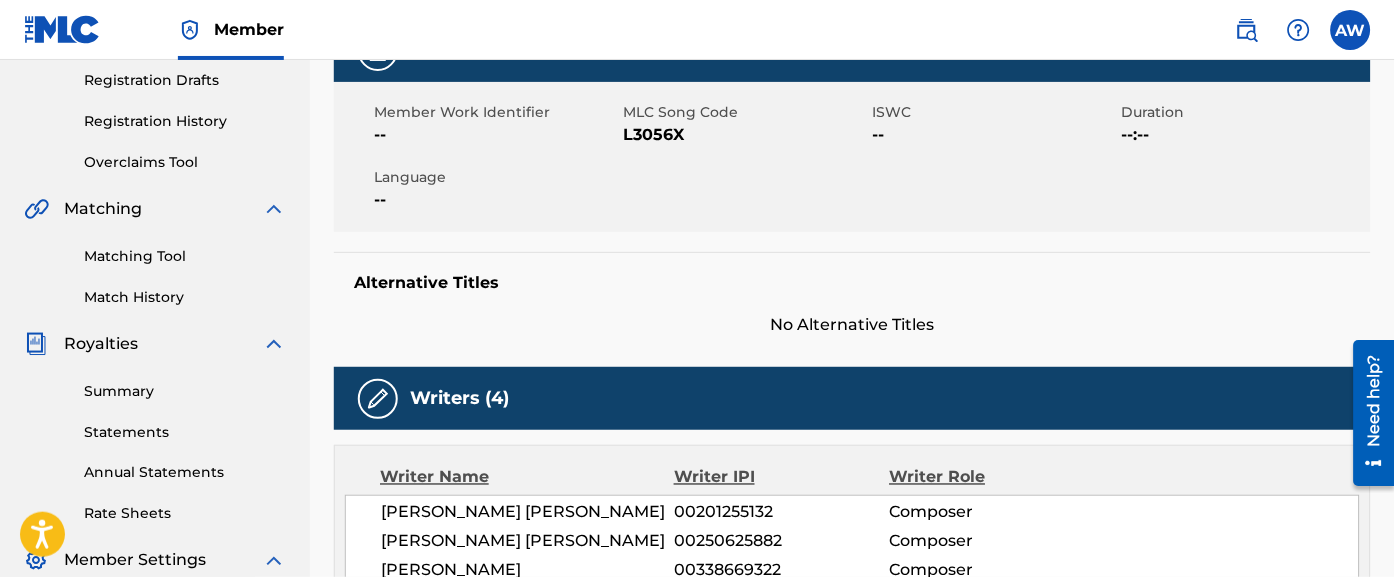 scroll, scrollTop: 336, scrollLeft: 0, axis: vertical 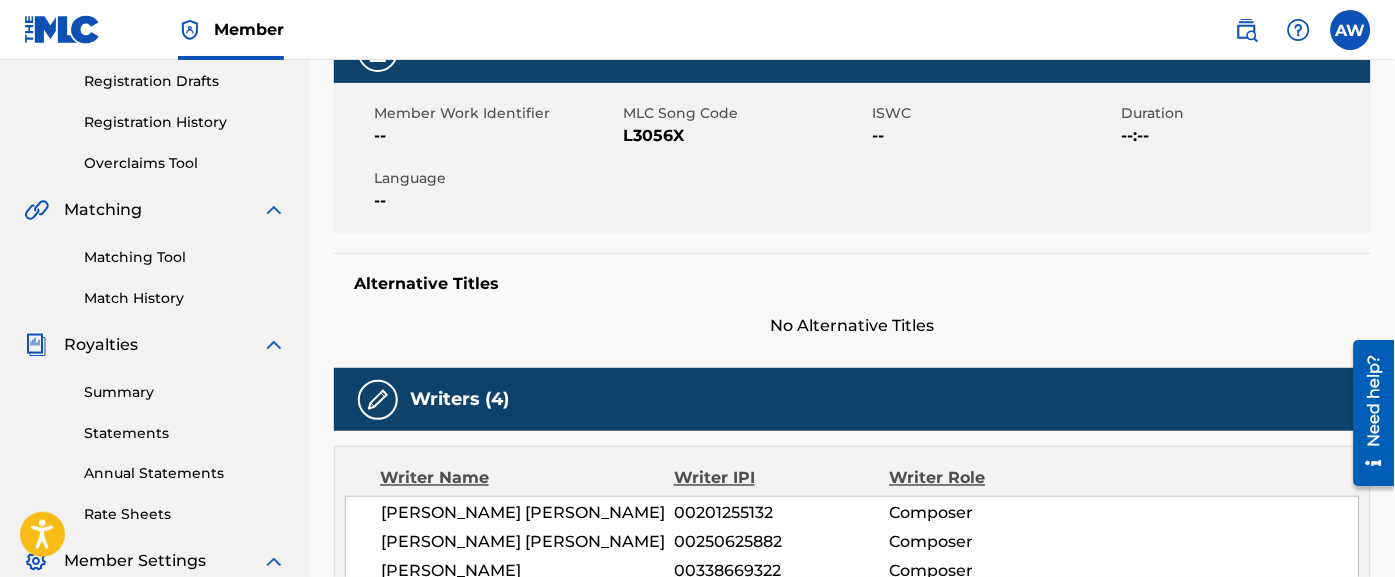 click on "--" at bounding box center (995, 136) 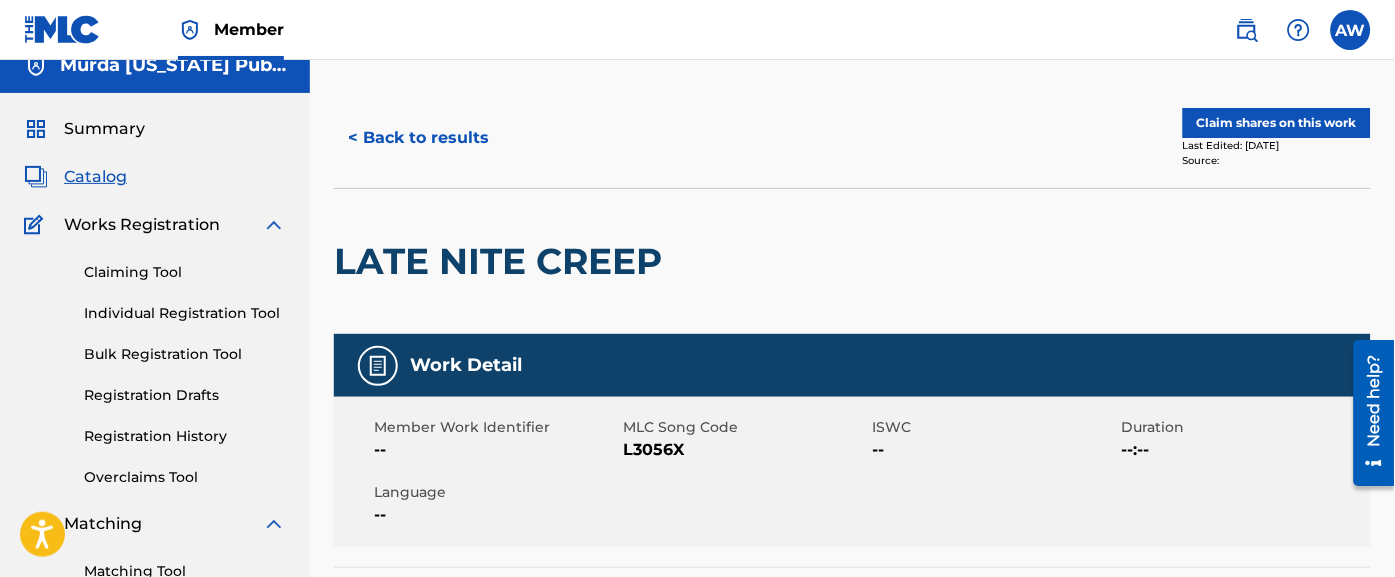 scroll, scrollTop: 0, scrollLeft: 0, axis: both 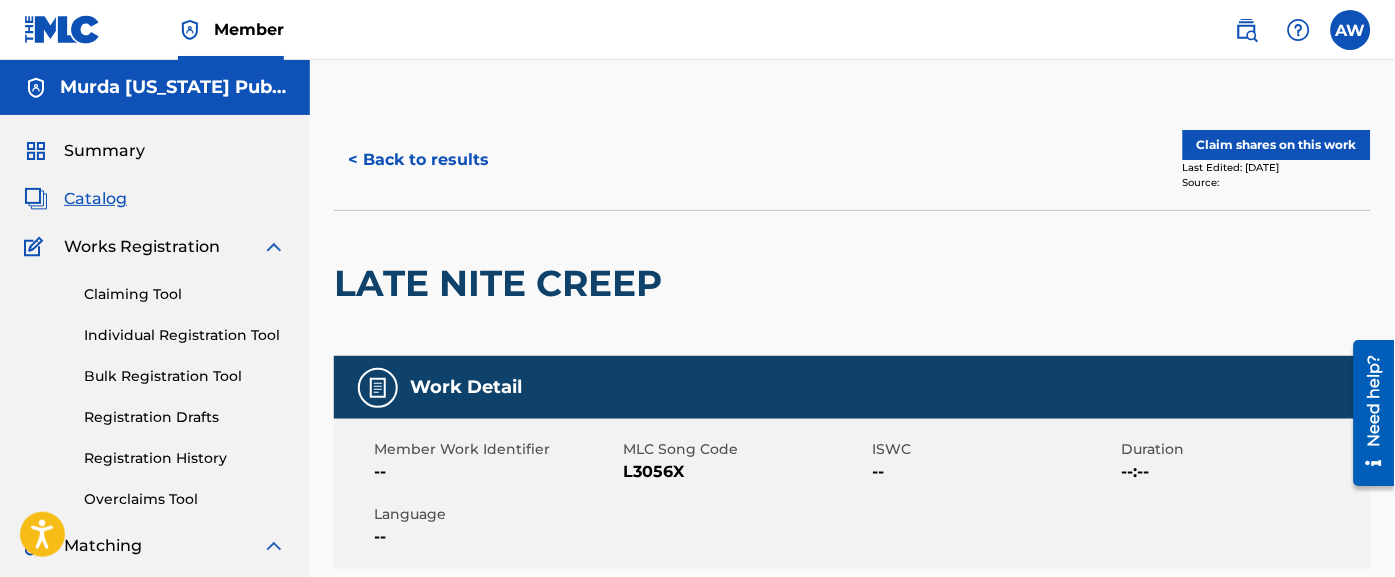 click on "< Back to results" at bounding box center (418, 160) 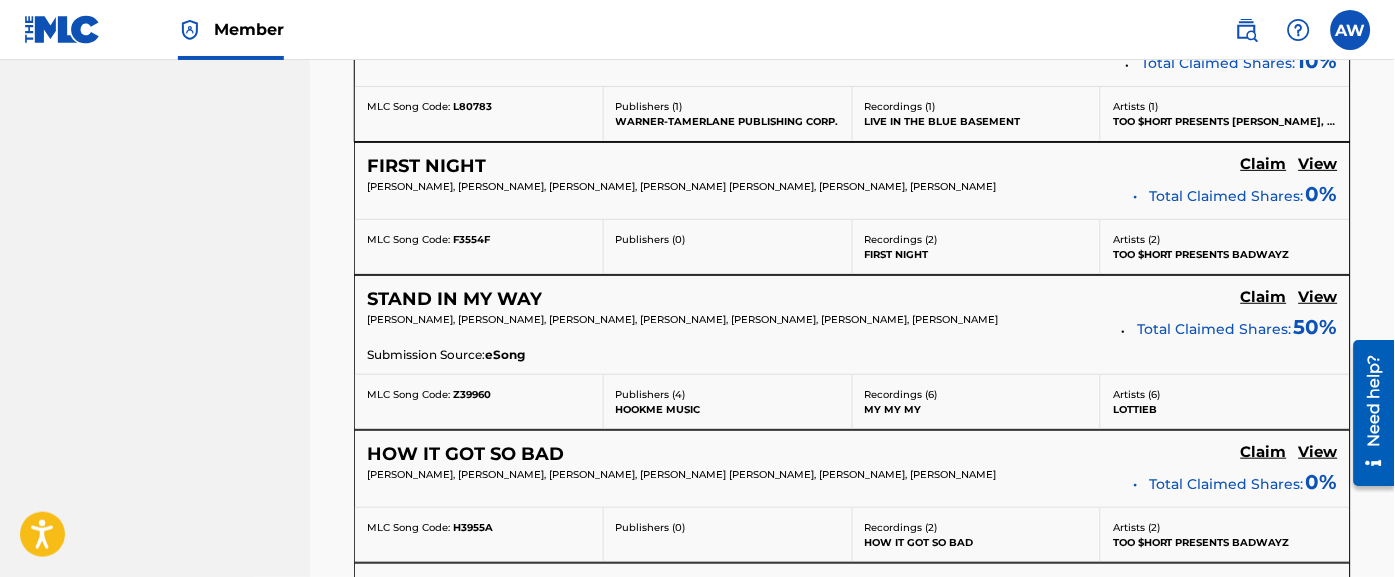 scroll, scrollTop: 1622, scrollLeft: 0, axis: vertical 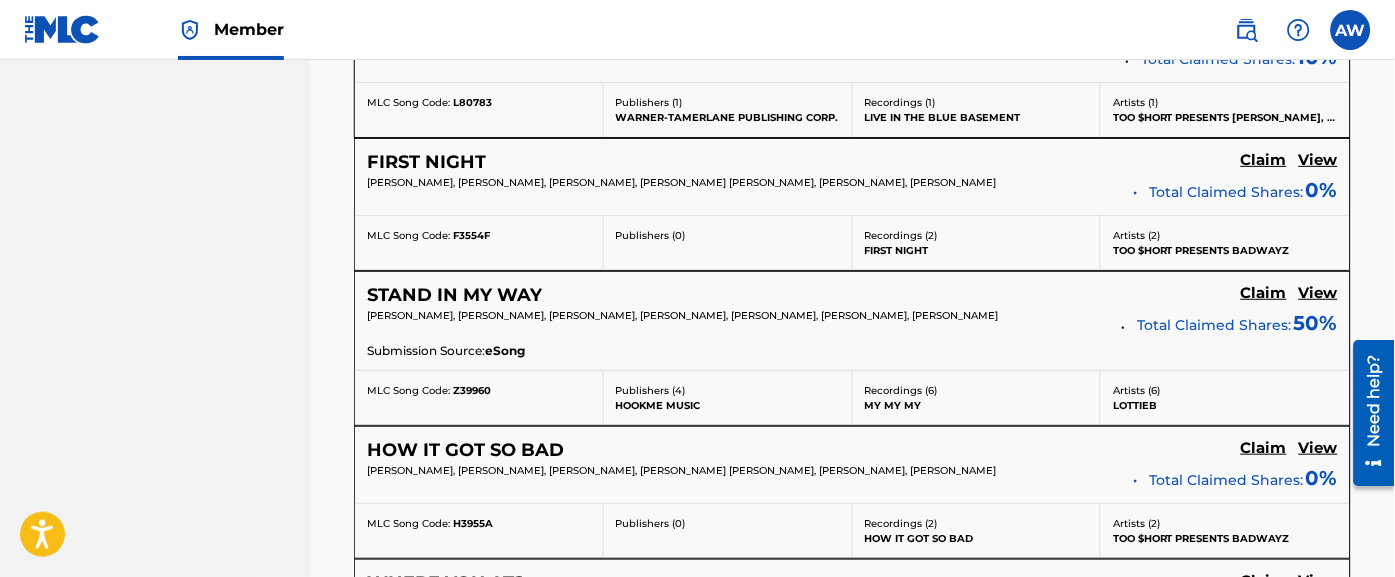click on "View" at bounding box center [1318, 160] 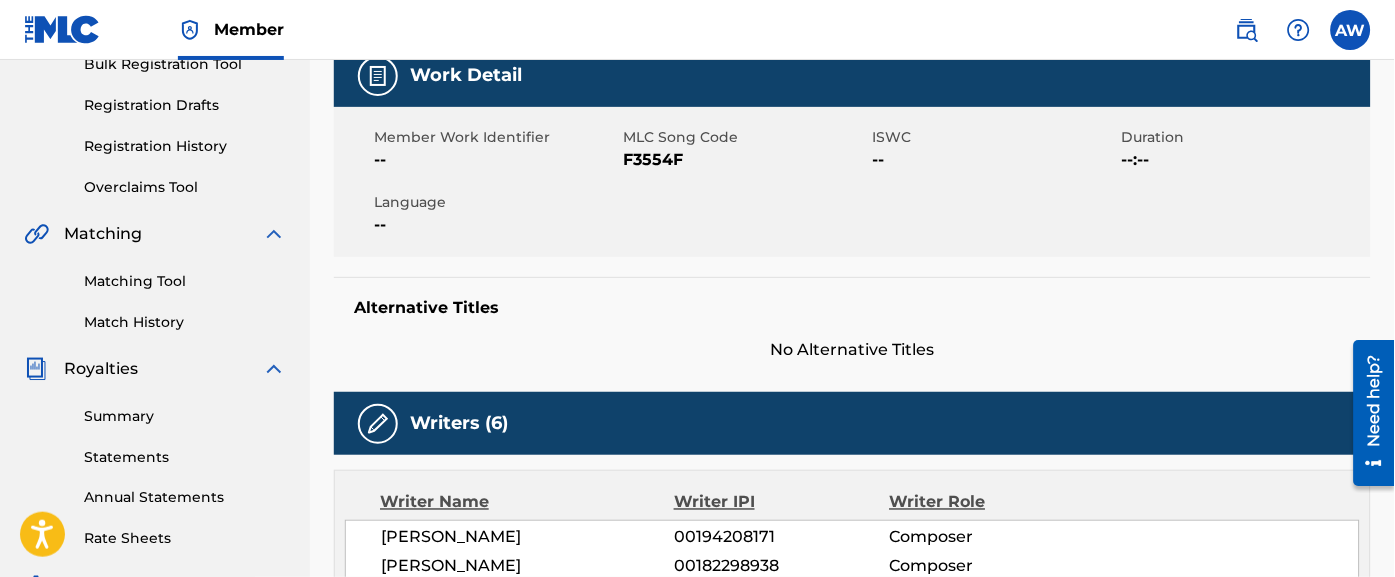 scroll, scrollTop: 0, scrollLeft: 0, axis: both 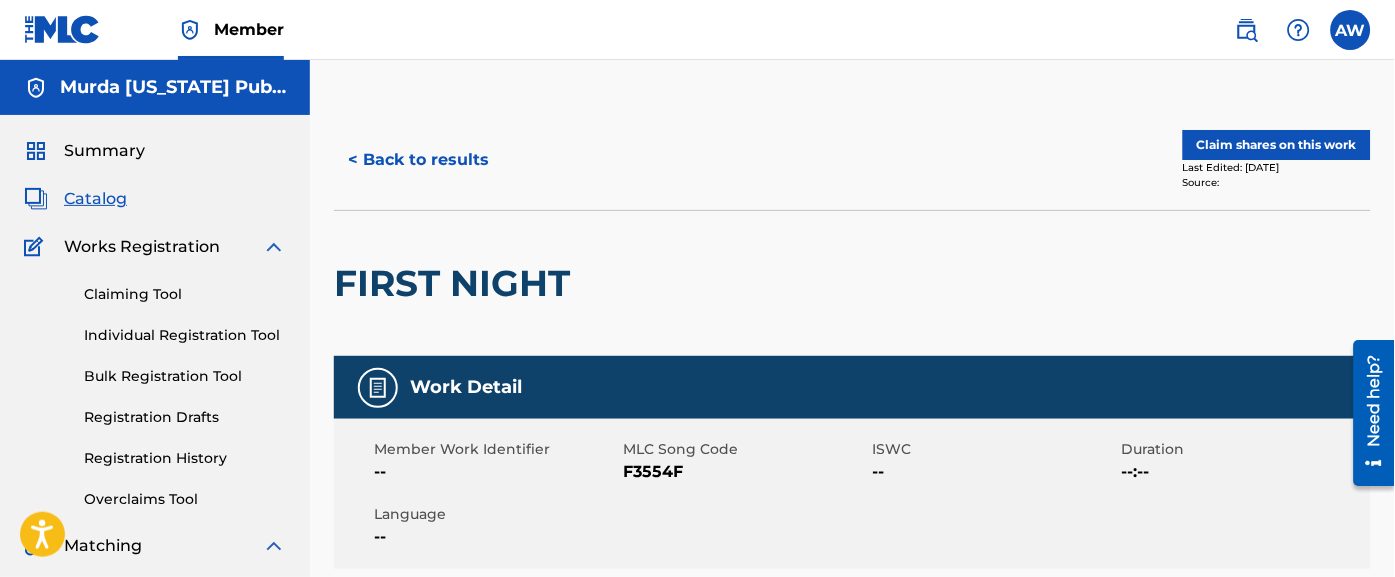 click on "< Back to results" at bounding box center [418, 160] 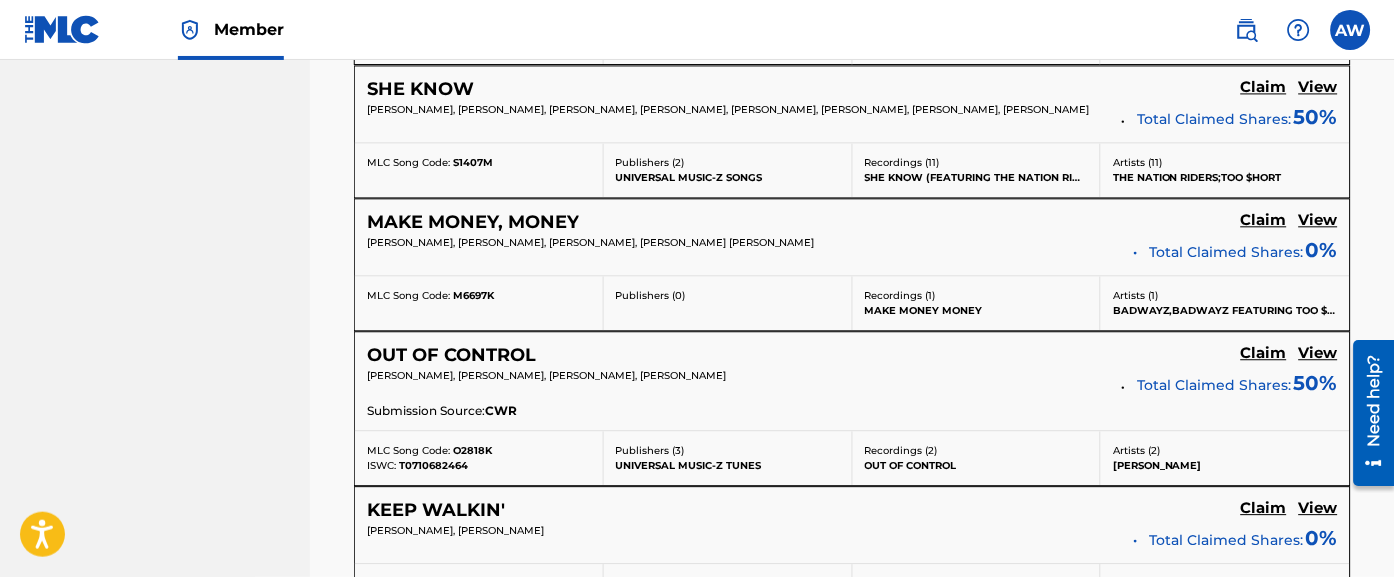 scroll, scrollTop: 2385, scrollLeft: 0, axis: vertical 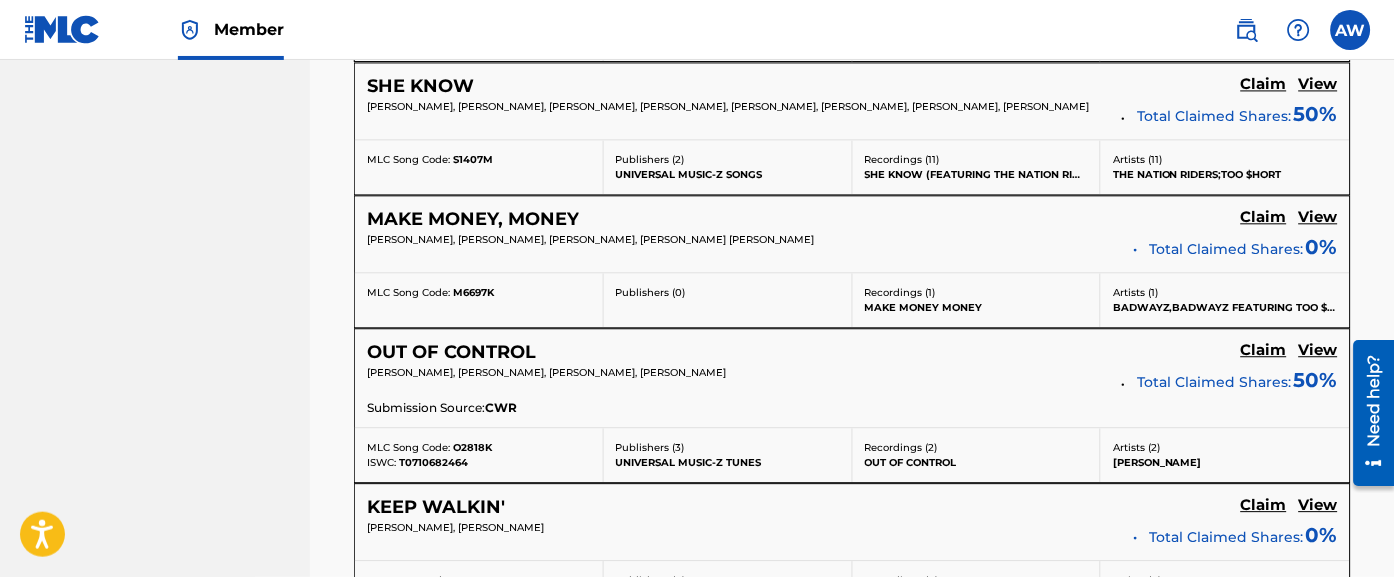 click on "View" at bounding box center (1318, 350) 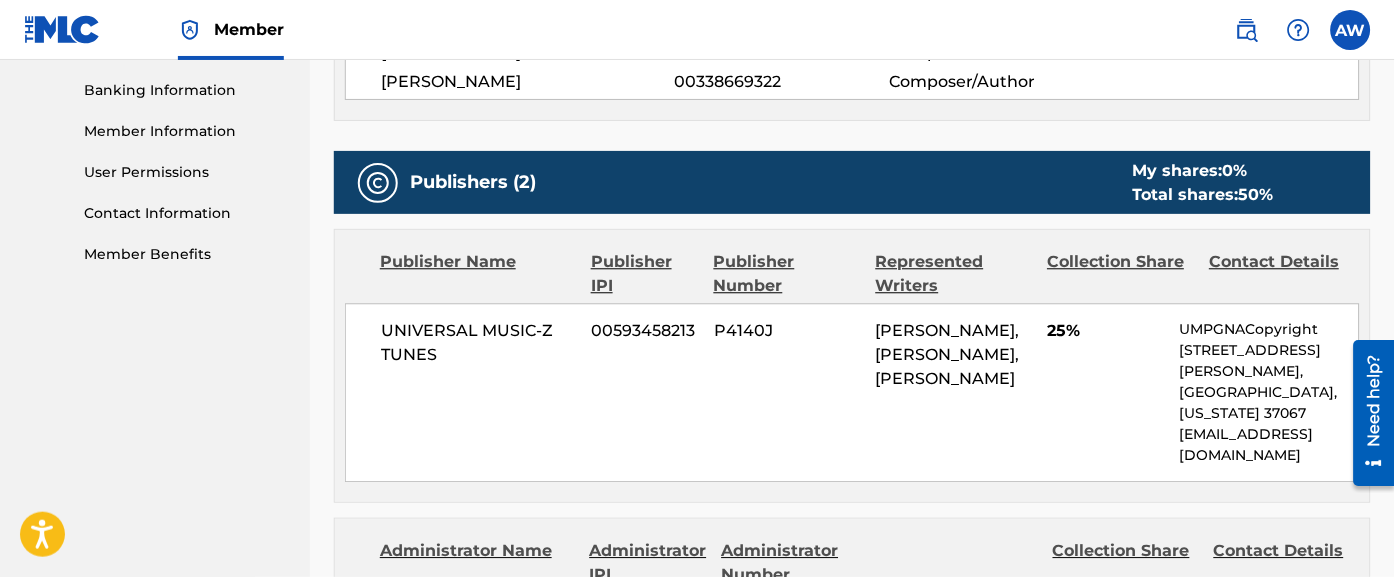 click on "UNIVERSAL MUSIC-Z TUNES 00593458213 P4140J [PERSON_NAME], [PERSON_NAME], [PERSON_NAME] 25% UMPGNACopyright [STREET_ADDRESS][PERSON_NAME][US_STATE] [EMAIL_ADDRESS][DOMAIN_NAME]" at bounding box center (852, 392) 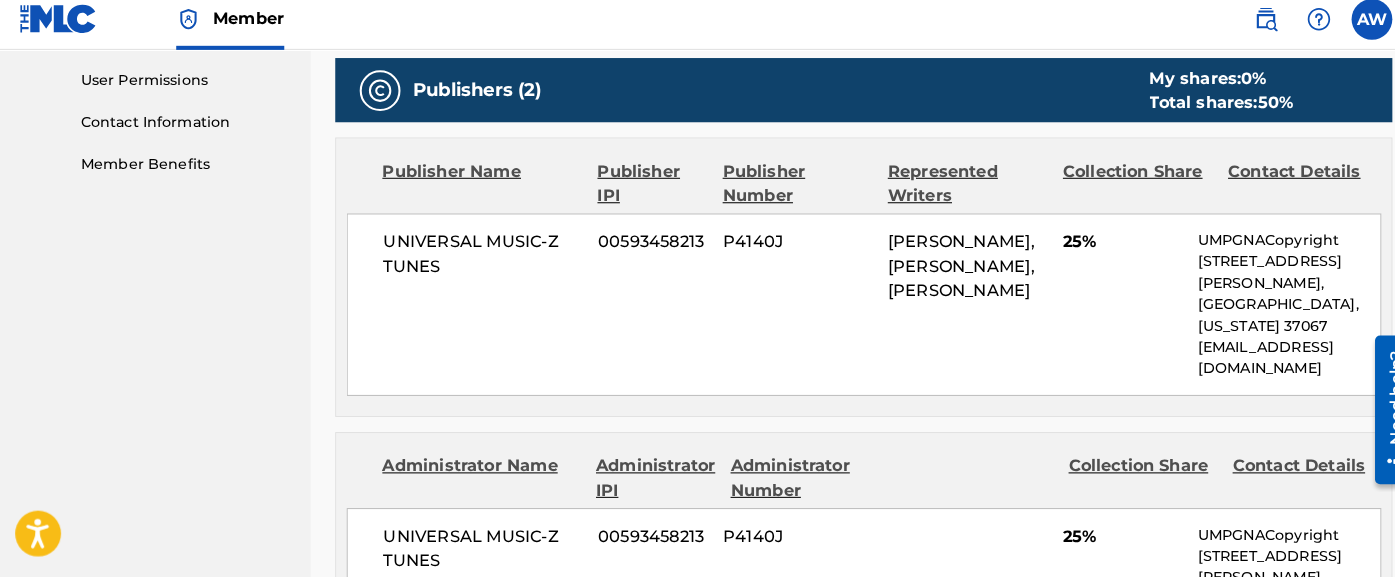 scroll, scrollTop: 973, scrollLeft: 0, axis: vertical 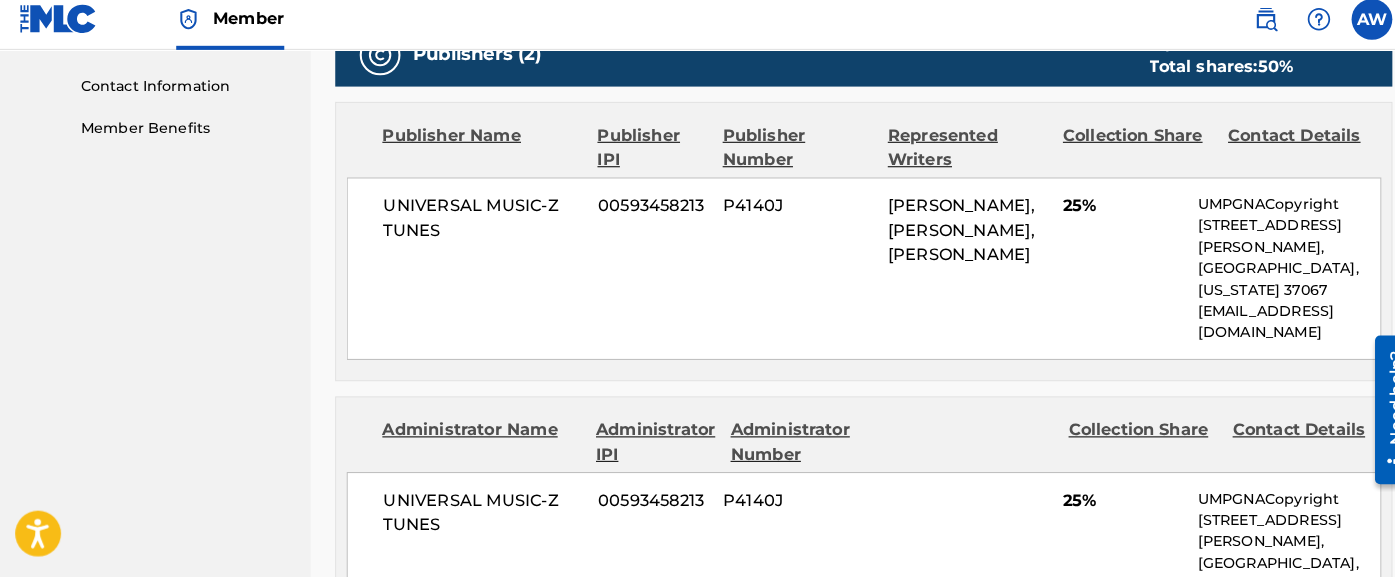 click on "UNIVERSAL MUSIC-Z TUNES 00593458213 P4140J [PERSON_NAME], [PERSON_NAME], [PERSON_NAME] 25% UMPGNACopyright [STREET_ADDRESS][PERSON_NAME][US_STATE] [EMAIL_ADDRESS][DOMAIN_NAME]" at bounding box center (852, 274) 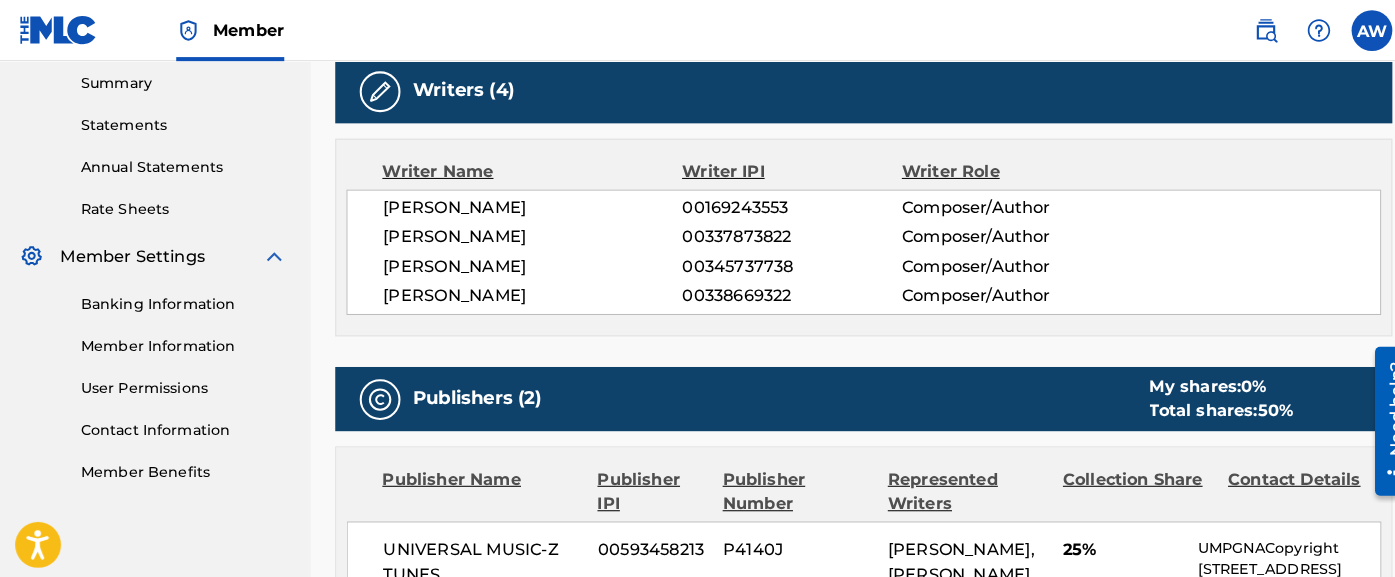 scroll, scrollTop: 645, scrollLeft: 0, axis: vertical 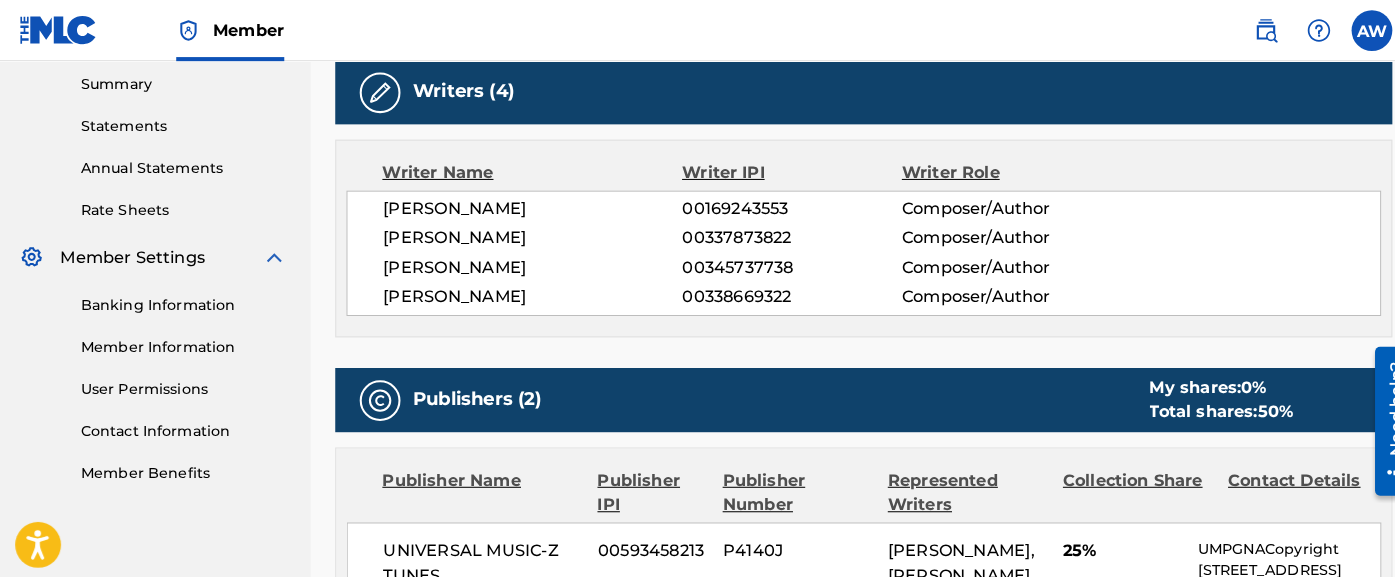 click on "Writer Name Writer IPI Writer Role [PERSON_NAME] 00169243553 Composer/Author [PERSON_NAME] 00337873822 Composer/Author [PERSON_NAME] 00345737738 Composer/Author [PERSON_NAME] 00338669322 Composer/Author" at bounding box center [852, 234] 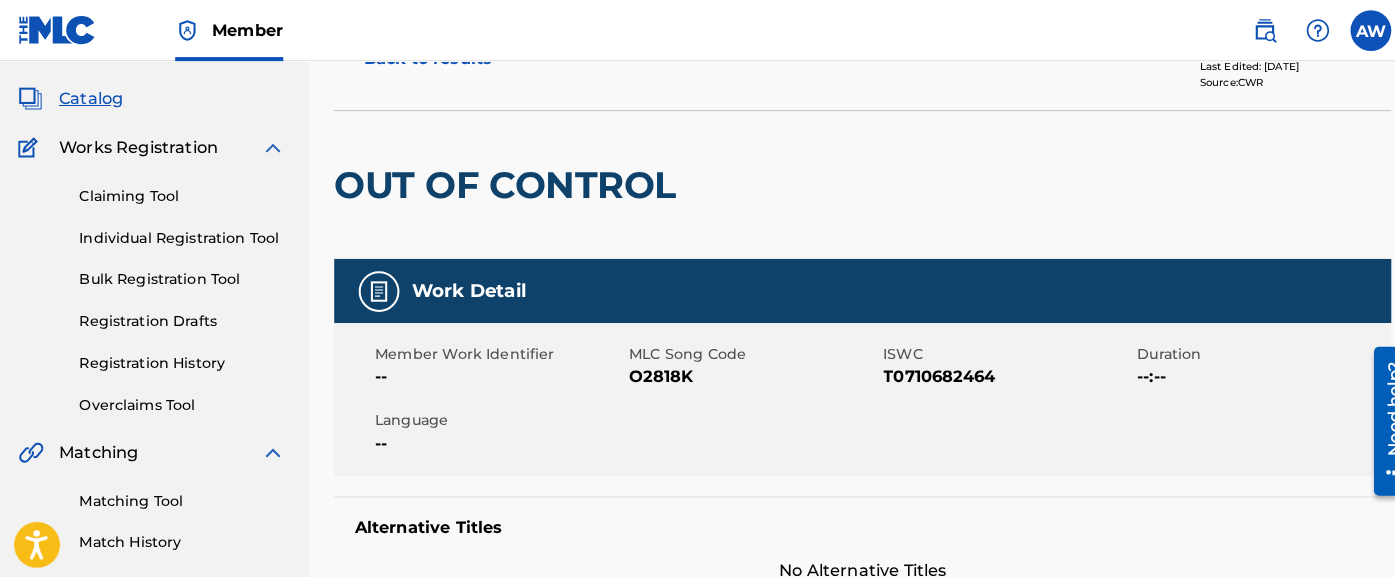 scroll, scrollTop: 0, scrollLeft: 0, axis: both 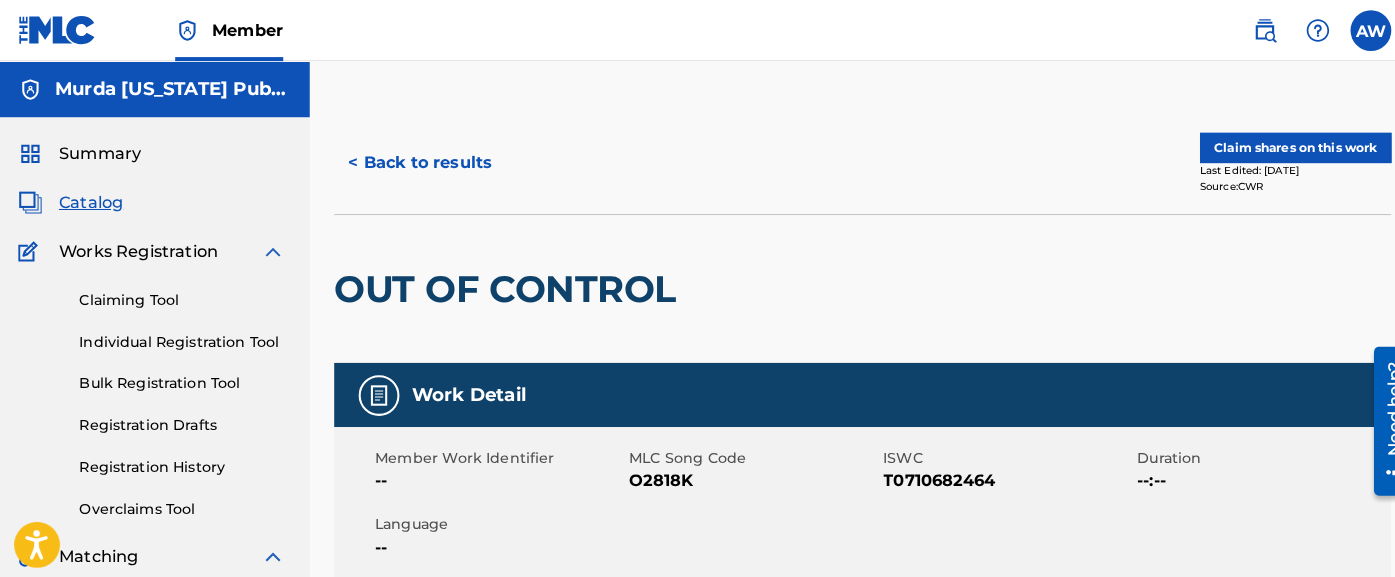 click on "< Back to results" at bounding box center [418, 160] 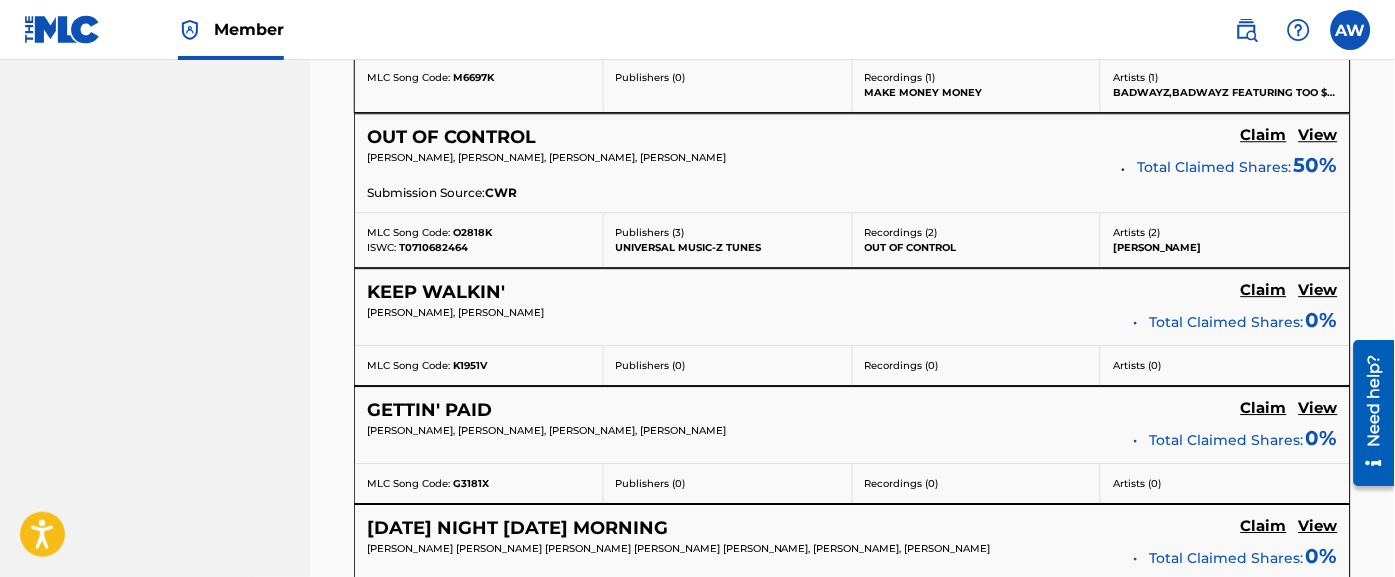 scroll, scrollTop: 2601, scrollLeft: 0, axis: vertical 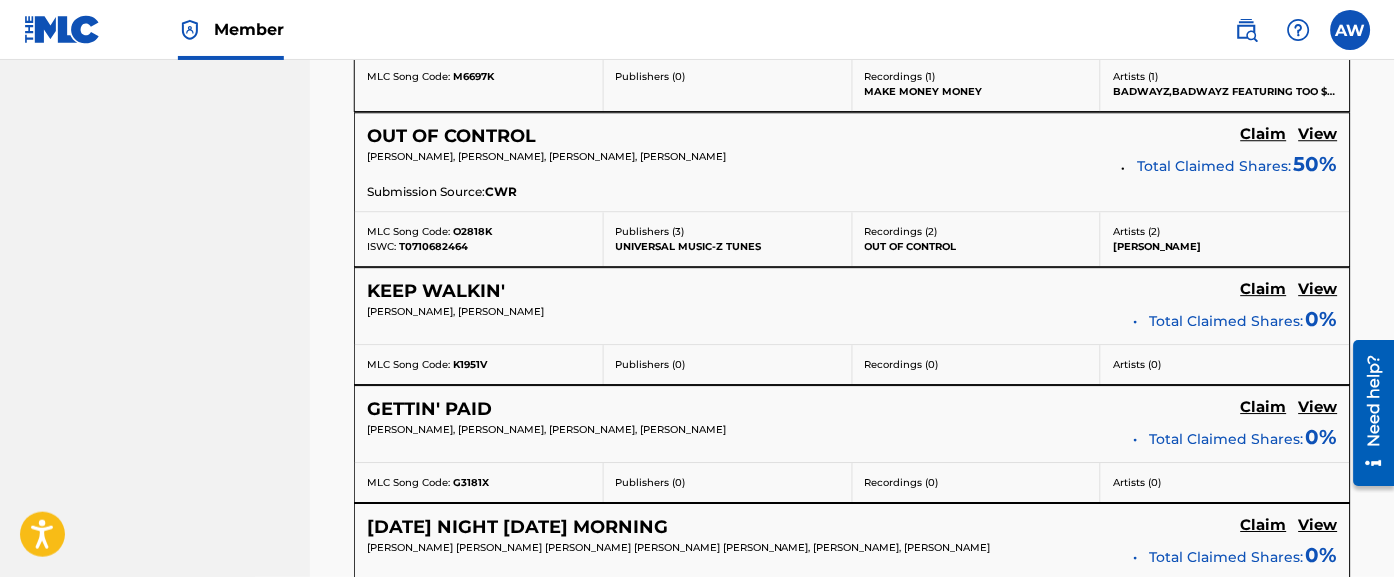 click on "View" at bounding box center (1318, 289) 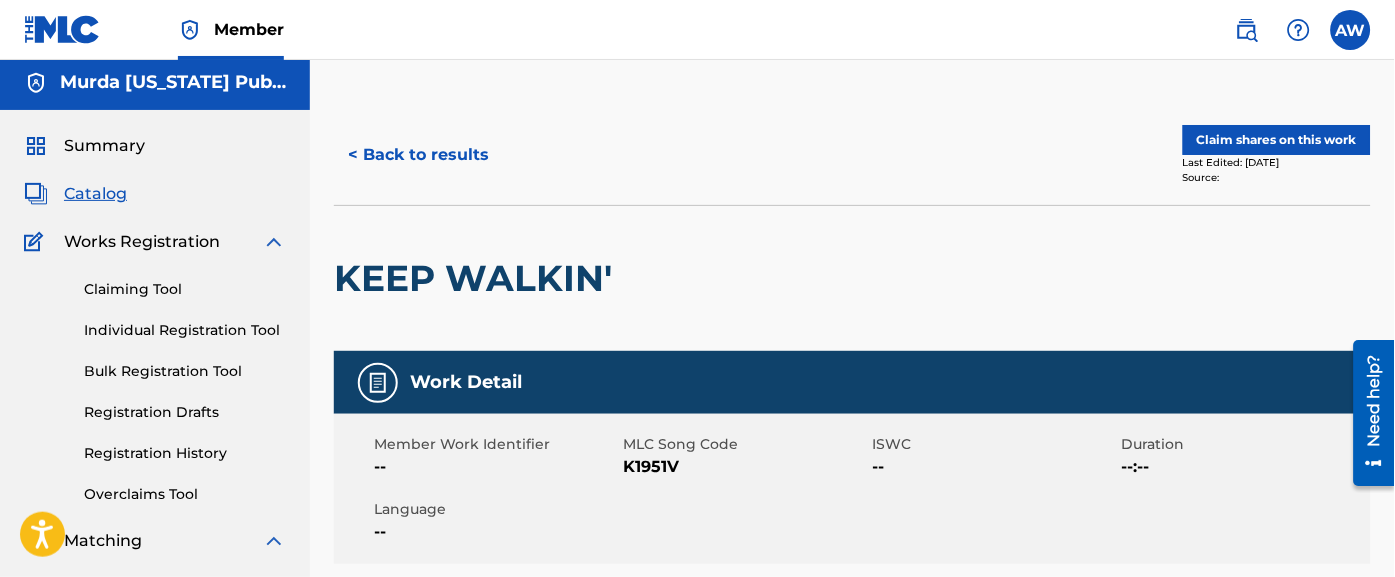 scroll, scrollTop: 0, scrollLeft: 0, axis: both 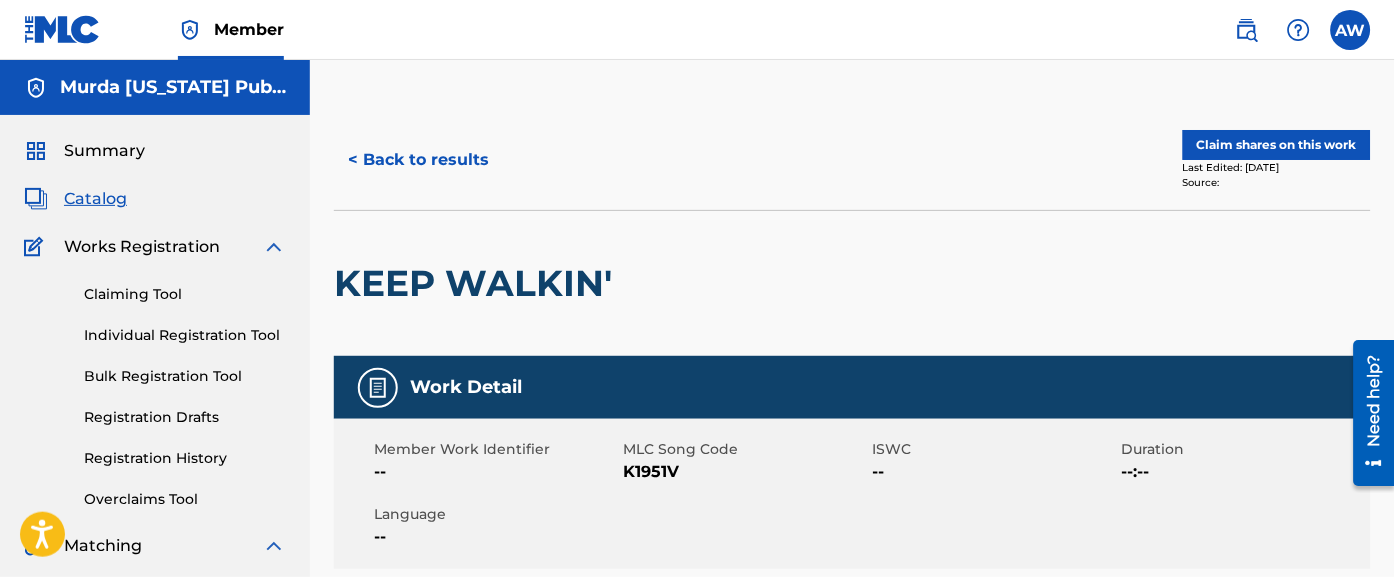 click at bounding box center [1351, 30] 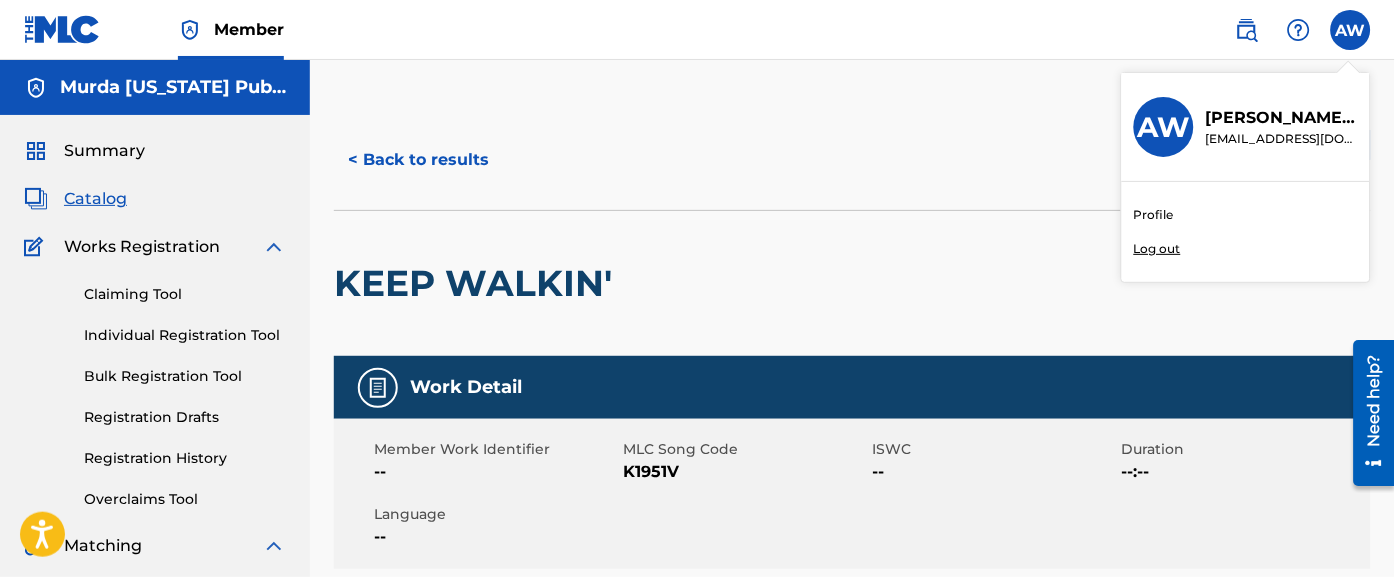click on "Member AW AW [PERSON_NAME] [EMAIL_ADDRESS][DOMAIN_NAME] Profile Log out [PERSON_NAME][US_STATE] Pub;ishing/Songs Summary Catalog Works Registration Claiming Tool Individual Registration Tool Bulk Registration Tool Registration Drafts Registration History Overclaims Tool Matching Matching Tool Match History Royalties Summary Statements Annual Statements Rate Sheets Member Settings Banking Information Member Information User Permissions Contact Information Member Benefits < Back to results Claim shares on this work Last Edited:   [DATE] Source:  KEEP WALKIN'     Work Detail   Member Work Identifier -- MLC Song Code K1951V ISWC -- Duration --:-- Language -- Alternative Titles No Alternative Titles Writers   (2) Writer Name Writer IPI Writer Role [PERSON_NAME] 00341517486 Composer [PERSON_NAME] 00338669322 Composer Publishers   (0) My shares:  0 % Total shares:  0 % No publishers listed Matched Recordings   (0) No recordings found Mechanical Licensing Collective ©  2025 Need Help? The MLC Website" at bounding box center [697, 704] 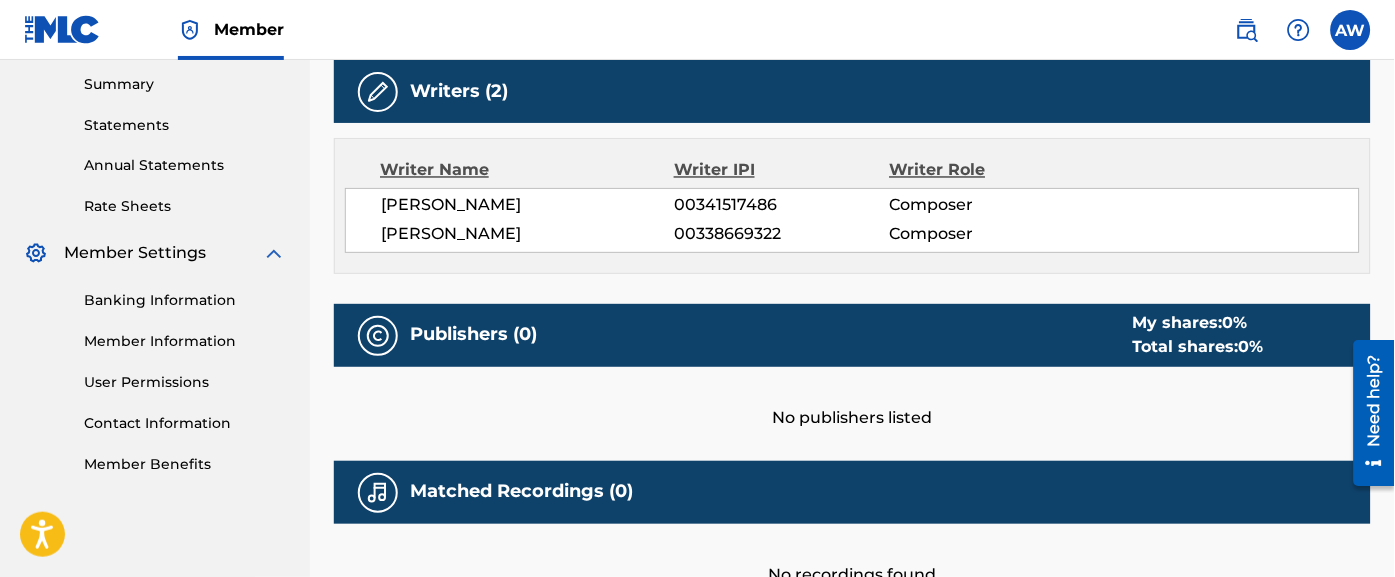 scroll, scrollTop: 830, scrollLeft: 0, axis: vertical 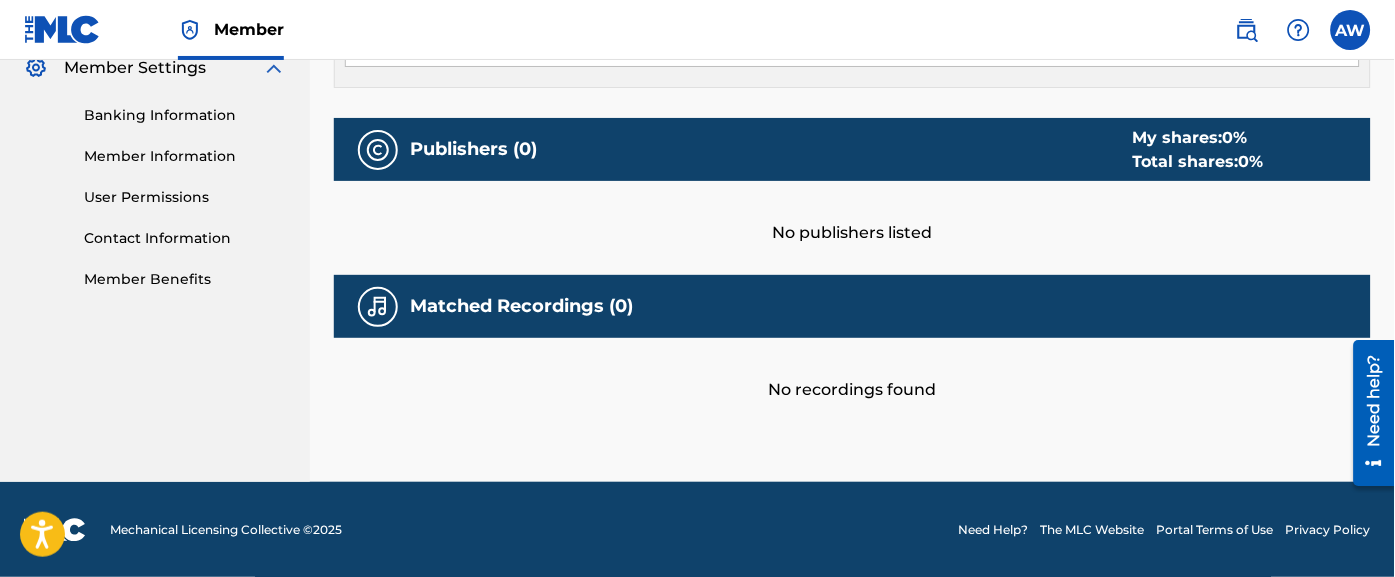click on "Contact Information" at bounding box center (185, 238) 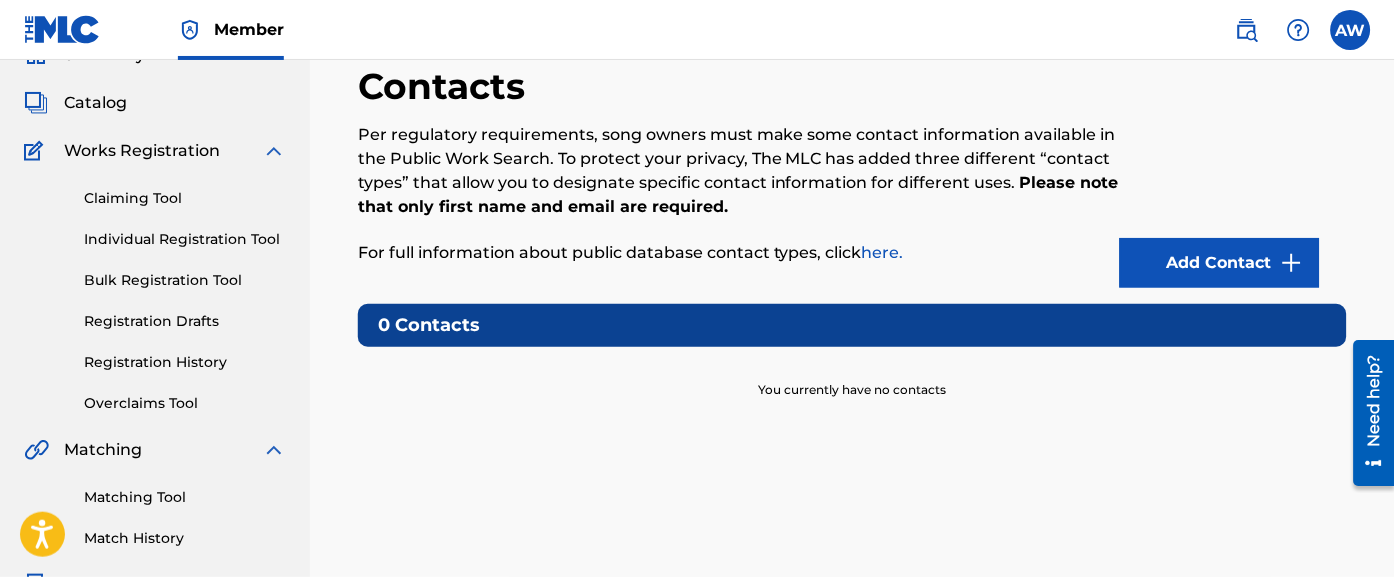 scroll, scrollTop: 92, scrollLeft: 0, axis: vertical 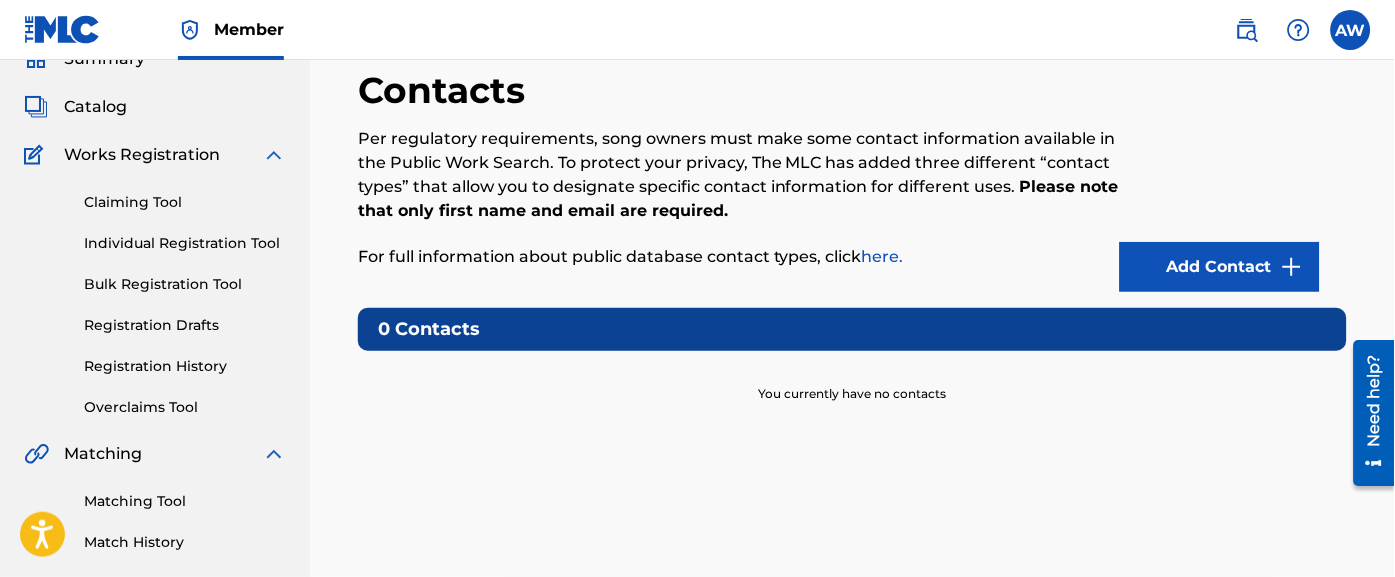click on "Add Contact" at bounding box center (1220, 267) 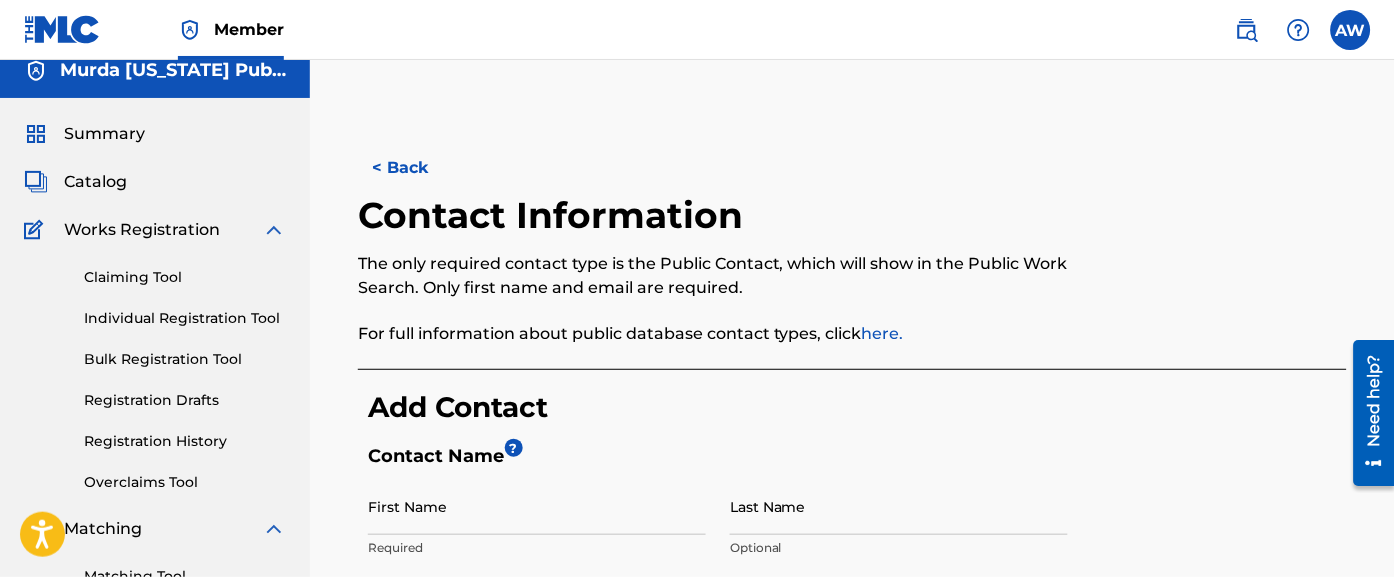 scroll, scrollTop: 0, scrollLeft: 0, axis: both 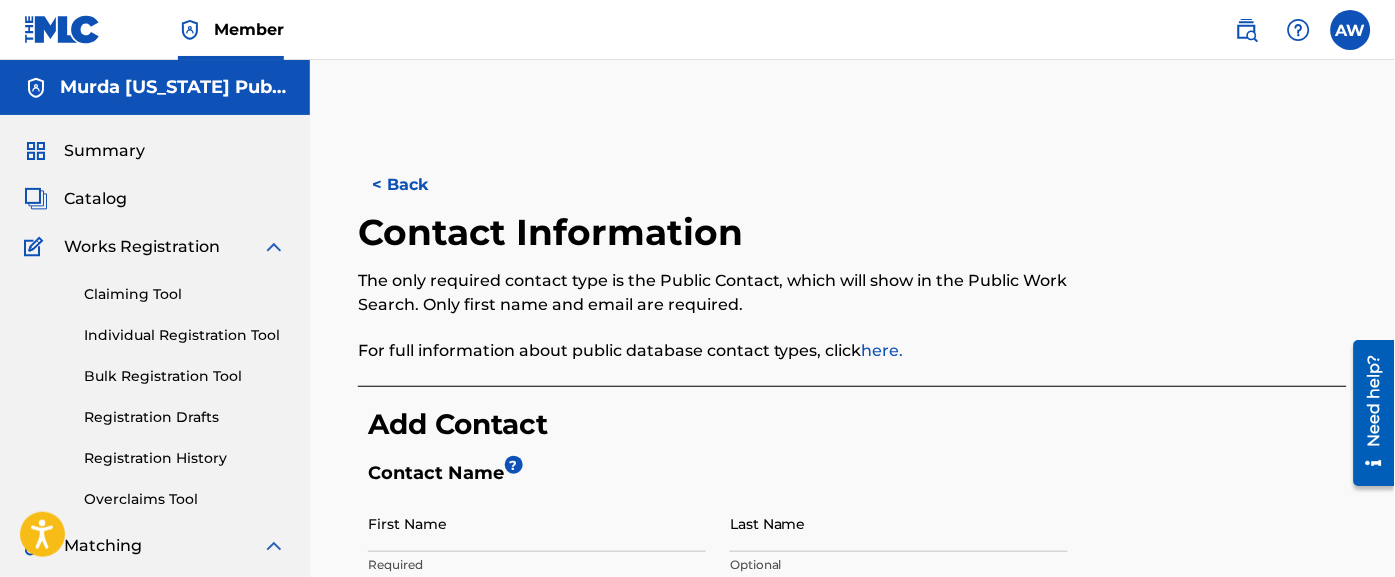 click on "Catalog" at bounding box center (95, 199) 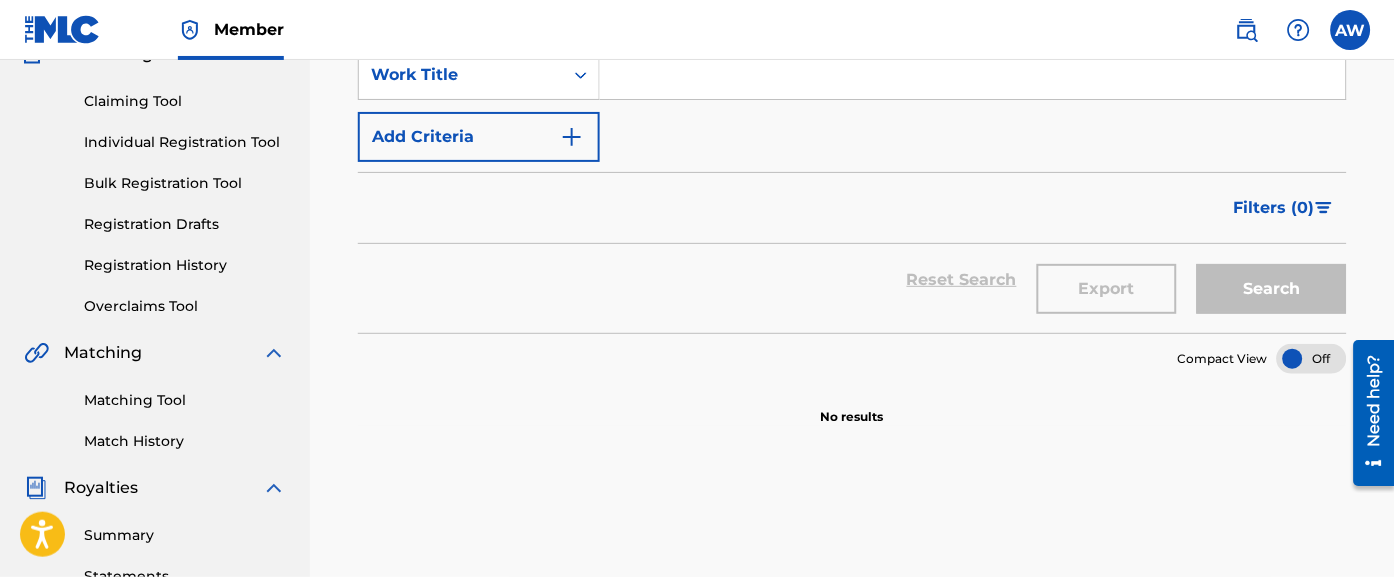 scroll, scrollTop: 202, scrollLeft: 0, axis: vertical 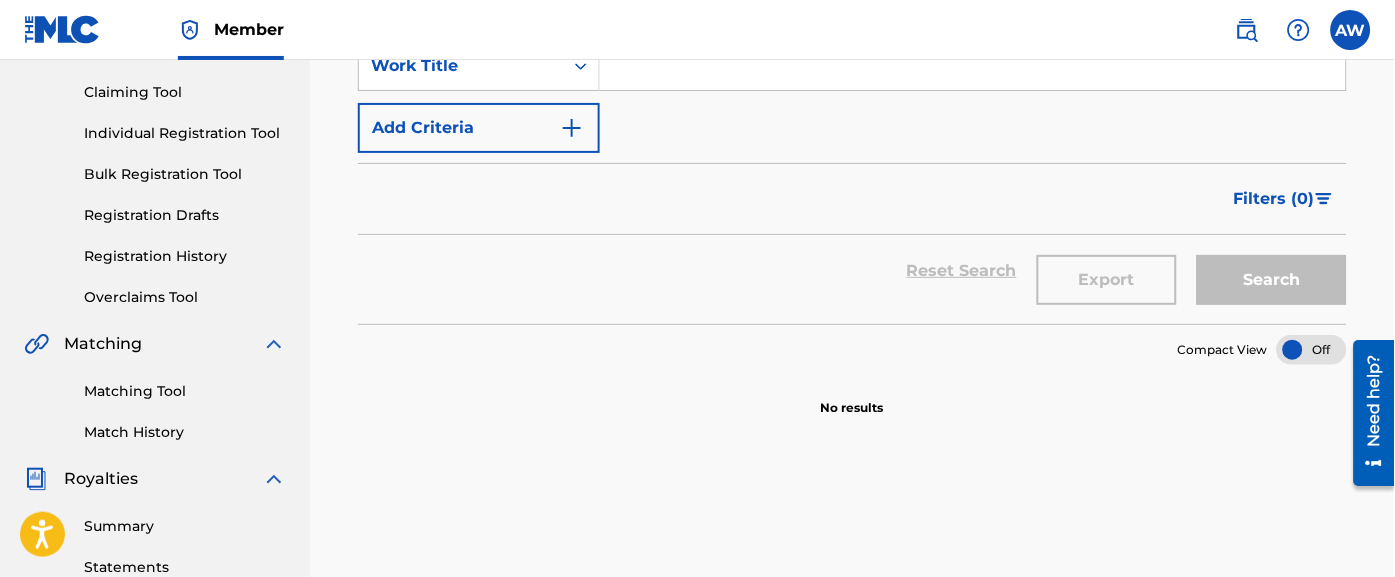 click on "SearchWithCriteria5acc169c-1c31-4e8b-aa27-9a1ec9dc4234 Work Title Add Criteria" at bounding box center [852, 97] 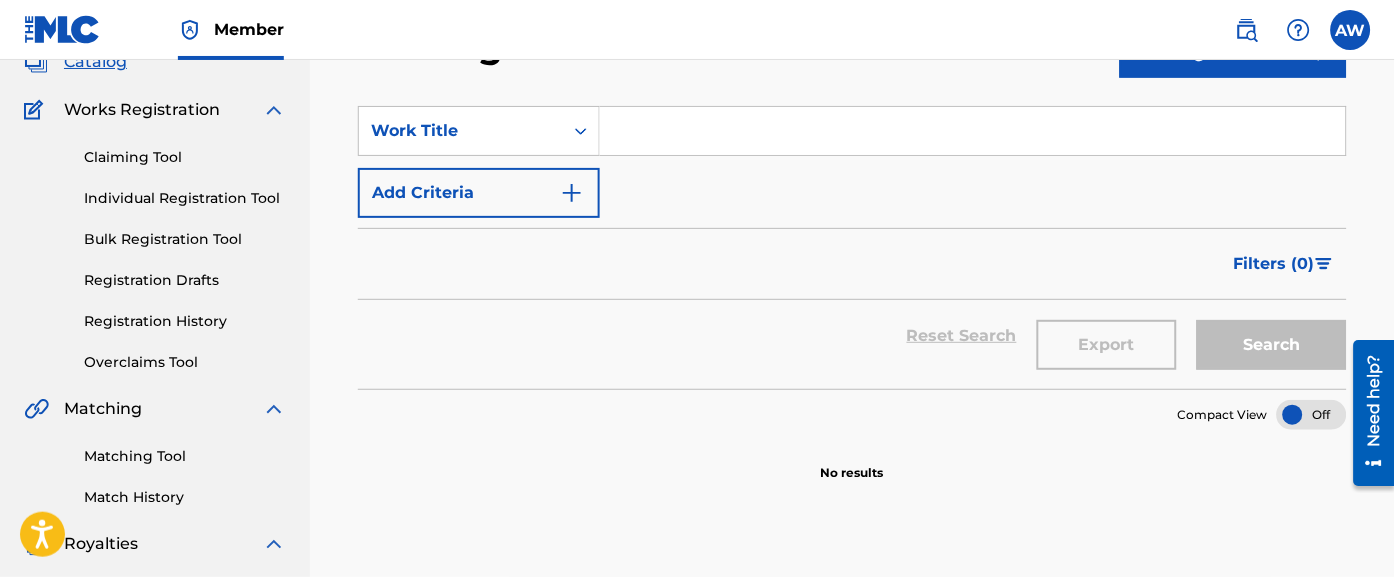 scroll, scrollTop: 24, scrollLeft: 0, axis: vertical 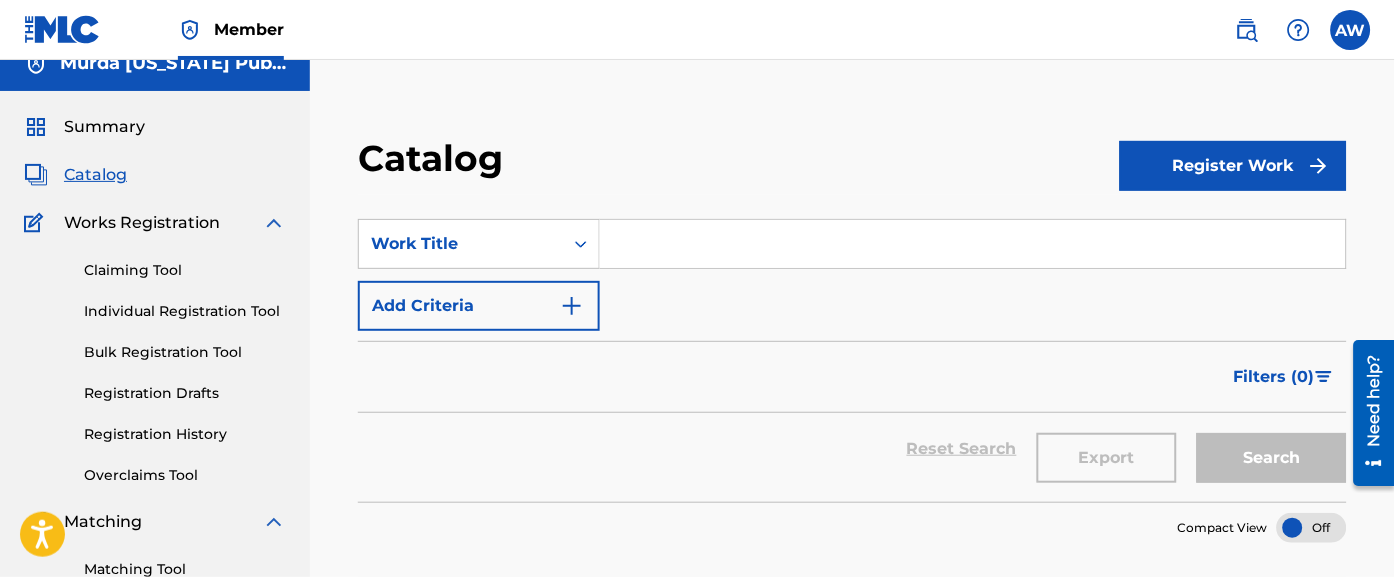 click at bounding box center [973, 244] 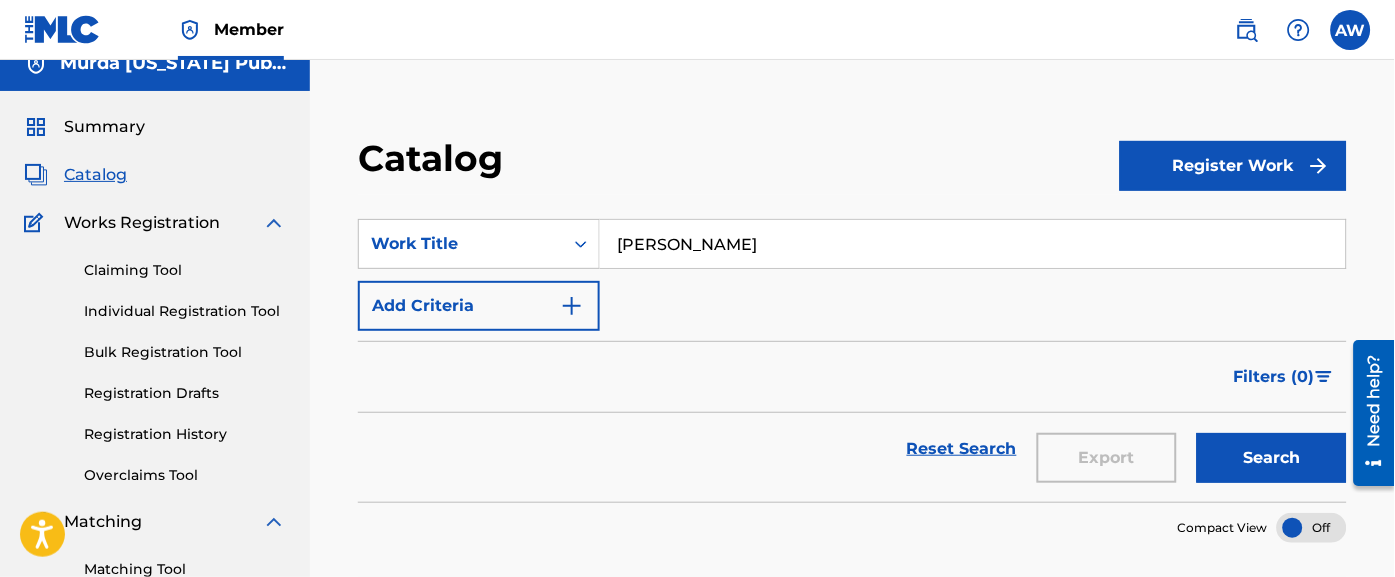 click on "Search" at bounding box center [1272, 458] 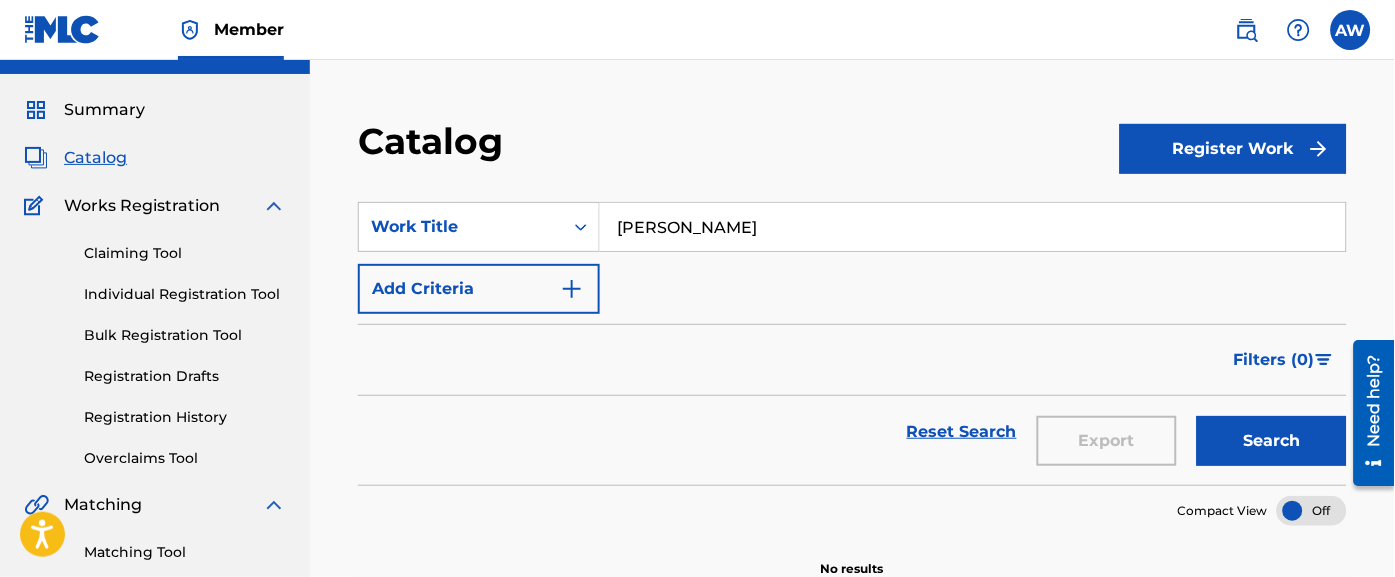 scroll, scrollTop: 22, scrollLeft: 0, axis: vertical 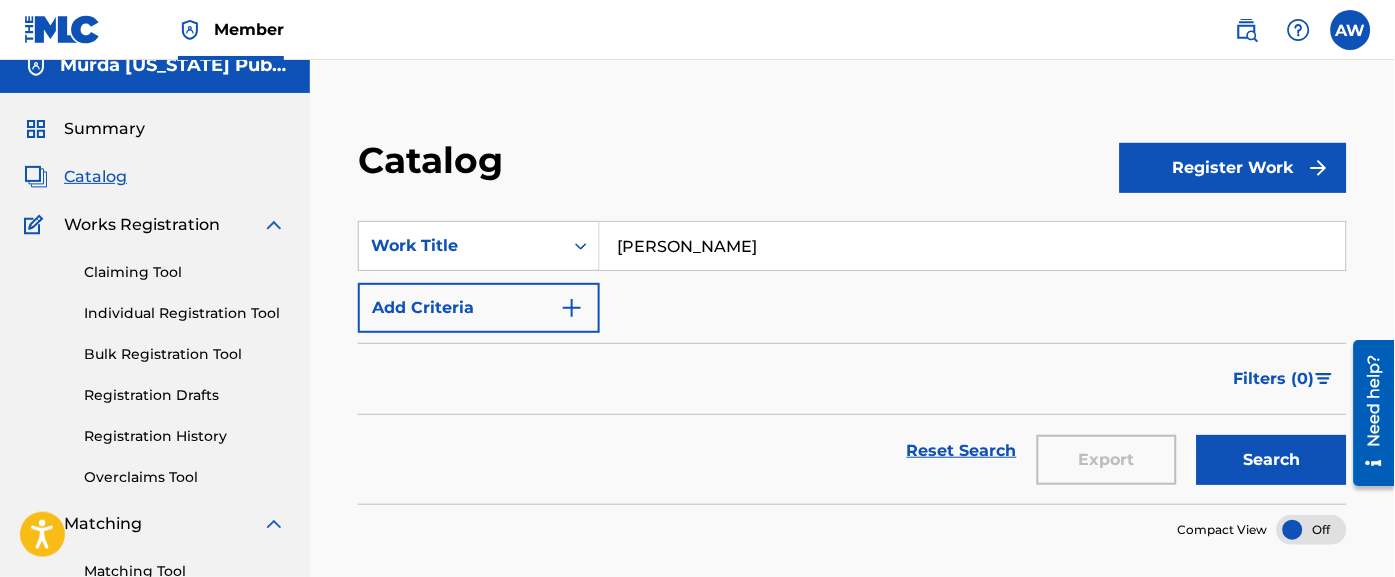 click on "[PERSON_NAME]" at bounding box center [973, 246] 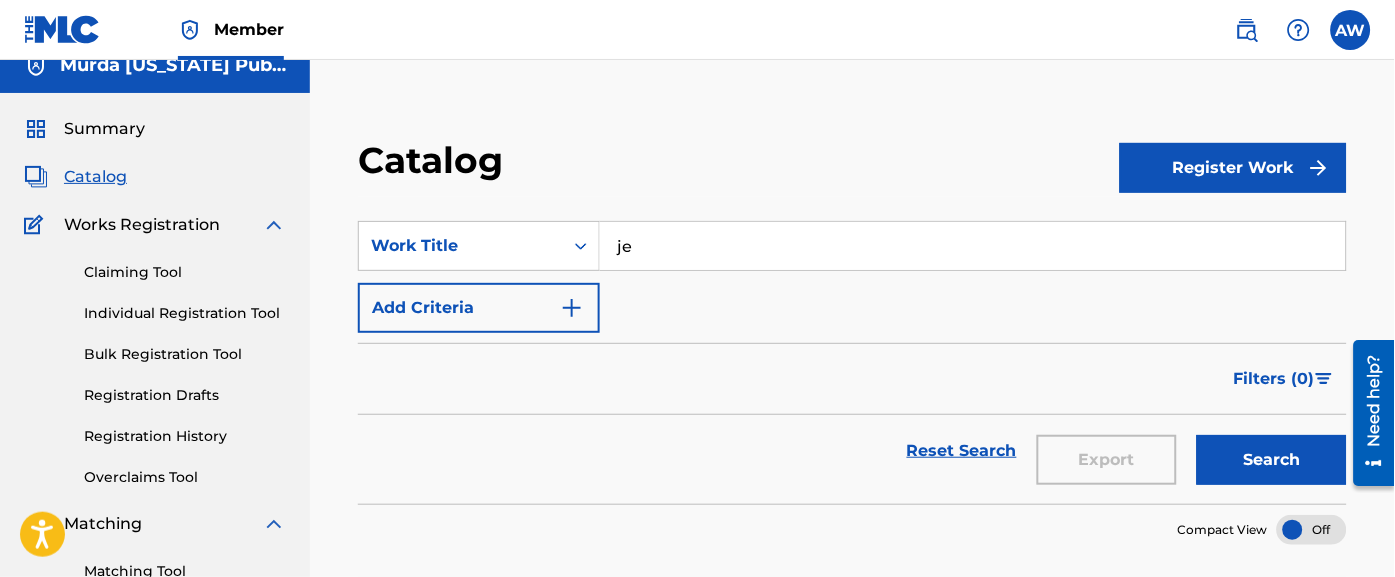 type on "j" 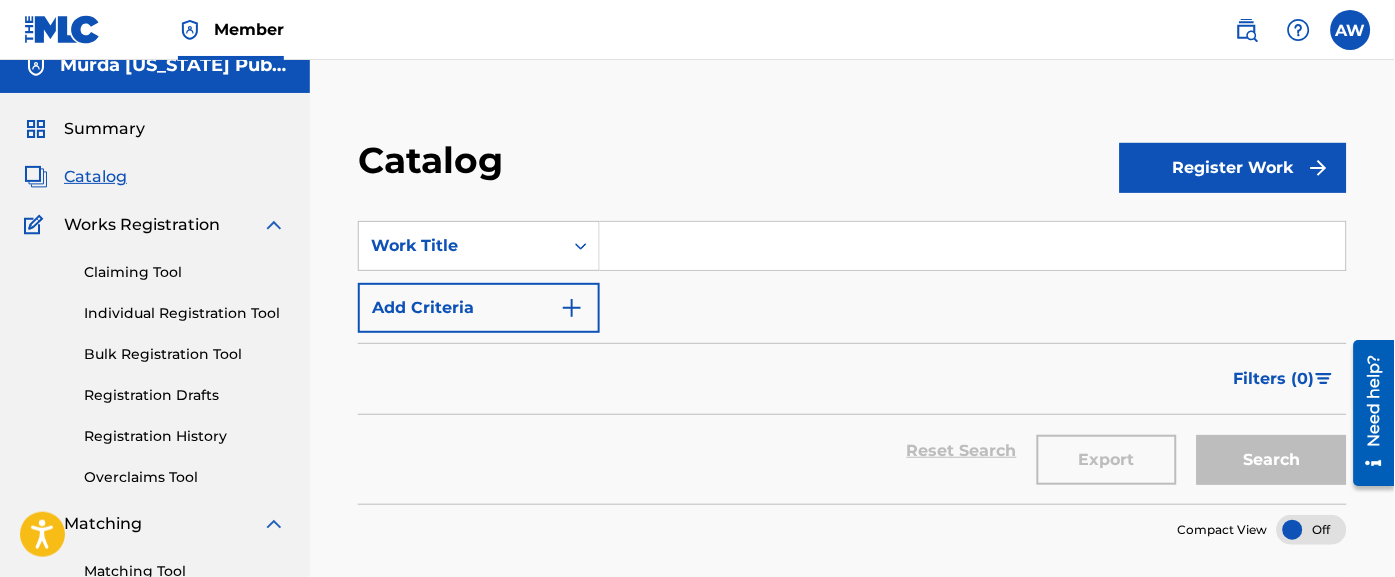 type 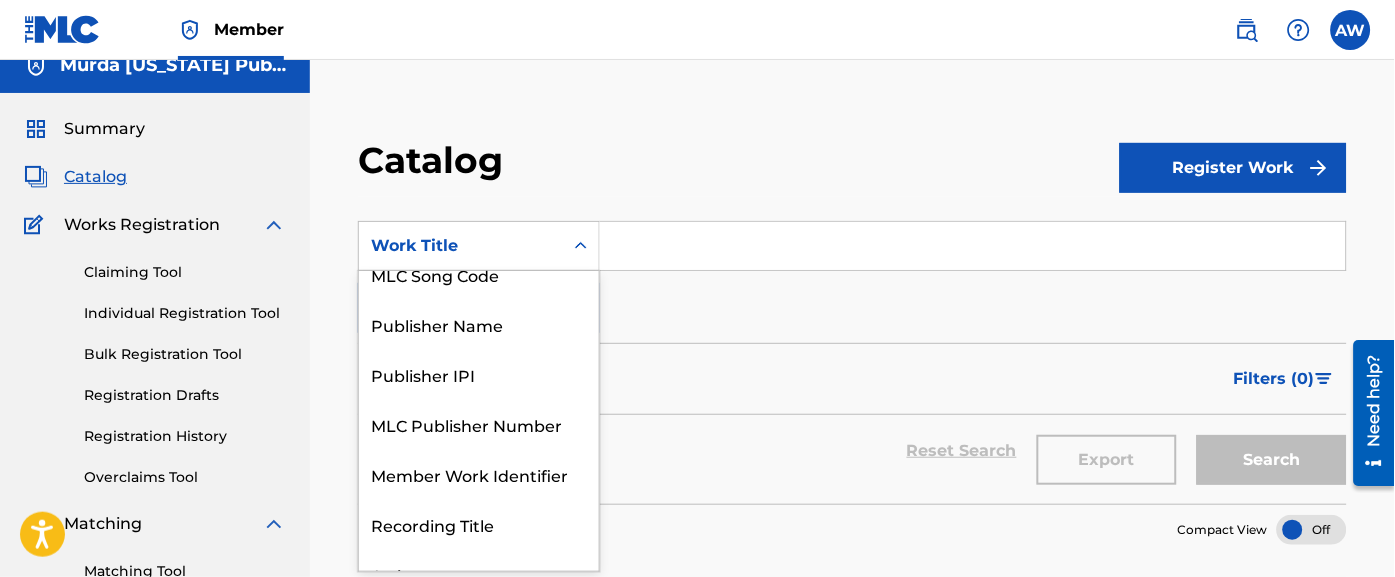 scroll, scrollTop: 0, scrollLeft: 0, axis: both 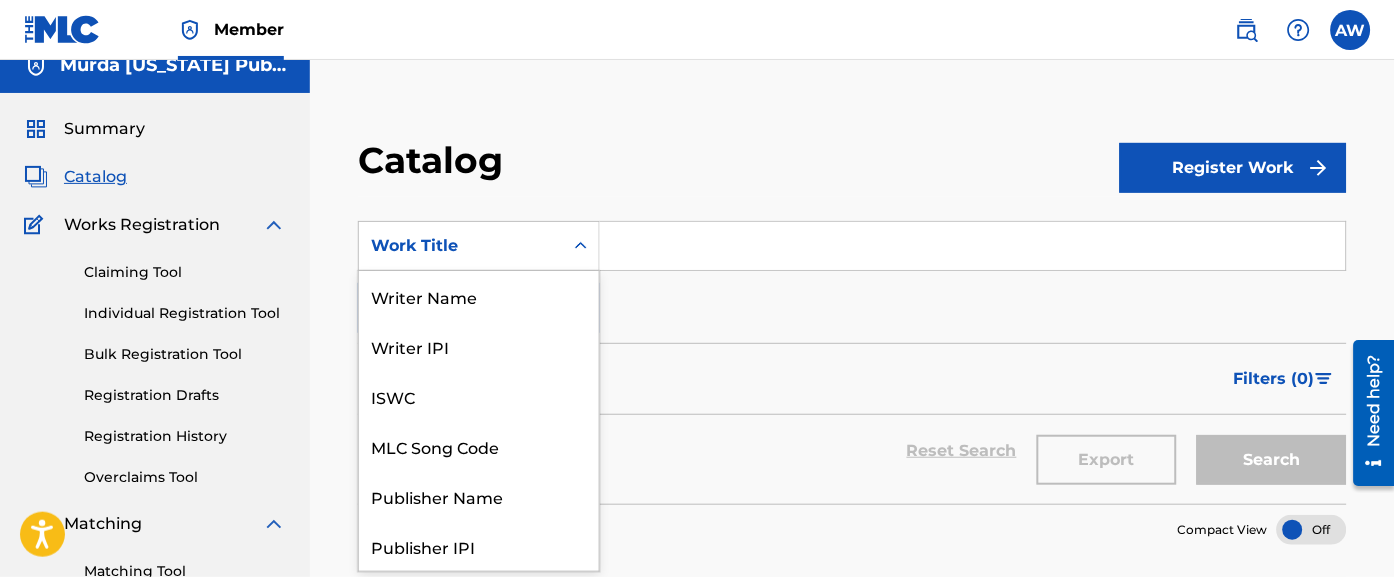 click on "Writer Name" at bounding box center [479, 296] 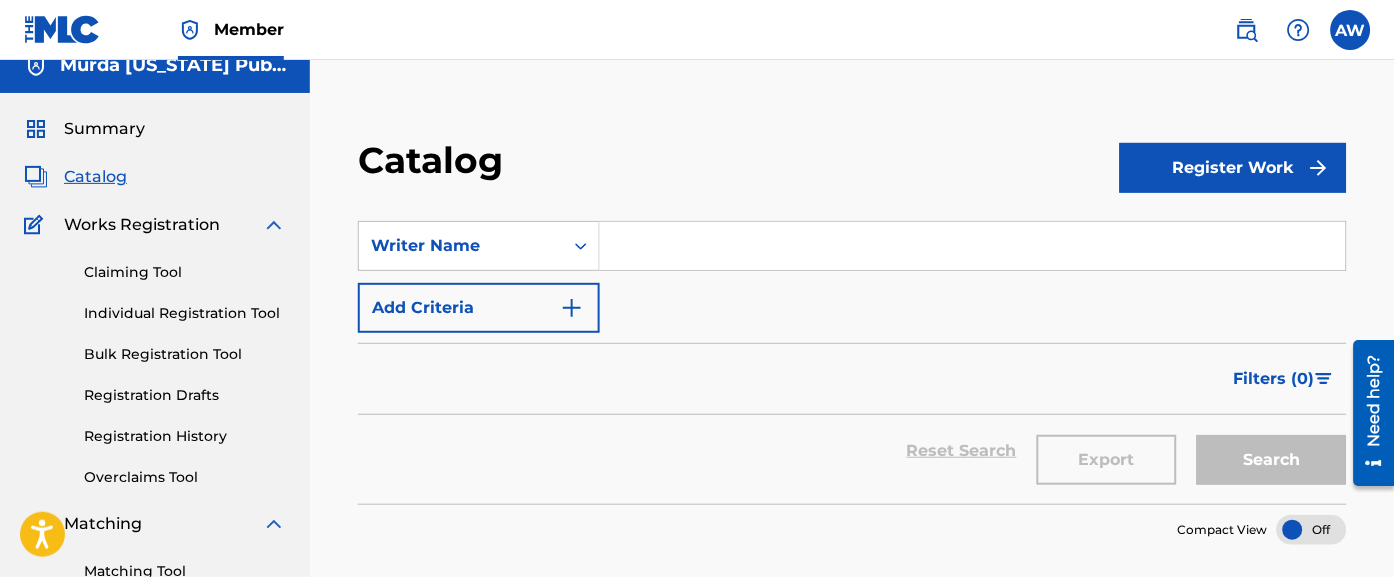 click at bounding box center [973, 246] 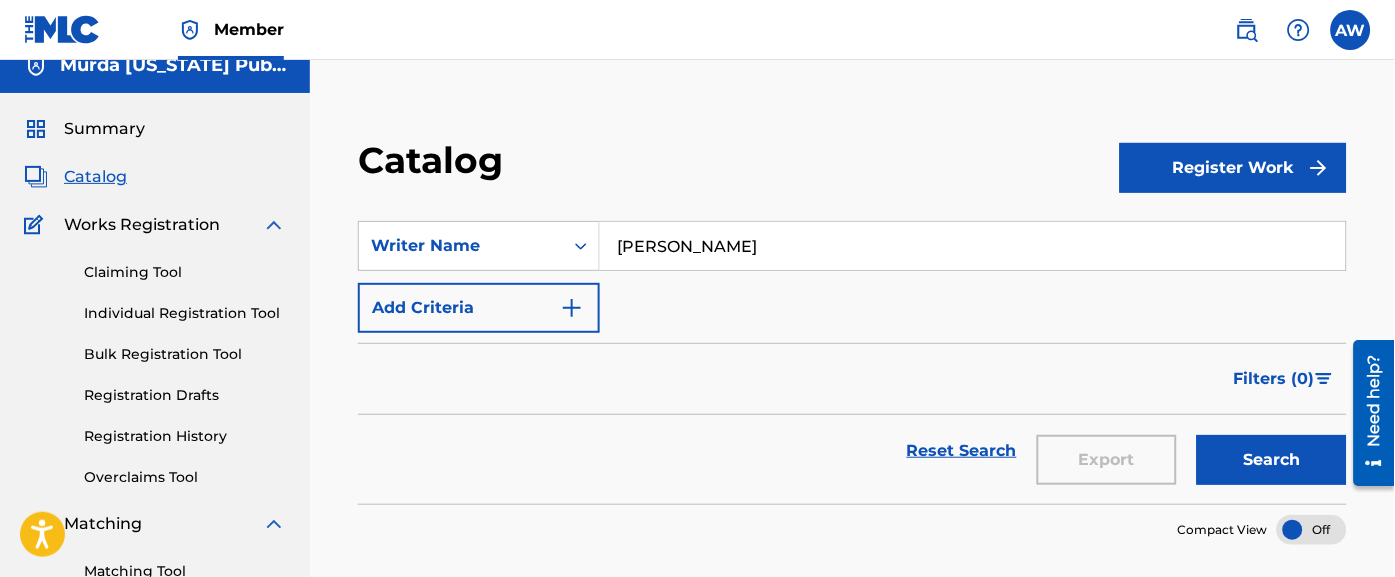 click on "Search" at bounding box center (1272, 460) 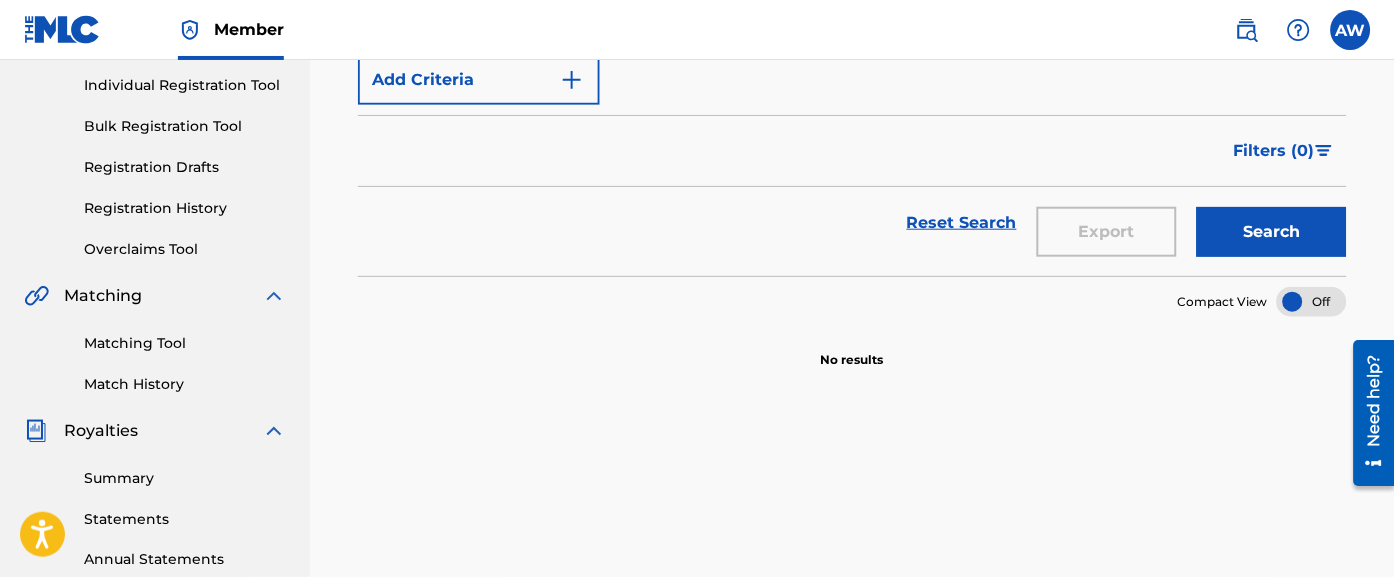 scroll, scrollTop: 0, scrollLeft: 0, axis: both 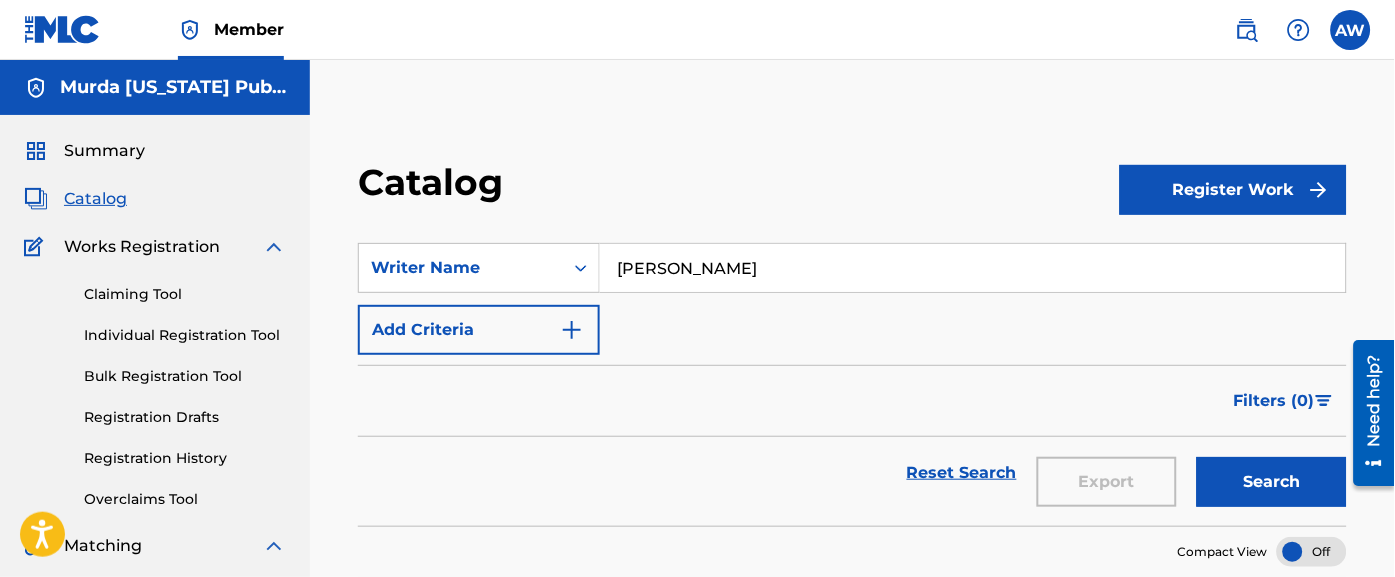 click on "[PERSON_NAME]" at bounding box center [973, 268] 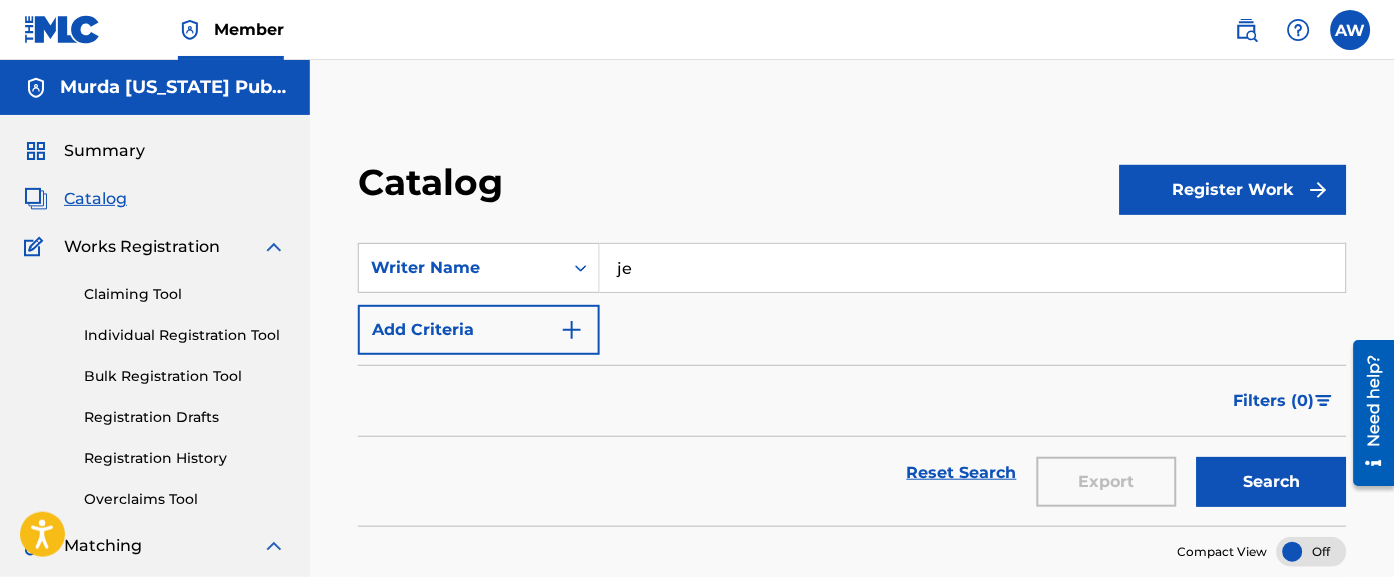 type on "j" 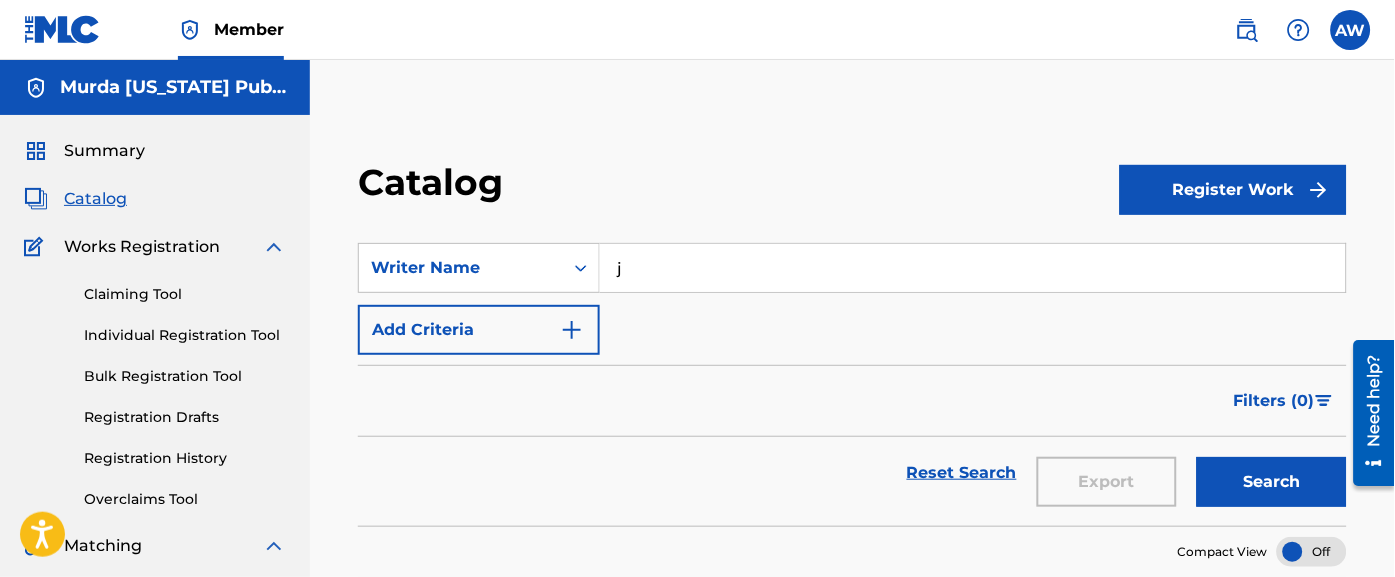 type 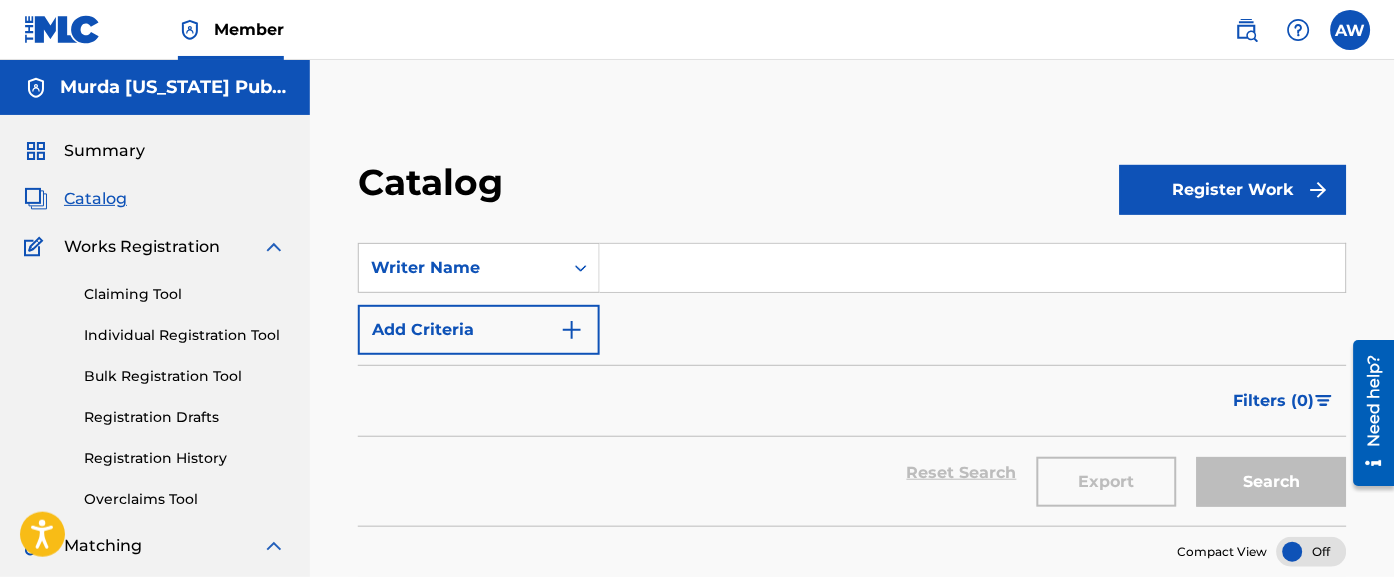 click on "Summary" at bounding box center (104, 151) 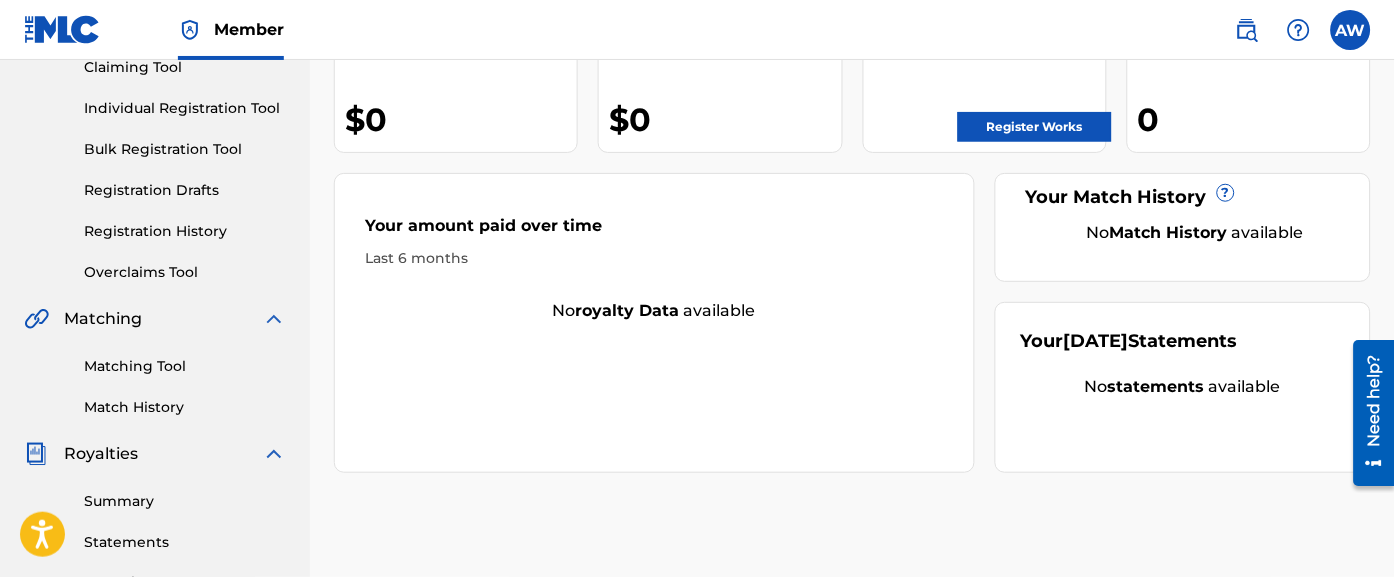 scroll, scrollTop: 230, scrollLeft: 0, axis: vertical 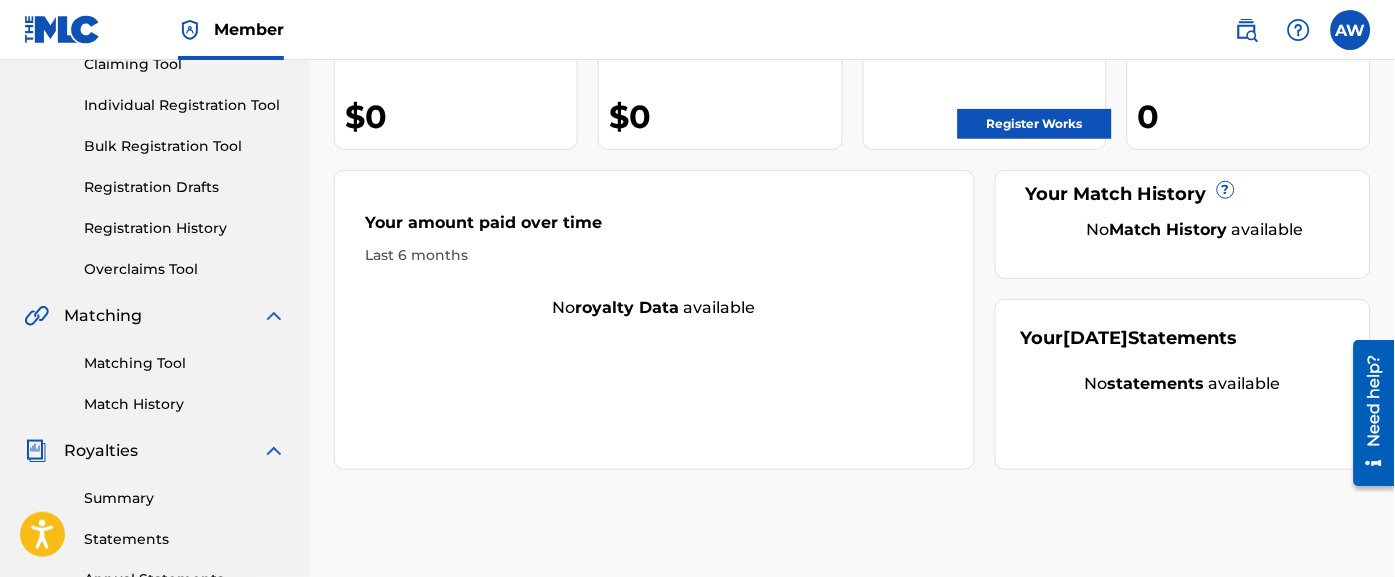 click at bounding box center [274, 316] 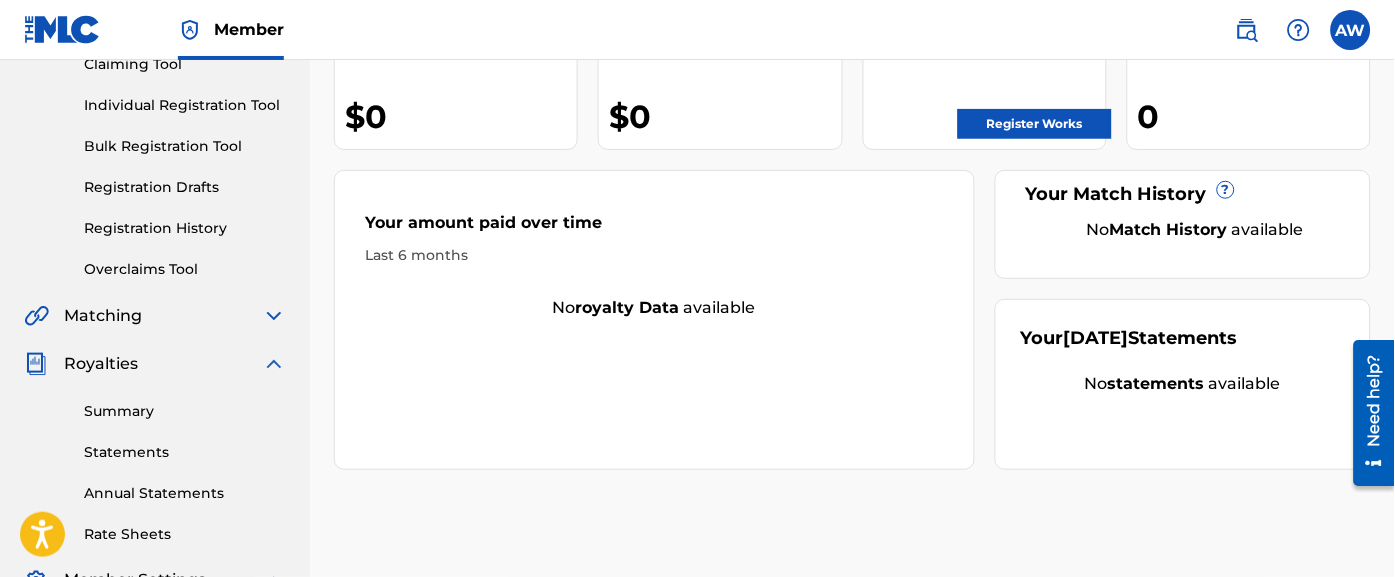 click at bounding box center [274, 364] 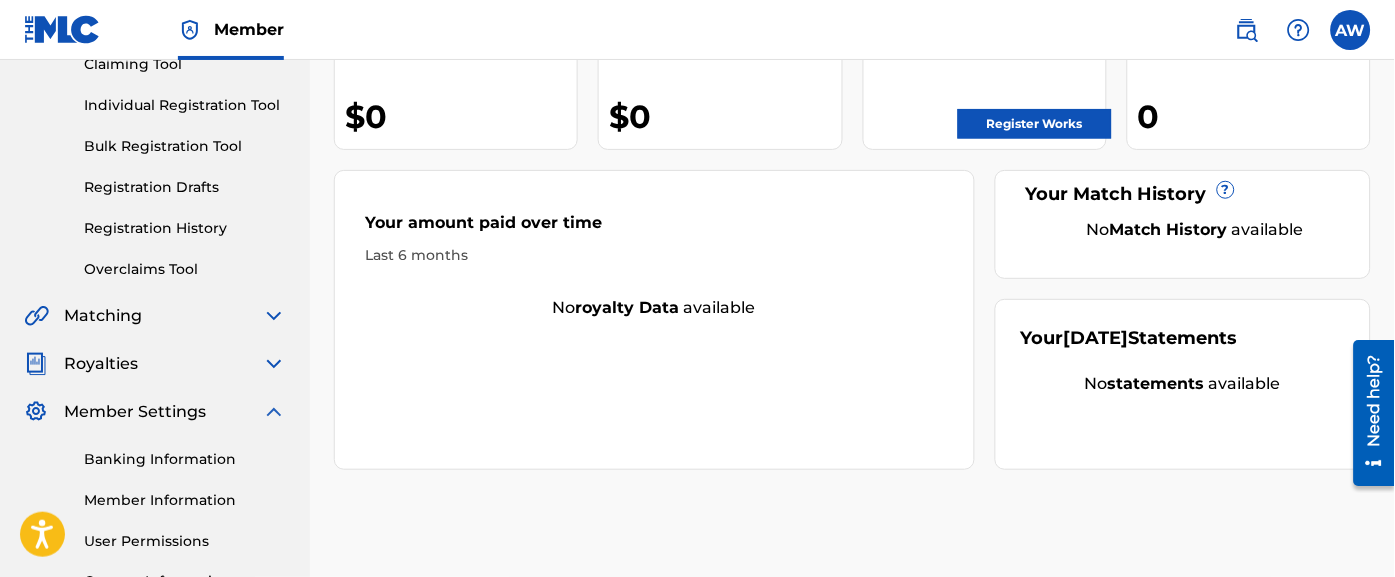 click at bounding box center [274, 412] 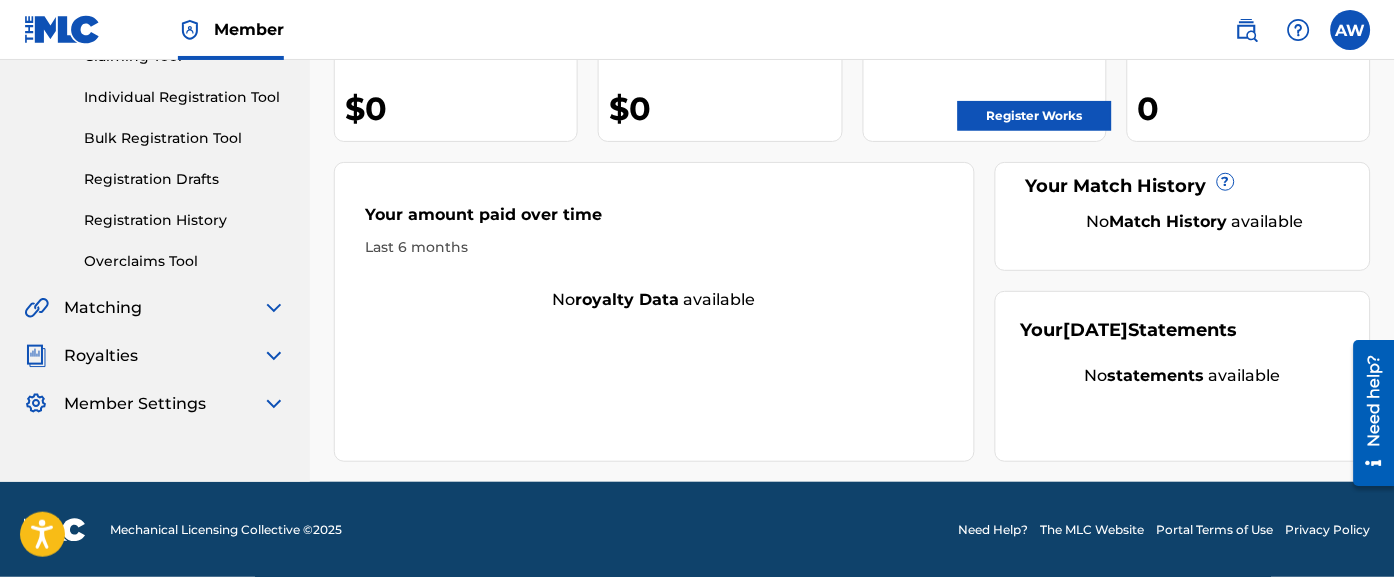 scroll, scrollTop: 237, scrollLeft: 0, axis: vertical 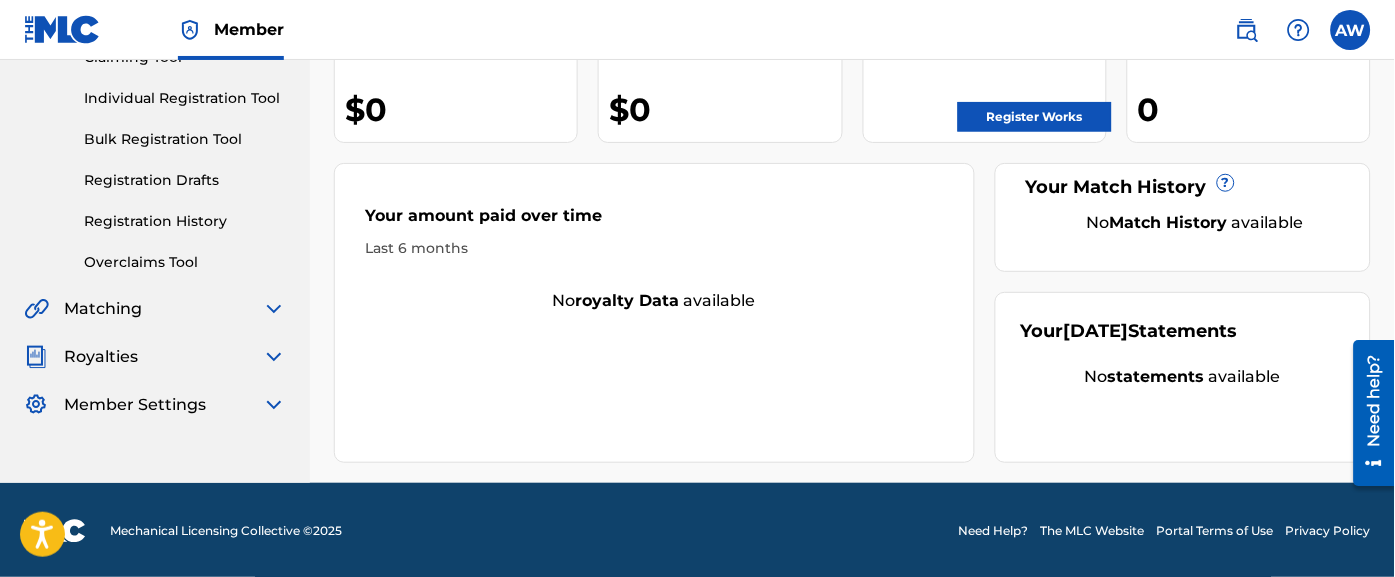 click on "Member Settings" at bounding box center [135, 405] 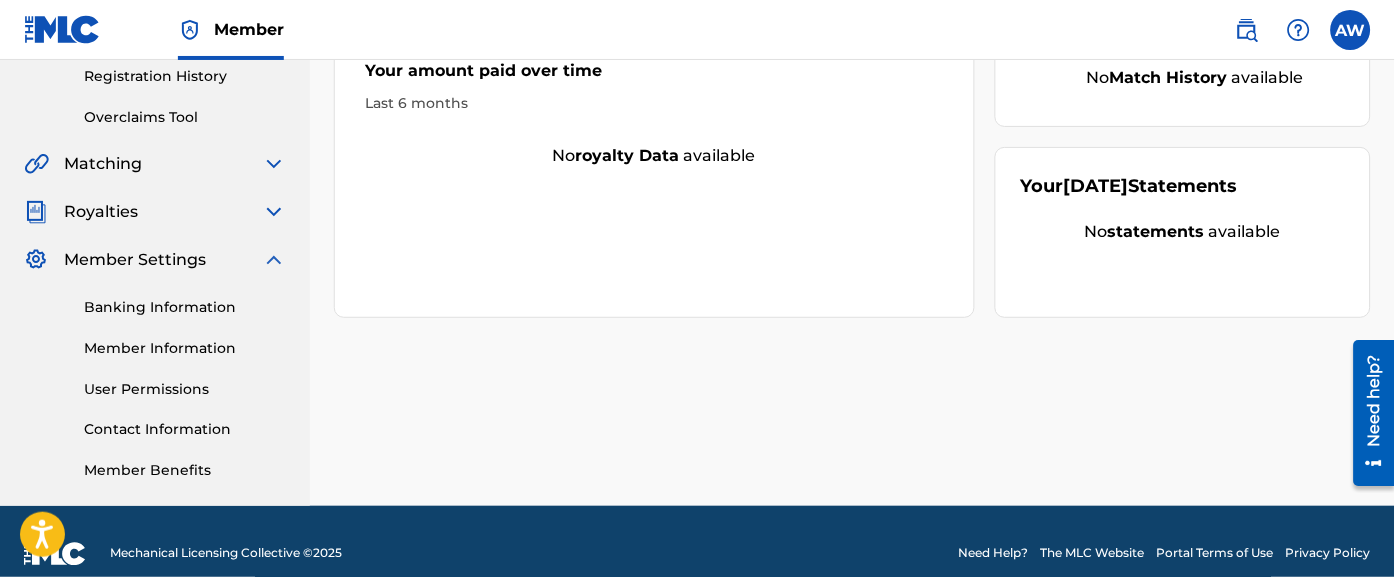scroll, scrollTop: 386, scrollLeft: 0, axis: vertical 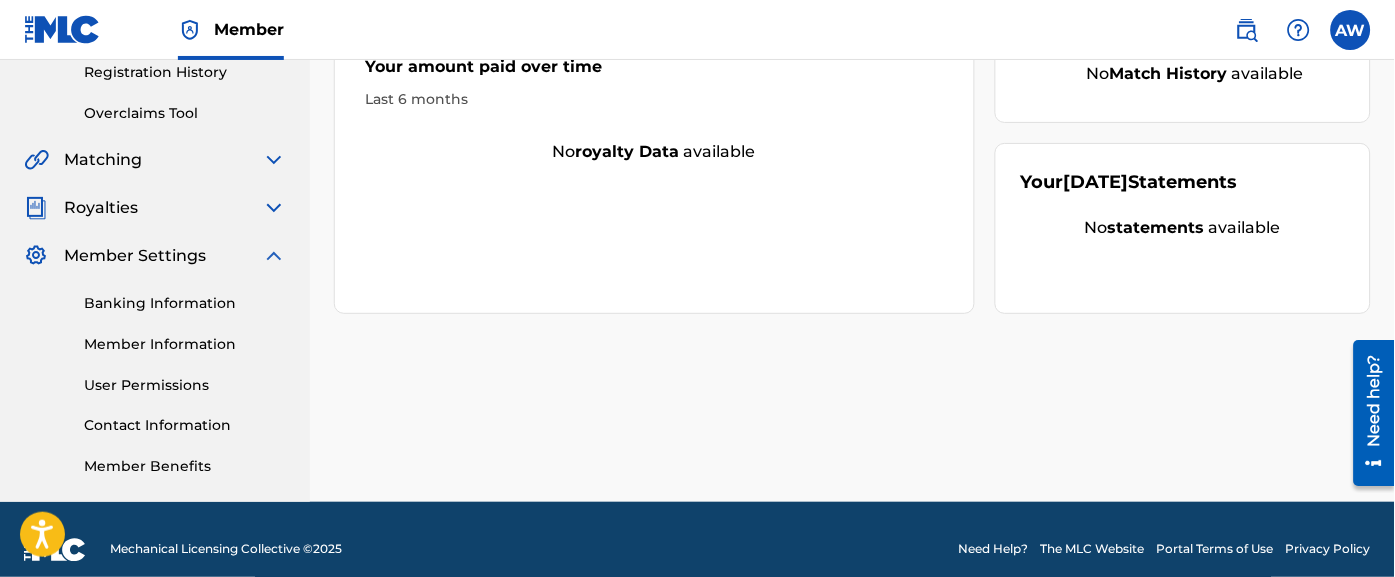 click on "Member Information" at bounding box center (185, 344) 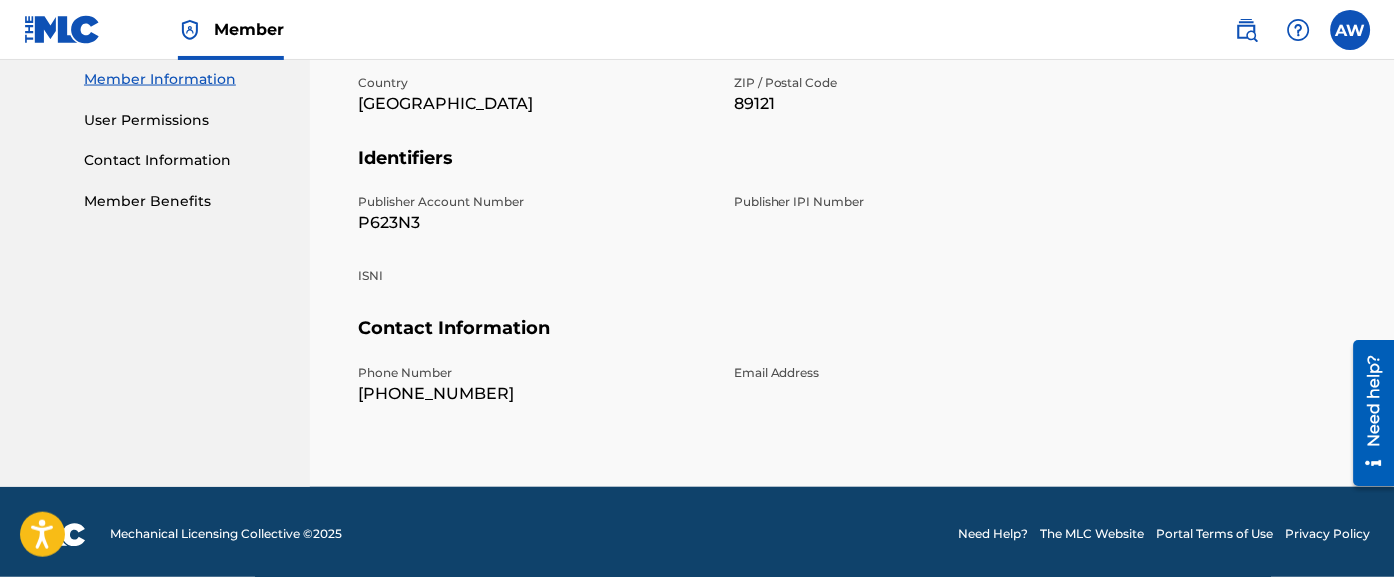 scroll, scrollTop: 655, scrollLeft: 0, axis: vertical 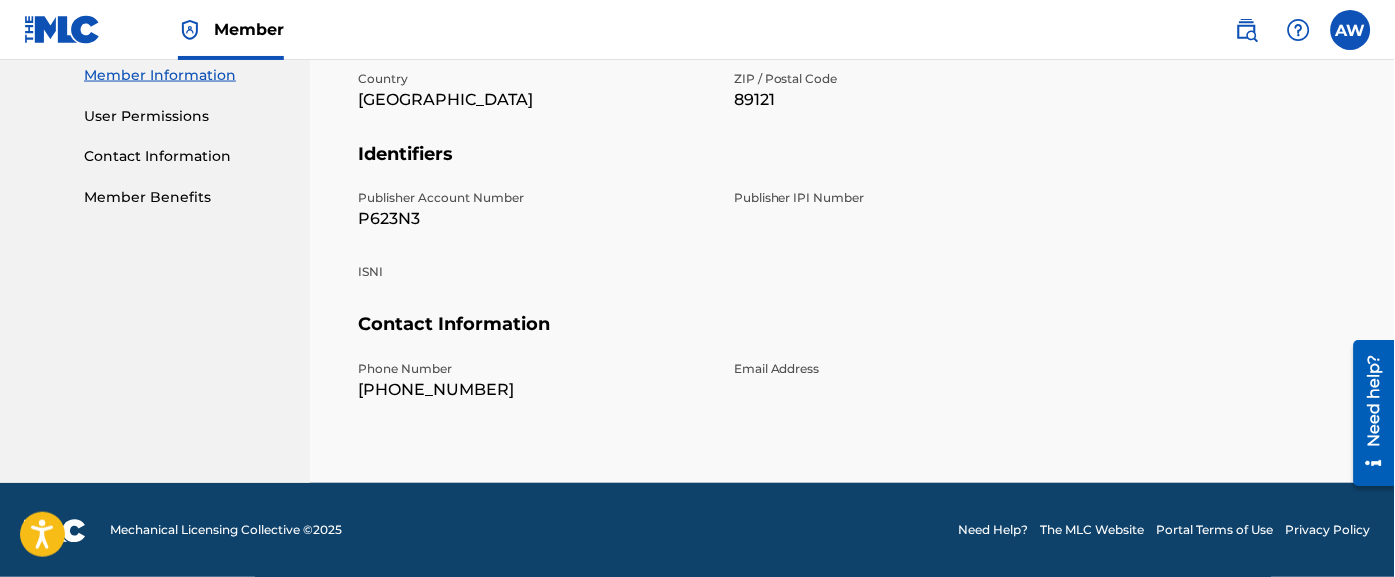 click on "[PHONE_NUMBER]" at bounding box center [534, 391] 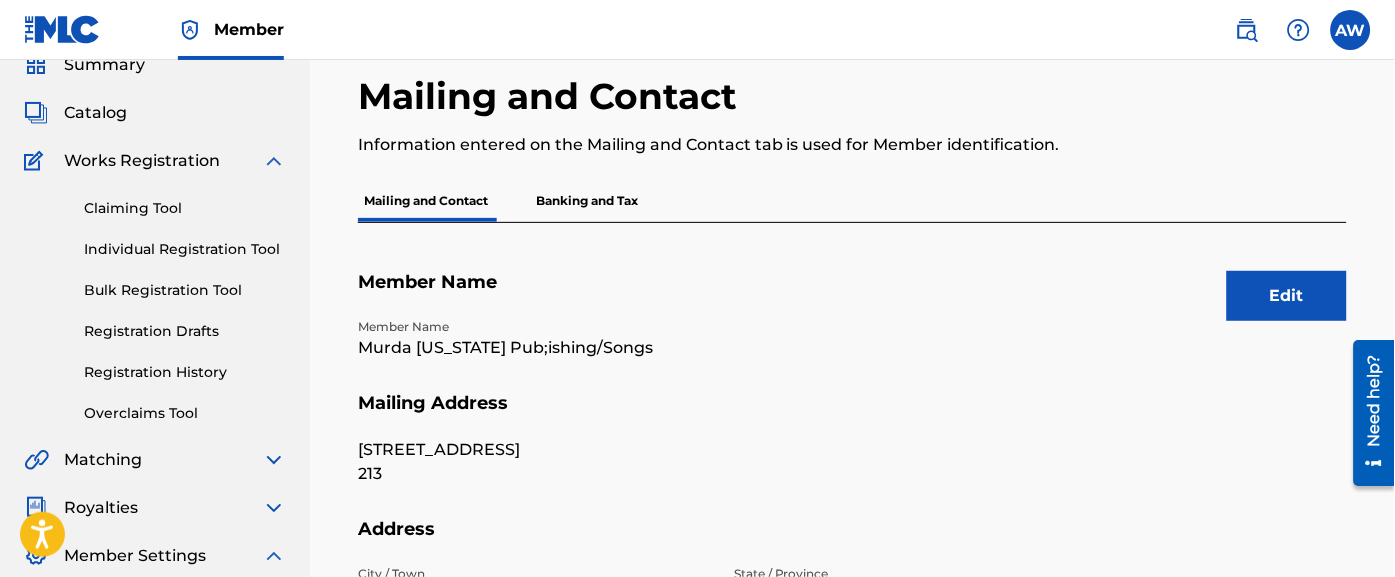 scroll, scrollTop: 84, scrollLeft: 0, axis: vertical 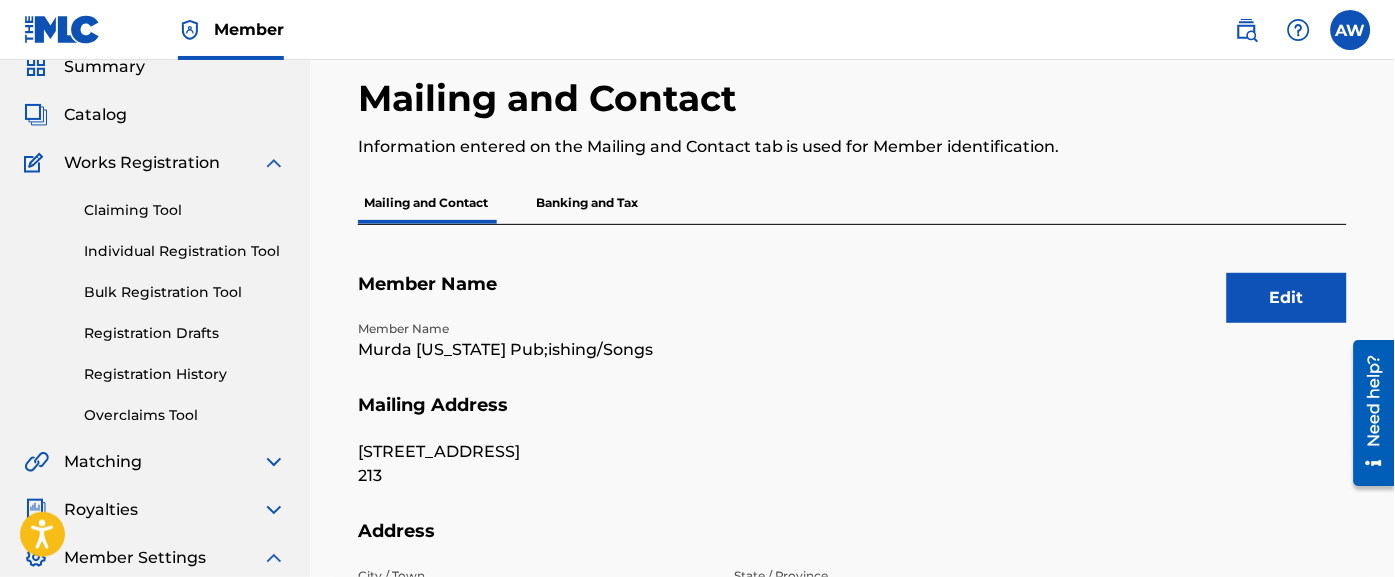 click on "Edit" at bounding box center (1287, 298) 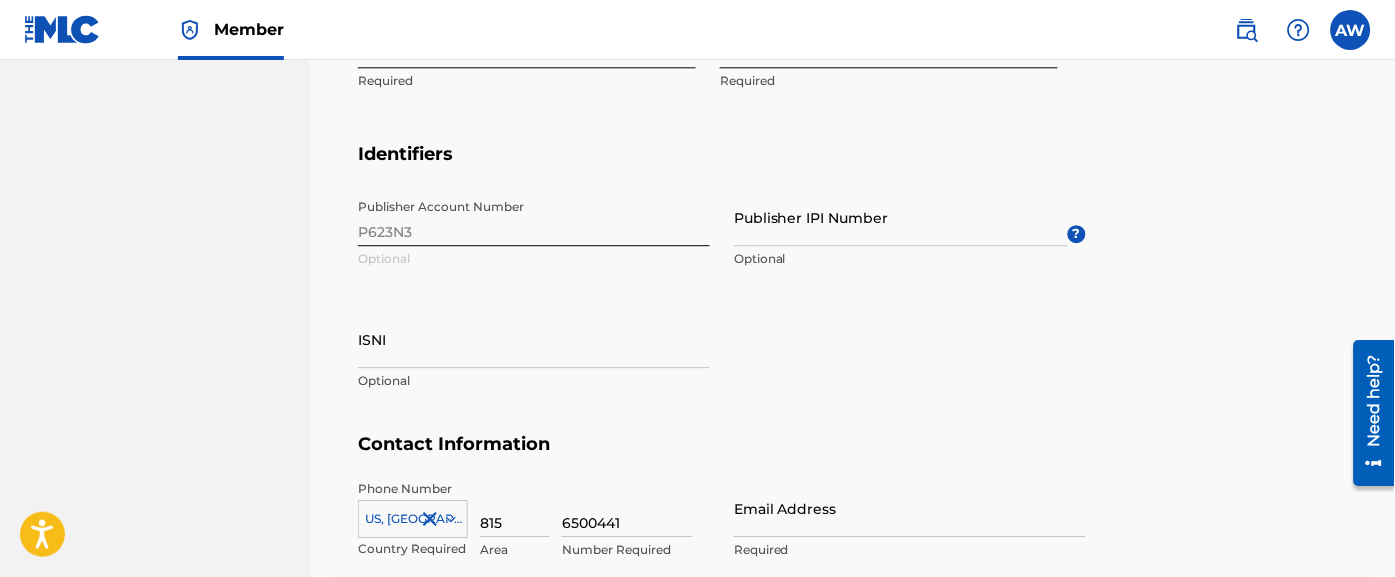 scroll, scrollTop: 988, scrollLeft: 0, axis: vertical 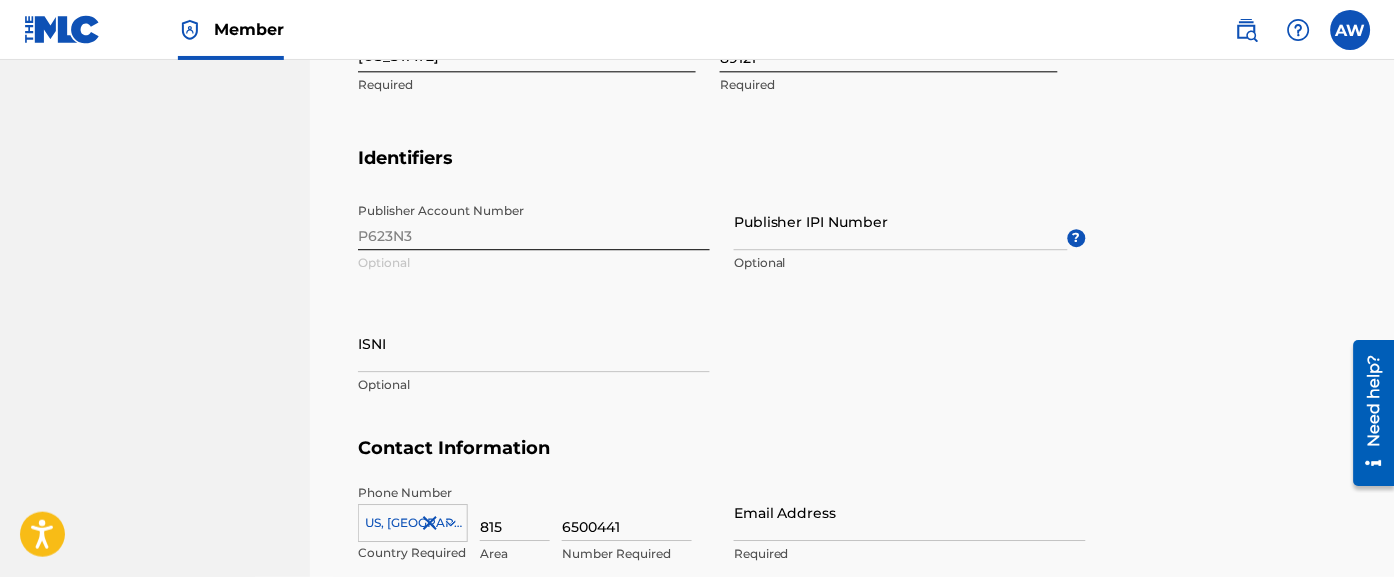 click on "?" at bounding box center [1077, 238] 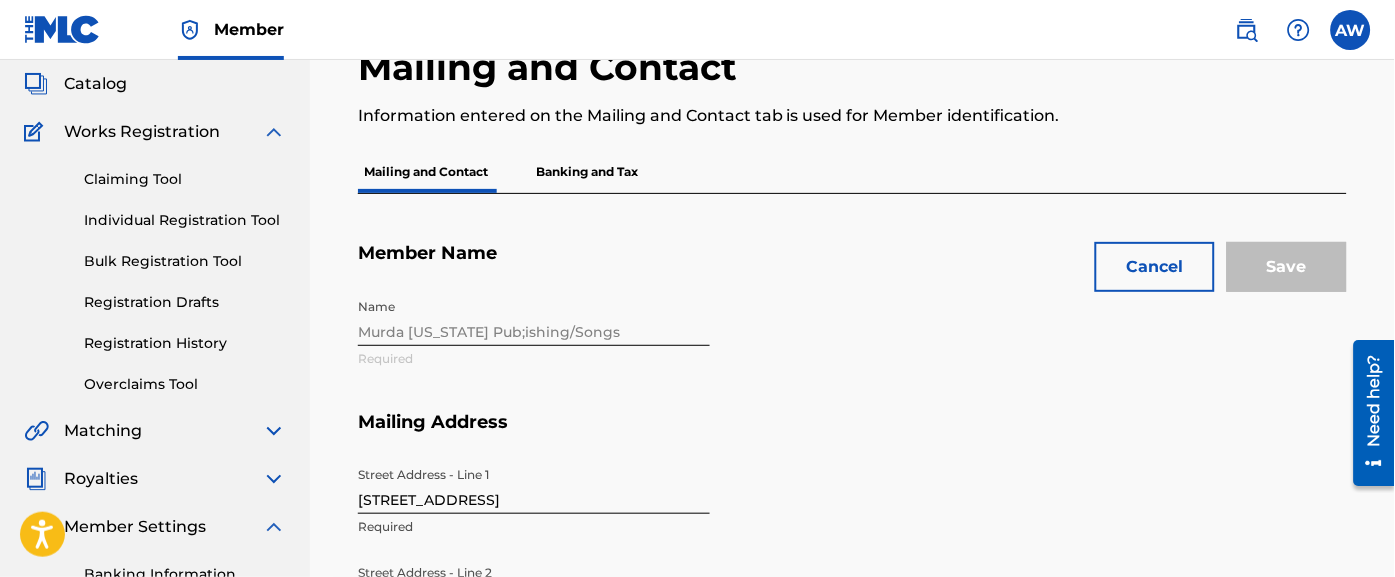 scroll, scrollTop: 0, scrollLeft: 0, axis: both 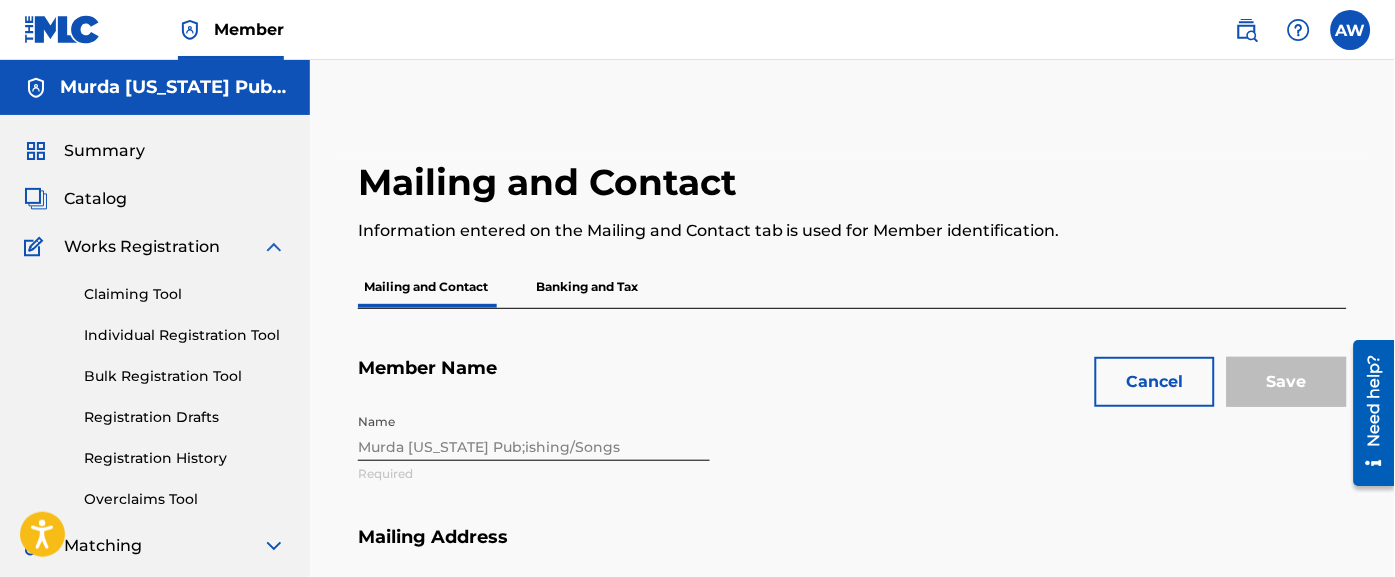 click on "Catalog" at bounding box center (95, 199) 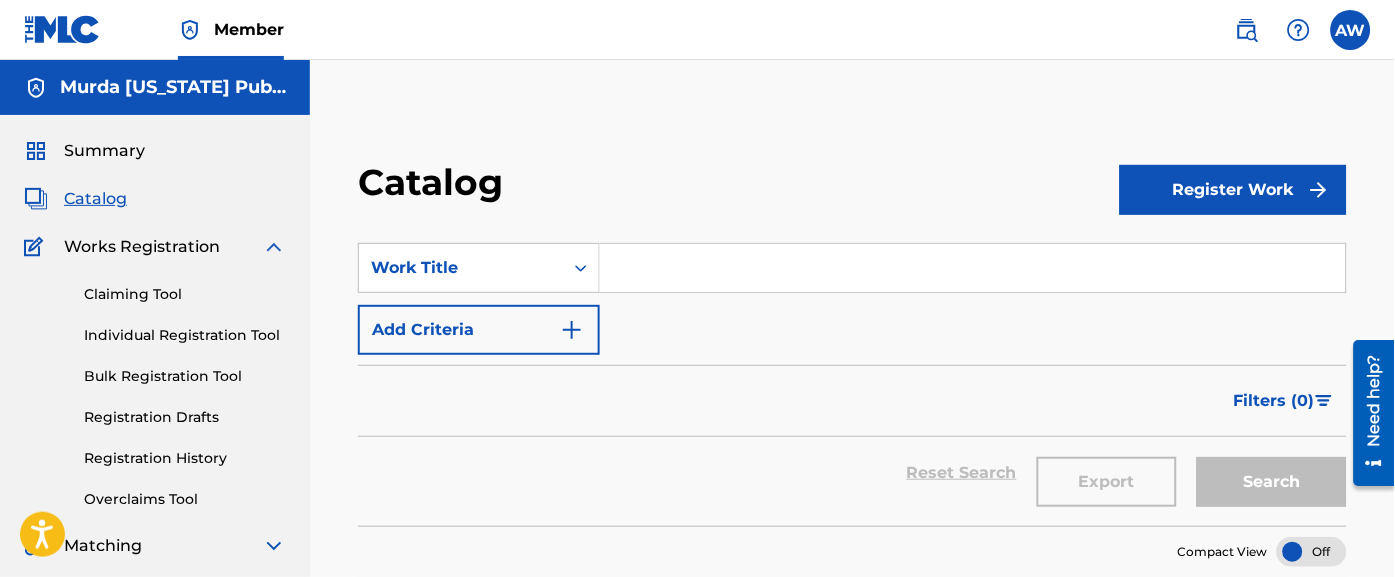 click at bounding box center [973, 268] 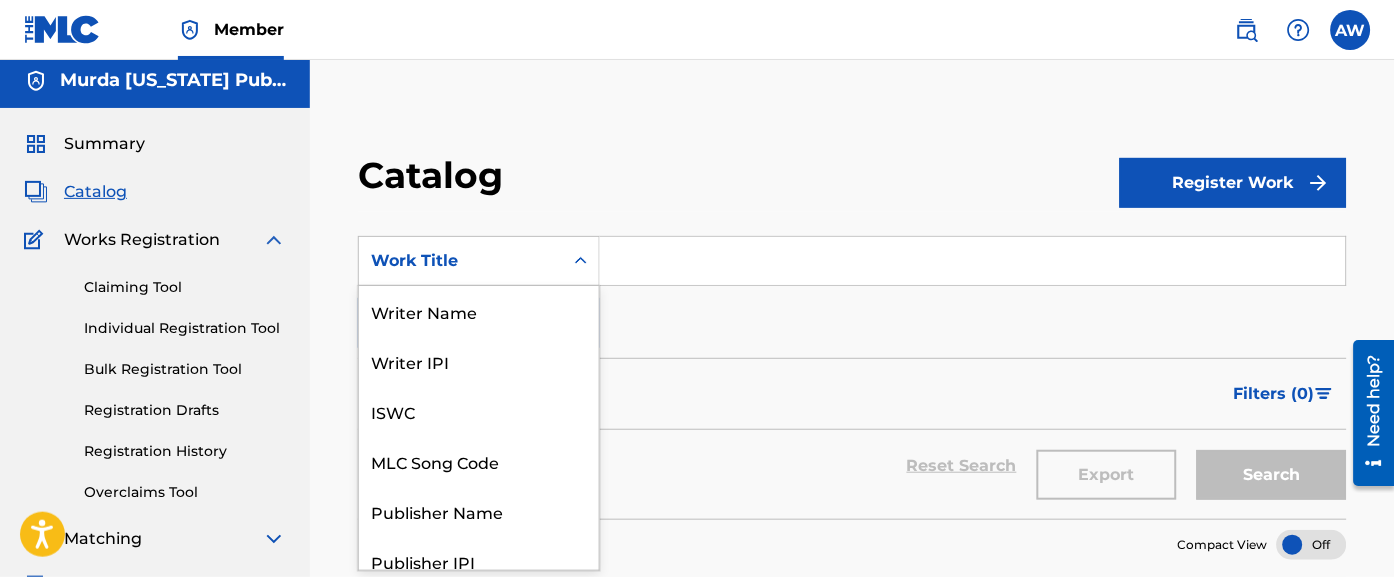 scroll, scrollTop: 14, scrollLeft: 0, axis: vertical 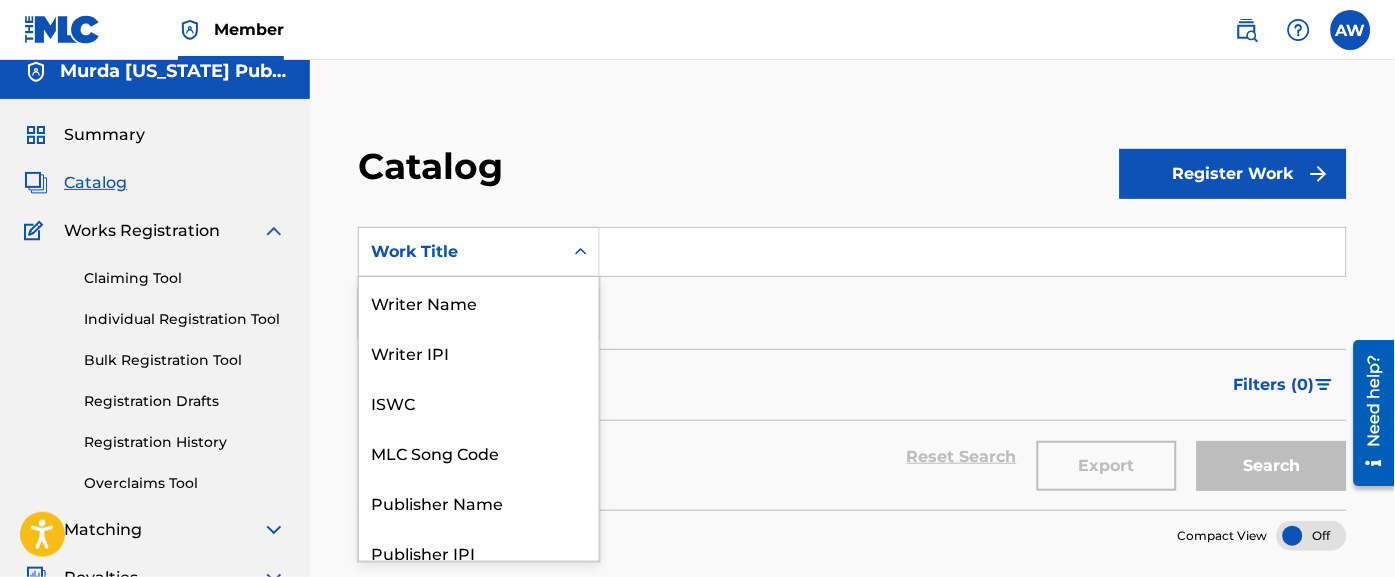 click on "Writer Name" at bounding box center (479, 302) 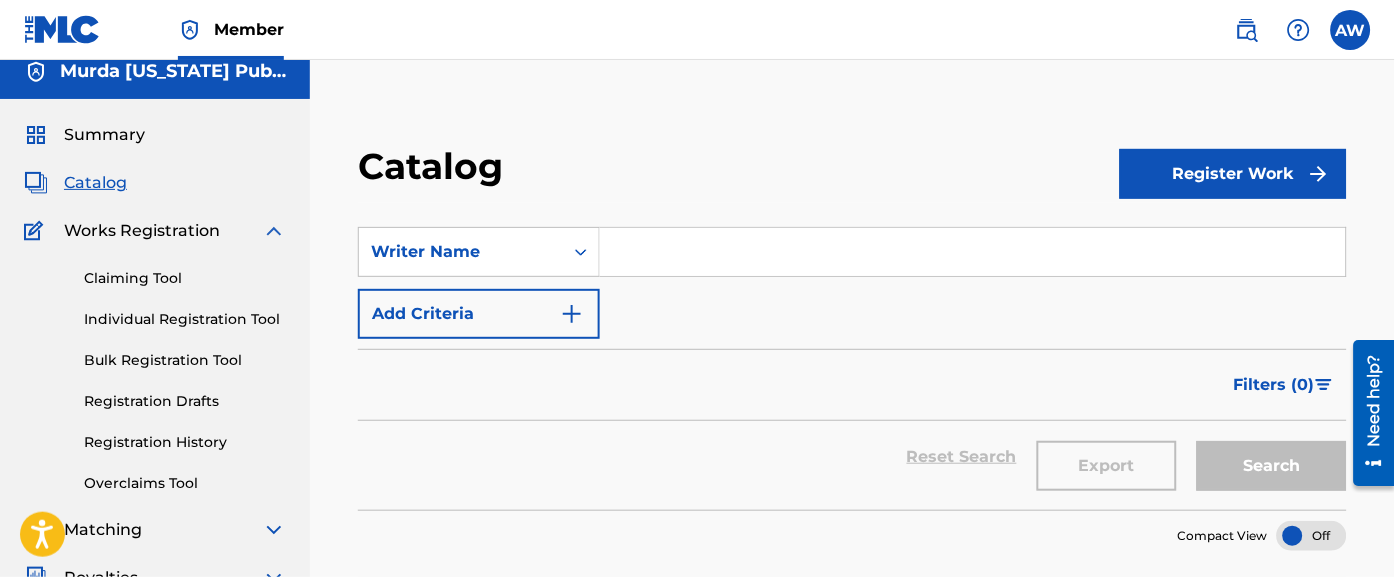 click at bounding box center [973, 252] 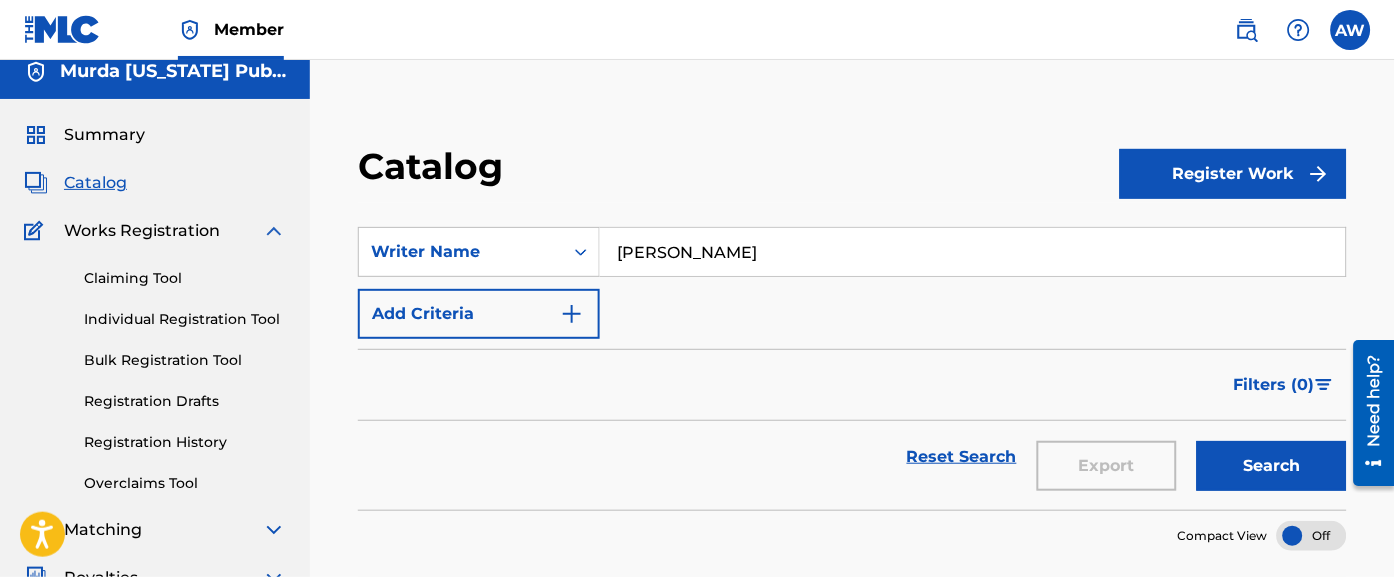 type on "[PERSON_NAME]" 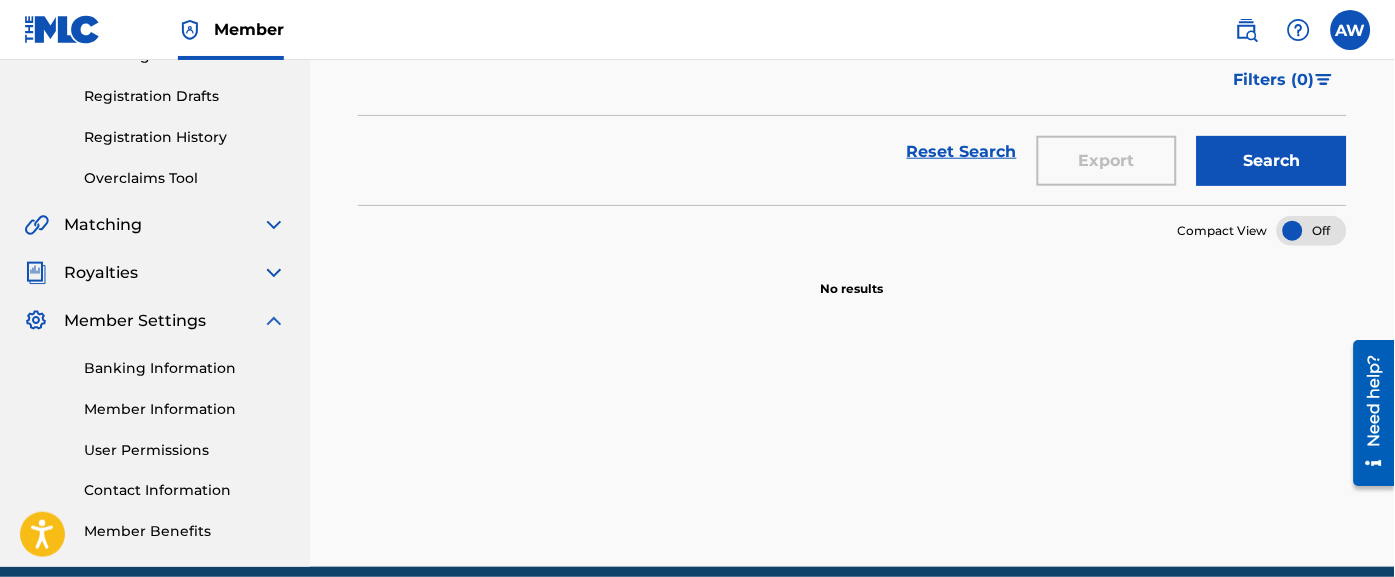 scroll, scrollTop: 247, scrollLeft: 0, axis: vertical 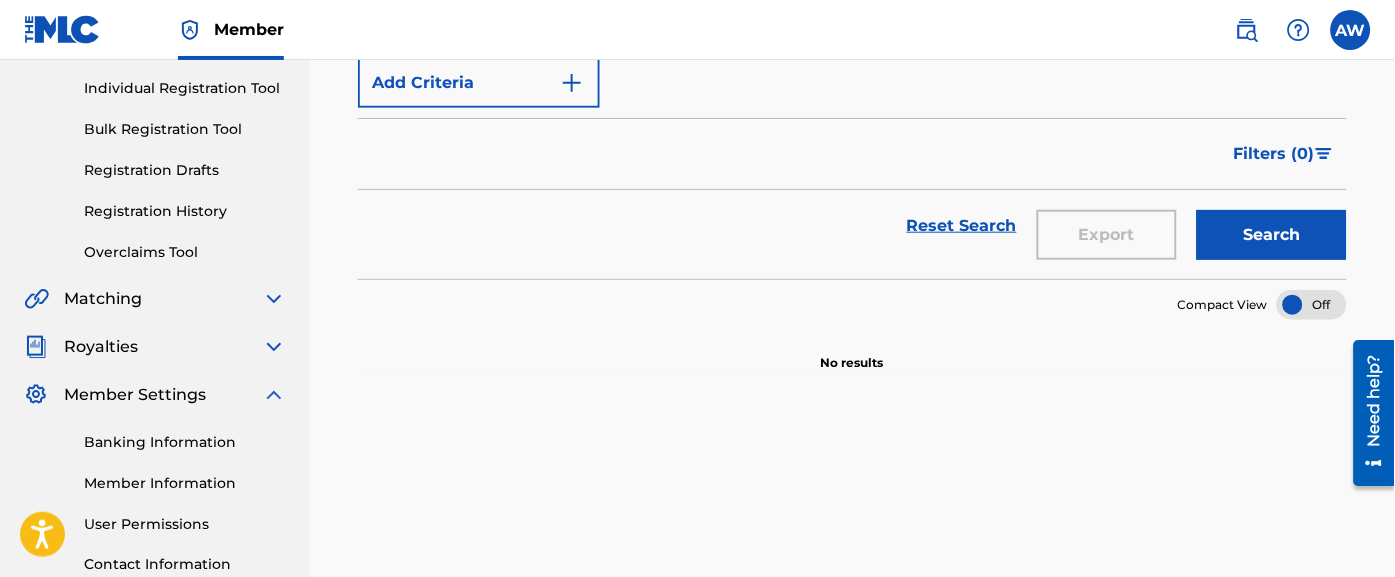 click on "Search" at bounding box center (1272, 235) 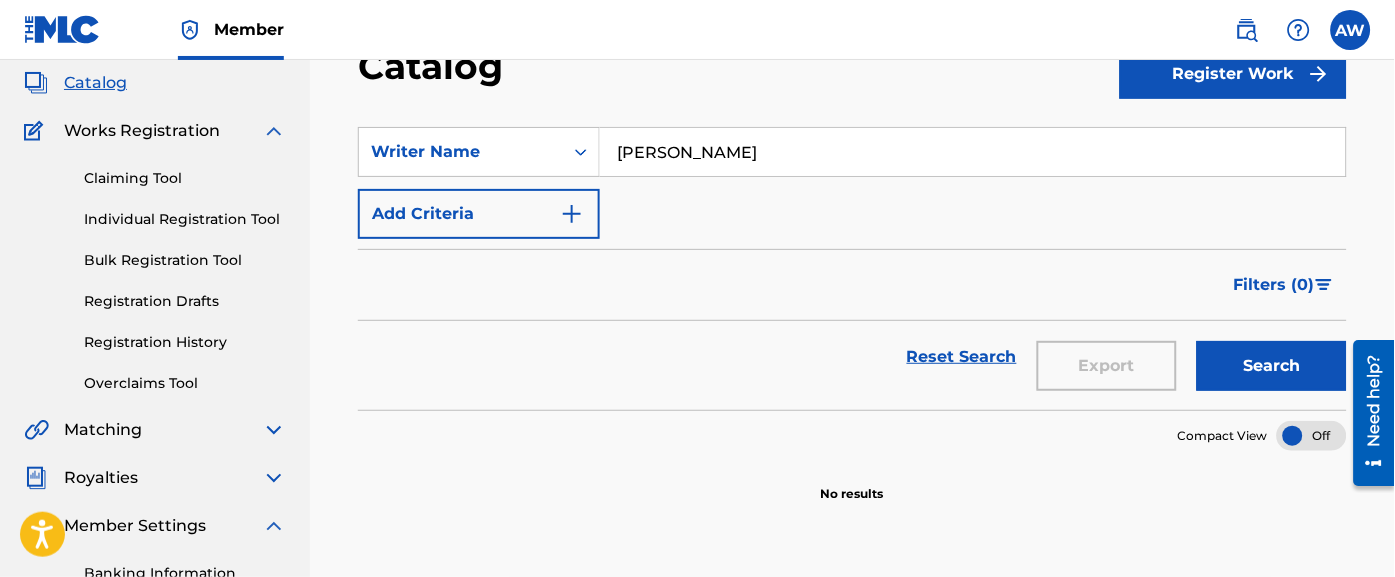 scroll, scrollTop: 0, scrollLeft: 0, axis: both 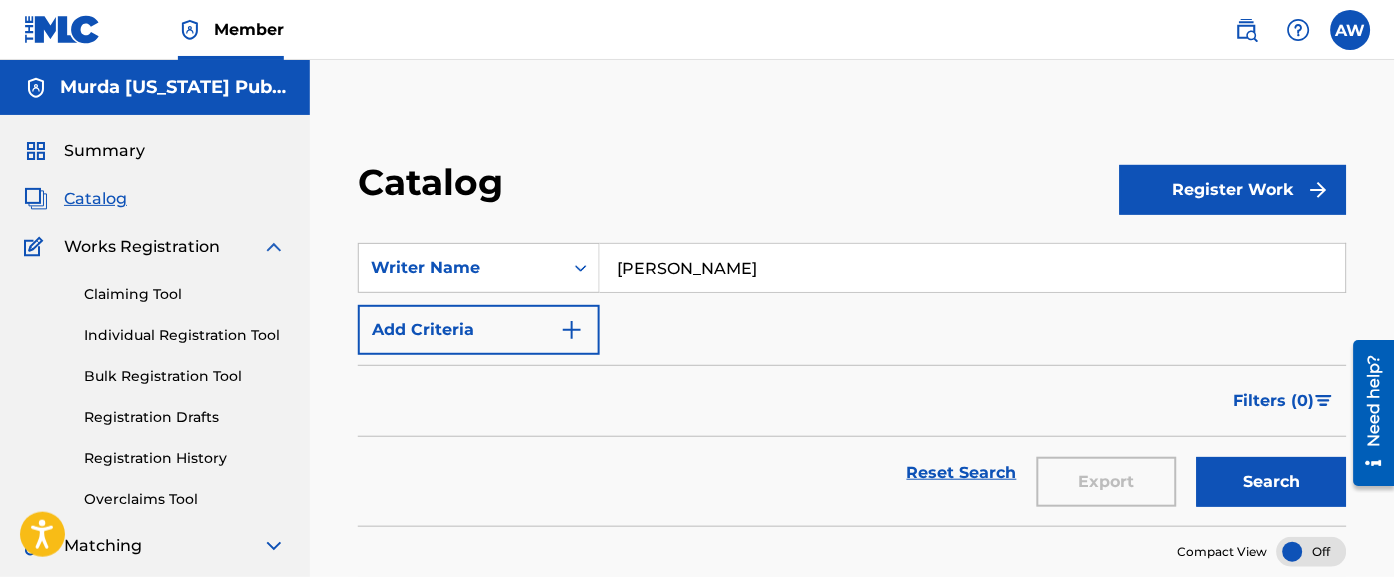 click on "[PERSON_NAME]" at bounding box center (973, 268) 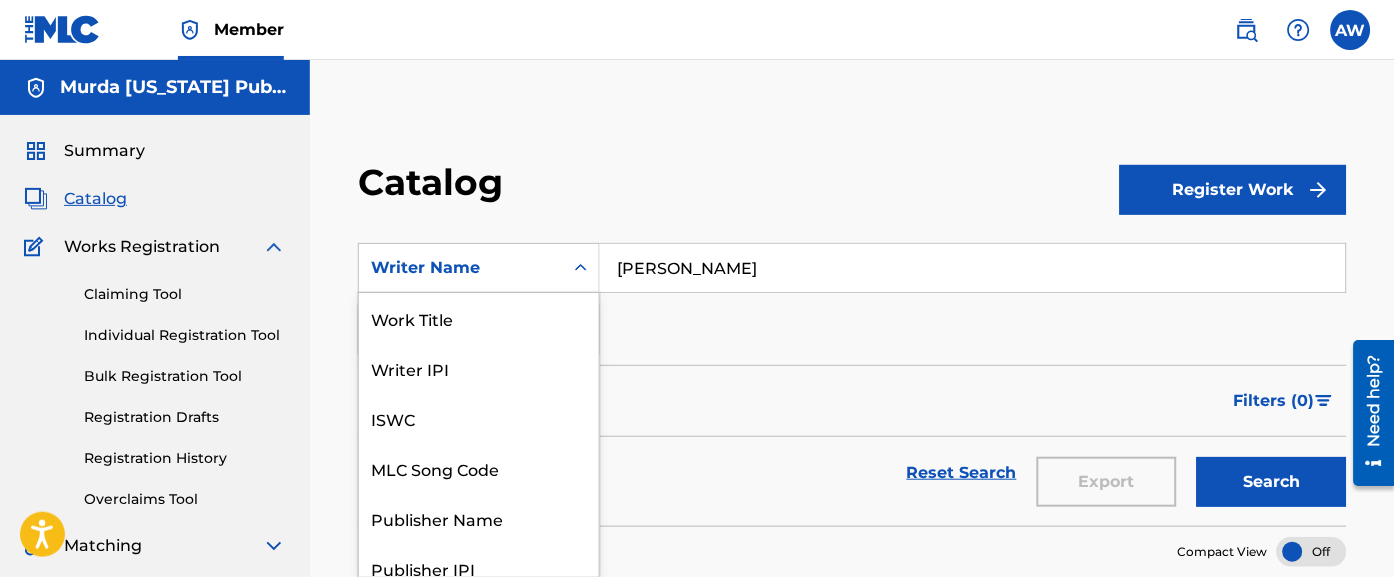scroll, scrollTop: 16, scrollLeft: 0, axis: vertical 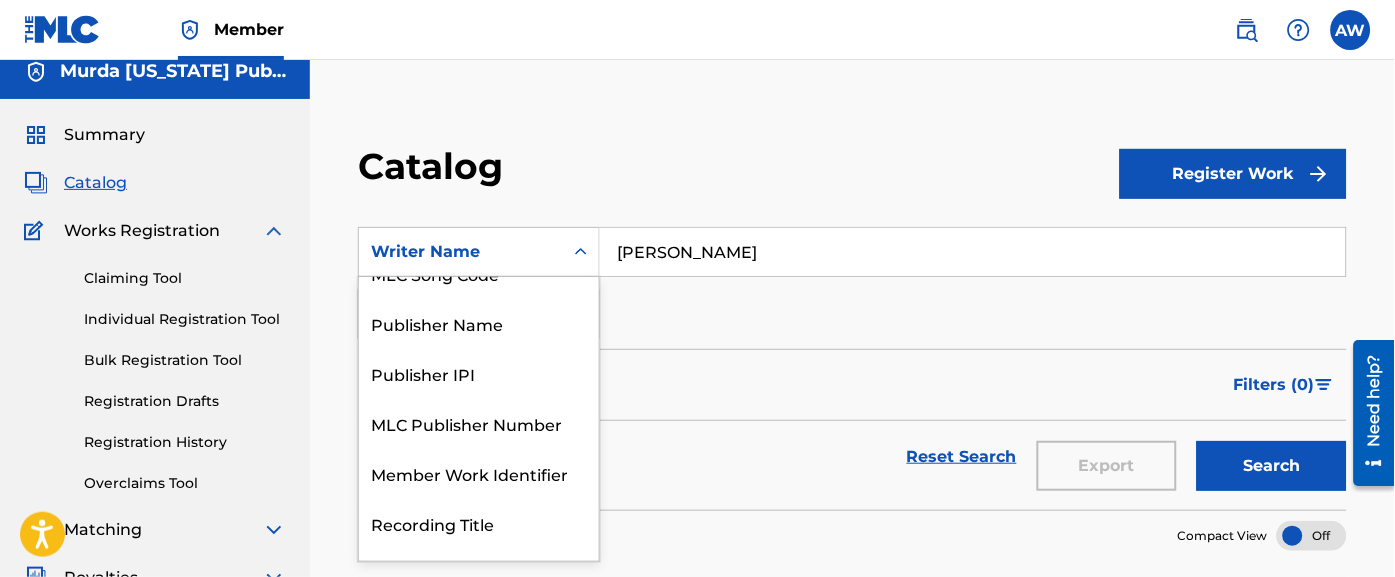 click on "Publisher Name" at bounding box center [479, 323] 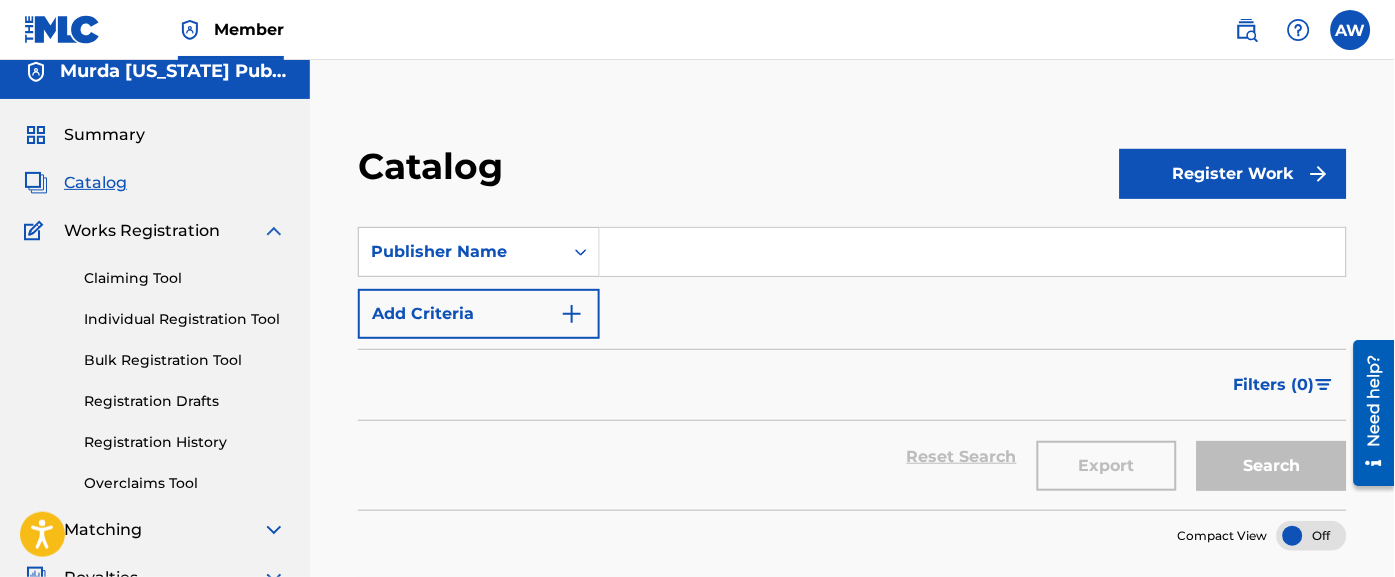 click at bounding box center [973, 252] 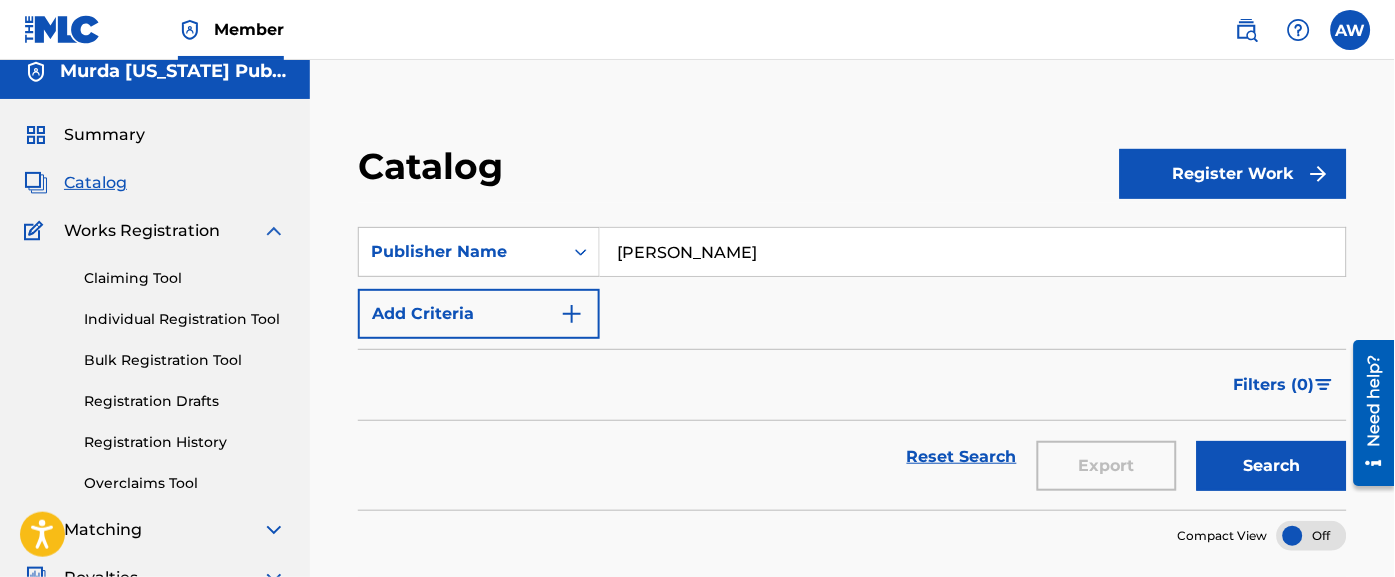 type on "[PERSON_NAME]" 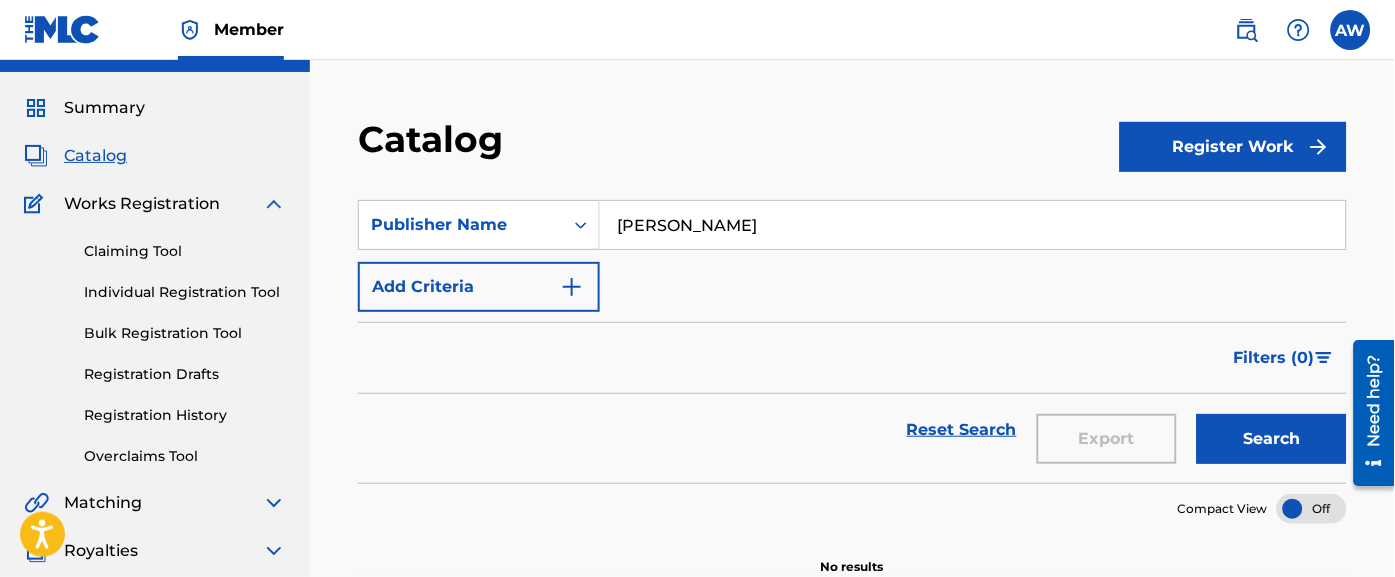 scroll, scrollTop: 15, scrollLeft: 0, axis: vertical 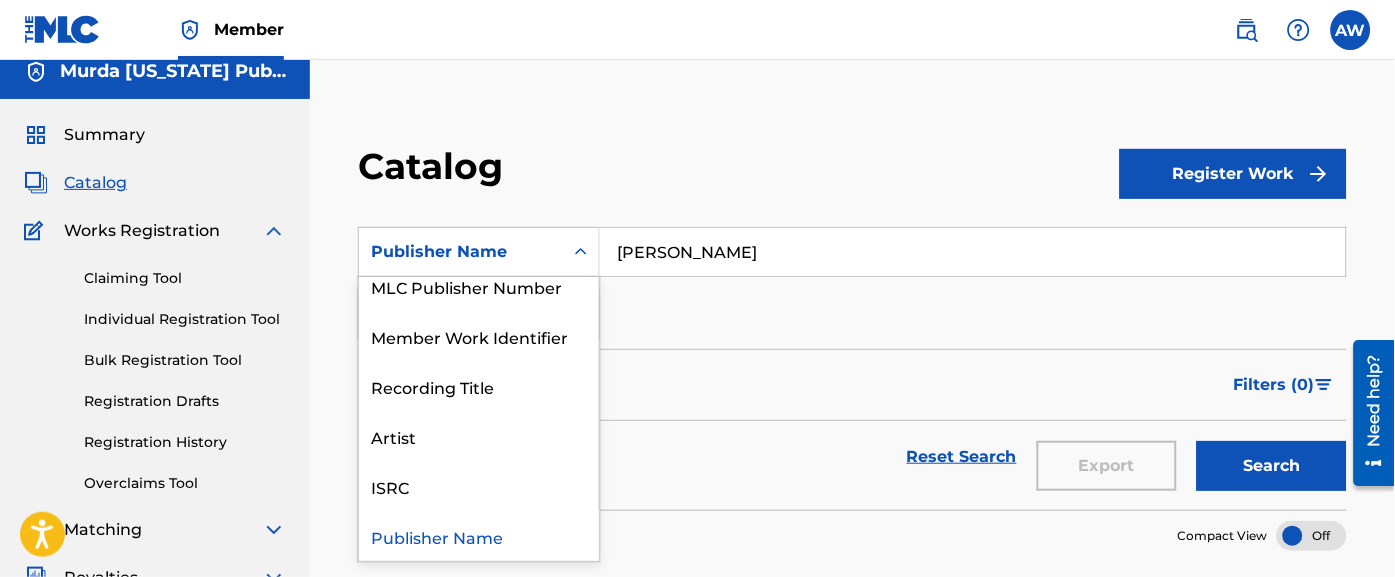 click on "Artist" at bounding box center (479, 436) 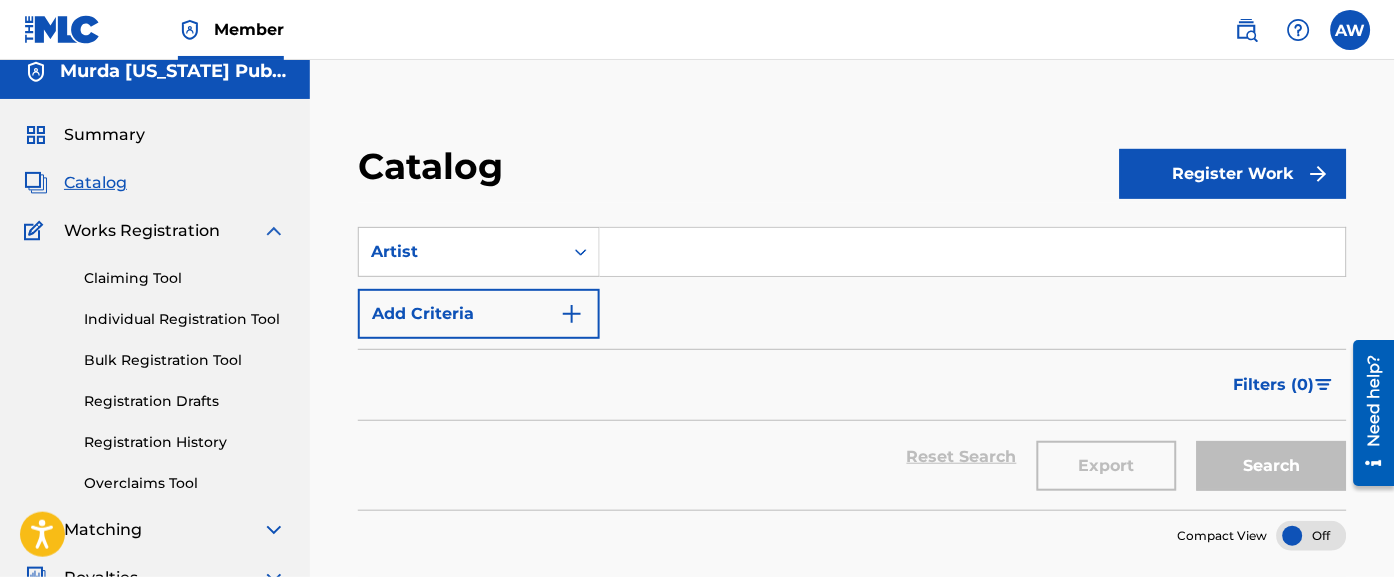 click at bounding box center [973, 252] 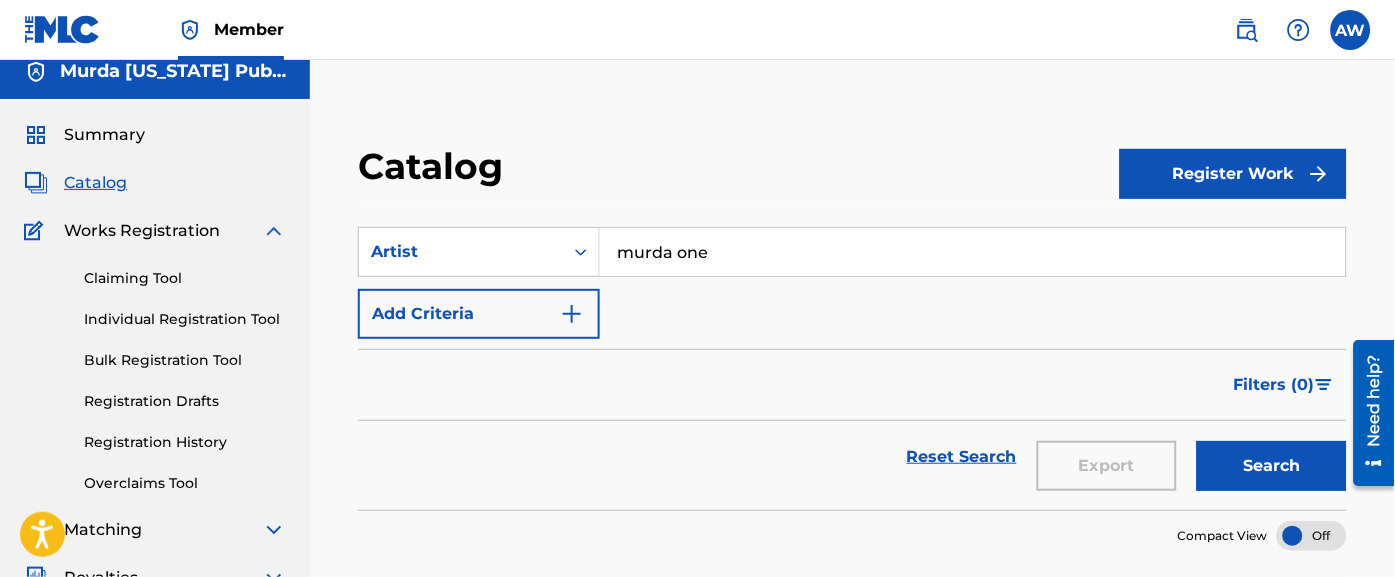 click on "Search" at bounding box center (1272, 466) 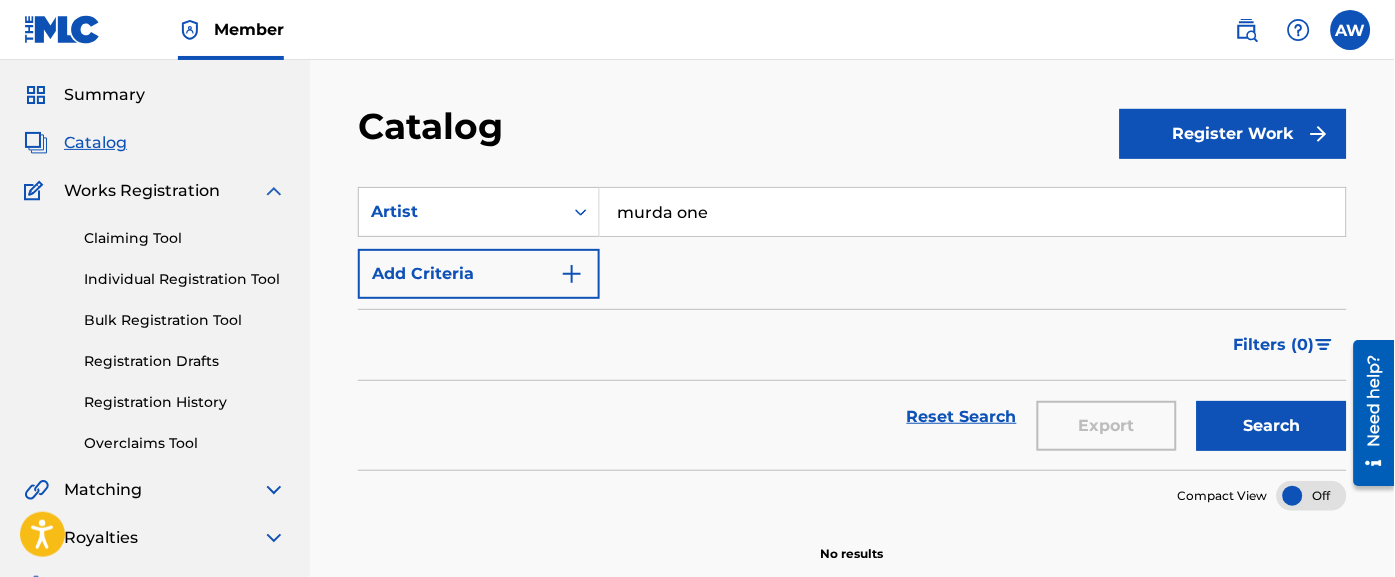 scroll, scrollTop: 51, scrollLeft: 0, axis: vertical 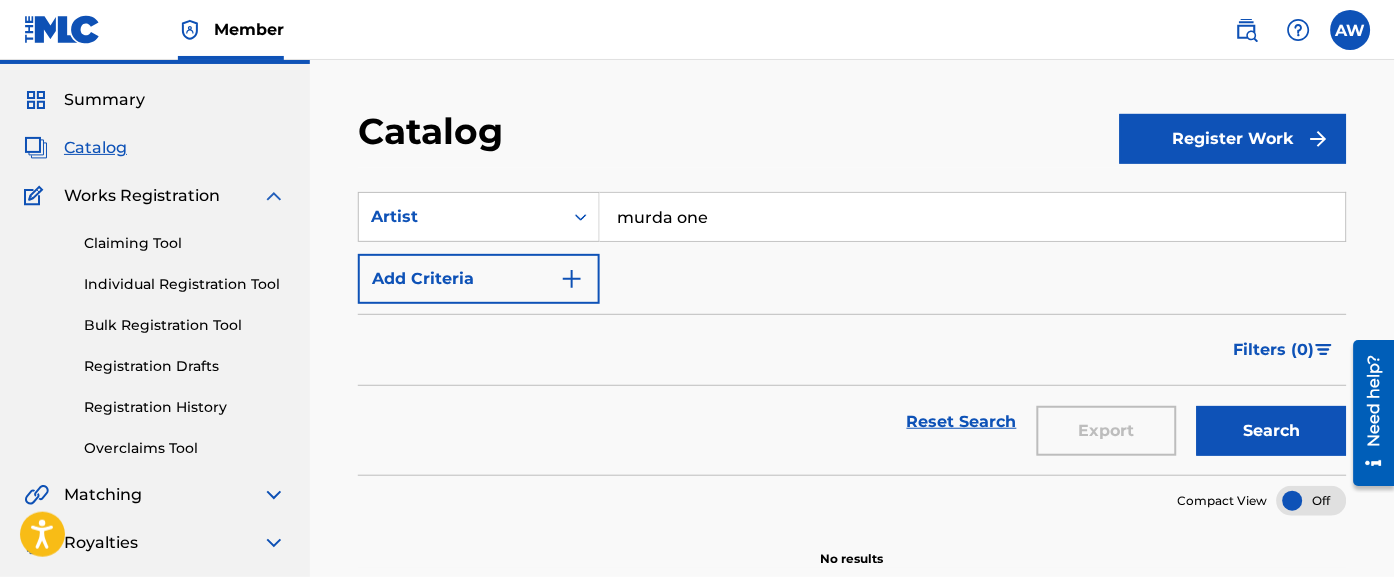 click on "murda one" at bounding box center (973, 217) 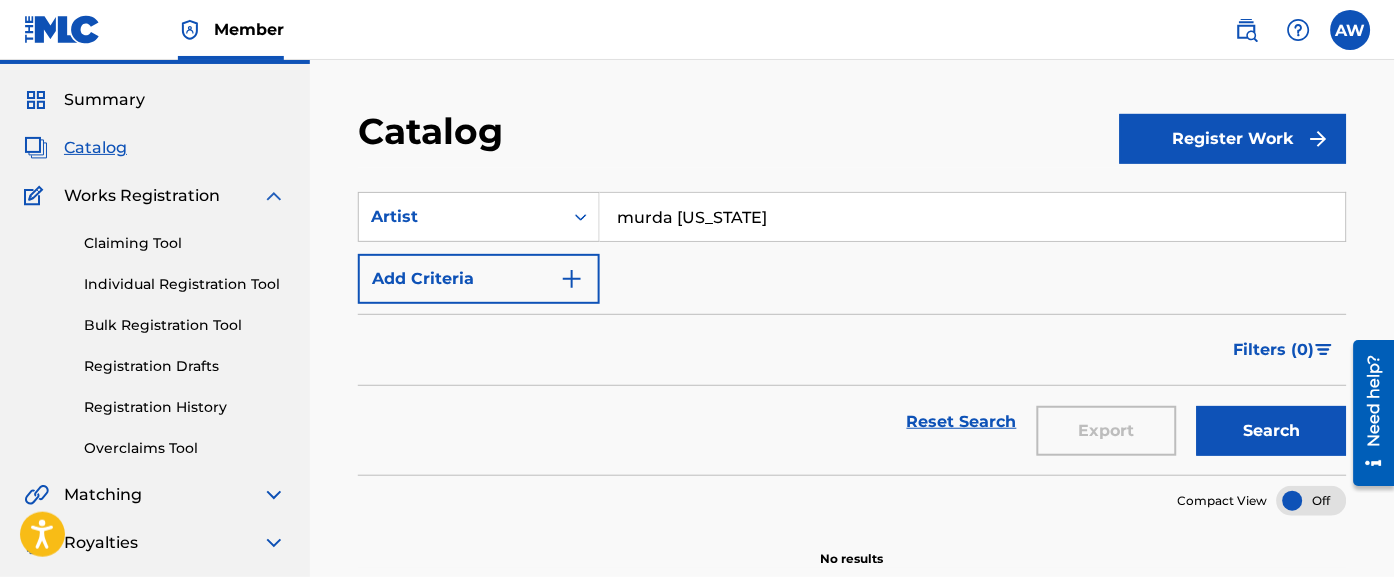 type on "murda [US_STATE]" 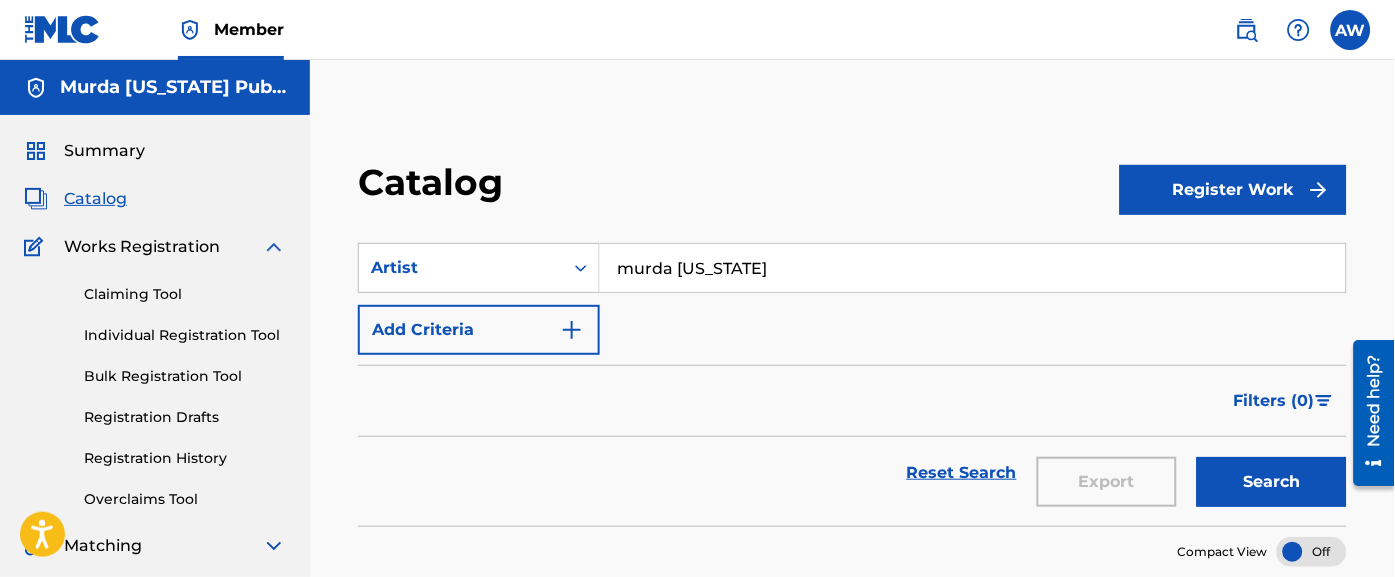 click on "Summary" at bounding box center [104, 151] 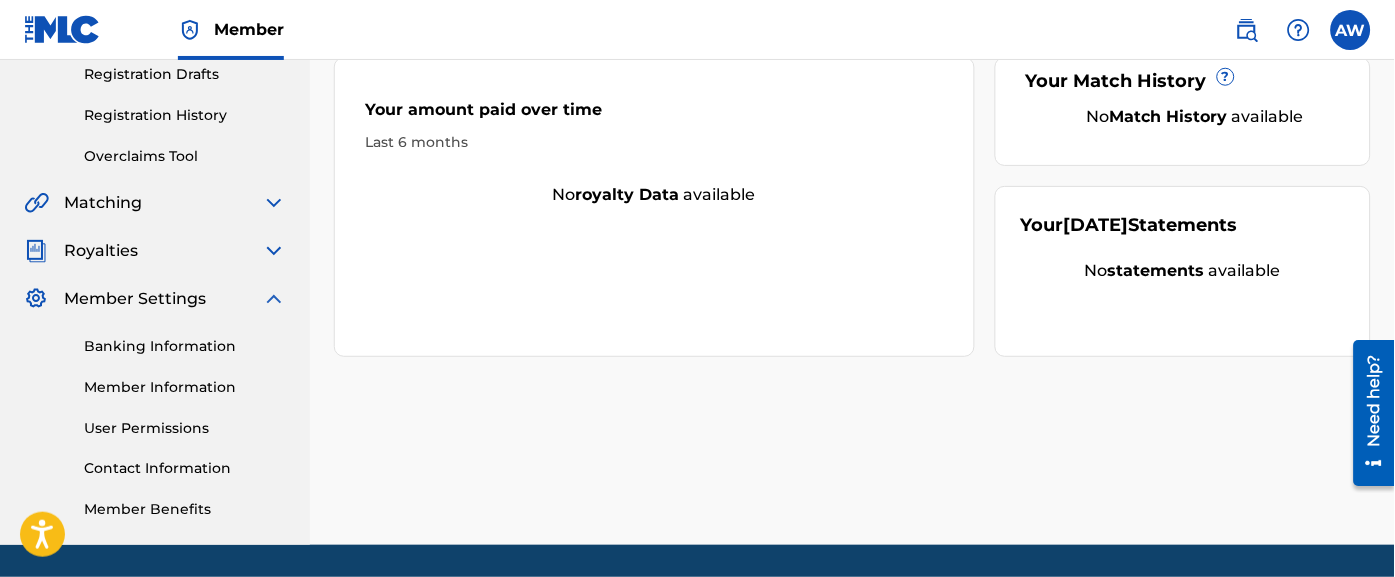 scroll, scrollTop: 348, scrollLeft: 0, axis: vertical 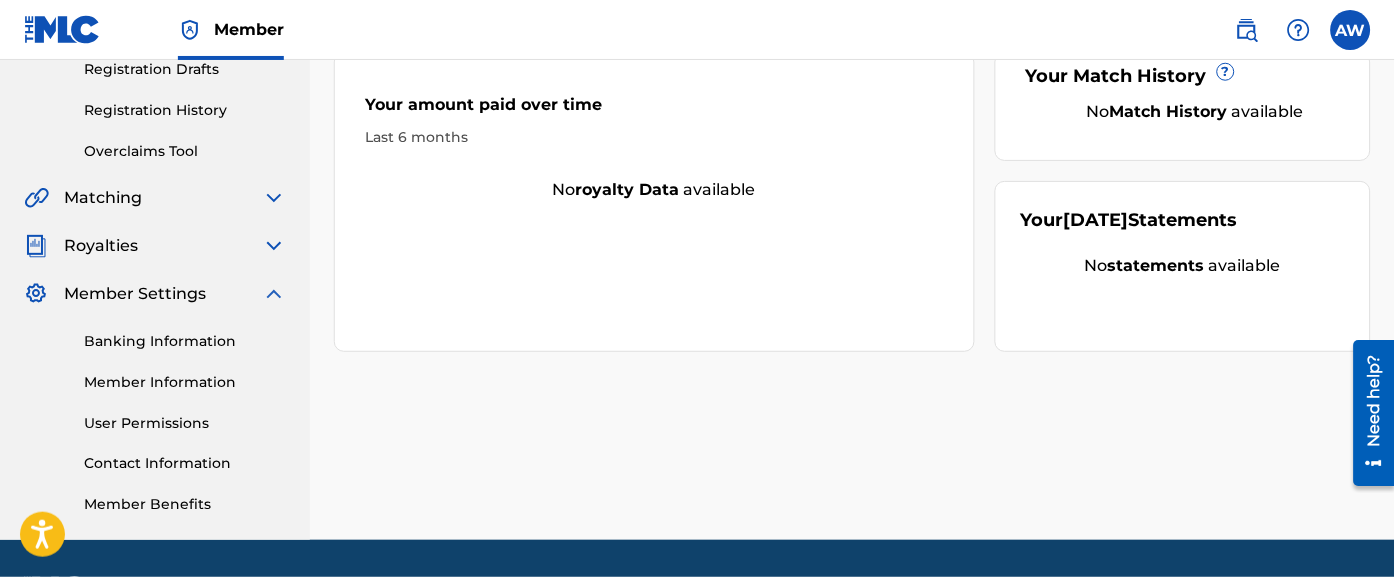 click at bounding box center (274, 198) 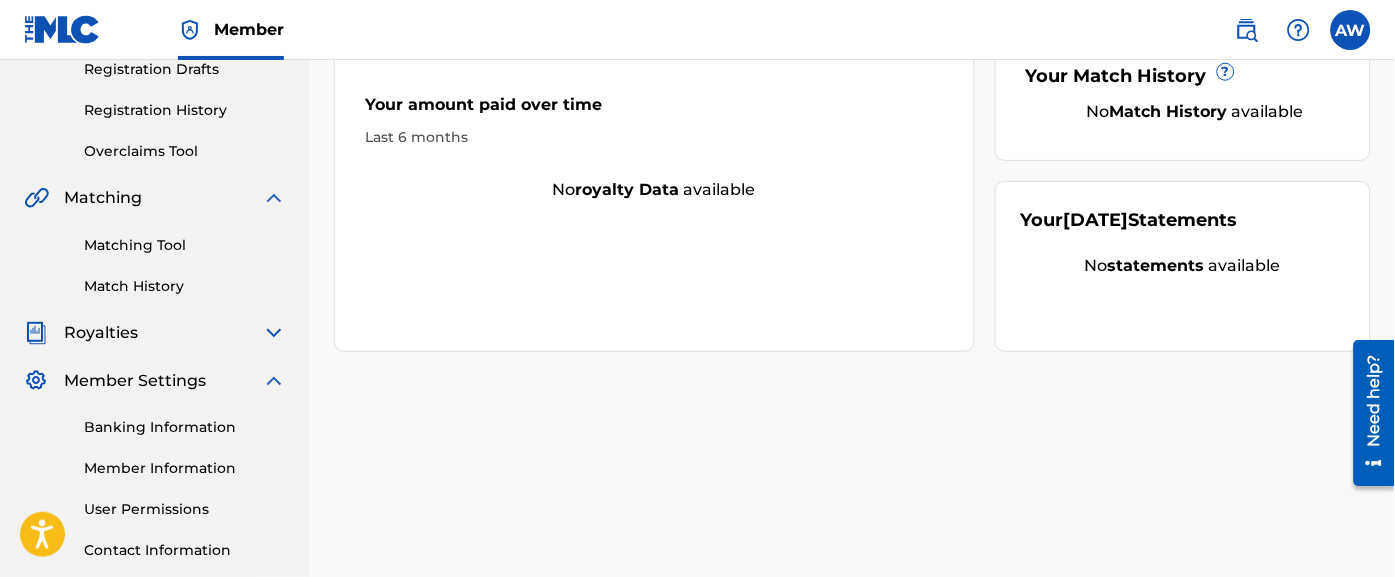 click on "Matching Tool" at bounding box center [185, 245] 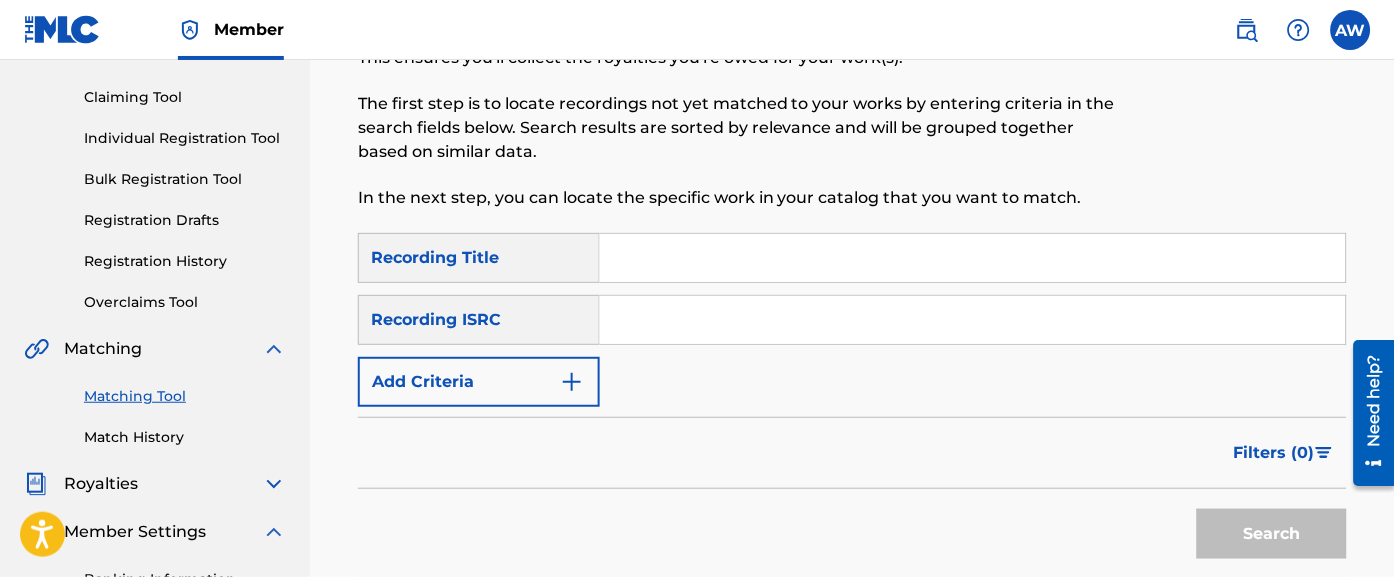 scroll, scrollTop: 201, scrollLeft: 0, axis: vertical 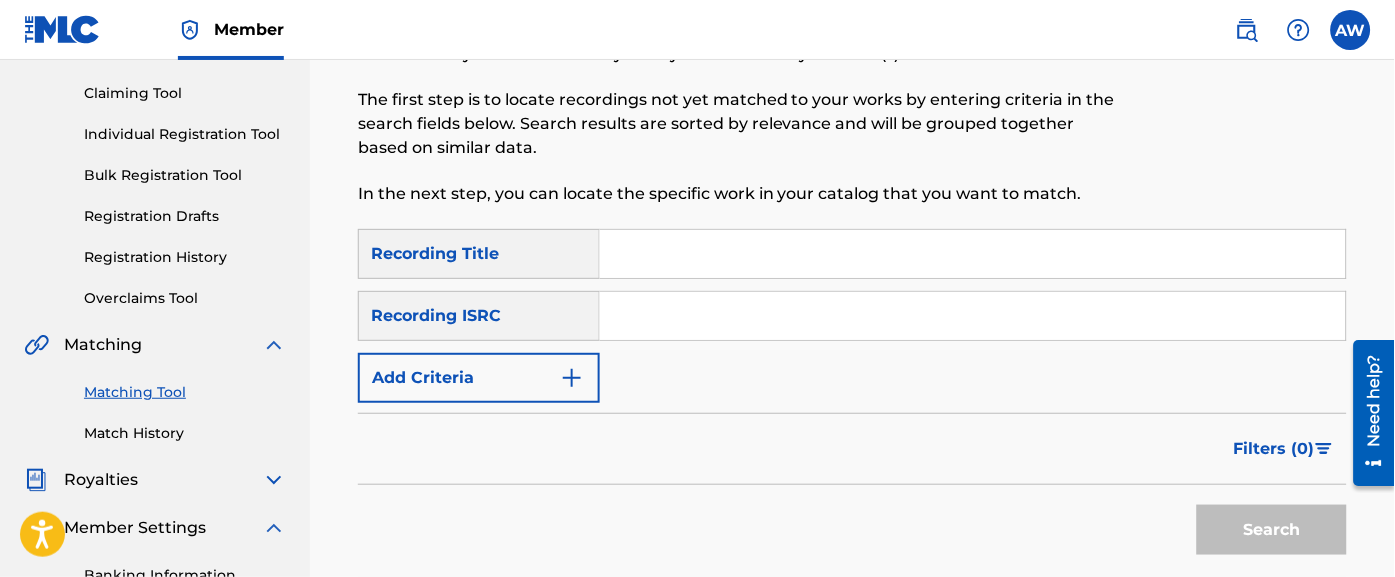 click on "Recording Title" at bounding box center (479, 254) 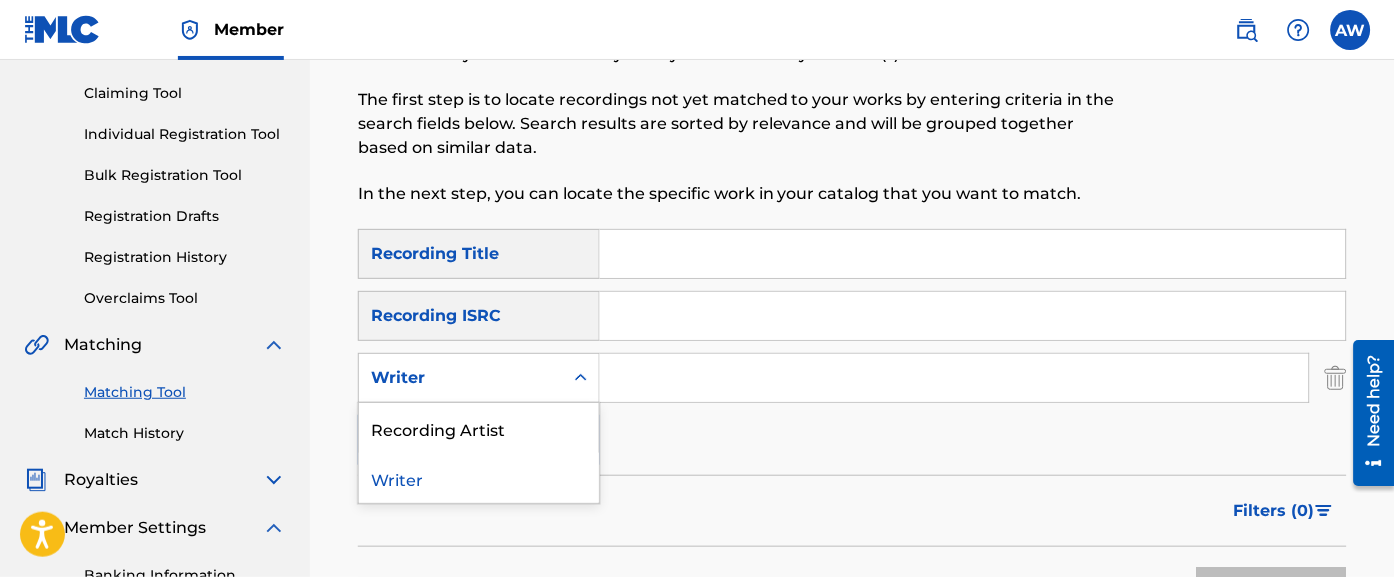 click on "Recording Artist" at bounding box center [479, 428] 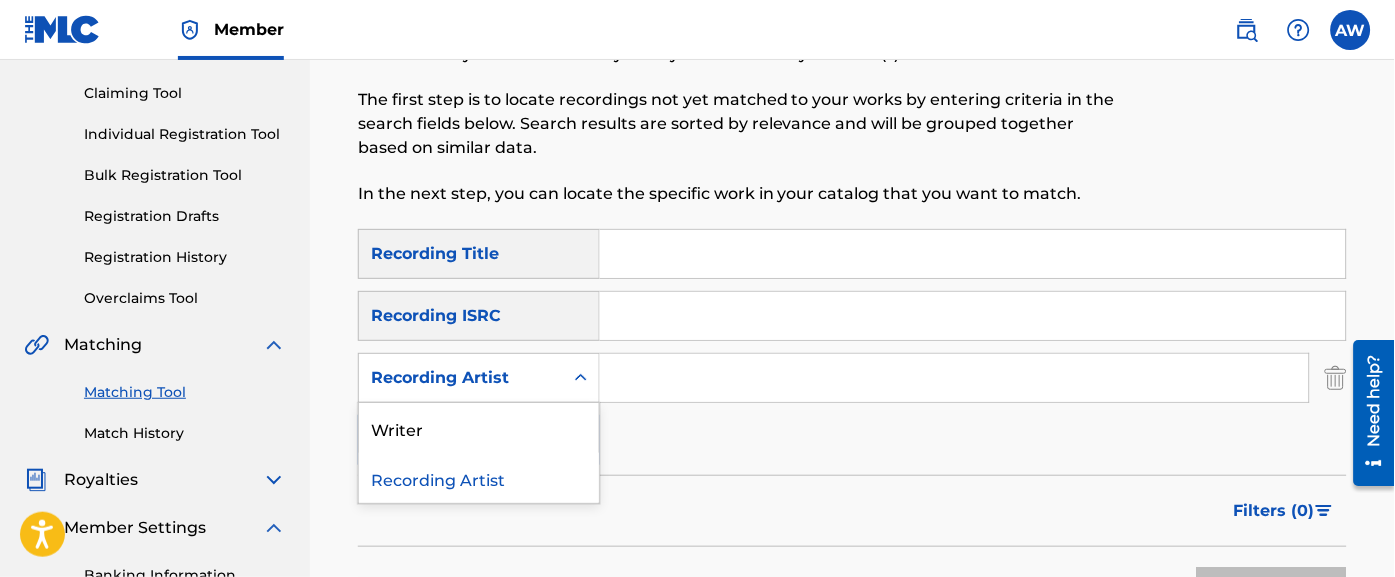 click on "Writer" at bounding box center [479, 428] 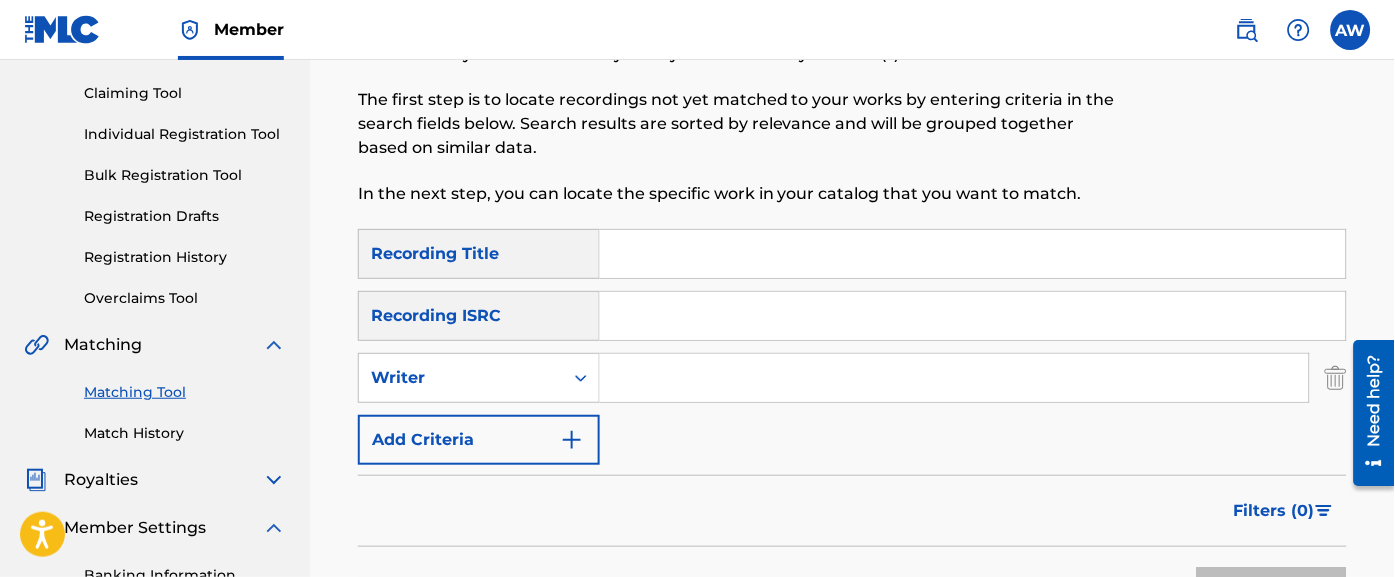 click at bounding box center [954, 378] 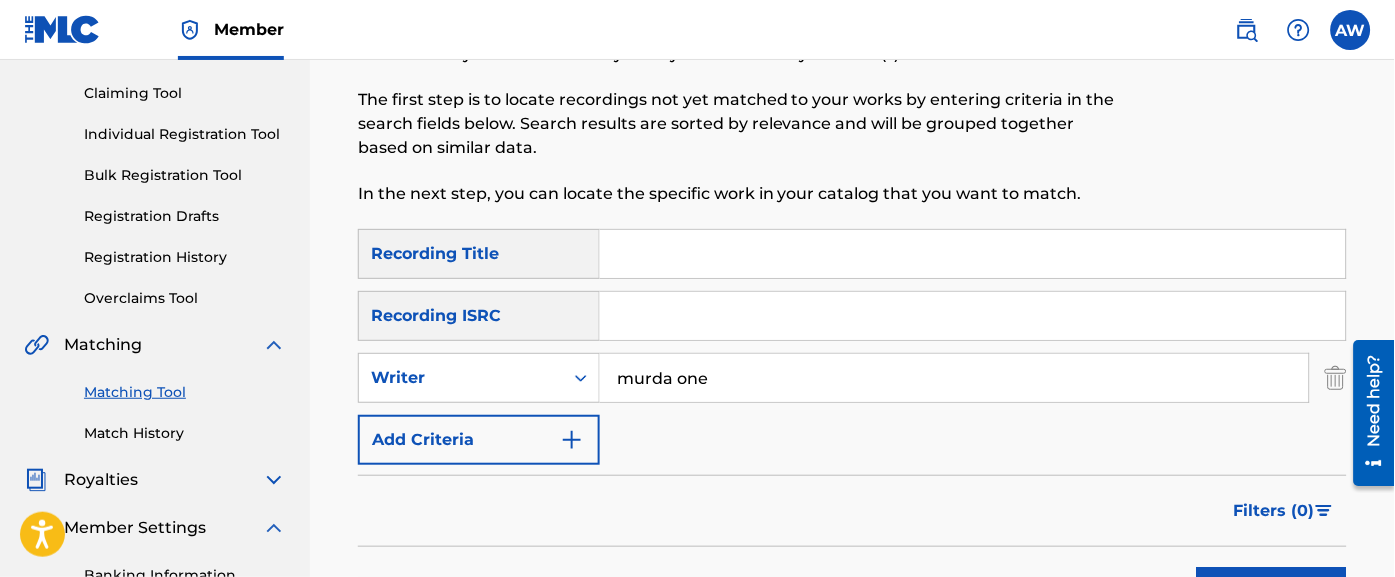 type on "murda one" 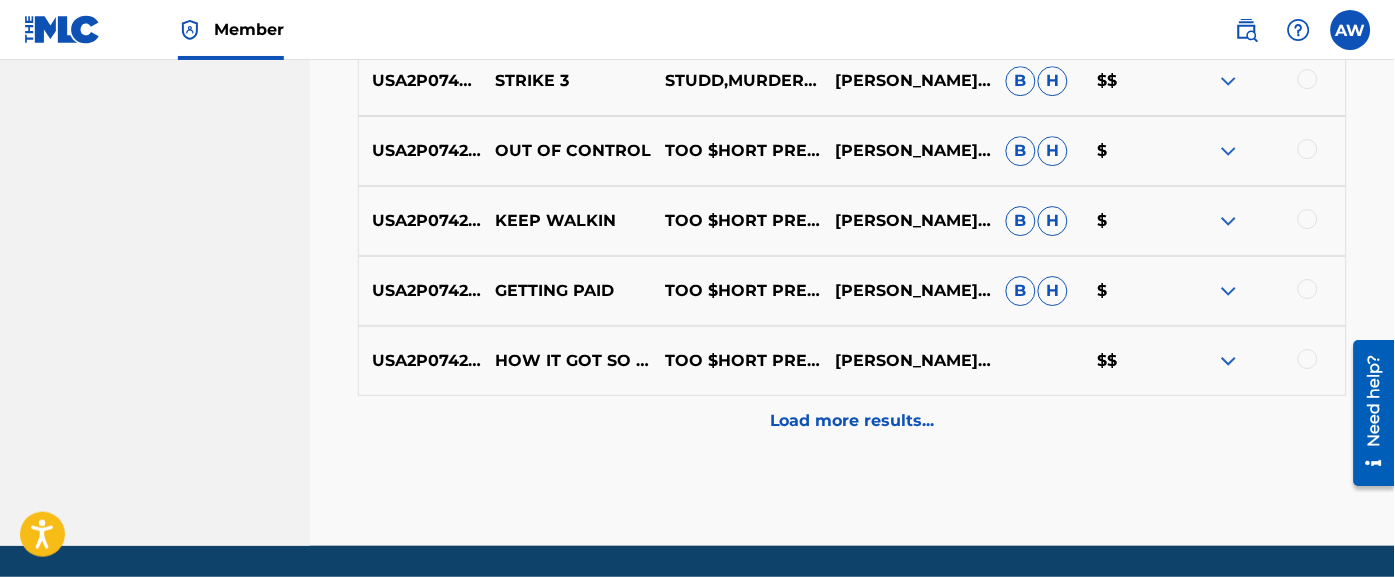 click on "Load more results..." at bounding box center [852, 421] 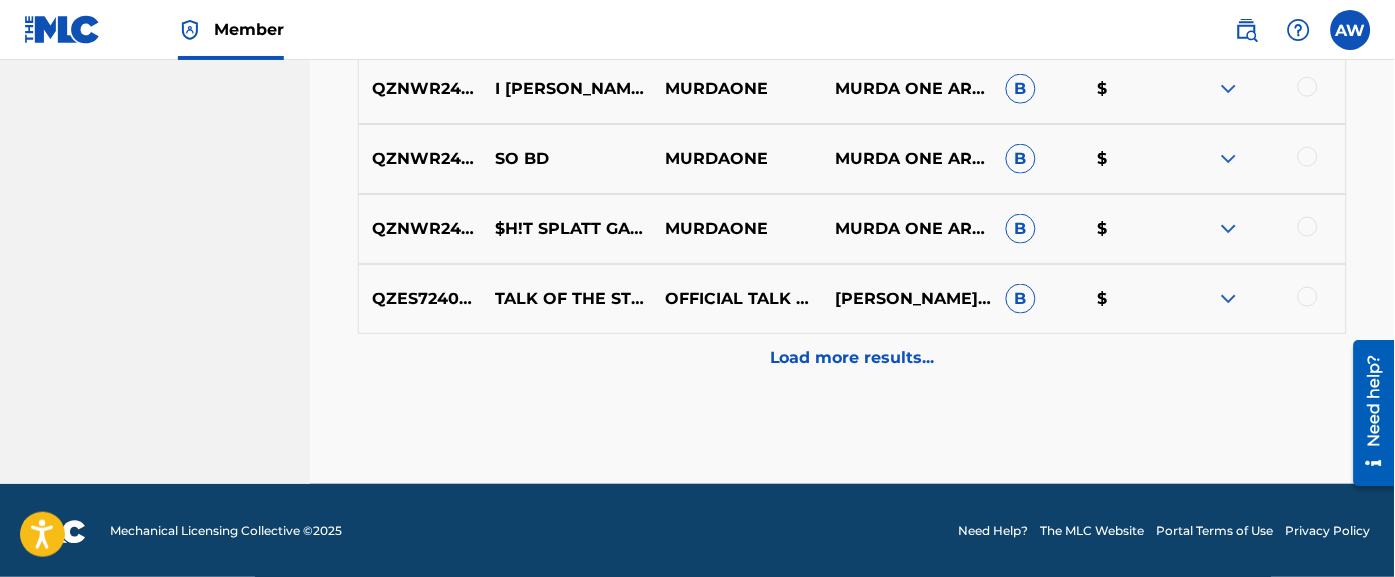 scroll, scrollTop: 1974, scrollLeft: 0, axis: vertical 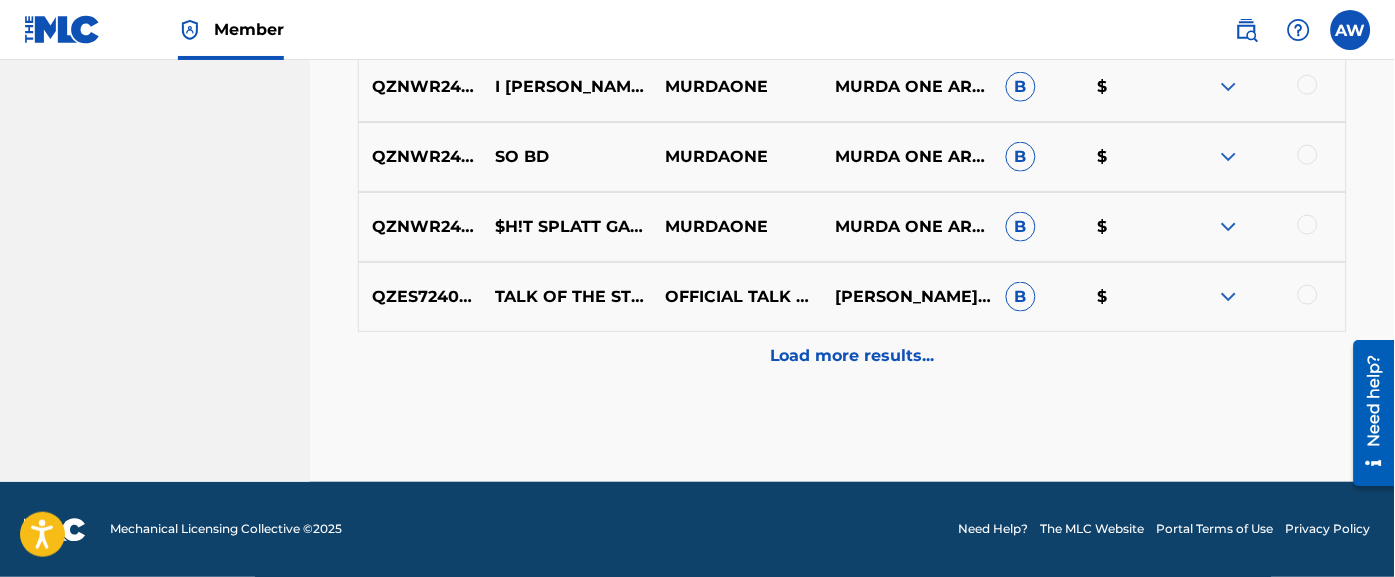 click on "Load more results..." at bounding box center (852, 357) 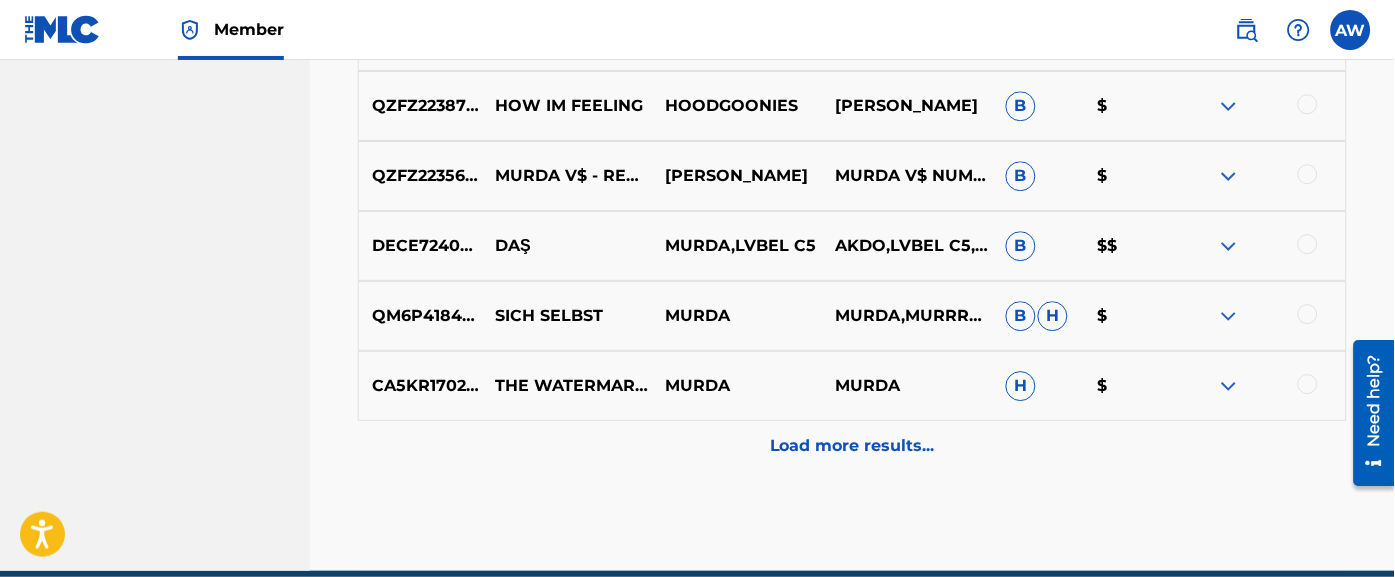 scroll, scrollTop: 2674, scrollLeft: 0, axis: vertical 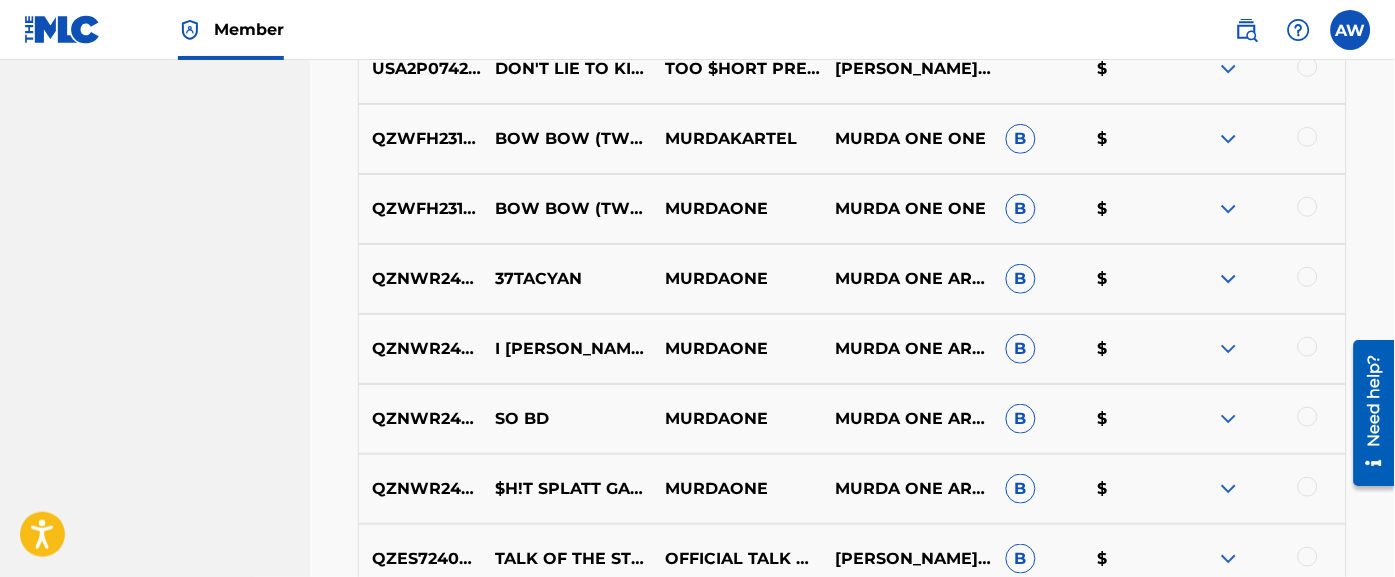 click on "Murda [US_STATE] Pub;ishing/Songs Summary Catalog Works Registration Claiming Tool Individual Registration Tool Bulk Registration Tool Registration Drafts Registration History Overclaims Tool Matching Matching Tool Match History Royalties Summary Statements Annual Statements Rate Sheets Member Settings Banking Information Member Information User Permissions Contact Information Member Benefits" at bounding box center (155, -104) 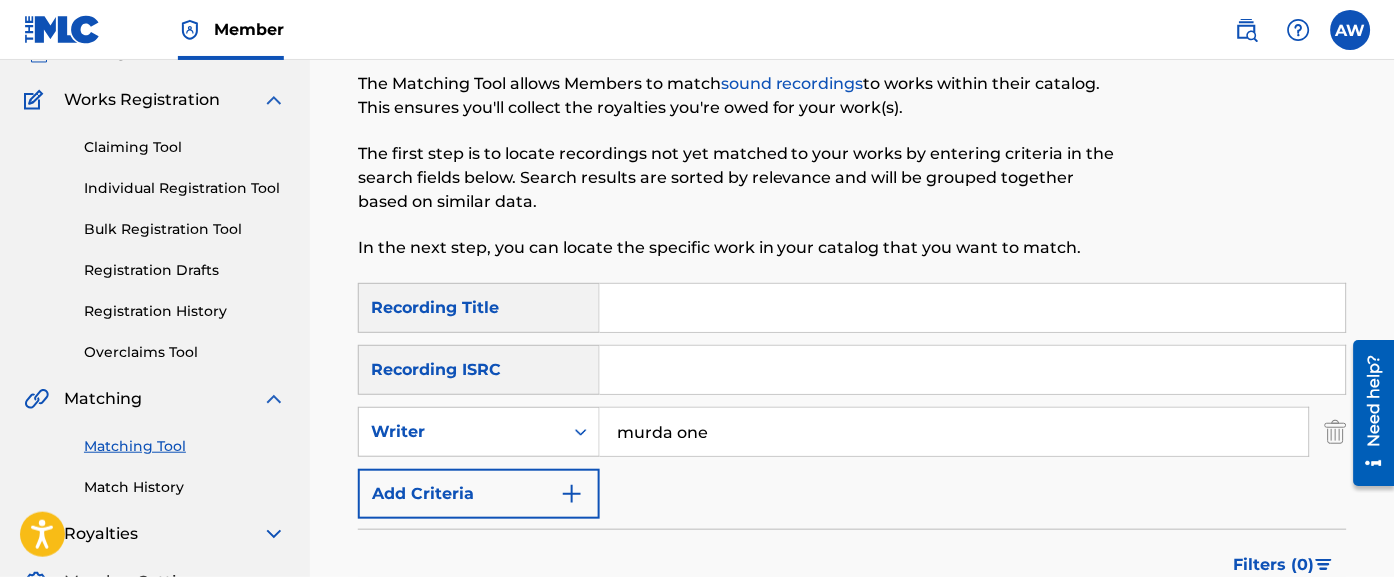 scroll, scrollTop: 0, scrollLeft: 0, axis: both 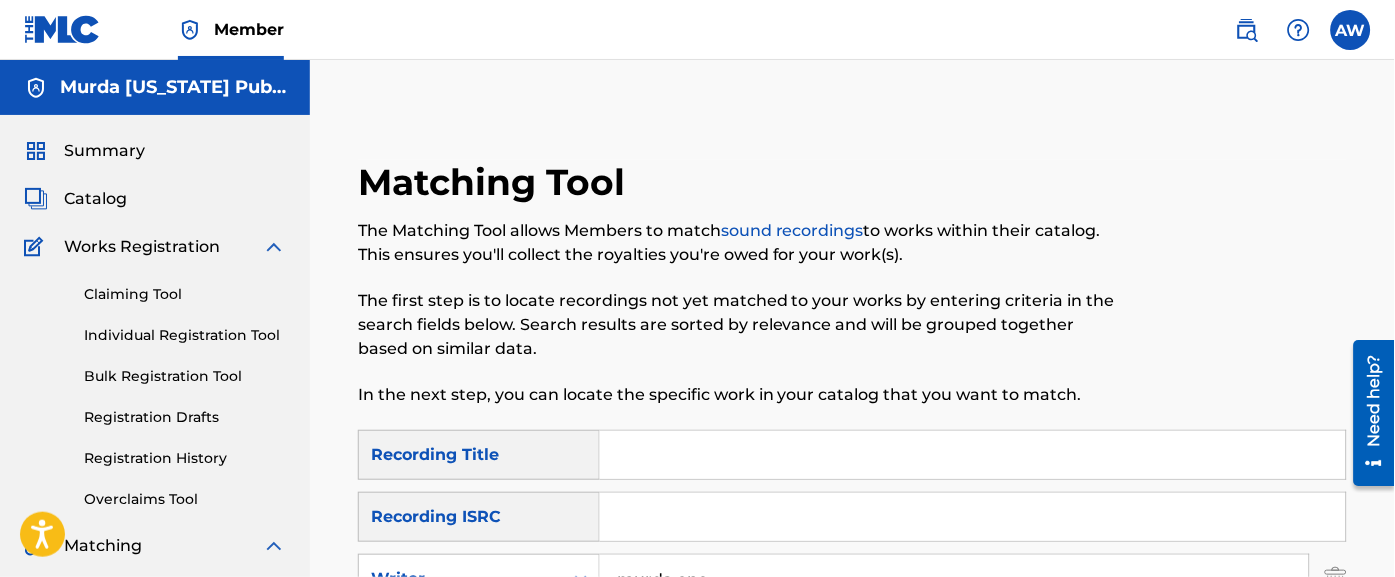 click on "The first step is to locate recordings not yet matched to your works by entering criteria in the search fields below. Search results are sorted by relevance and will be grouped together based on similar data." at bounding box center [739, 325] 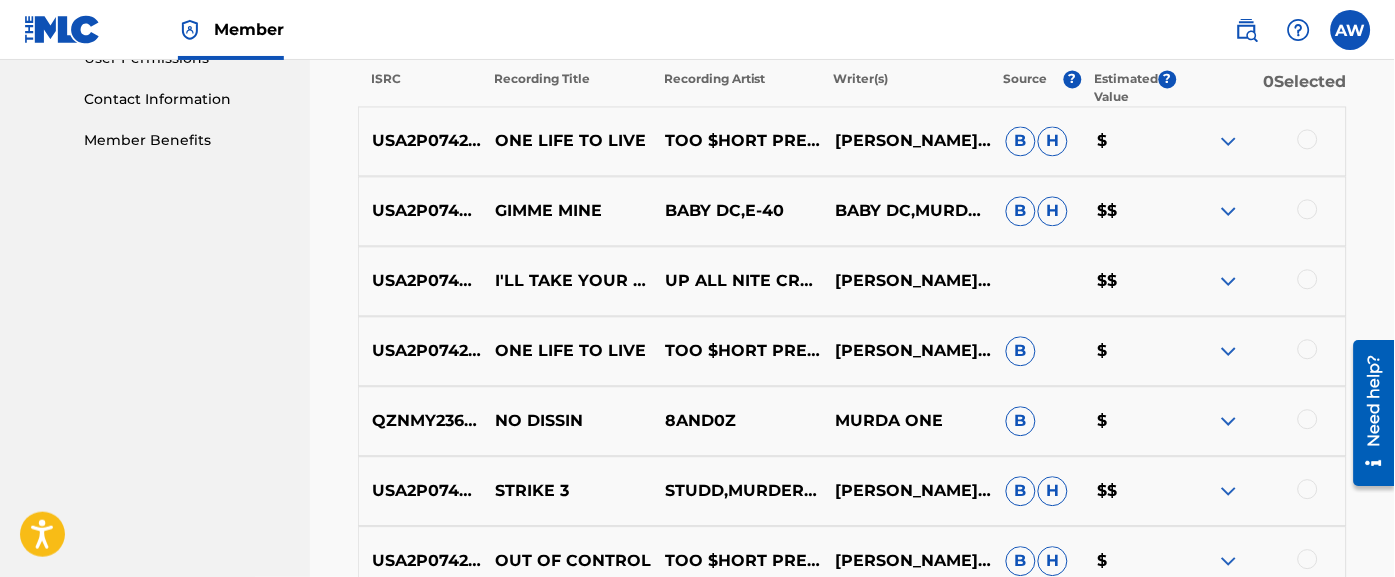 scroll, scrollTop: 801, scrollLeft: 0, axis: vertical 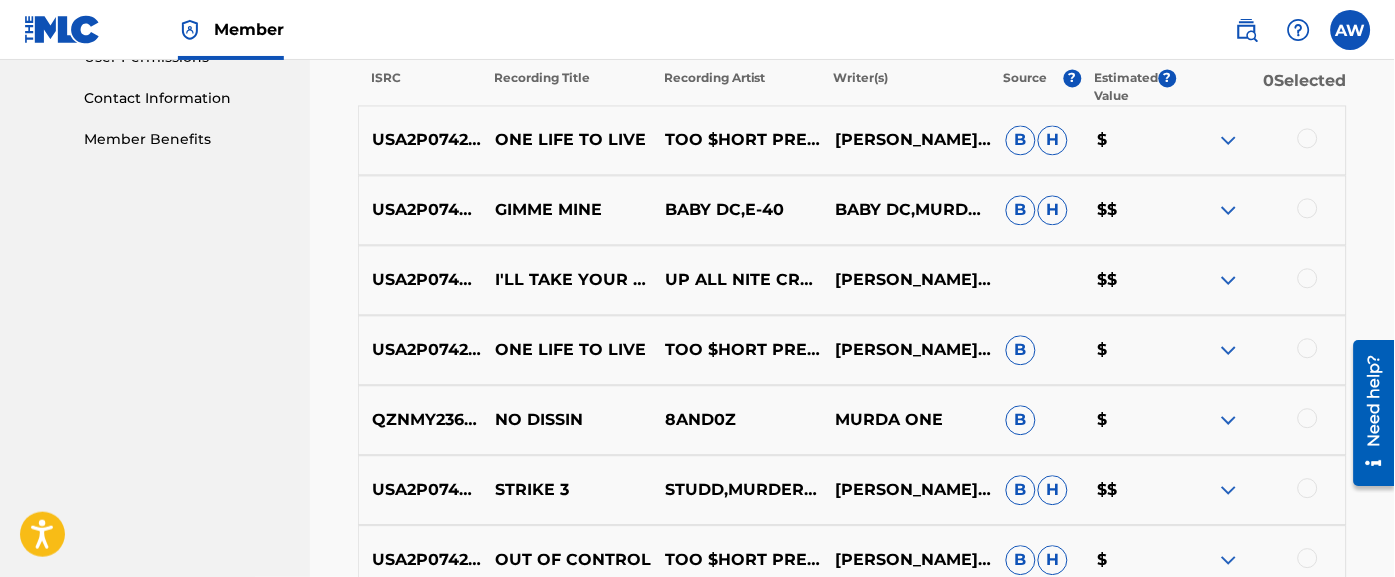click on "?" at bounding box center (1168, 78) 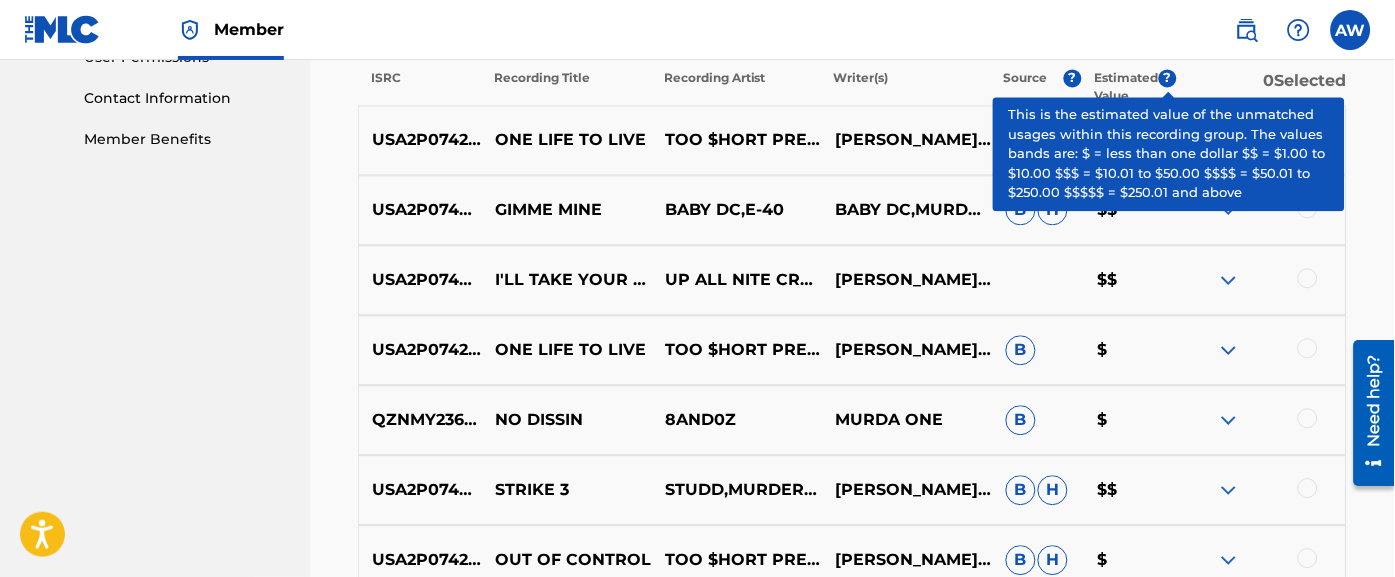 click on "$$" at bounding box center (1130, 210) 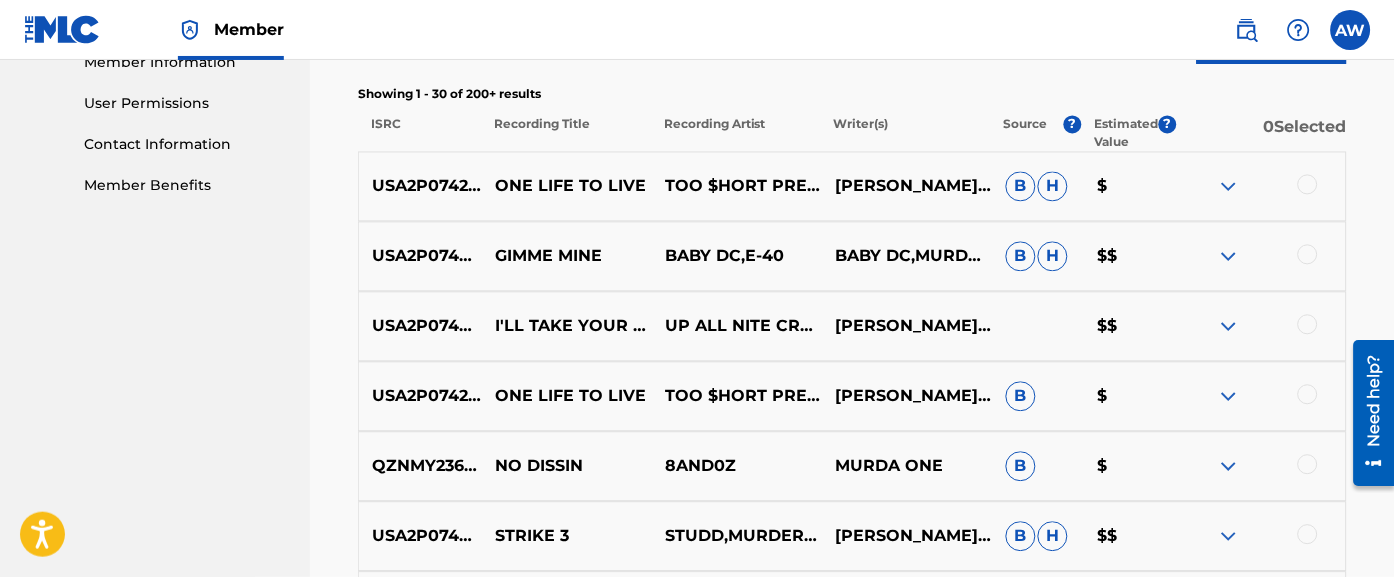 scroll, scrollTop: 745, scrollLeft: 0, axis: vertical 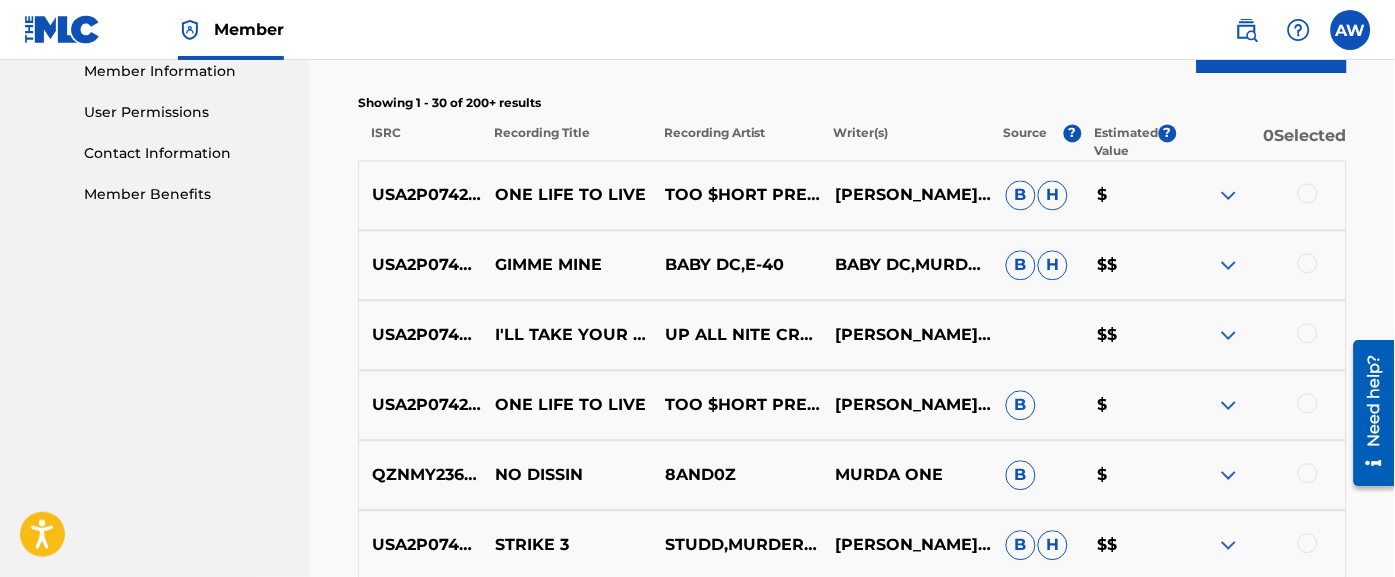 click on "?" at bounding box center [1073, 134] 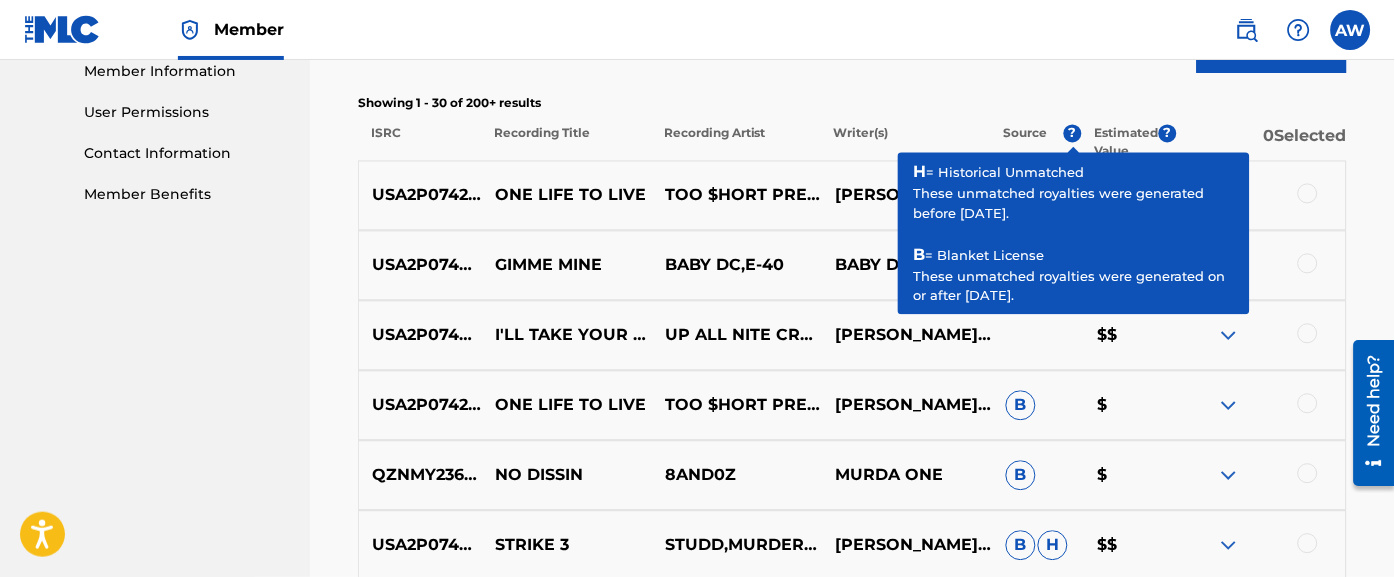 click on "$$" at bounding box center (1130, 336) 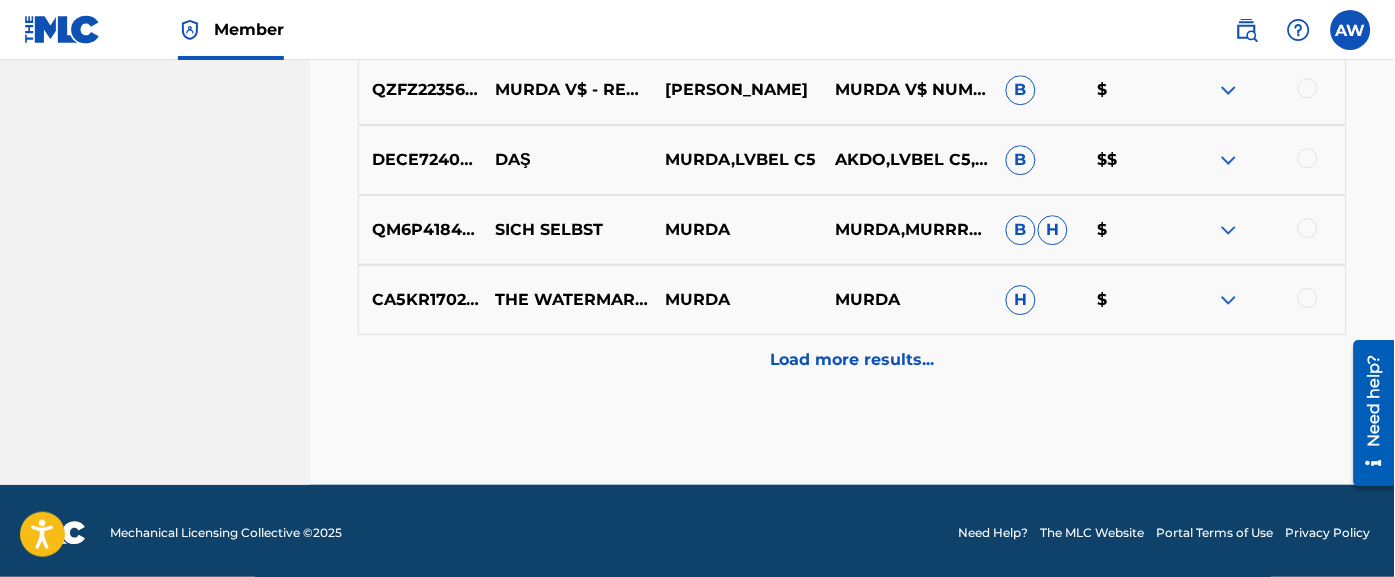 scroll, scrollTop: 2674, scrollLeft: 0, axis: vertical 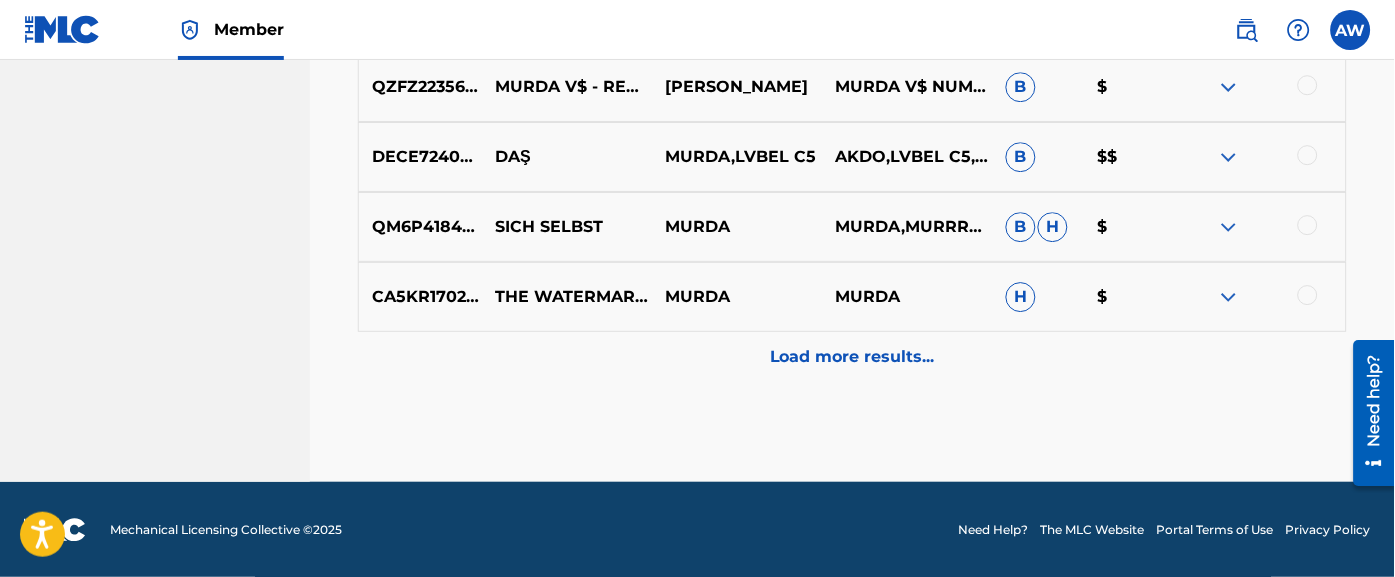 click on "Load more results..." at bounding box center [852, 357] 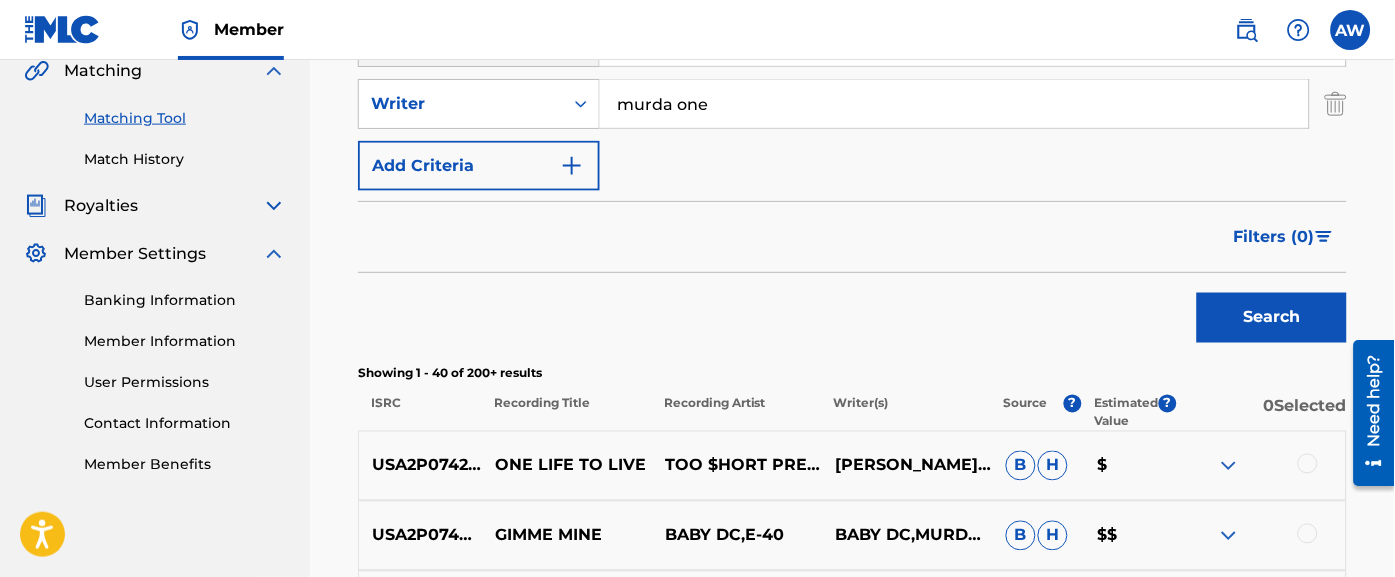 scroll, scrollTop: 470, scrollLeft: 0, axis: vertical 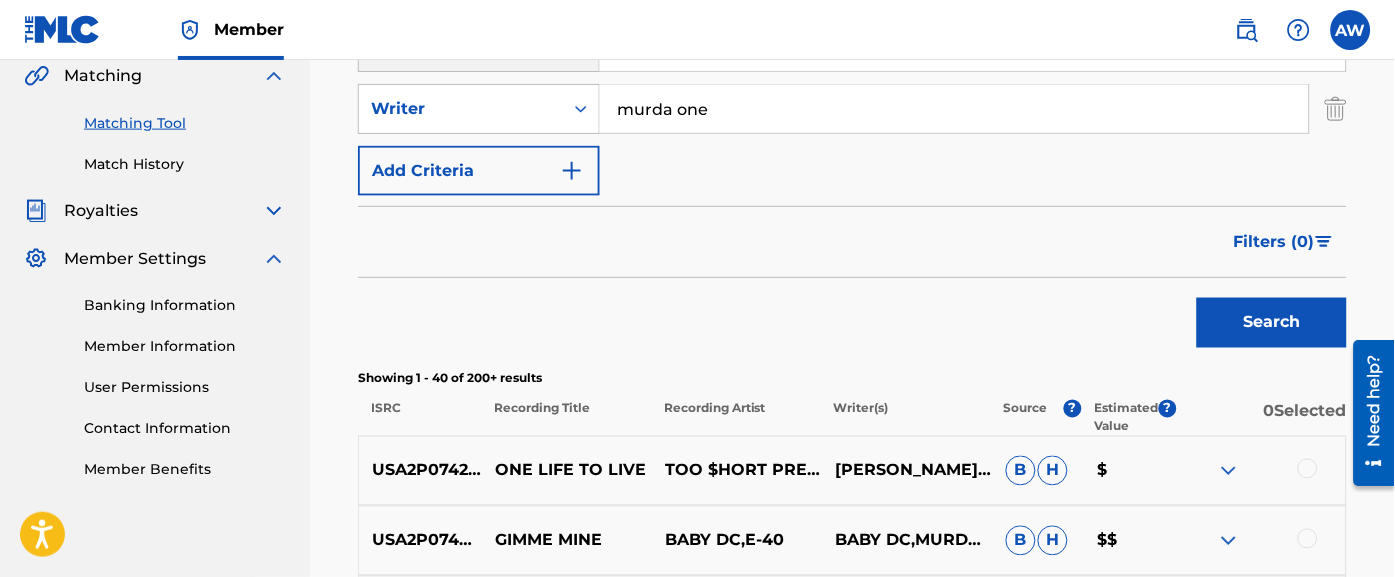click at bounding box center (274, 211) 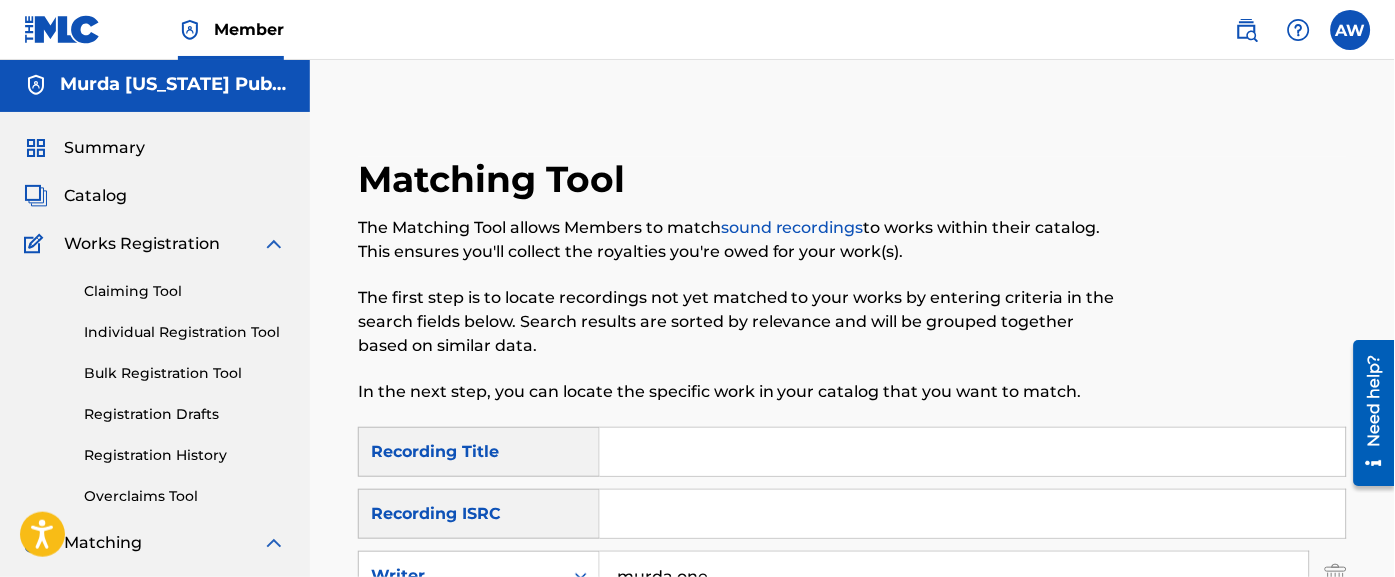 scroll, scrollTop: 0, scrollLeft: 0, axis: both 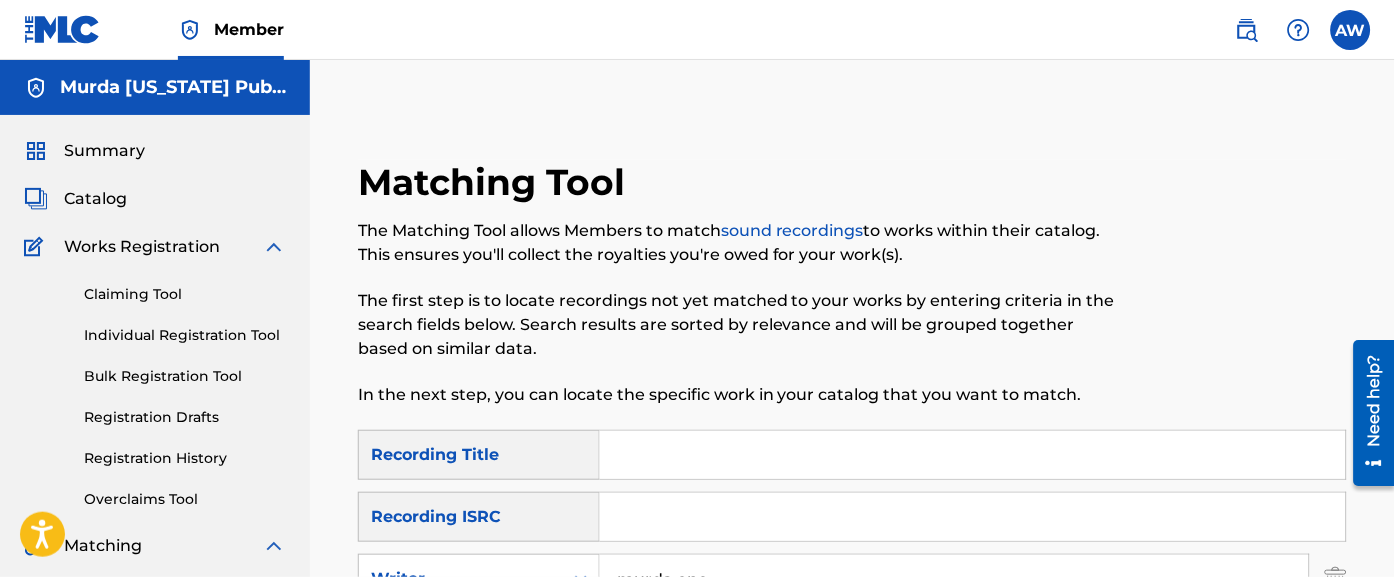 click on "Catalog" at bounding box center [95, 199] 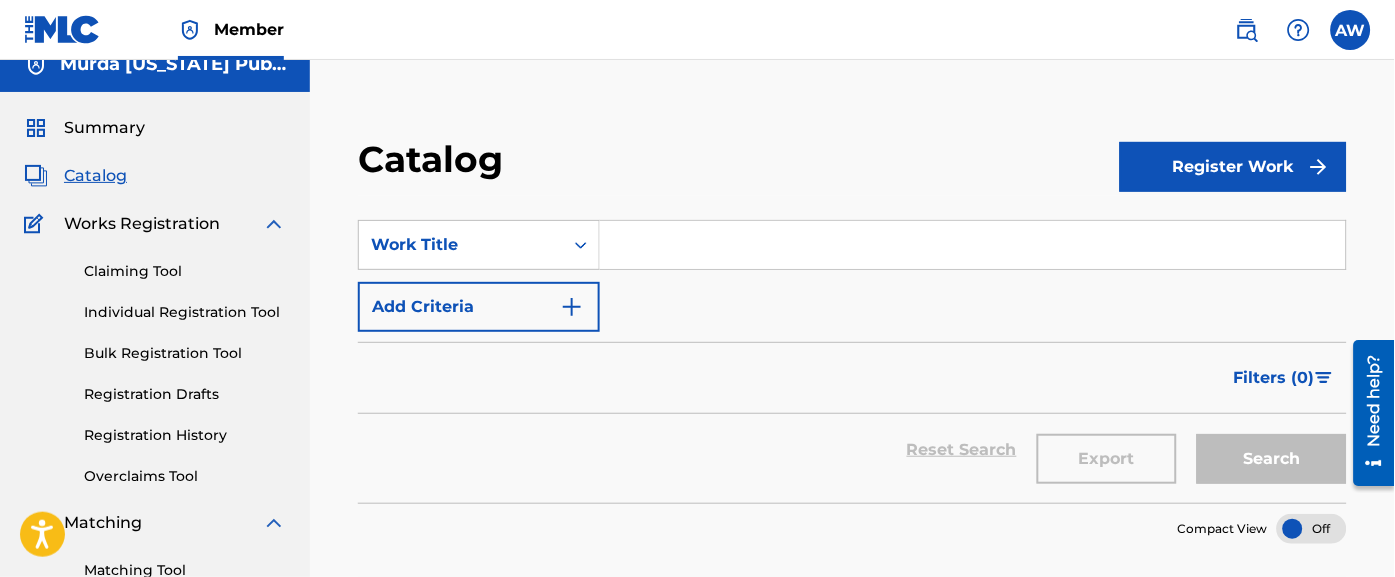 scroll, scrollTop: 0, scrollLeft: 0, axis: both 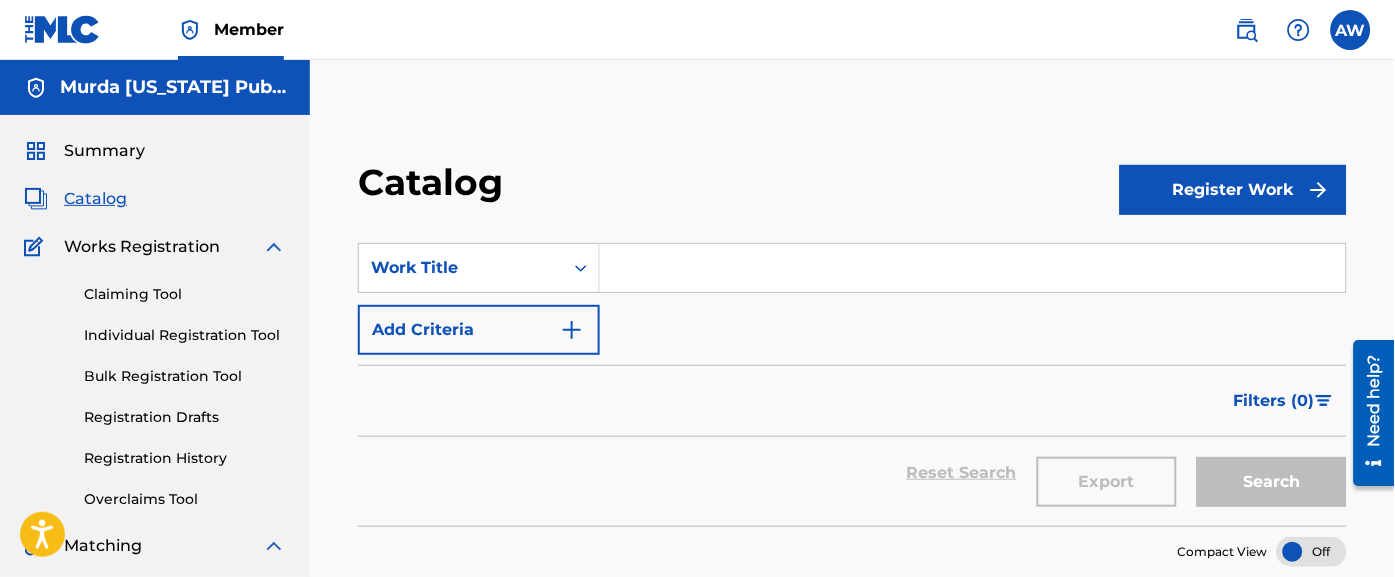 click on "Summary" at bounding box center (104, 151) 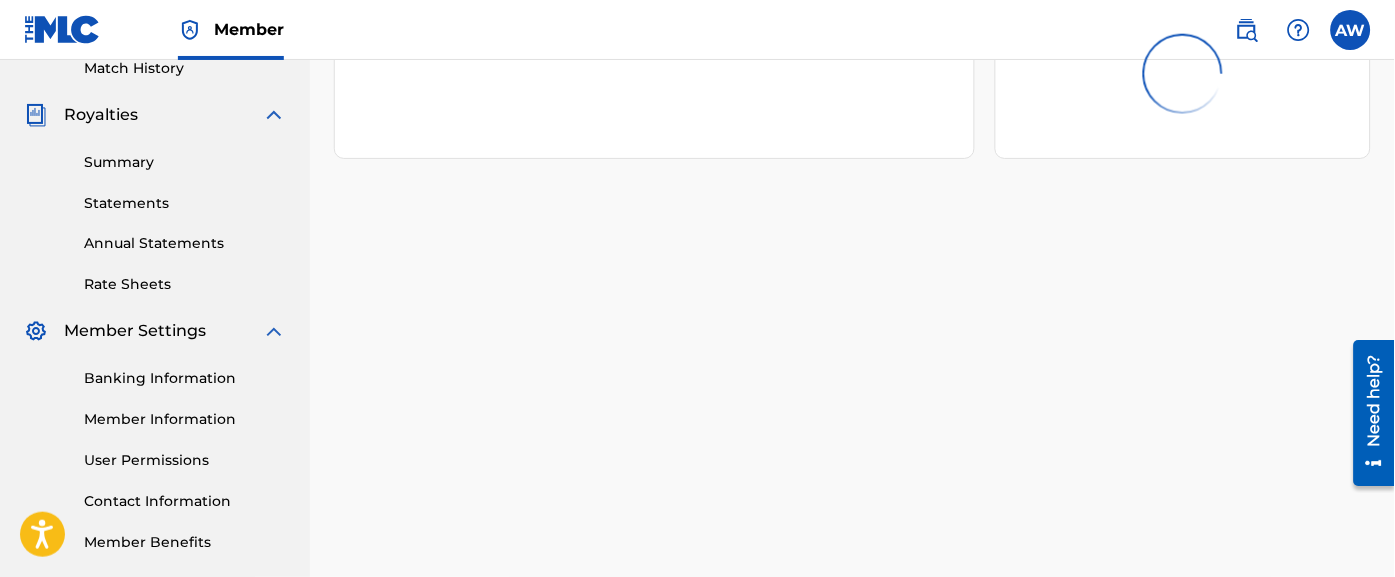 scroll, scrollTop: 662, scrollLeft: 0, axis: vertical 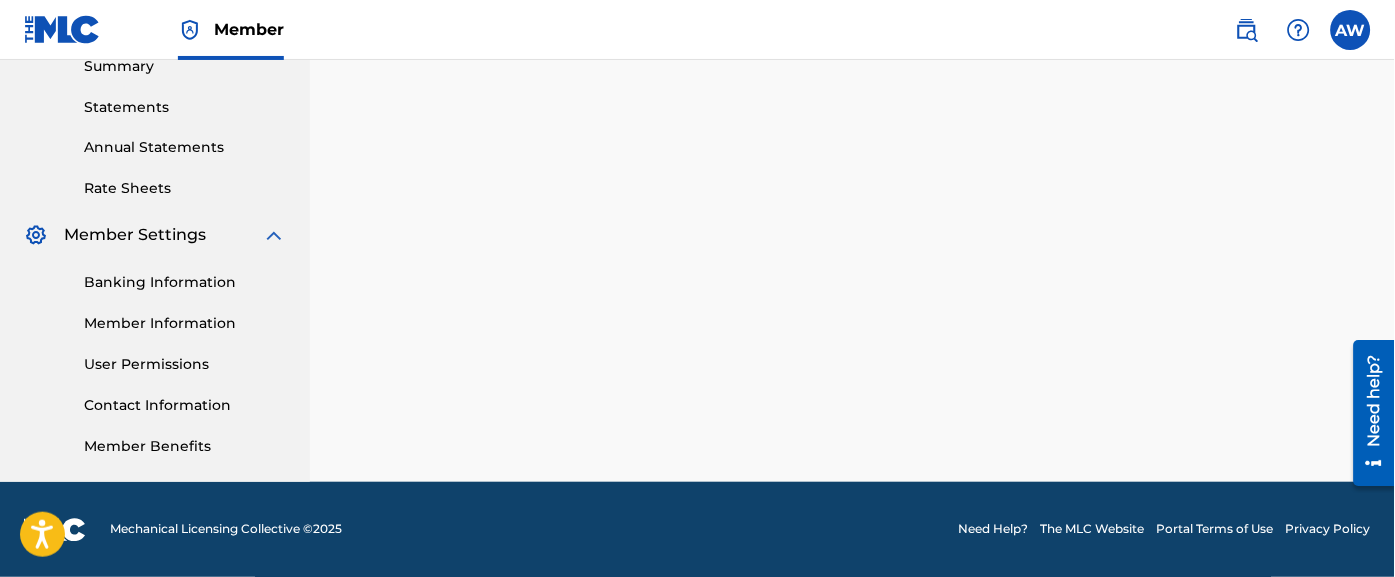 click on "Member Information" at bounding box center [185, 324] 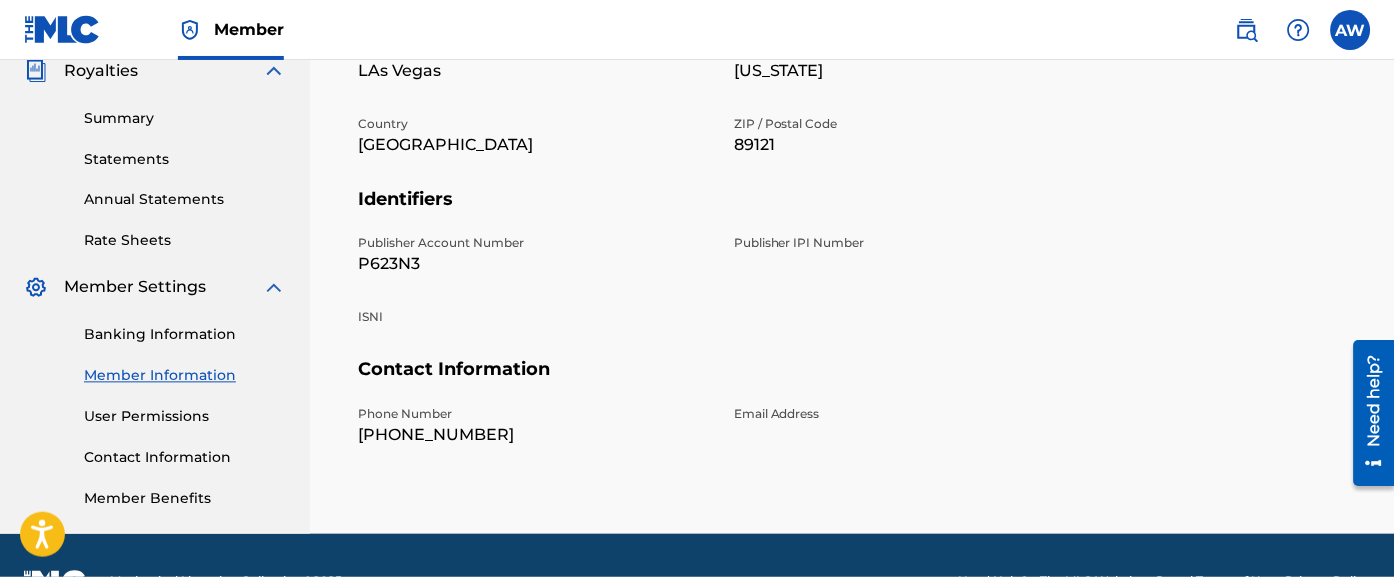 scroll, scrollTop: 613, scrollLeft: 0, axis: vertical 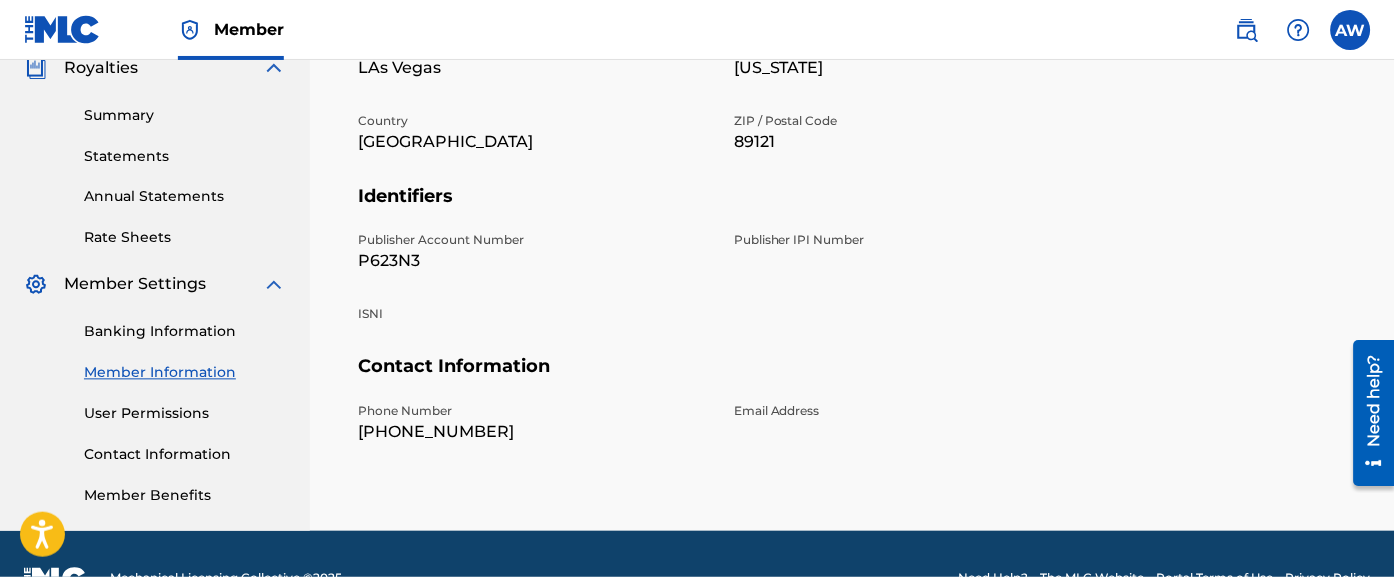 click on "Publisher Account Number P623N3 Publisher IPI Number ISNI" at bounding box center [722, 294] 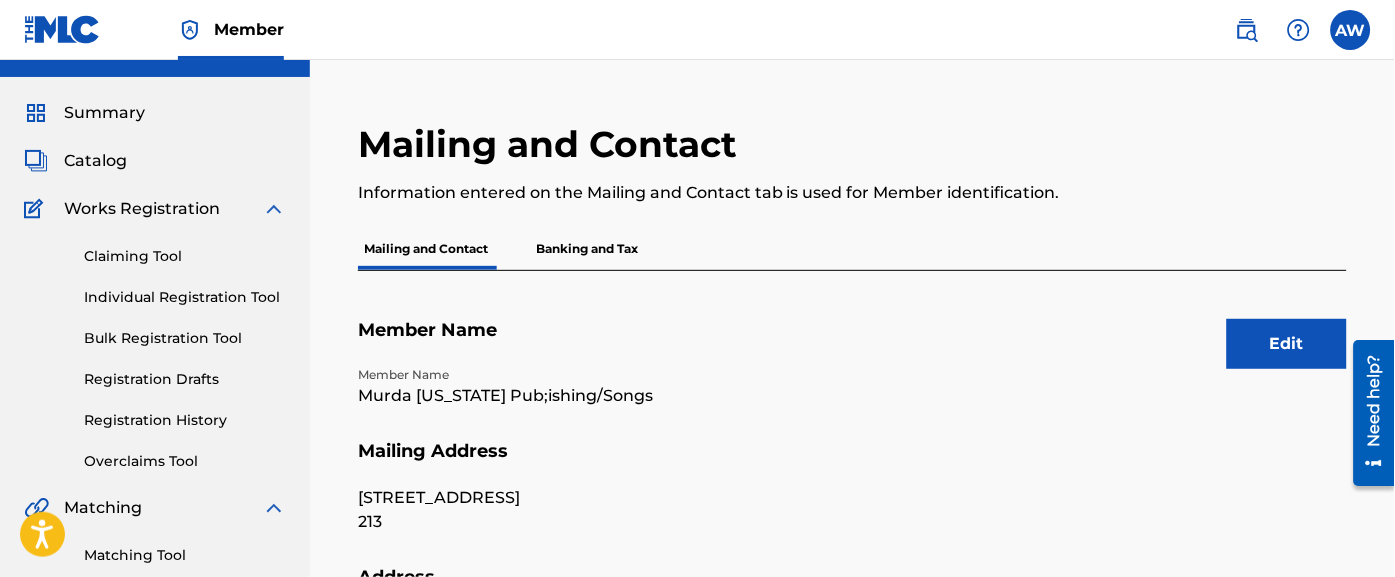 scroll, scrollTop: 25, scrollLeft: 0, axis: vertical 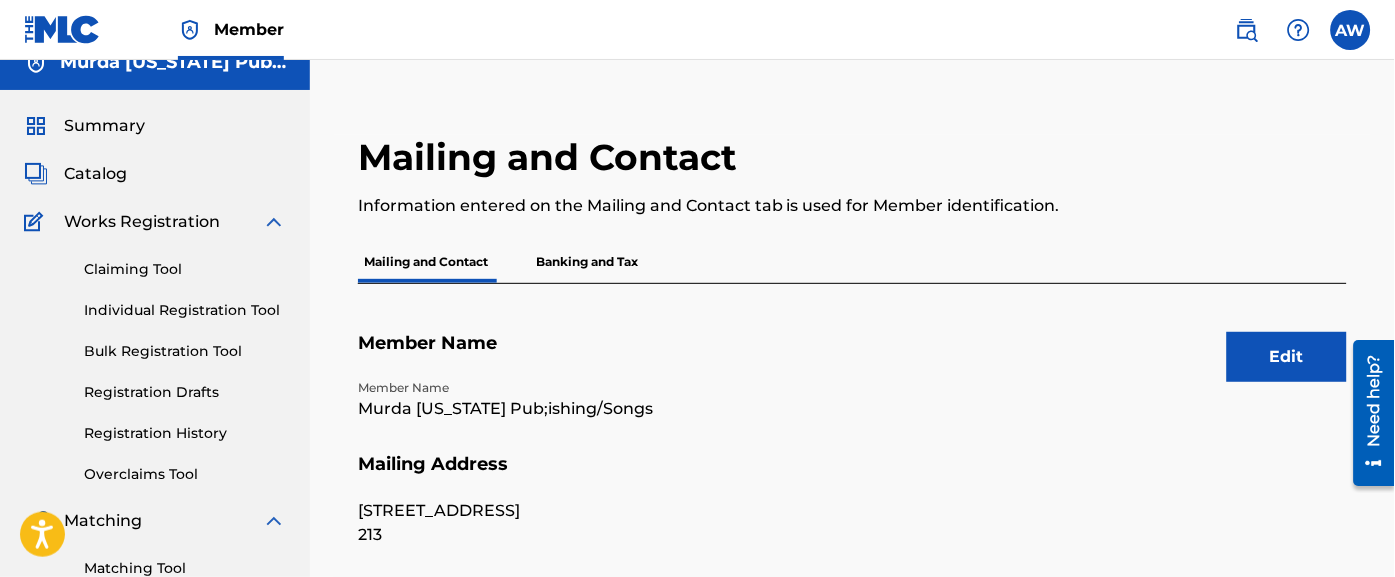 click on "Catalog" at bounding box center (95, 174) 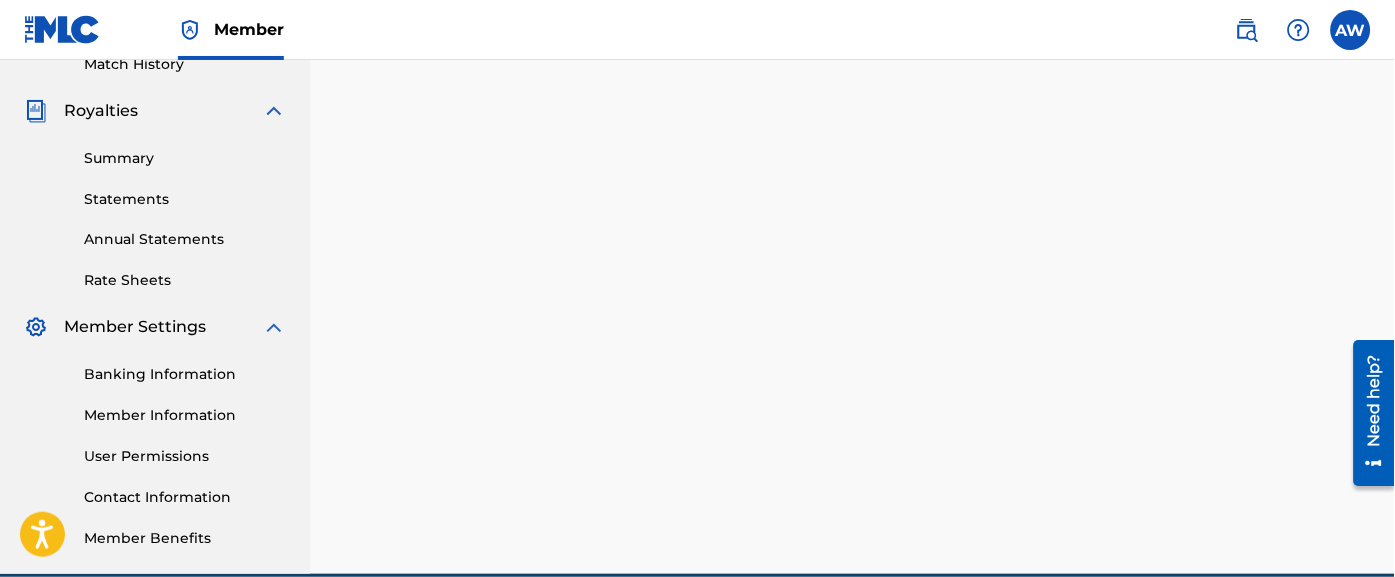 scroll, scrollTop: 662, scrollLeft: 0, axis: vertical 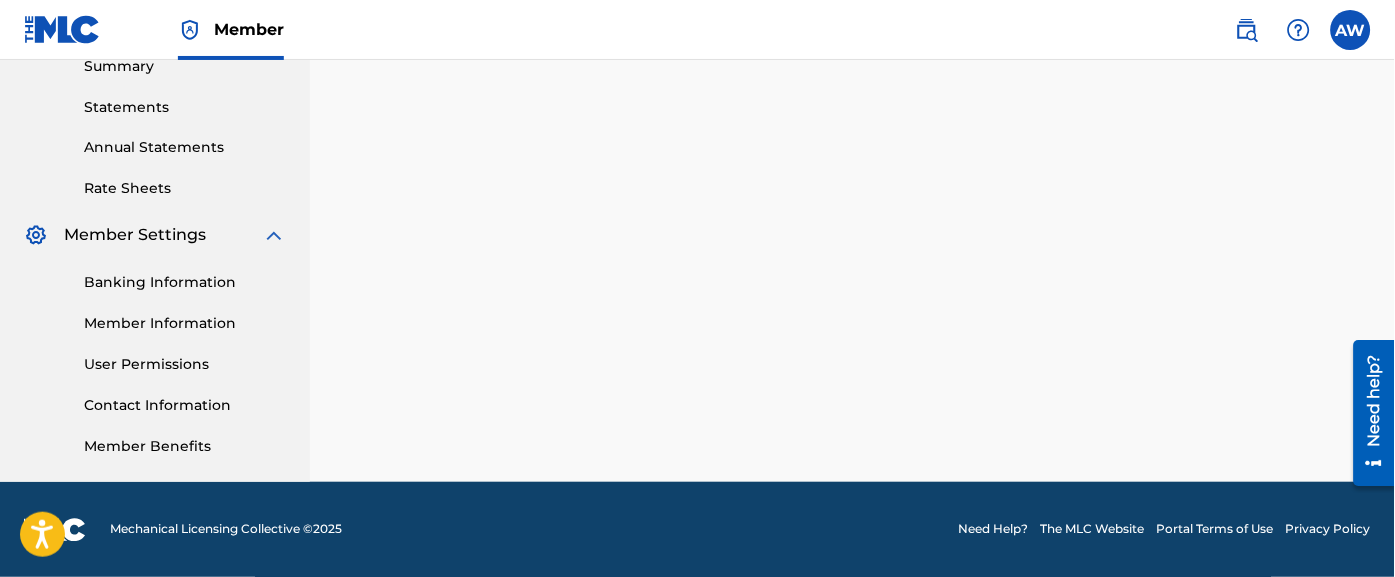 click on "Contact Information" at bounding box center (185, 406) 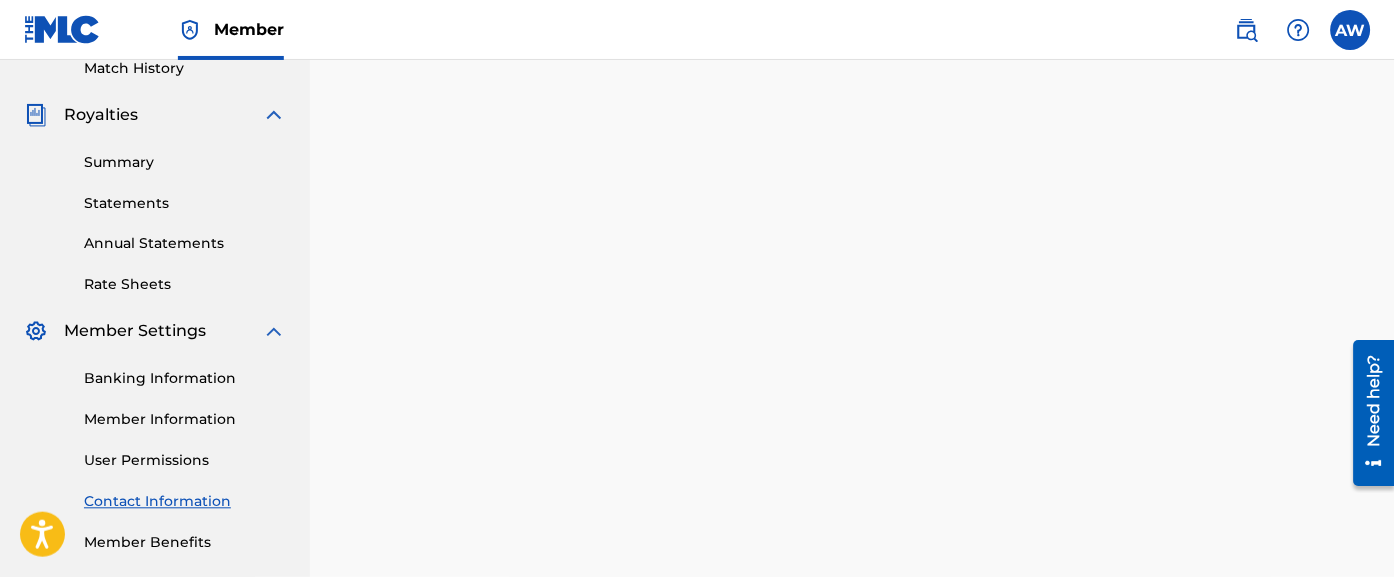 scroll, scrollTop: 572, scrollLeft: 0, axis: vertical 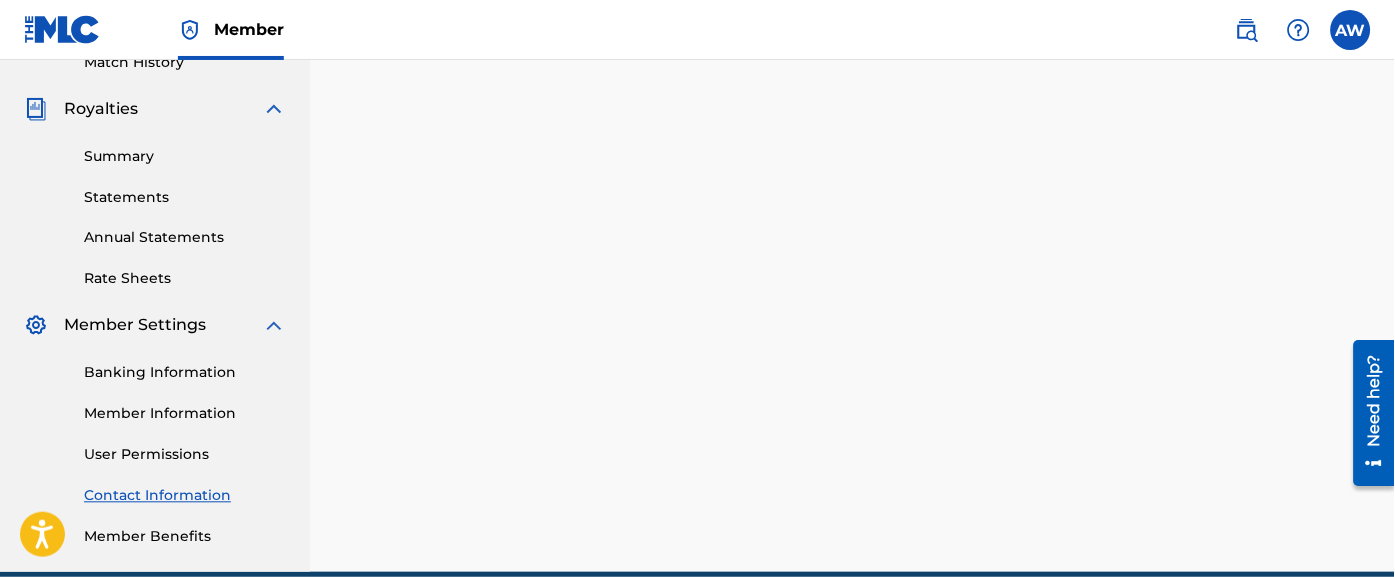click on "Member Information" at bounding box center [185, 414] 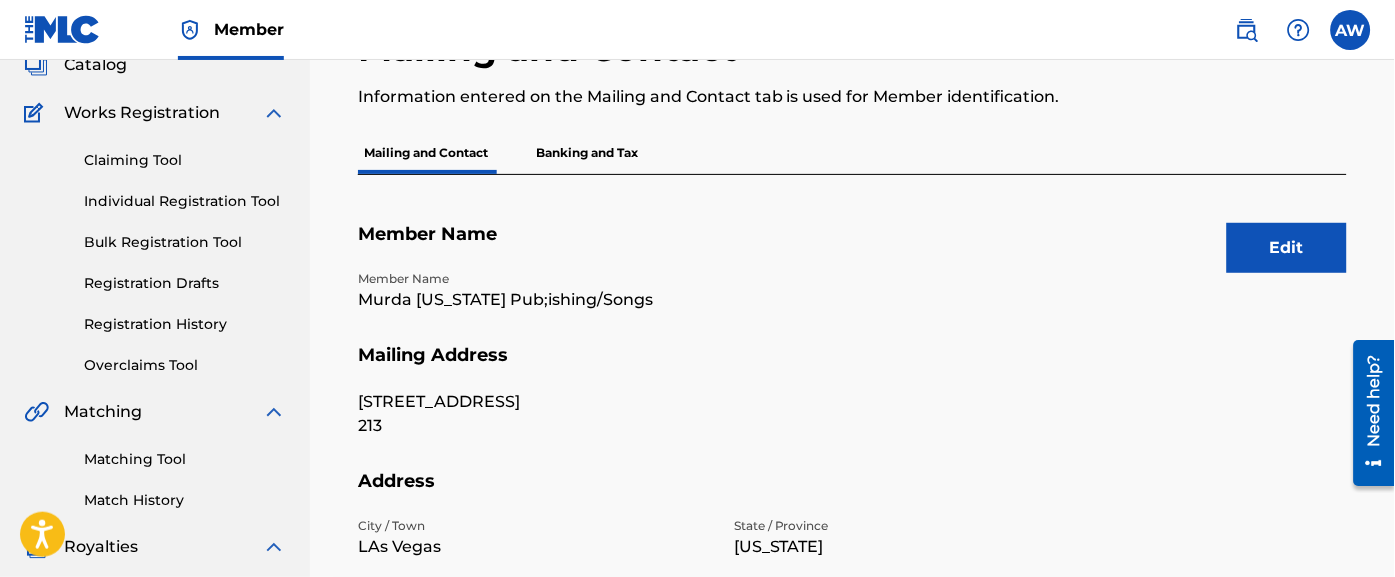 scroll, scrollTop: 131, scrollLeft: 0, axis: vertical 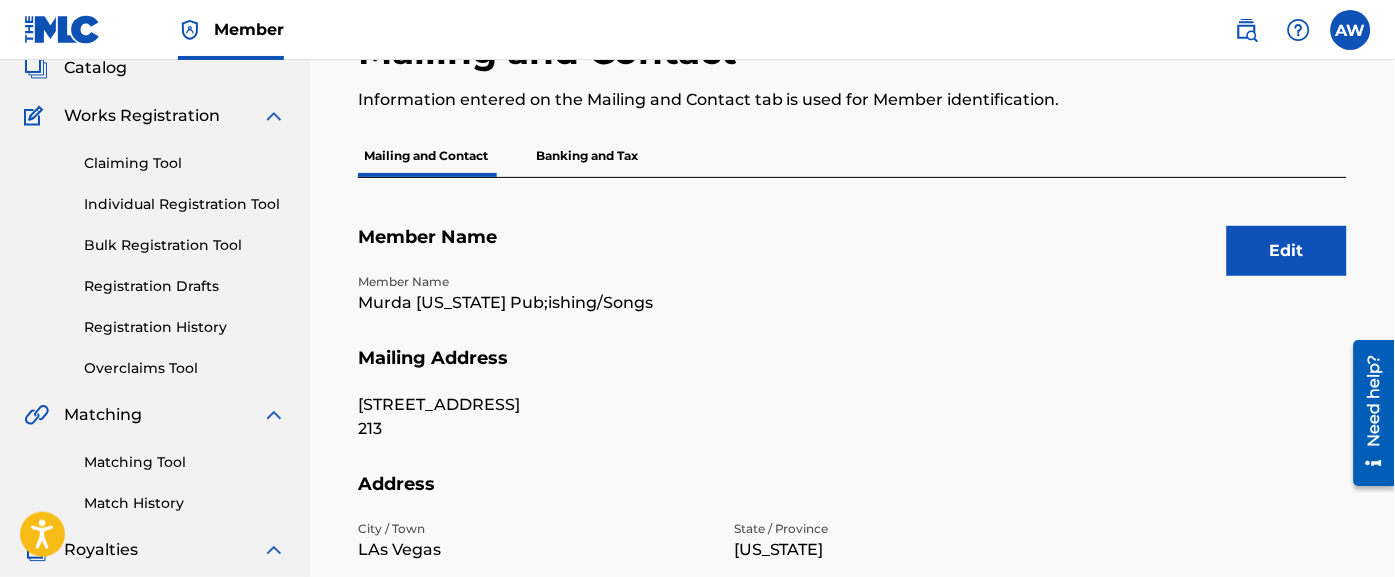 click on "Edit" at bounding box center [1287, 251] 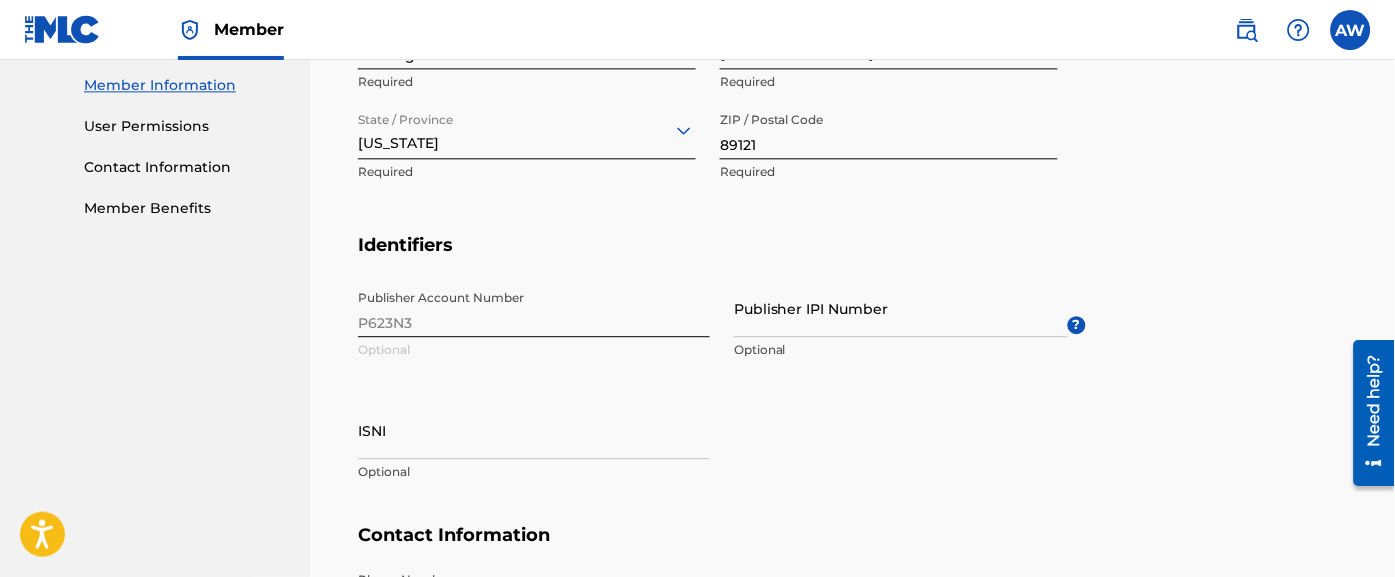 scroll, scrollTop: 902, scrollLeft: 0, axis: vertical 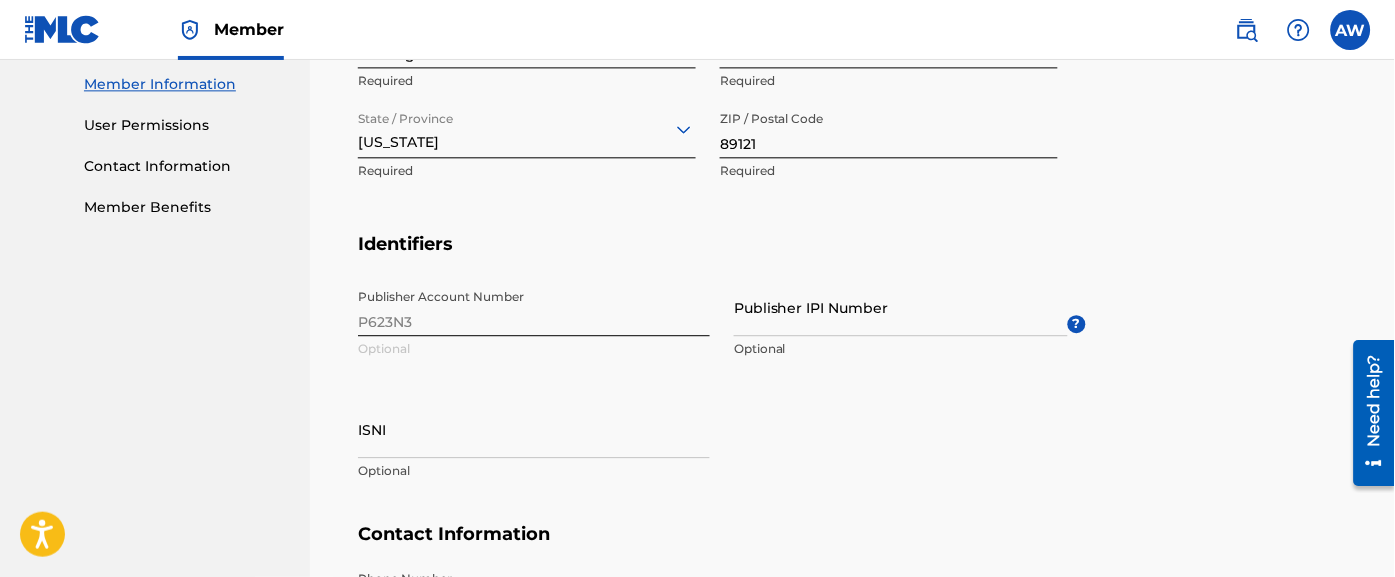 click on "Publisher Account Number P623N3 Optional Publisher IPI Number Optional ? ISNI Optional" at bounding box center [722, 401] 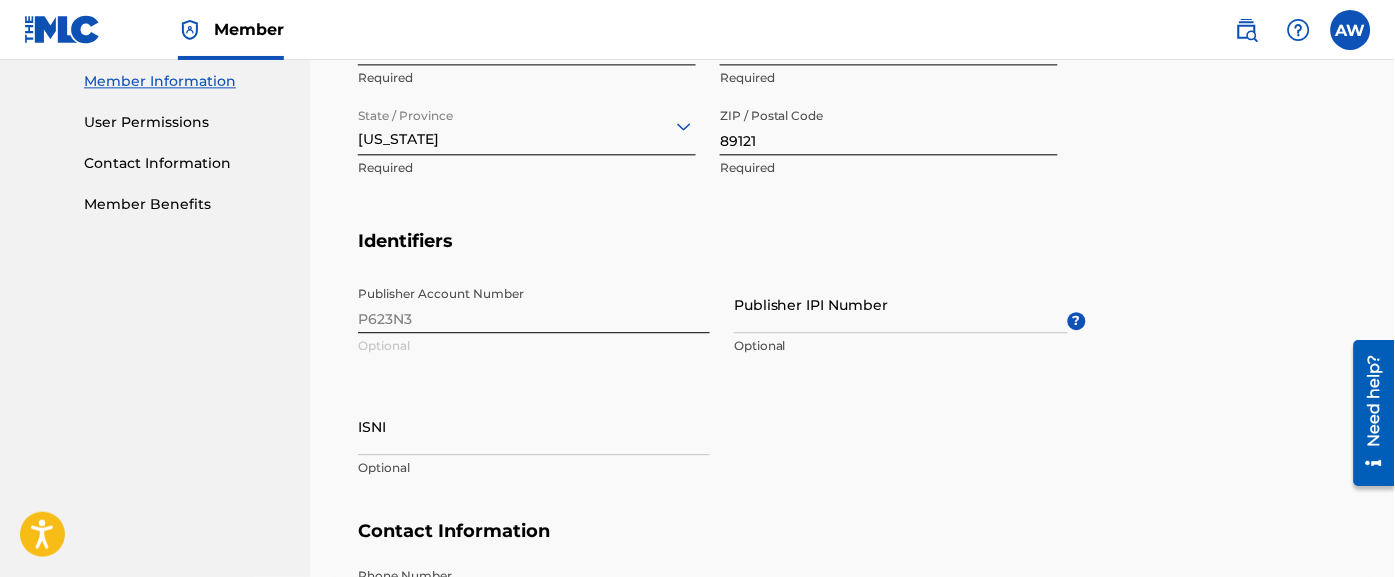 click on "Publisher Account Number P623N3 Optional Publisher IPI Number Optional ? ISNI Optional" at bounding box center [722, 398] 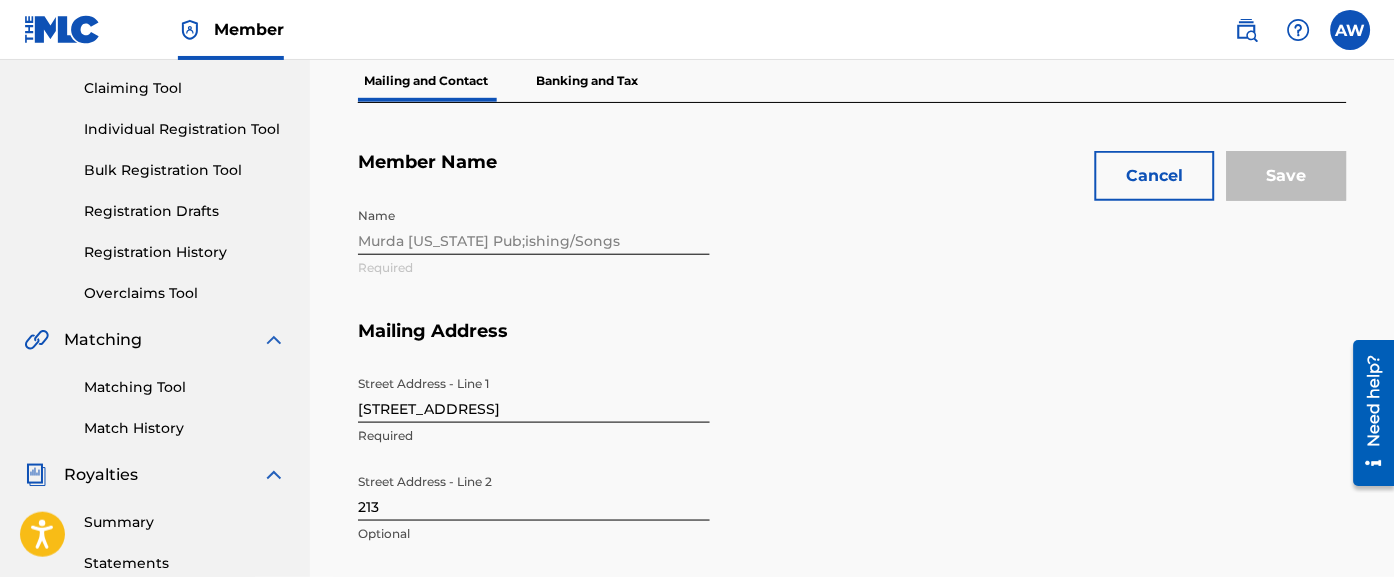scroll, scrollTop: 208, scrollLeft: 0, axis: vertical 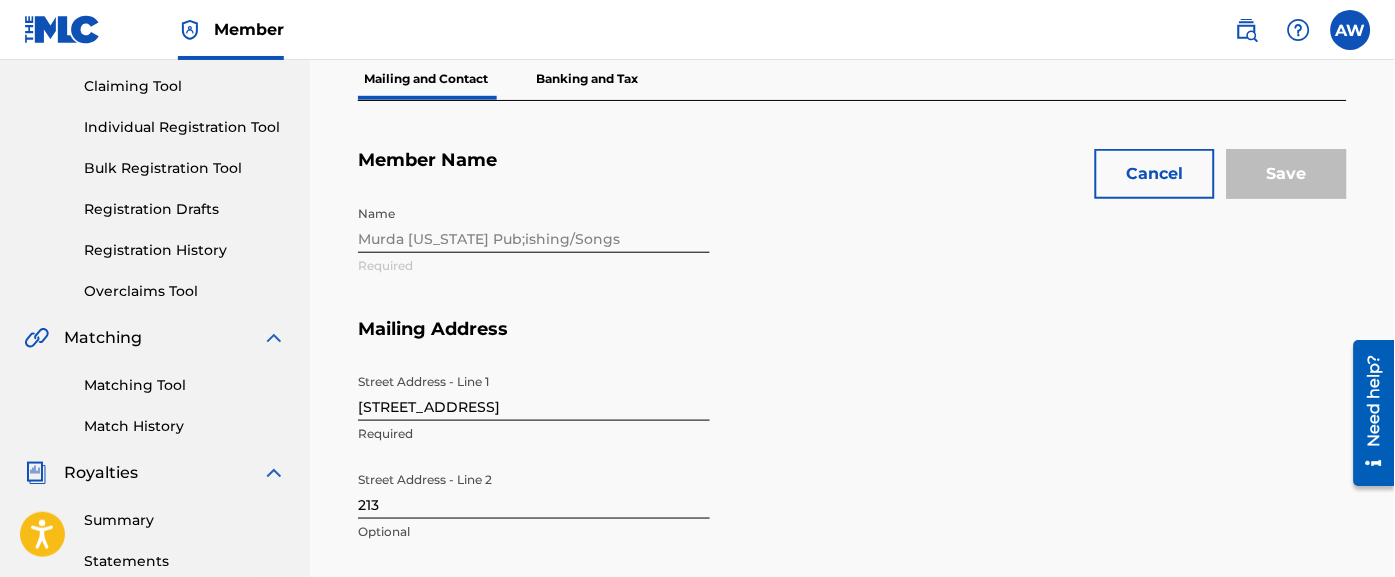click on "Name [PERSON_NAME][US_STATE] Pub;ishing/Songs Required" at bounding box center [722, 257] 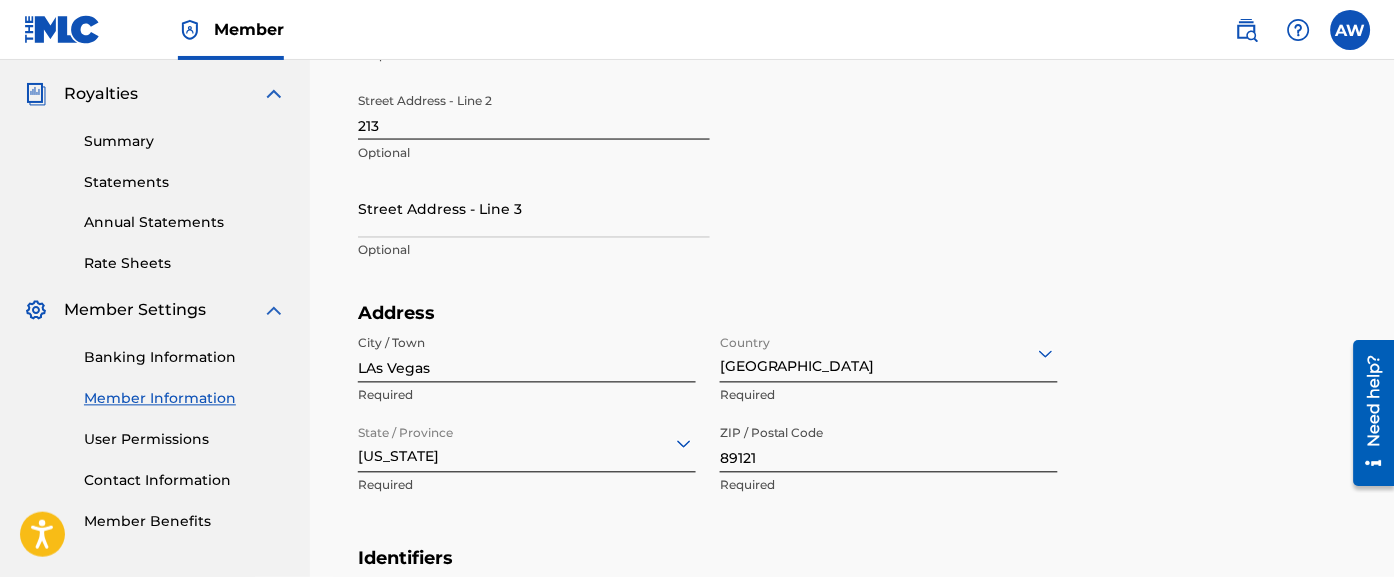 scroll, scrollTop: 586, scrollLeft: 0, axis: vertical 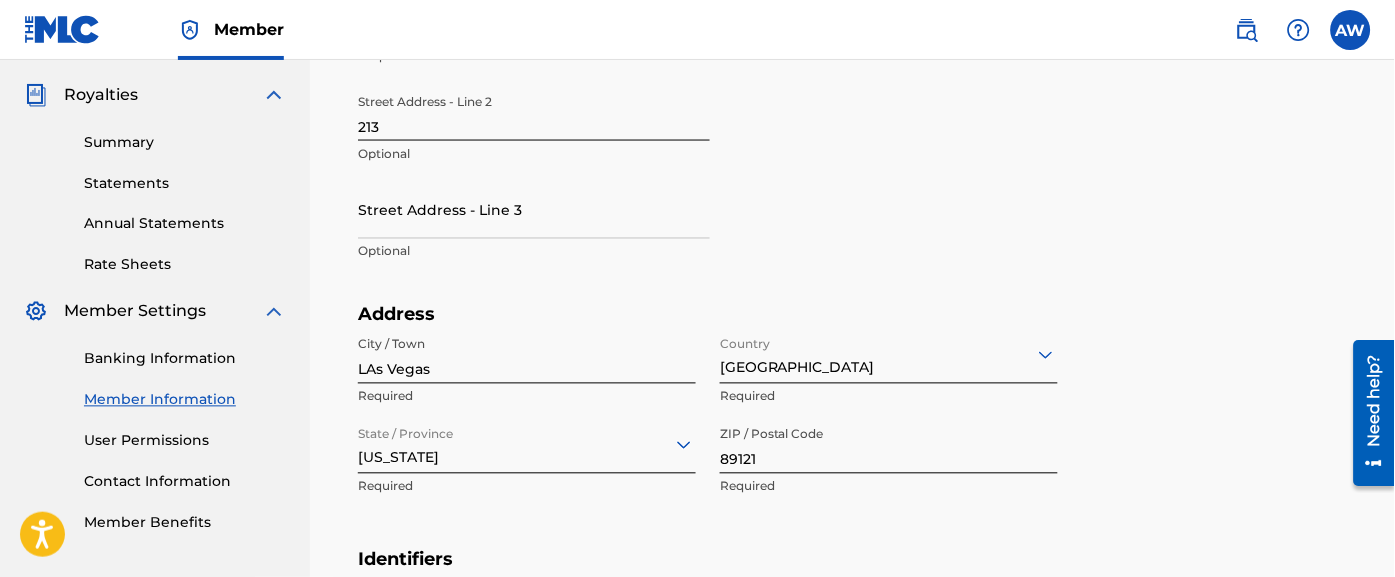 click on "Rate Sheets" at bounding box center [185, 265] 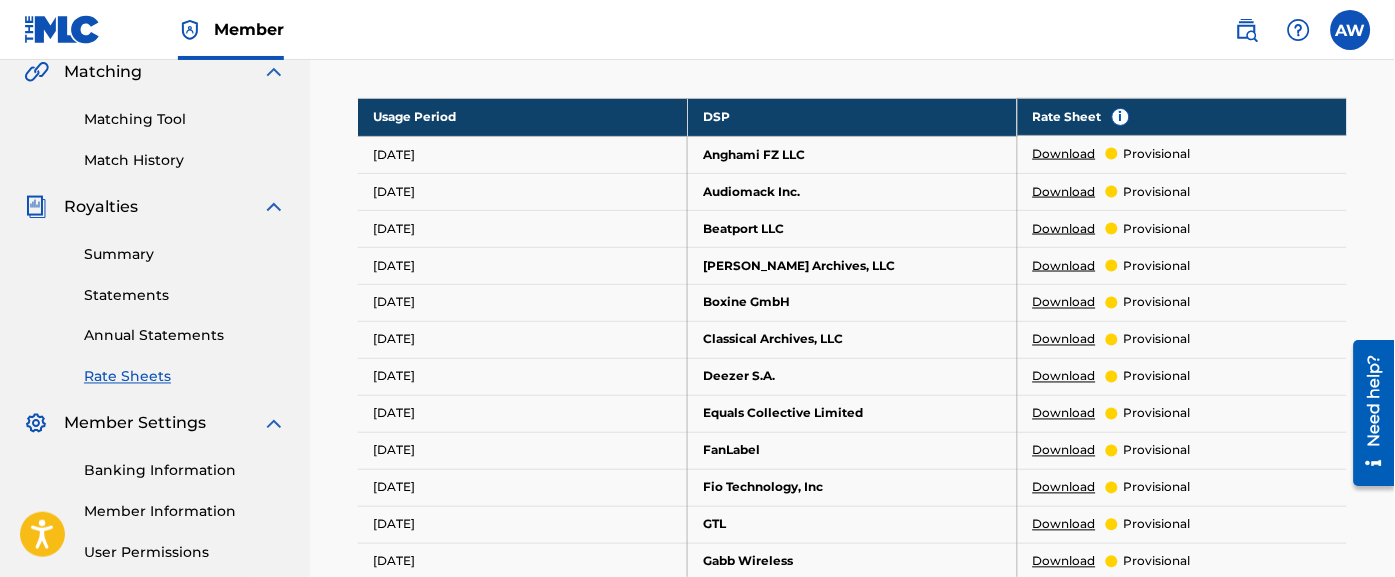 scroll, scrollTop: 470, scrollLeft: 0, axis: vertical 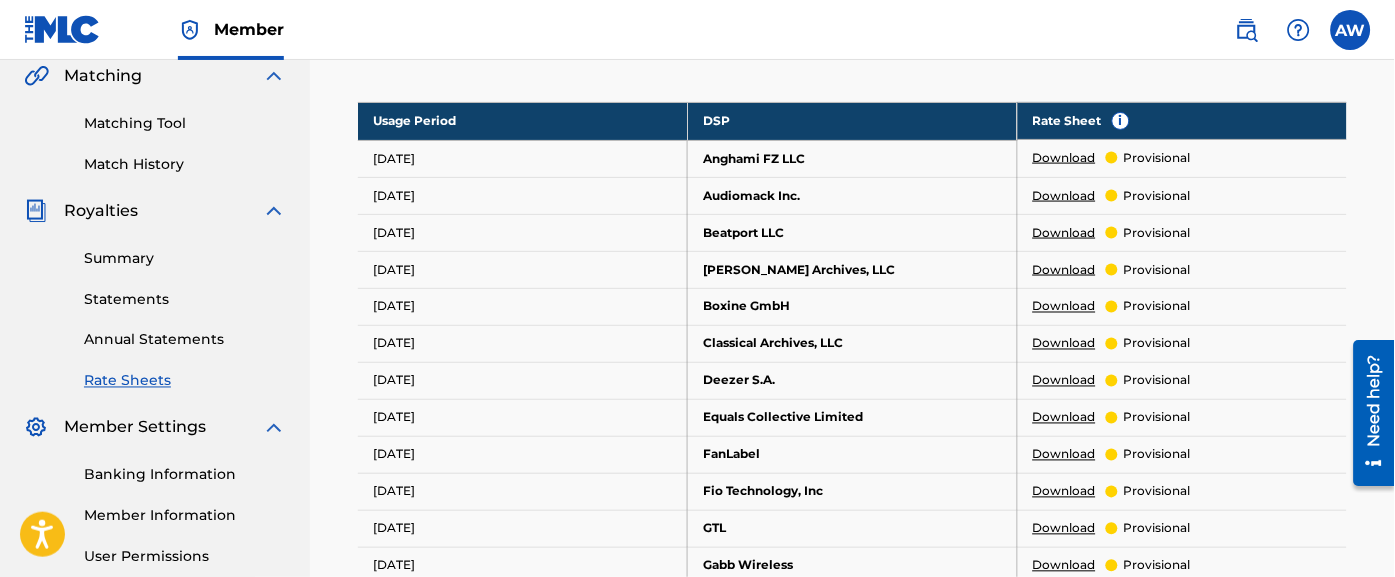 click on "Download" at bounding box center (1064, 158) 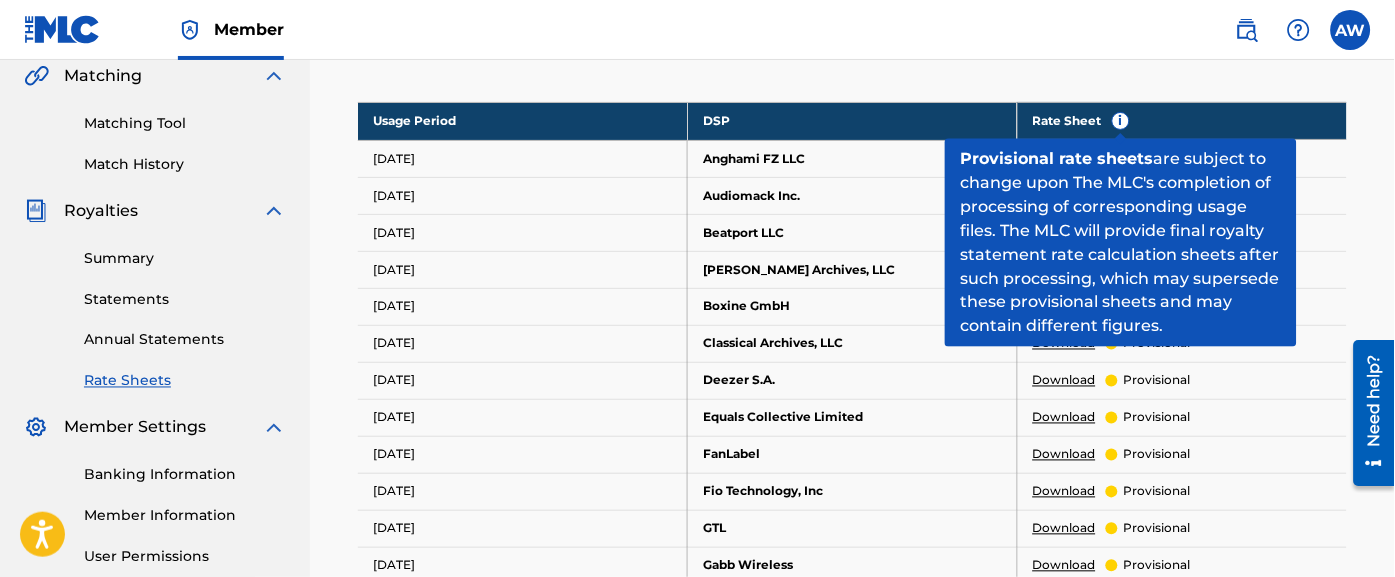 click on "i" at bounding box center (1121, 121) 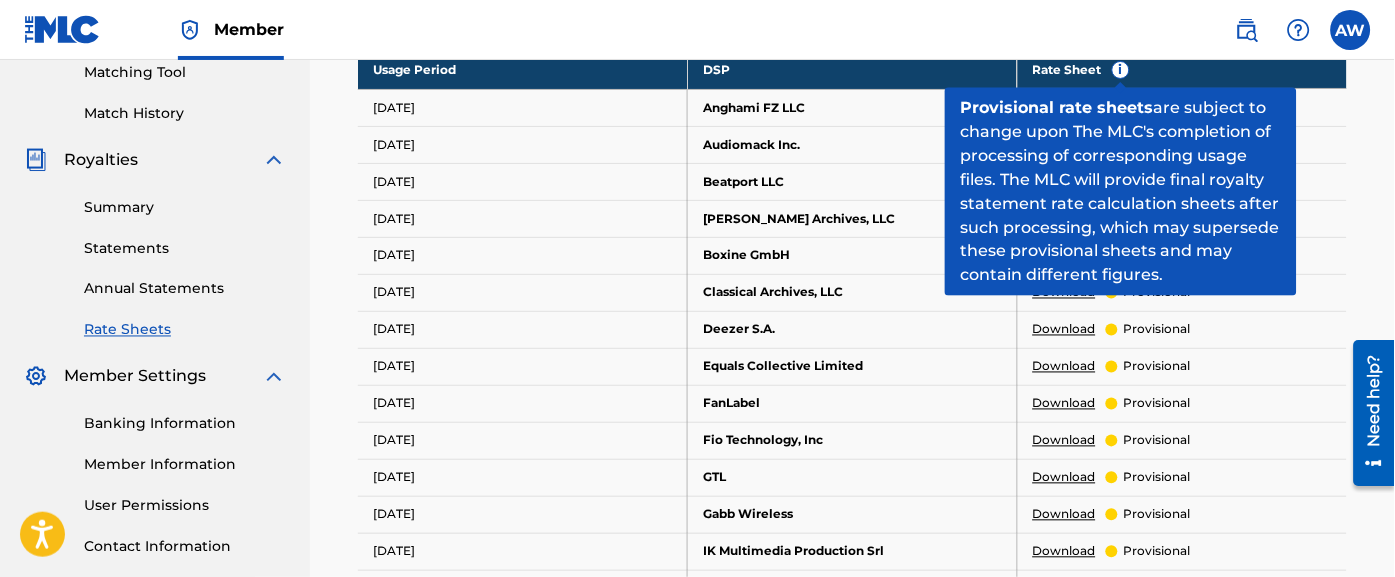 scroll, scrollTop: 532, scrollLeft: 0, axis: vertical 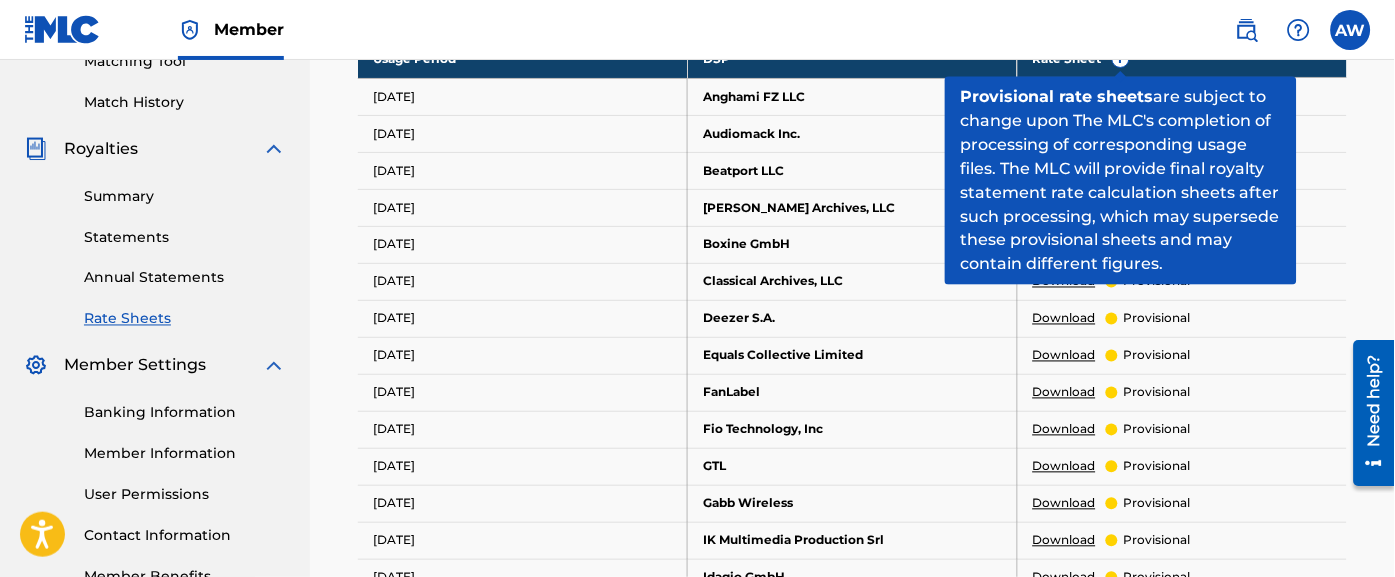 click on "Download   provisional" at bounding box center [1182, 466] 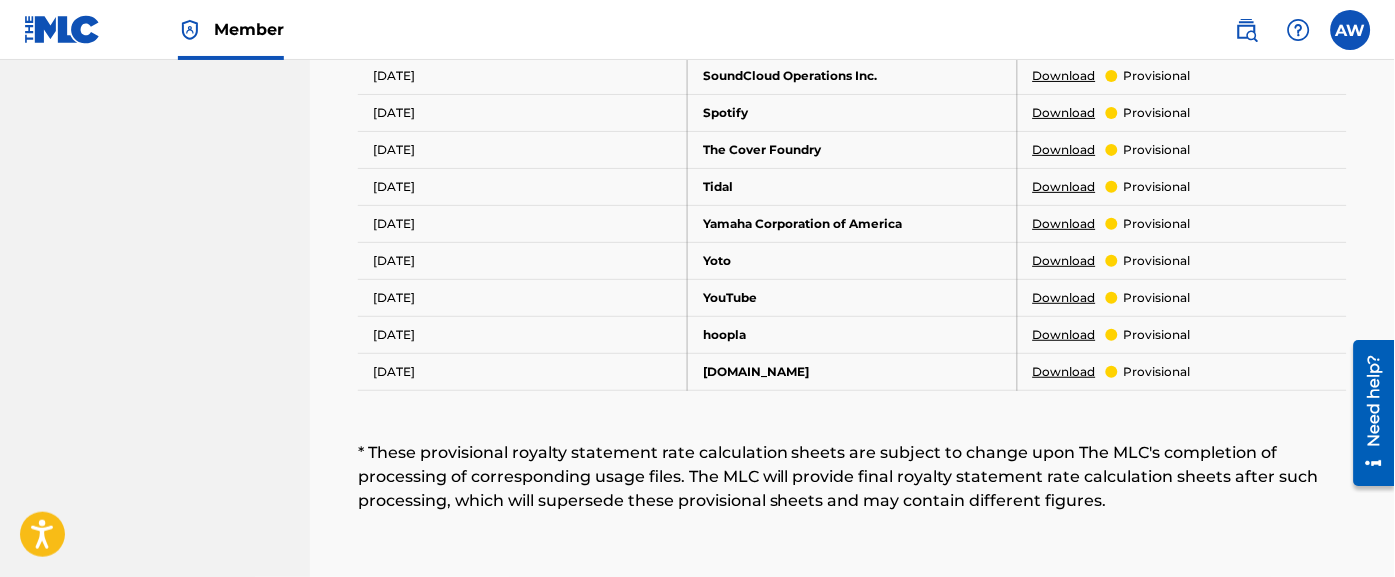 scroll, scrollTop: 1696, scrollLeft: 0, axis: vertical 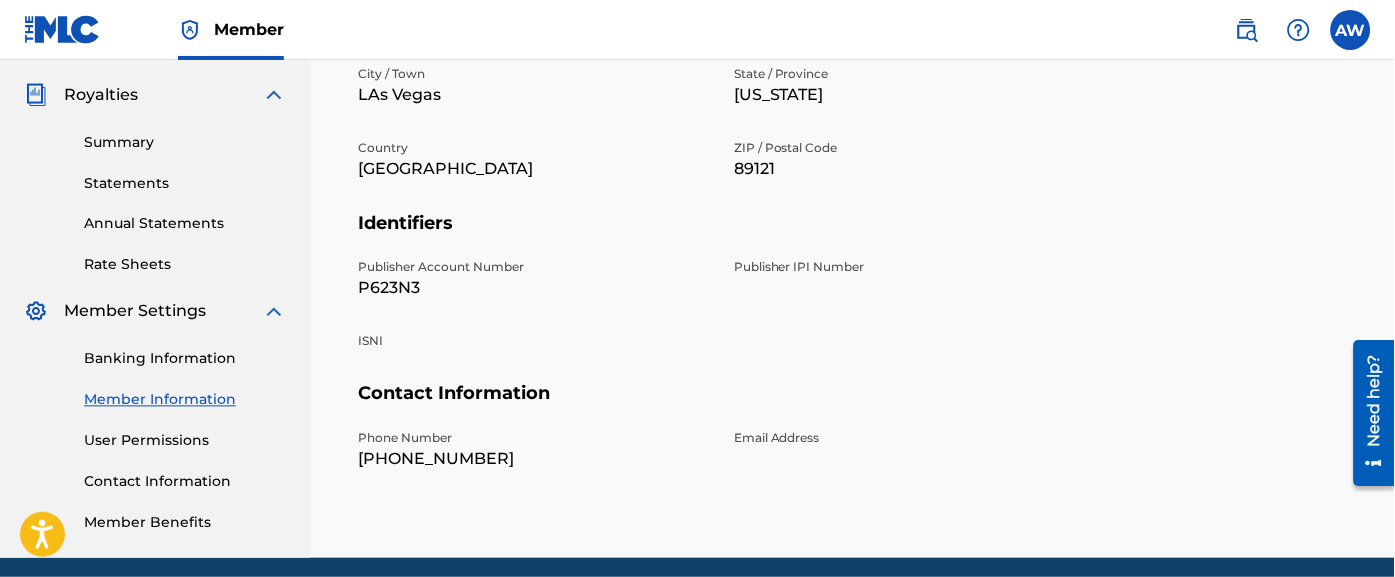 click on "Contact Information" at bounding box center (185, 482) 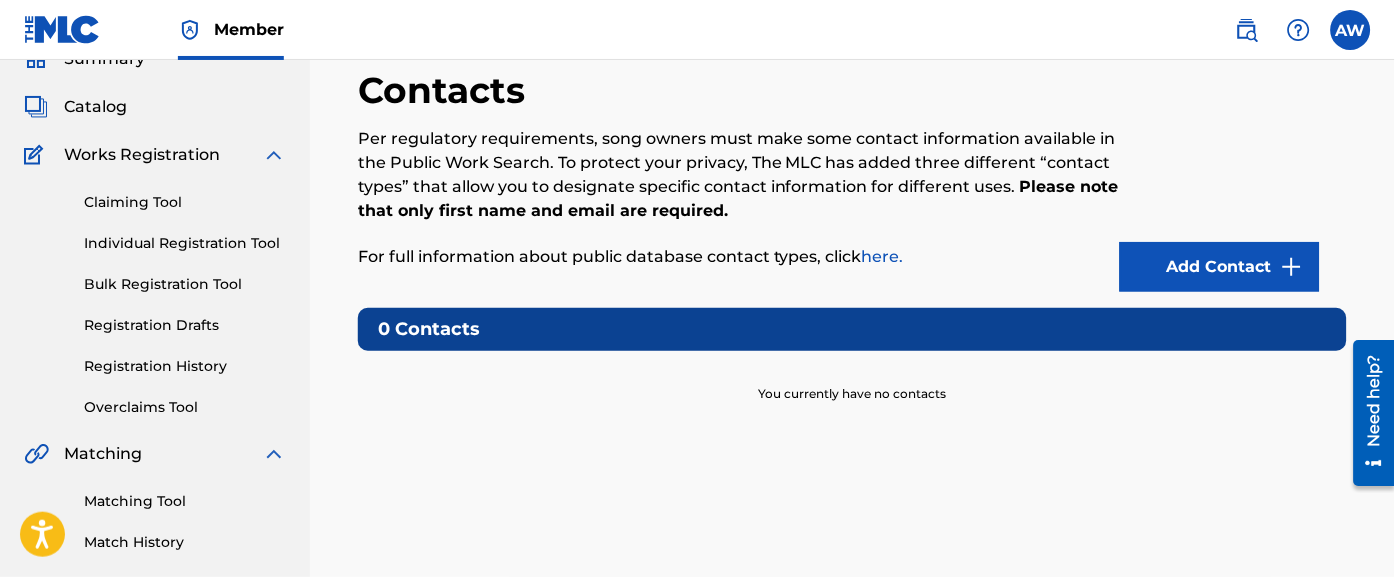 scroll, scrollTop: 76, scrollLeft: 0, axis: vertical 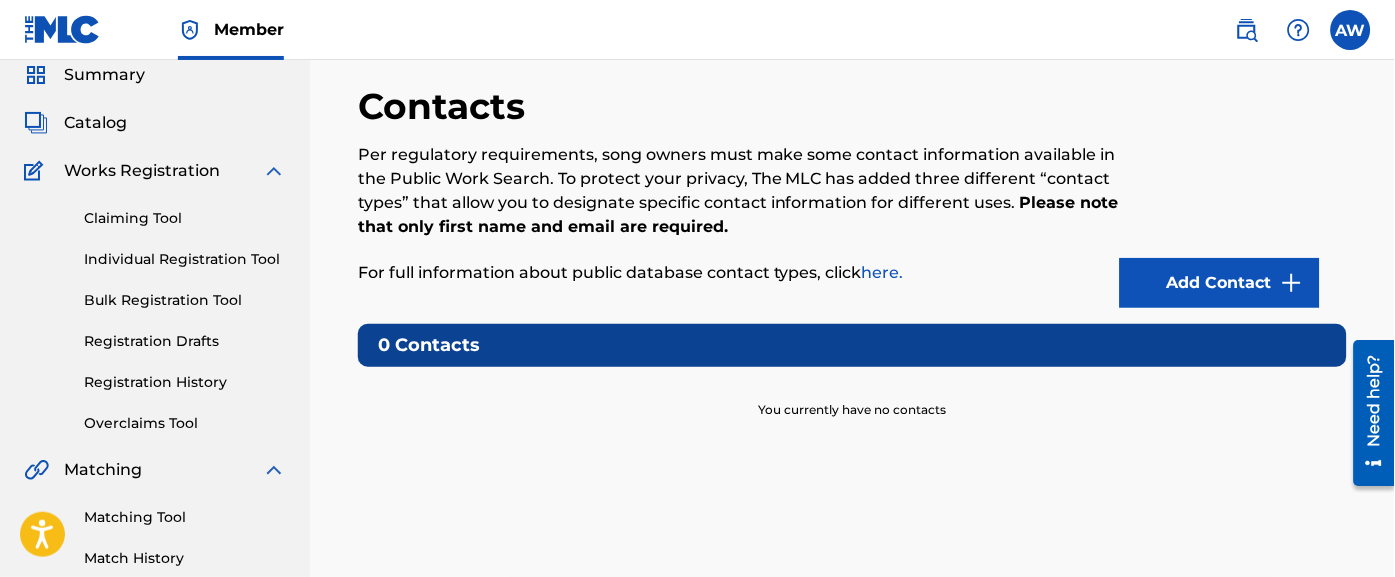 click on "You currently have no contacts" at bounding box center [852, 393] 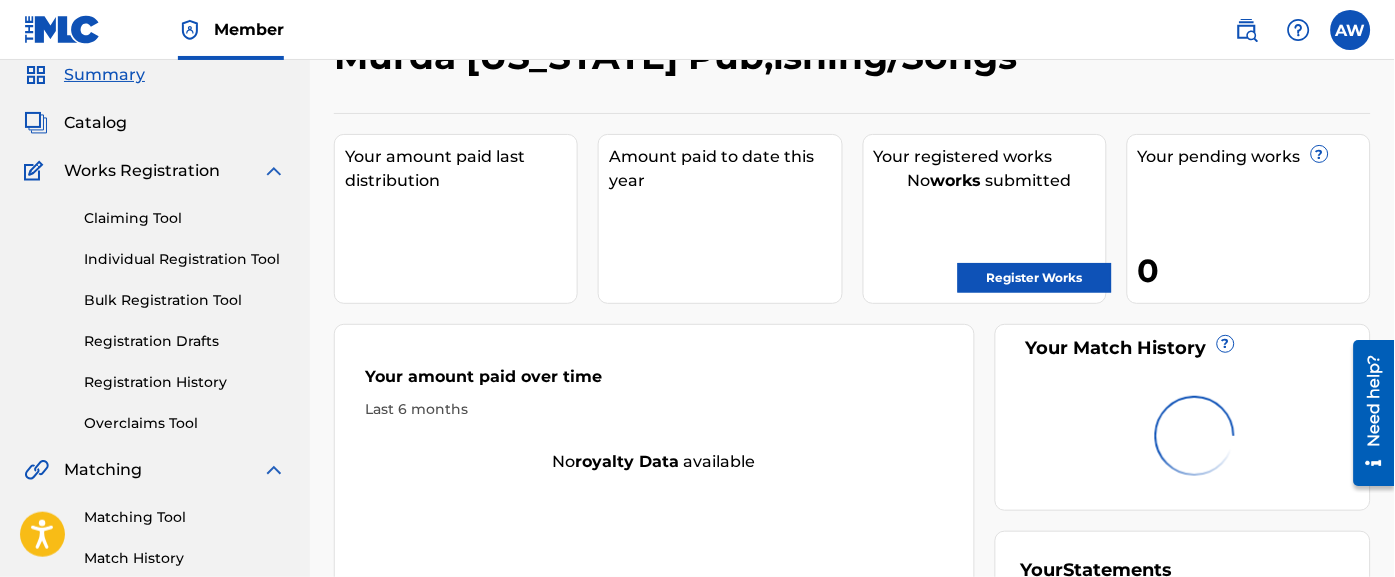 scroll, scrollTop: 0, scrollLeft: 0, axis: both 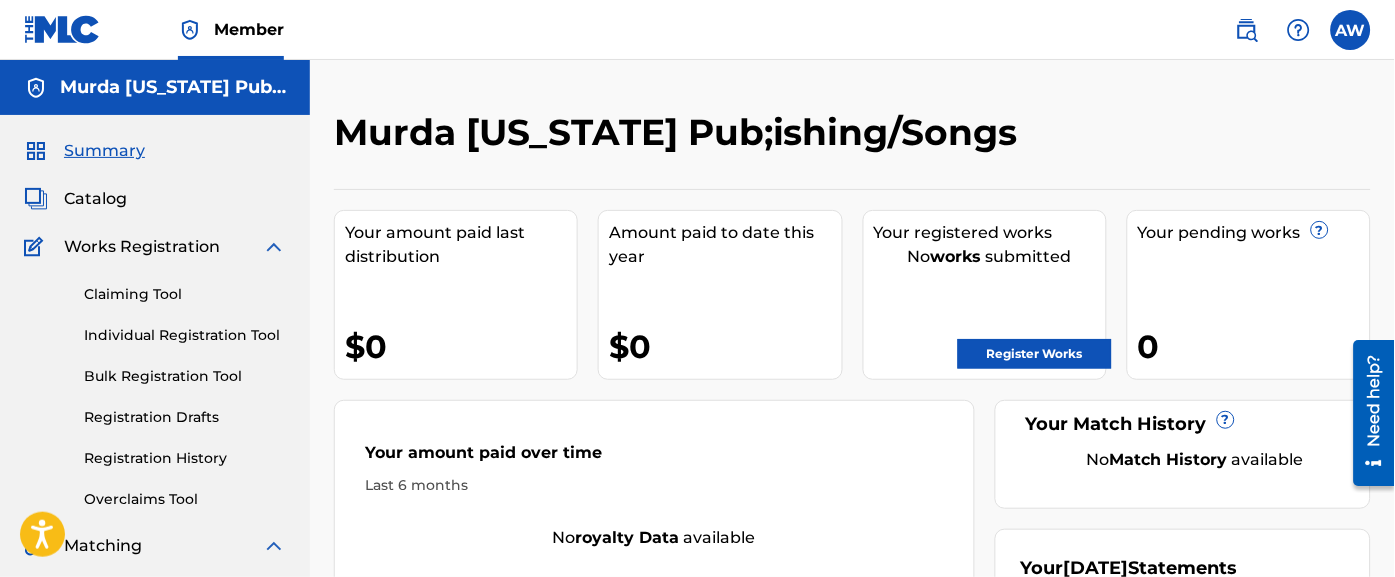 click on "Catalog" at bounding box center (95, 199) 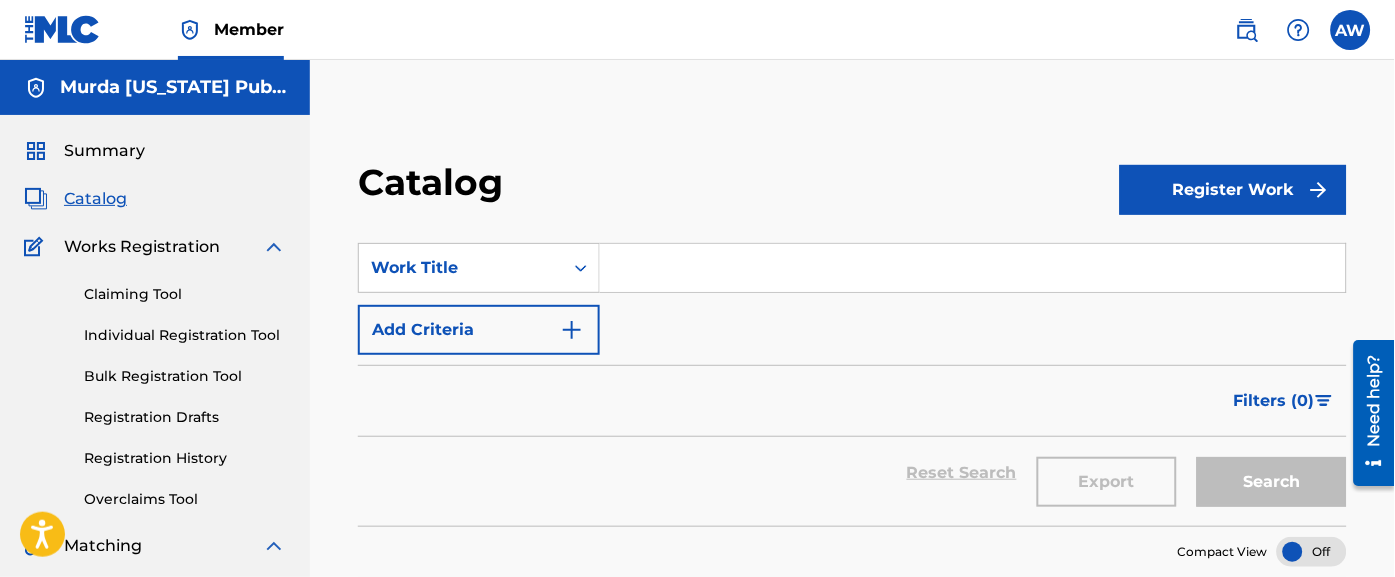 click at bounding box center (973, 268) 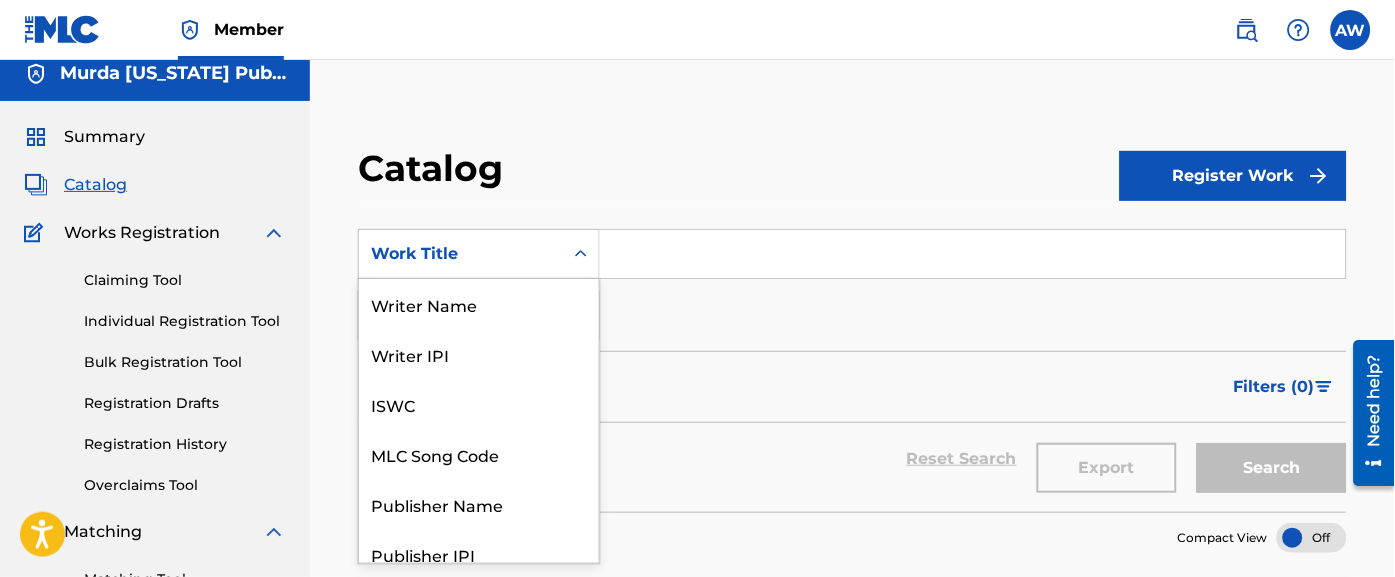 click on "Work Title" at bounding box center (461, 254) 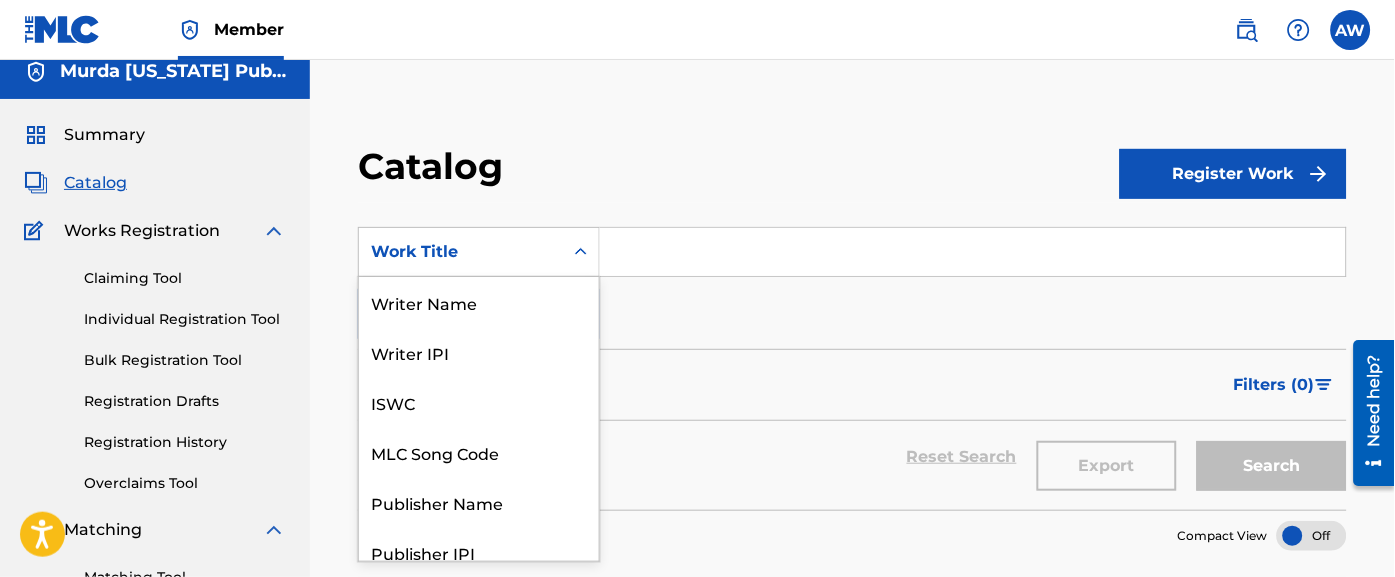 scroll, scrollTop: 323, scrollLeft: 0, axis: vertical 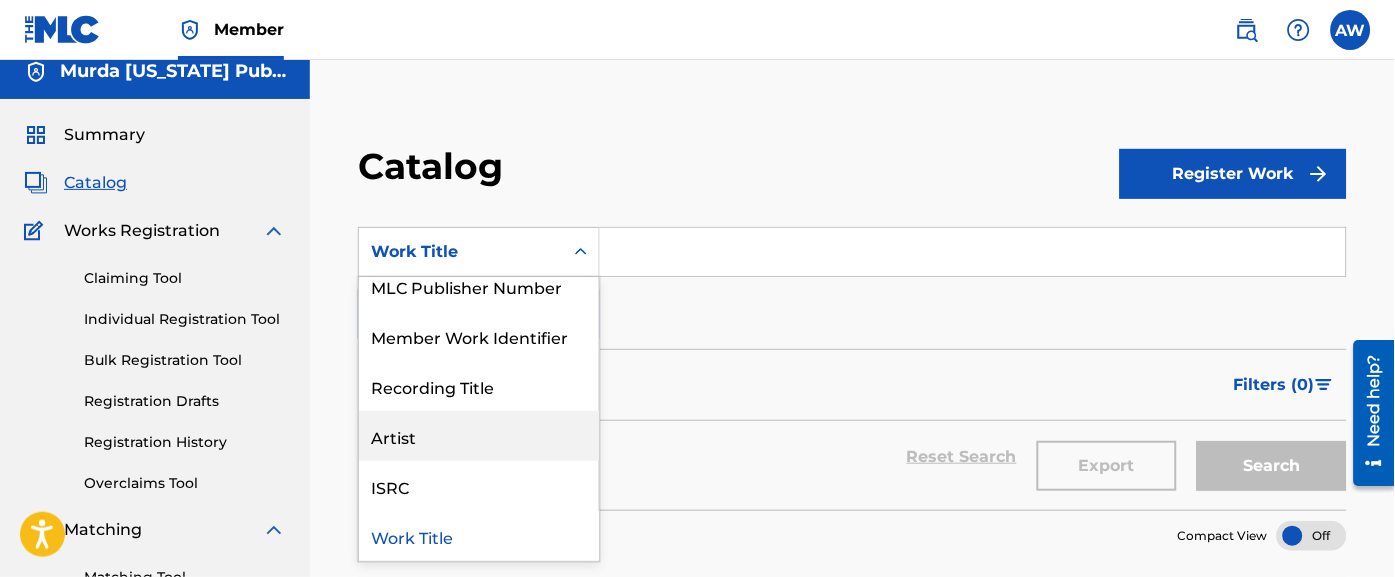 click on "Artist" at bounding box center [479, 436] 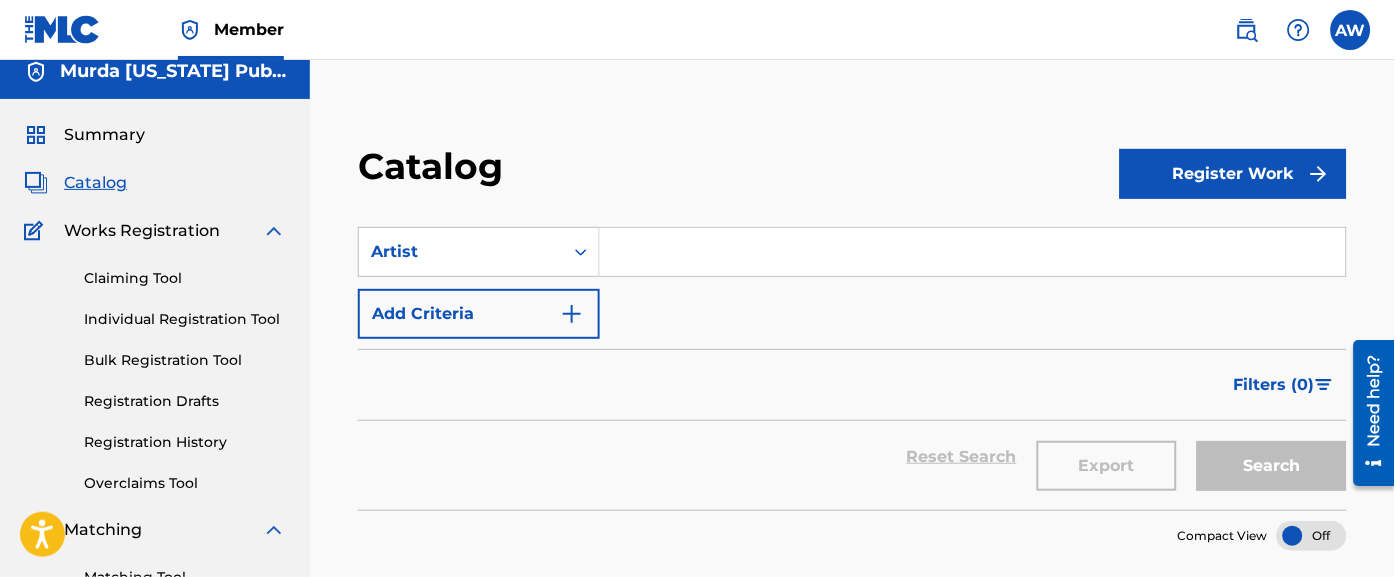 click at bounding box center (973, 252) 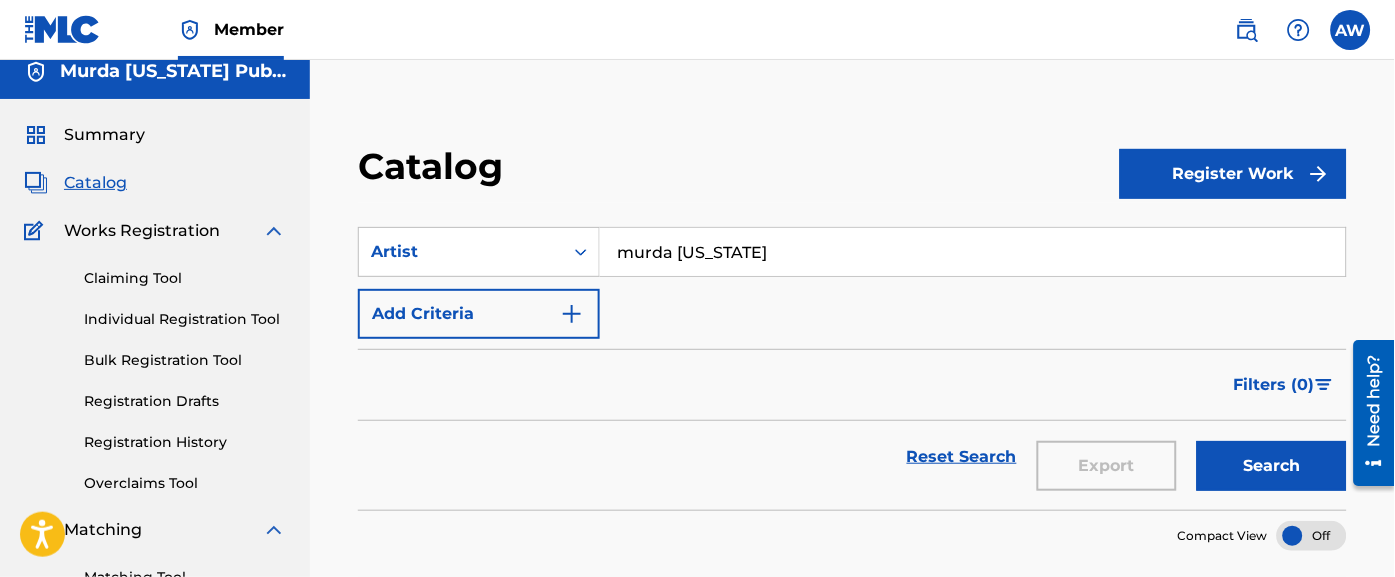 type on "murda [US_STATE]" 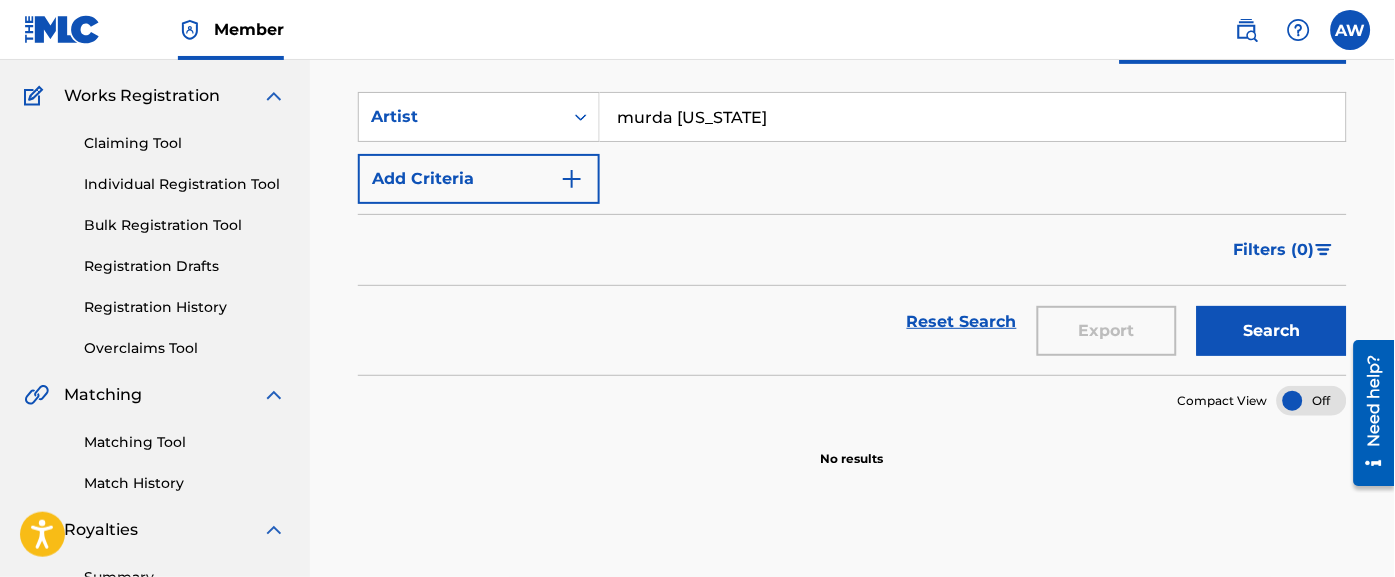 scroll, scrollTop: 186, scrollLeft: 0, axis: vertical 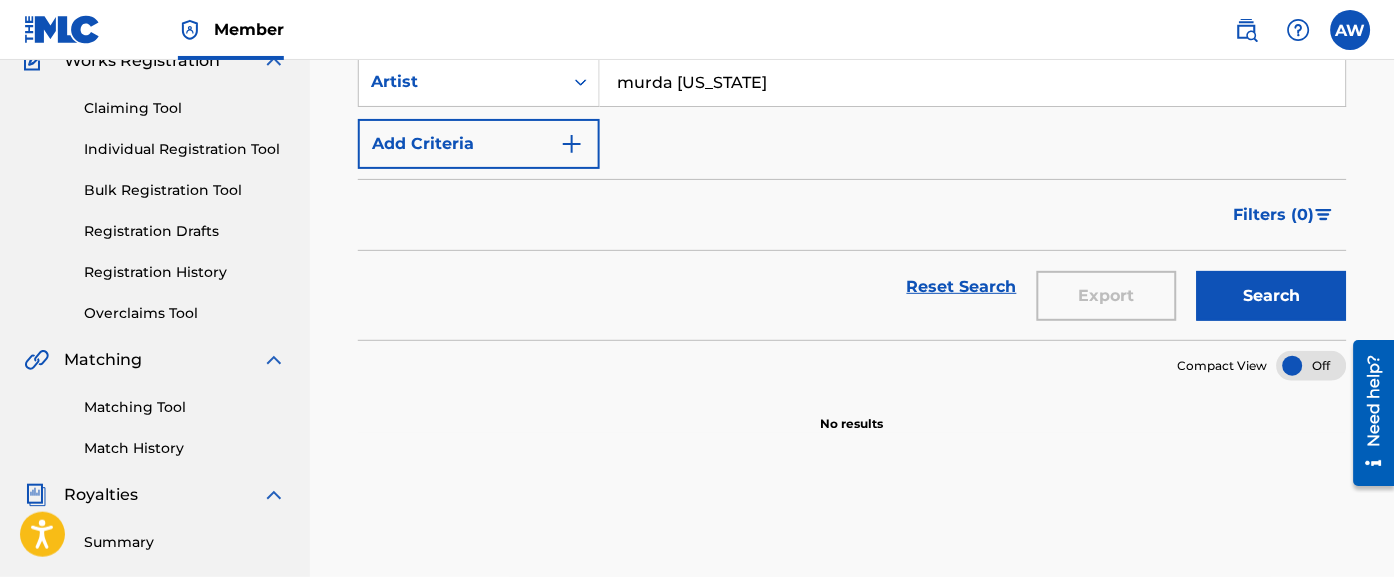 click on "Matching Tool" at bounding box center [185, 407] 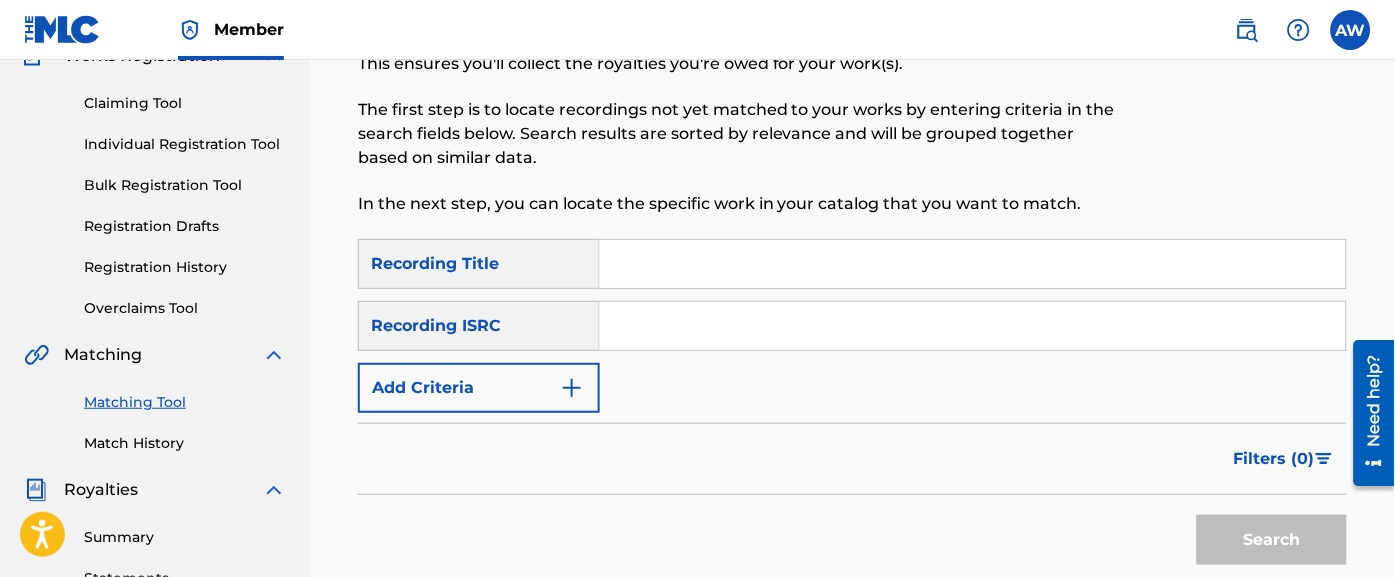 scroll, scrollTop: 198, scrollLeft: 0, axis: vertical 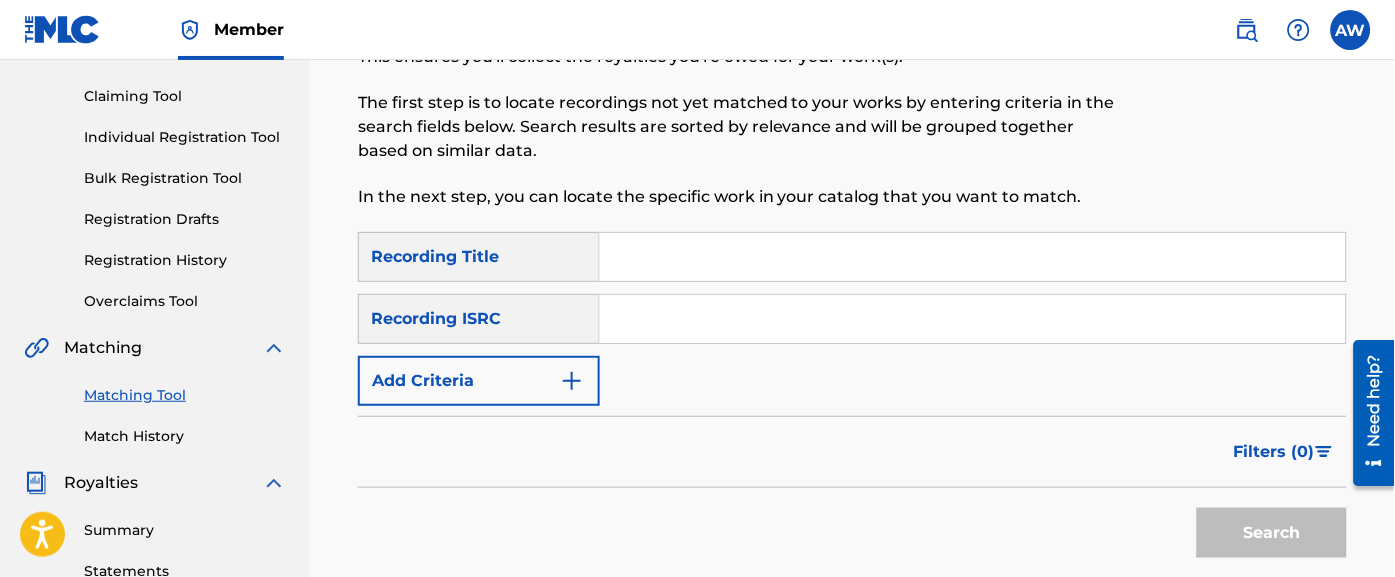 click at bounding box center (973, 319) 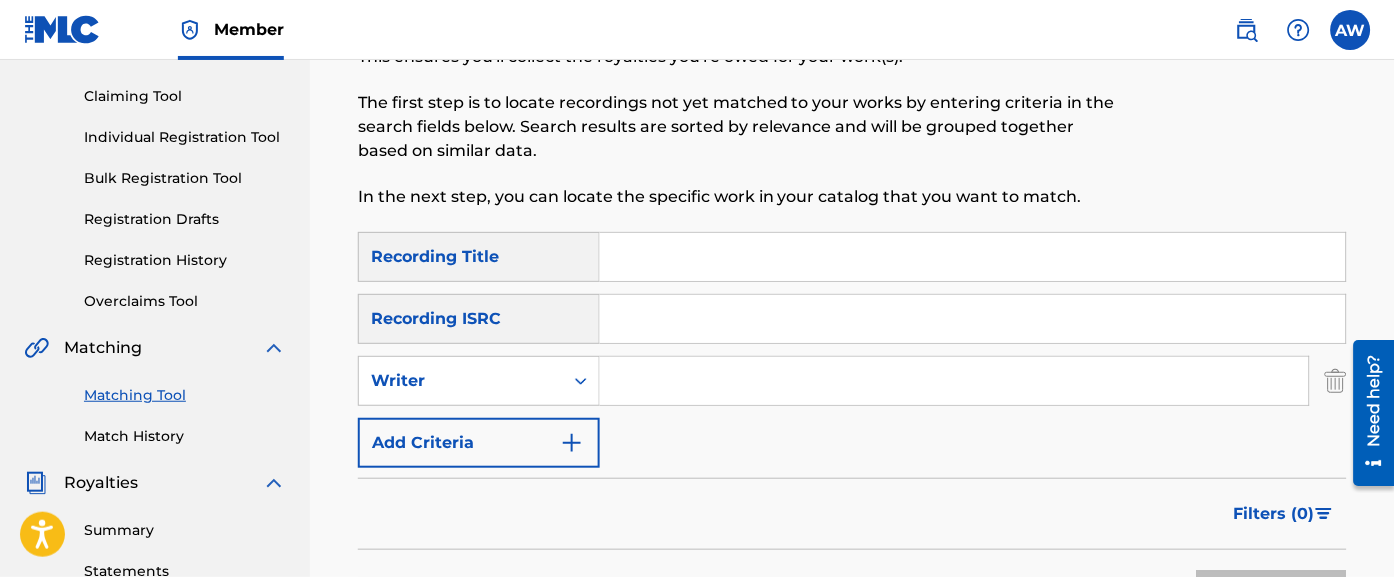 click at bounding box center (954, 381) 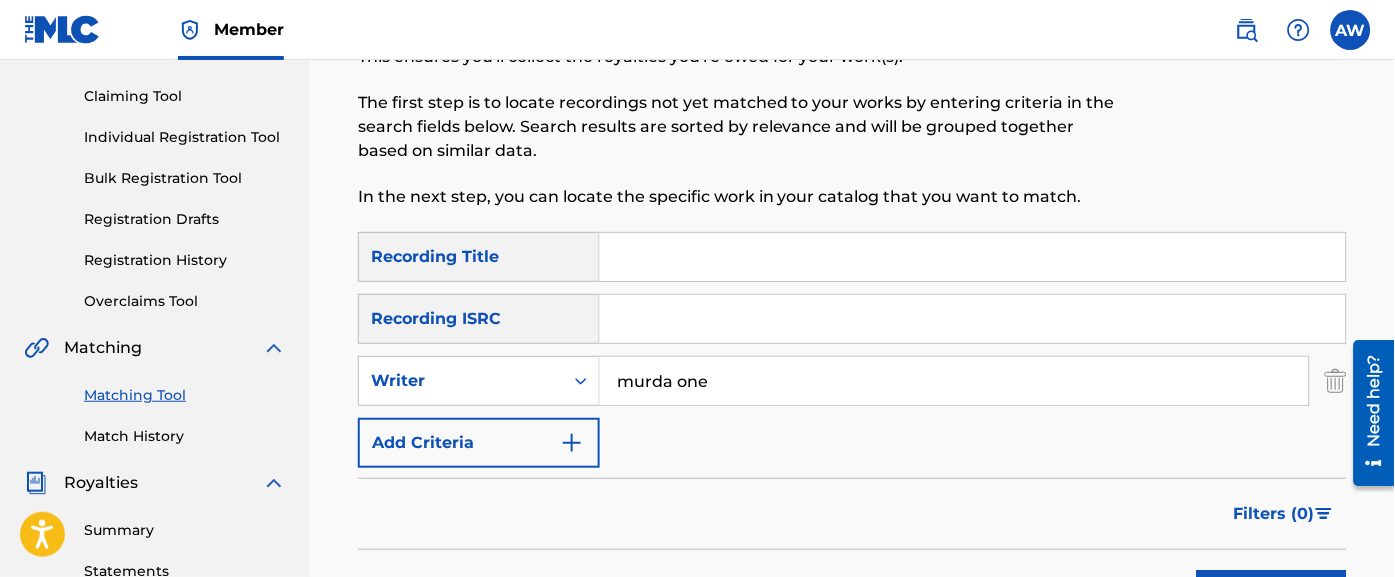 type on "murda one" 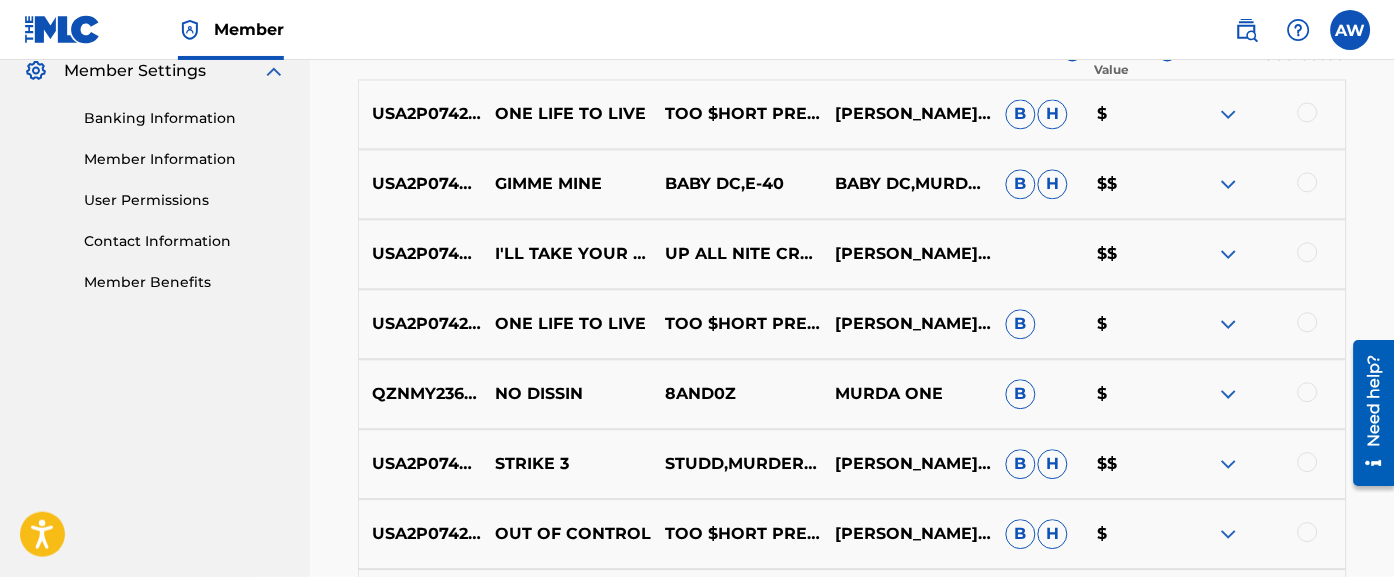 scroll, scrollTop: 829, scrollLeft: 0, axis: vertical 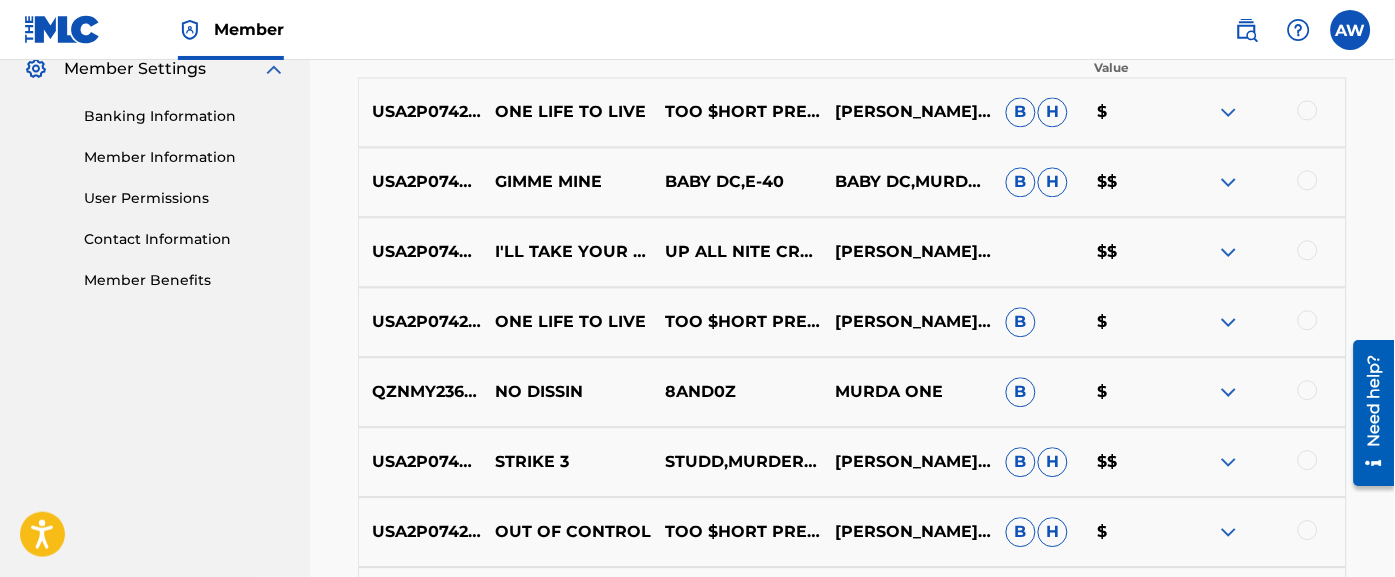 click at bounding box center [1229, 112] 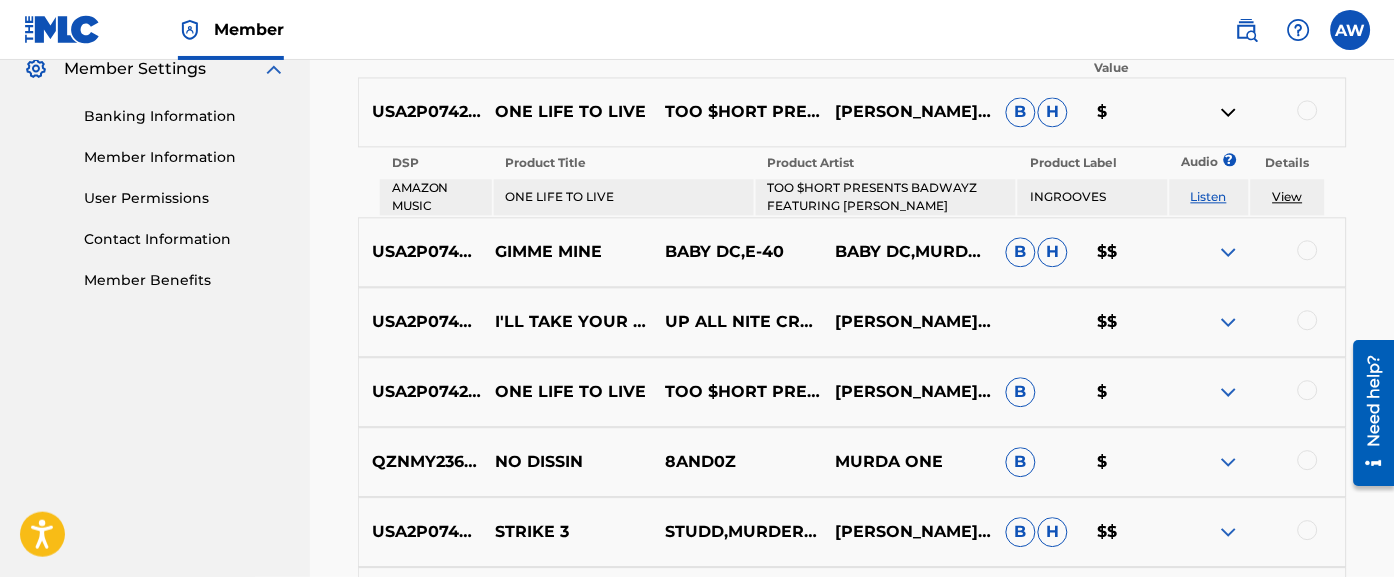 click at bounding box center (1229, 252) 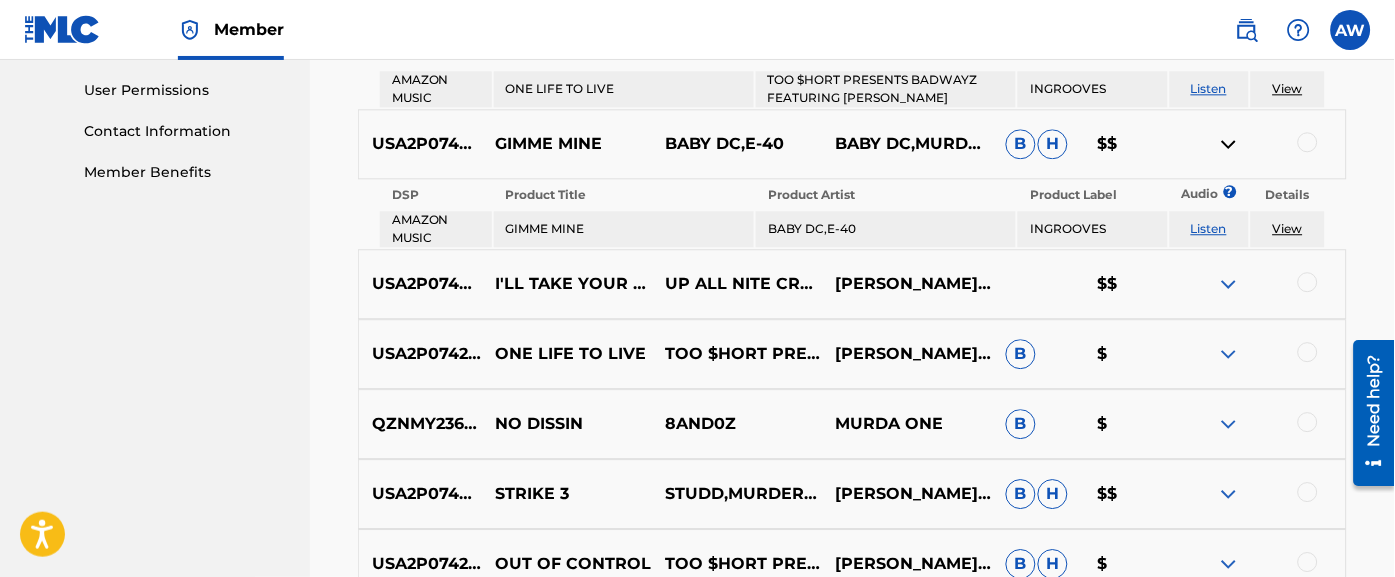 scroll, scrollTop: 938, scrollLeft: 0, axis: vertical 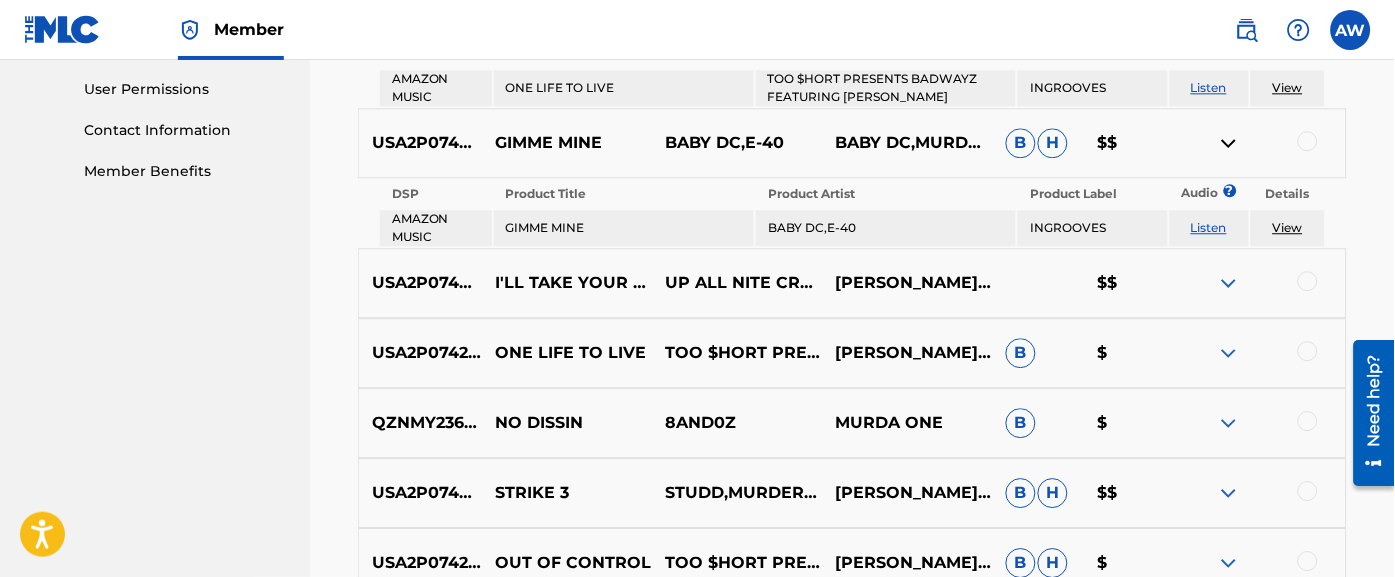 click at bounding box center (1229, 283) 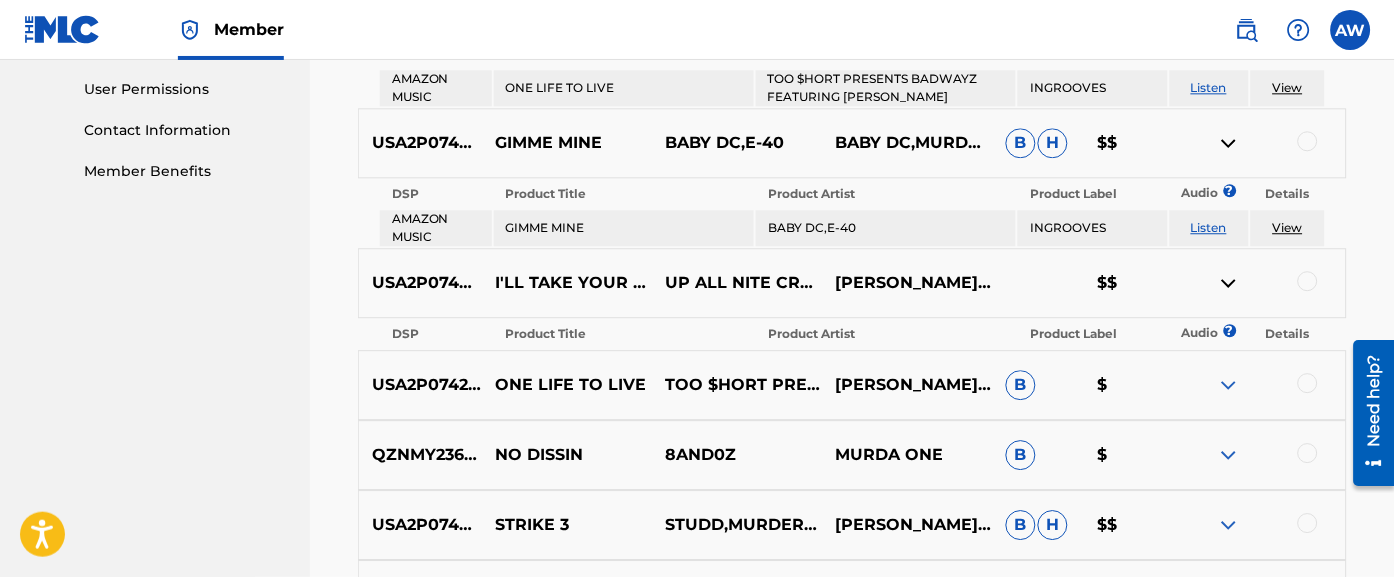 click at bounding box center [1229, 385] 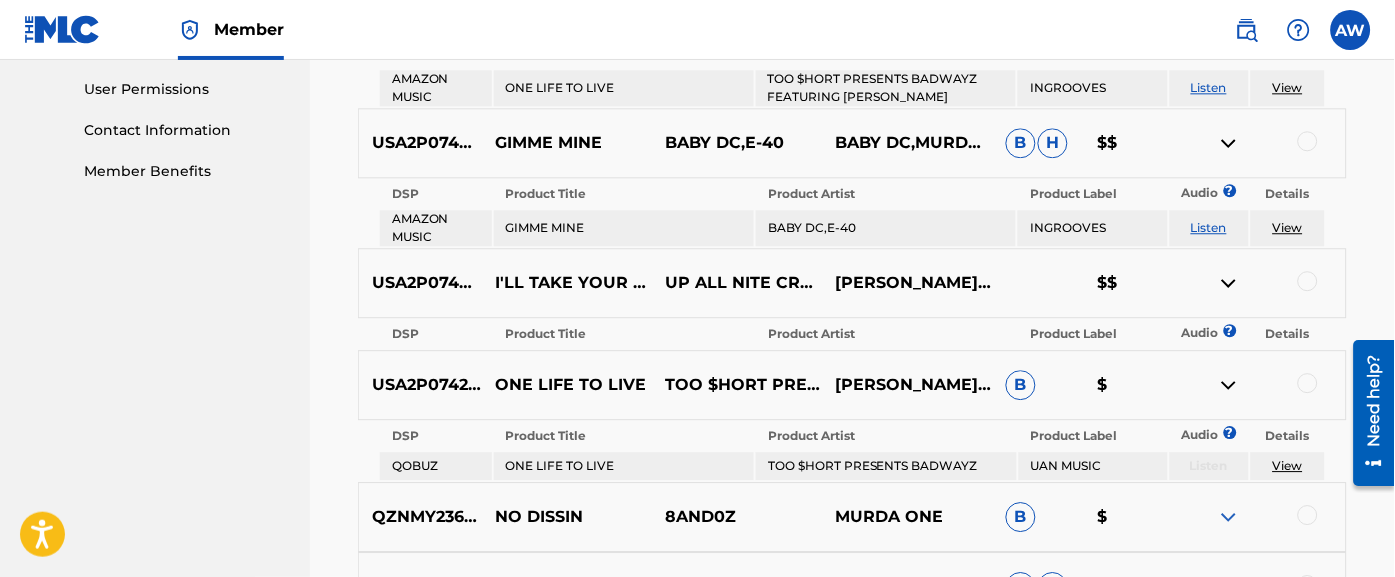 click at bounding box center [1229, 517] 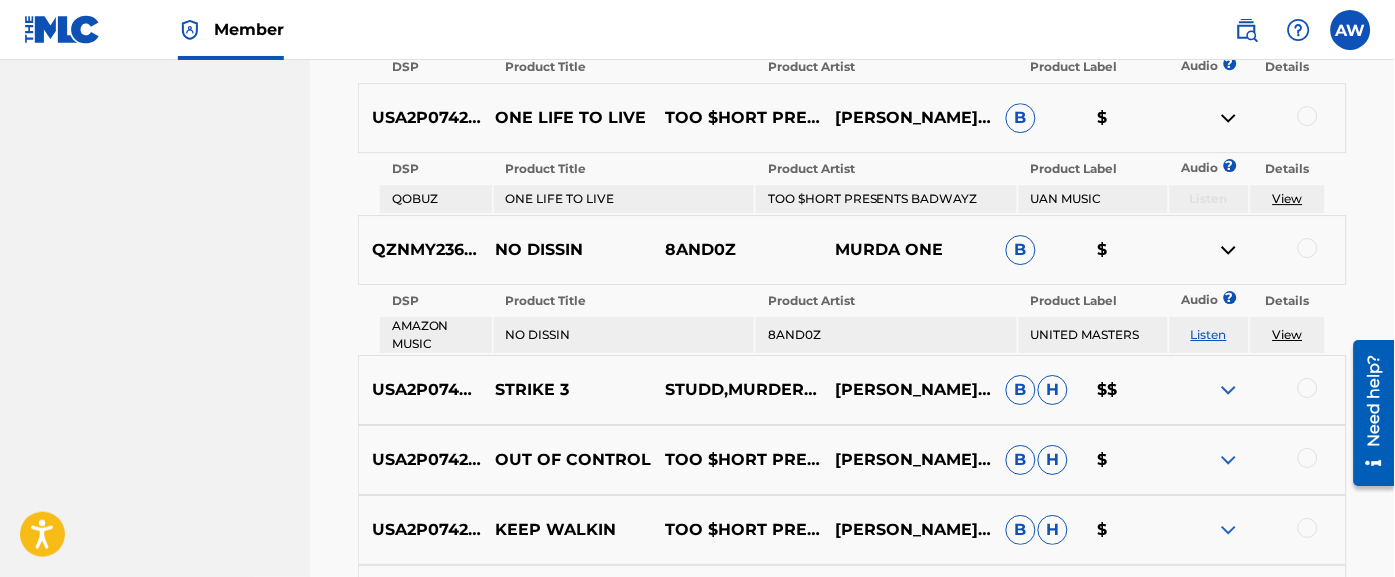 scroll, scrollTop: 1231, scrollLeft: 0, axis: vertical 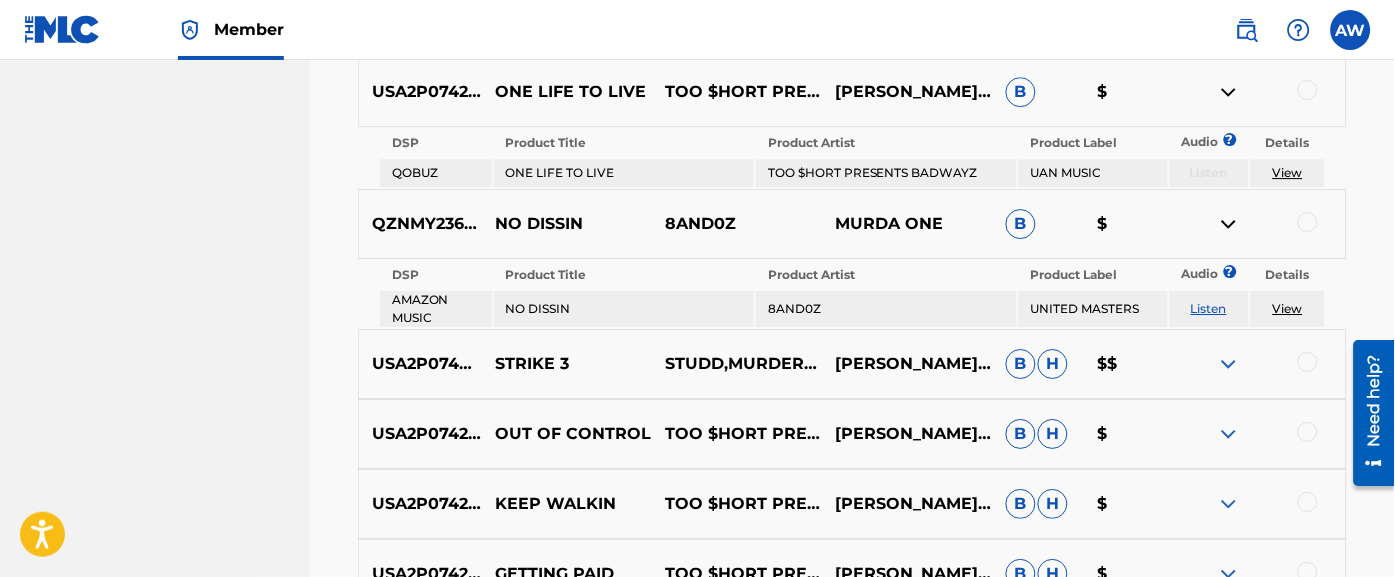click at bounding box center [1229, 364] 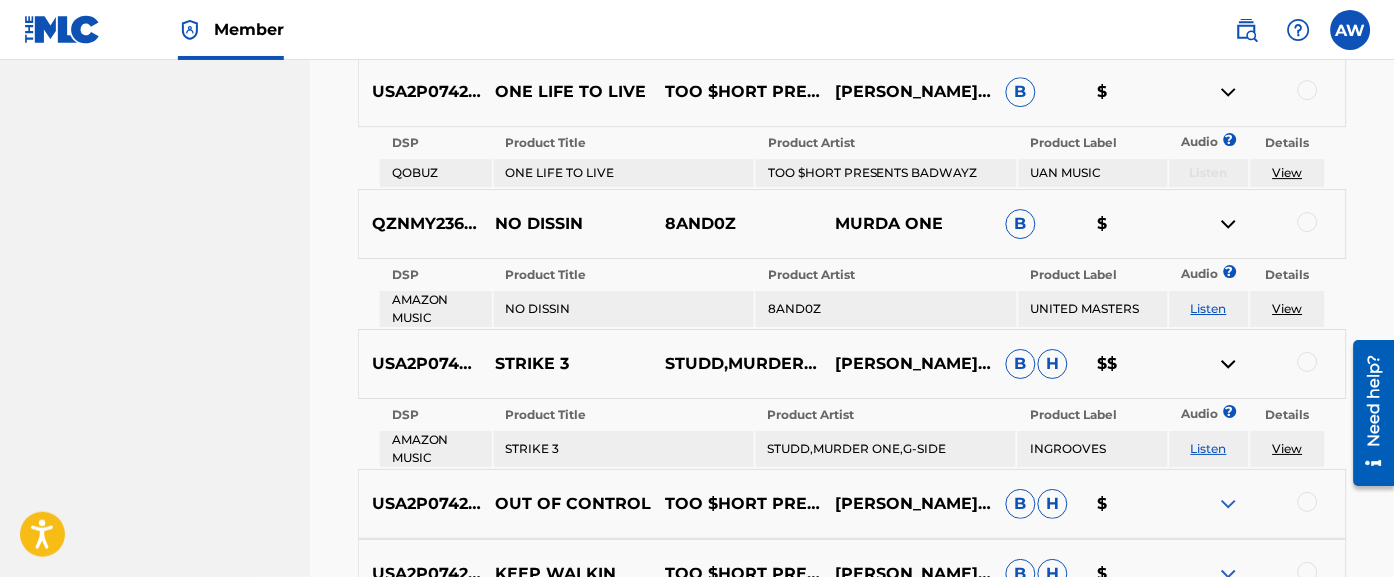 click at bounding box center [1229, 504] 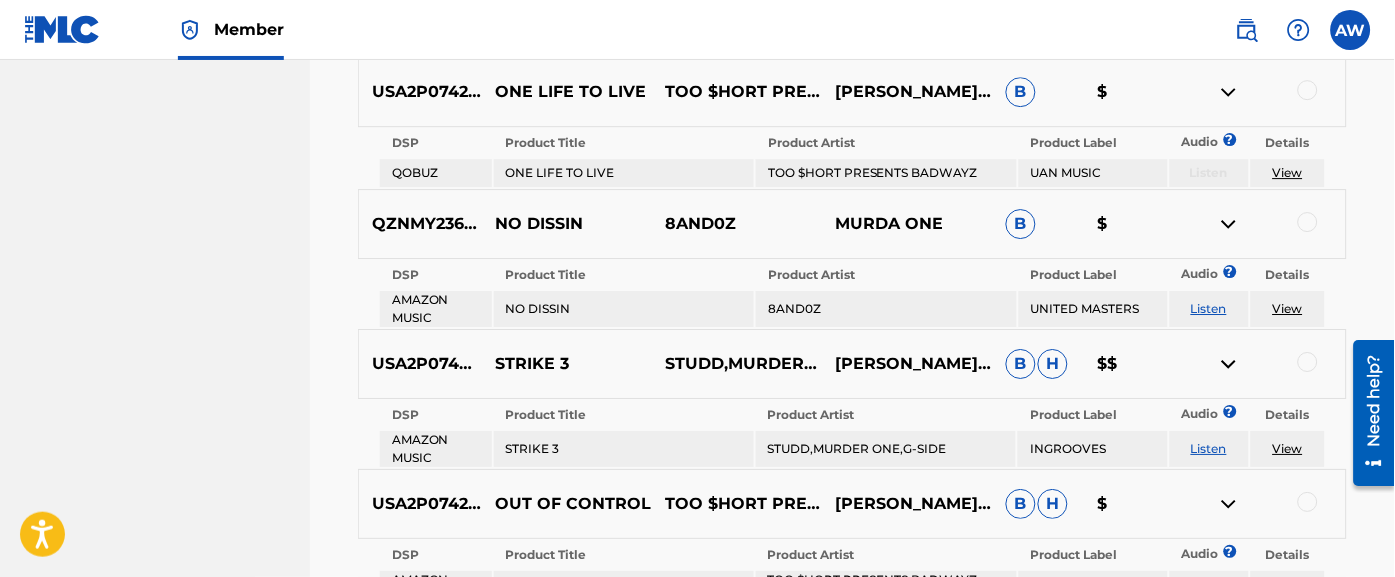 click on "View" at bounding box center [1288, 448] 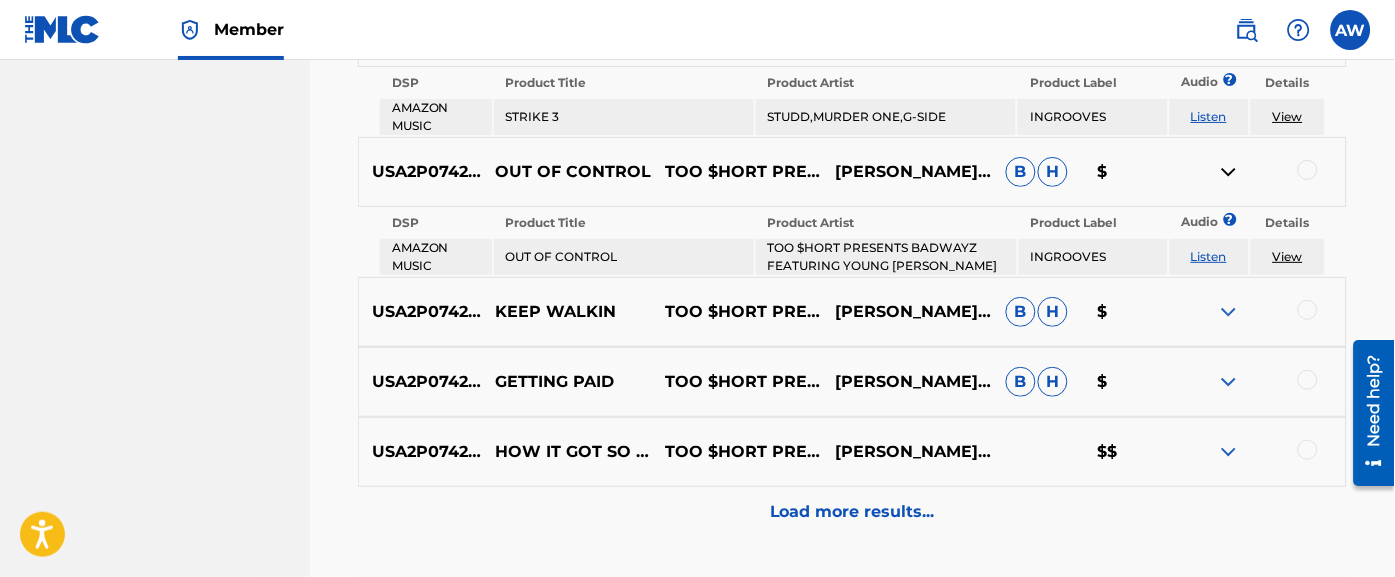 scroll, scrollTop: 1564, scrollLeft: 0, axis: vertical 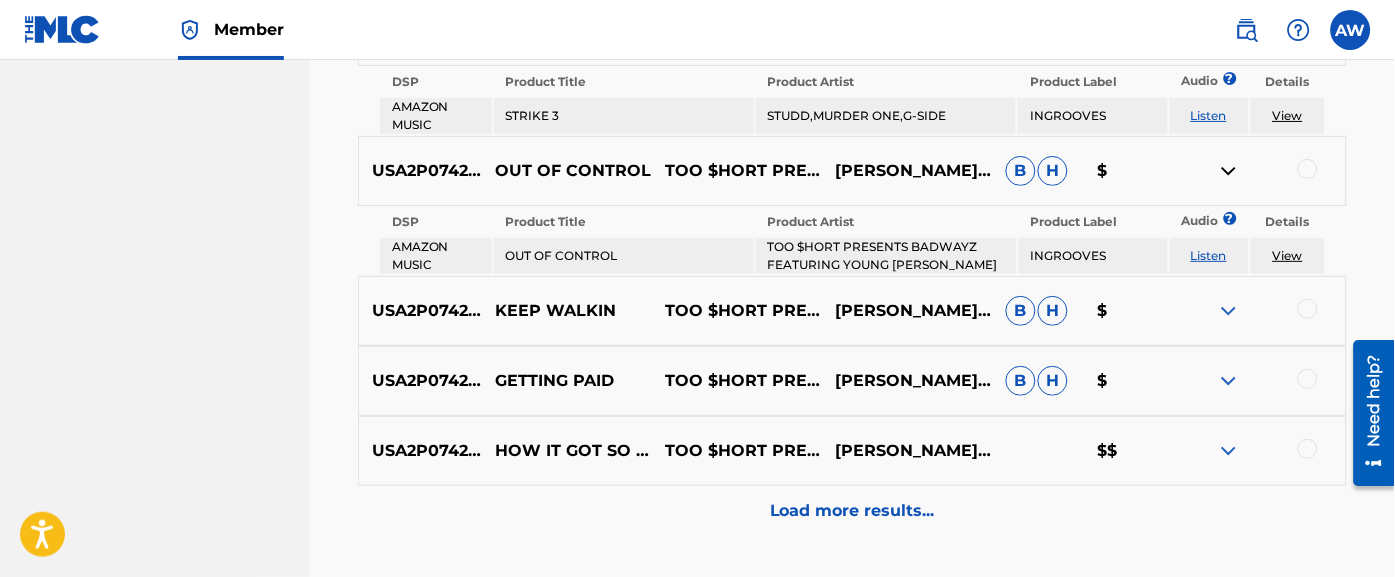 click at bounding box center (1229, 311) 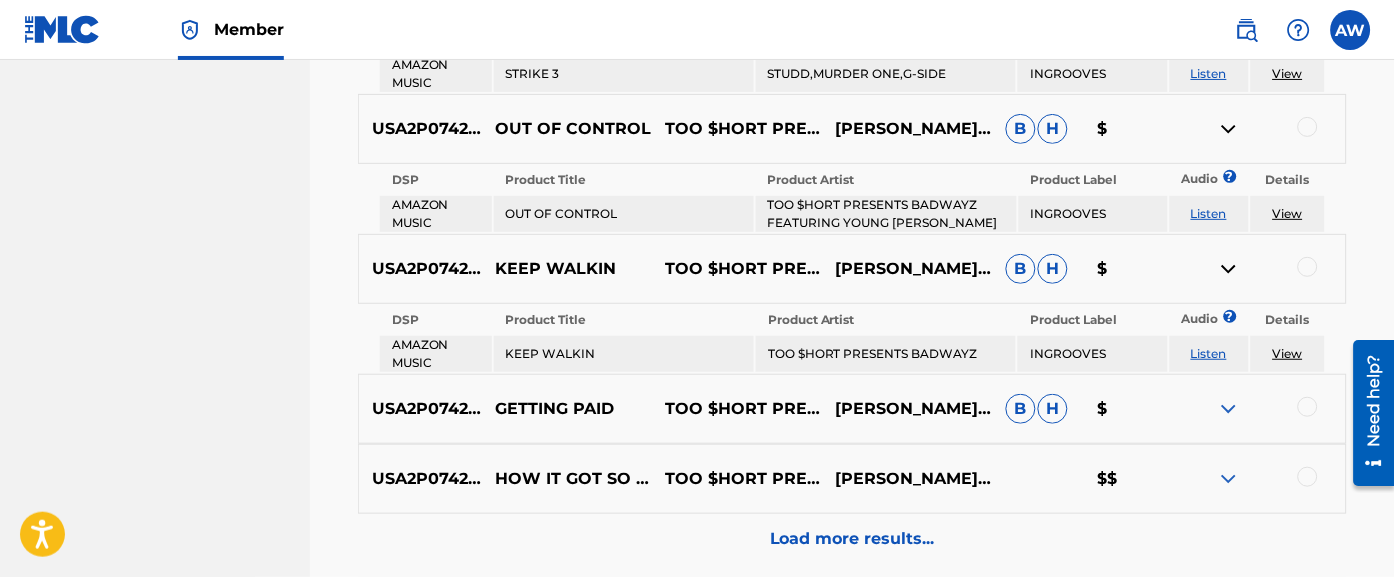 scroll, scrollTop: 1612, scrollLeft: 0, axis: vertical 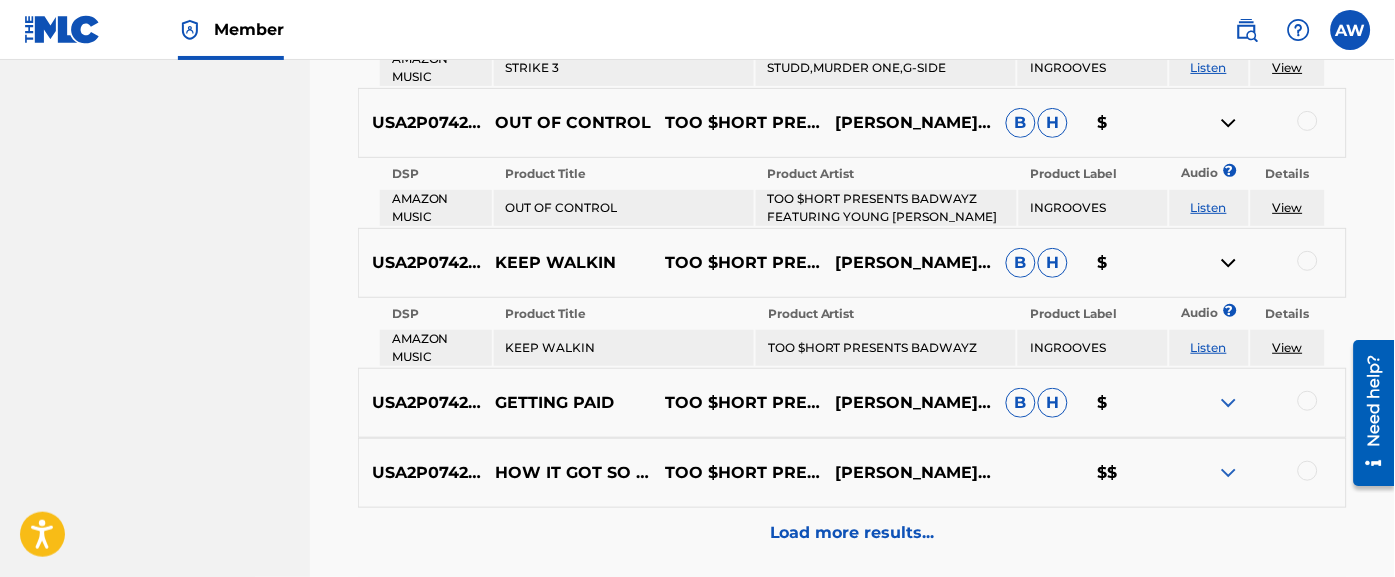 click on "View" at bounding box center [1288, 347] 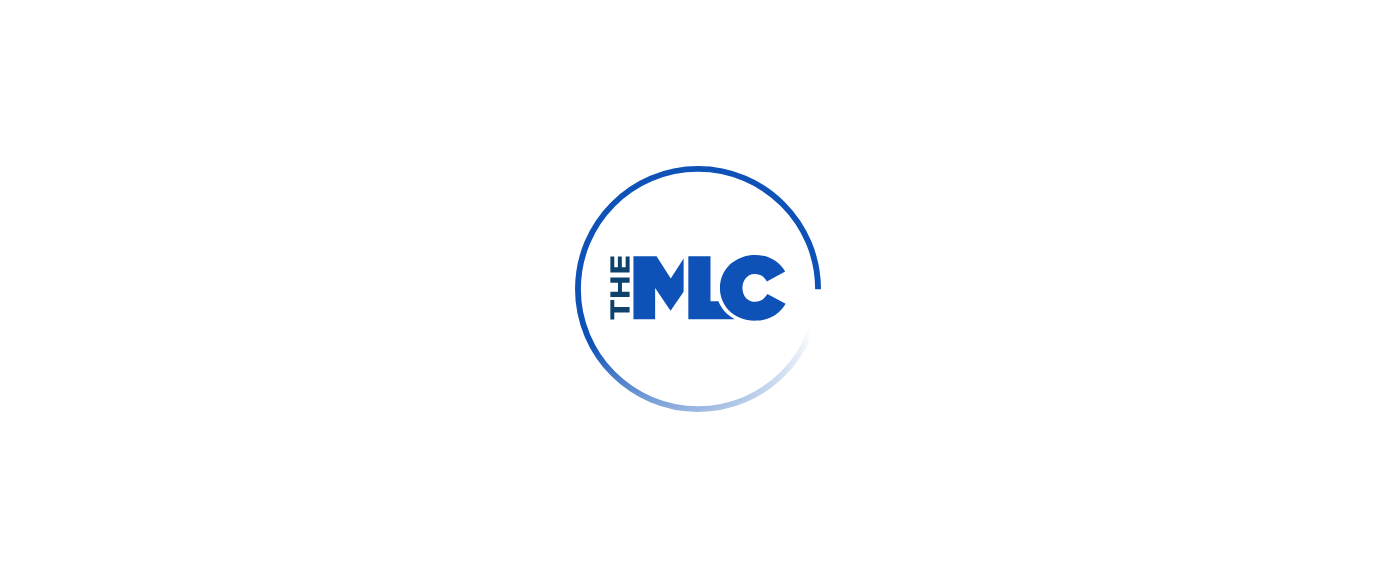 scroll, scrollTop: 0, scrollLeft: 0, axis: both 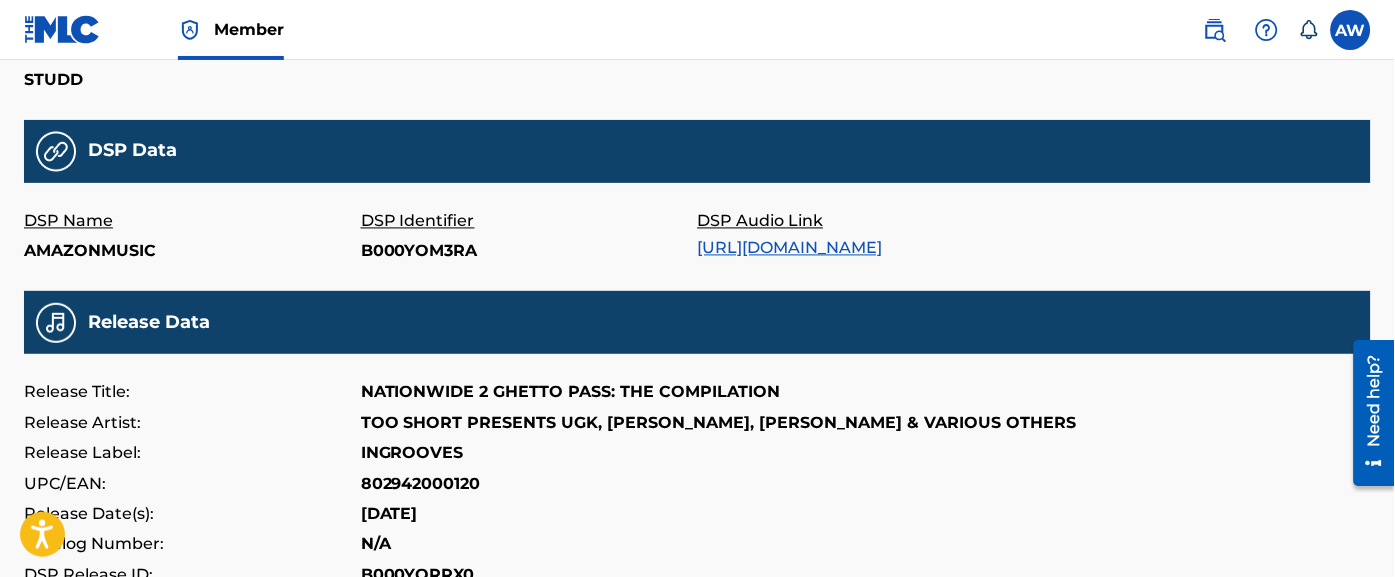 click on "STRIKE 3 All recording data featured below has been provided to The MLC by the digital service provider (DSP) listed. The MLC does not have the ability to edit or change any of the information provided and does not assume responsibility for accuracy. Recording Data ISRC: USA2P0740751 Recording Title: STRIKE 3 Recording Artist: STUDD, MURDER ONE, G-SIDE Duration: 4m : 36s Label Name: INGROOVES Writers Writer Name JIGGY JACK KORON MURDA ONE STUDD DSP Data DSP Name AMAZONMUSIC DSP Identifier B000YOM3RA DSP Audio Link https://music.amazon.com/albums/B000YORRX0/B000YOM3RA Release Data Release Title: NATIONWIDE 2 GHETTO PASS: THE COMPILATION Release Artist: TOO SHORT PRESENTS UGK, LAYZIE BONE, KOFFEE & VARIOUS OTHERS Release Label: INGROOVES UPC/EAN: 802942000120 Release Date(s): 2000-06-15 Catalog Number: N/A DSP Release ID: B000YORRX0 P Line: N/A" at bounding box center [697, 24] 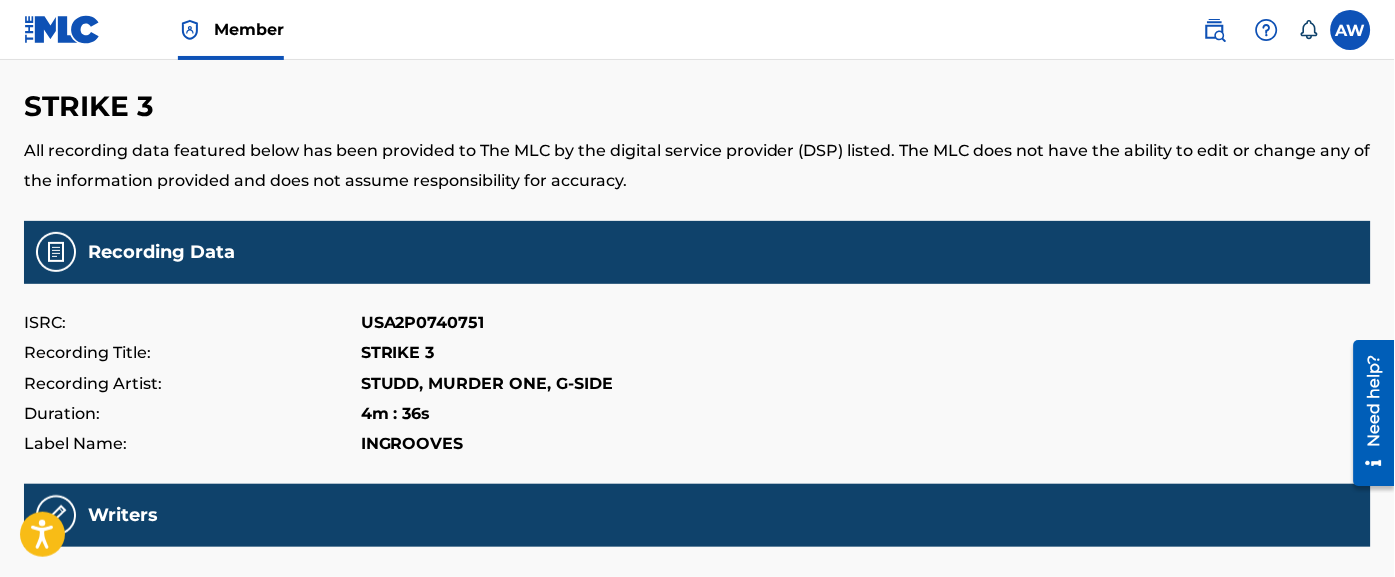 scroll, scrollTop: 0, scrollLeft: 0, axis: both 